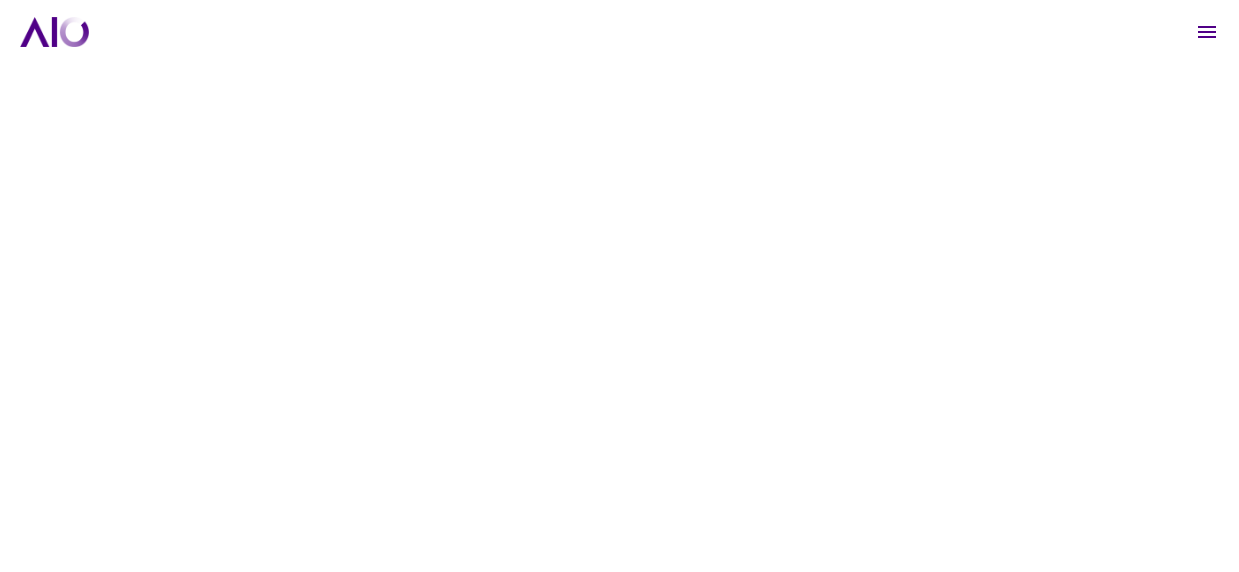 scroll, scrollTop: 0, scrollLeft: 0, axis: both 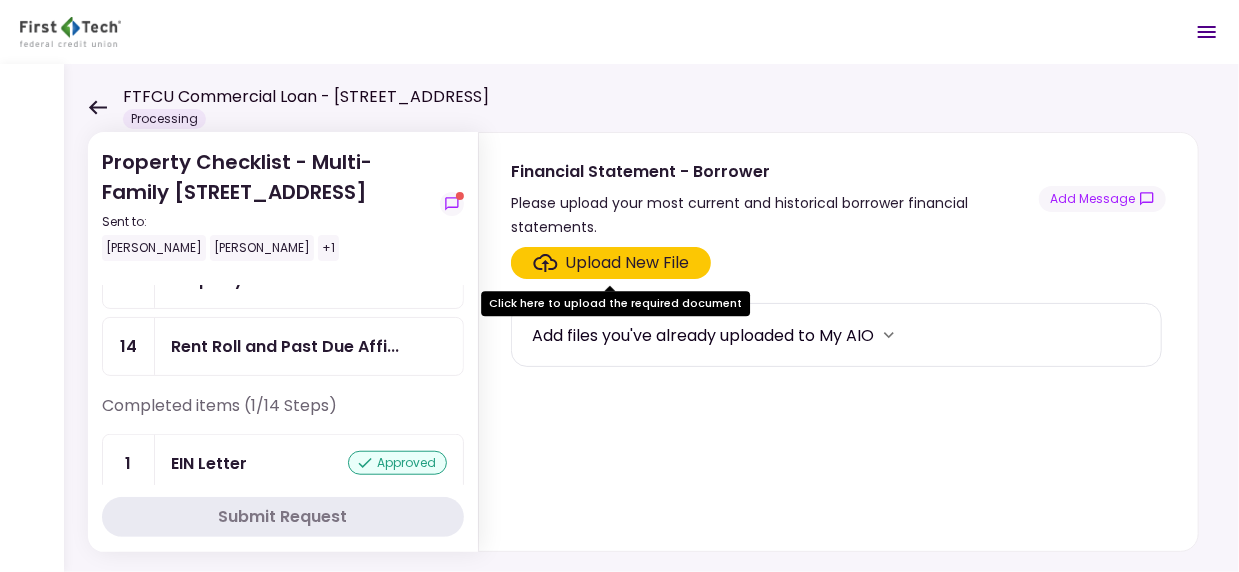 click on "EIN Letter" at bounding box center [209, 463] 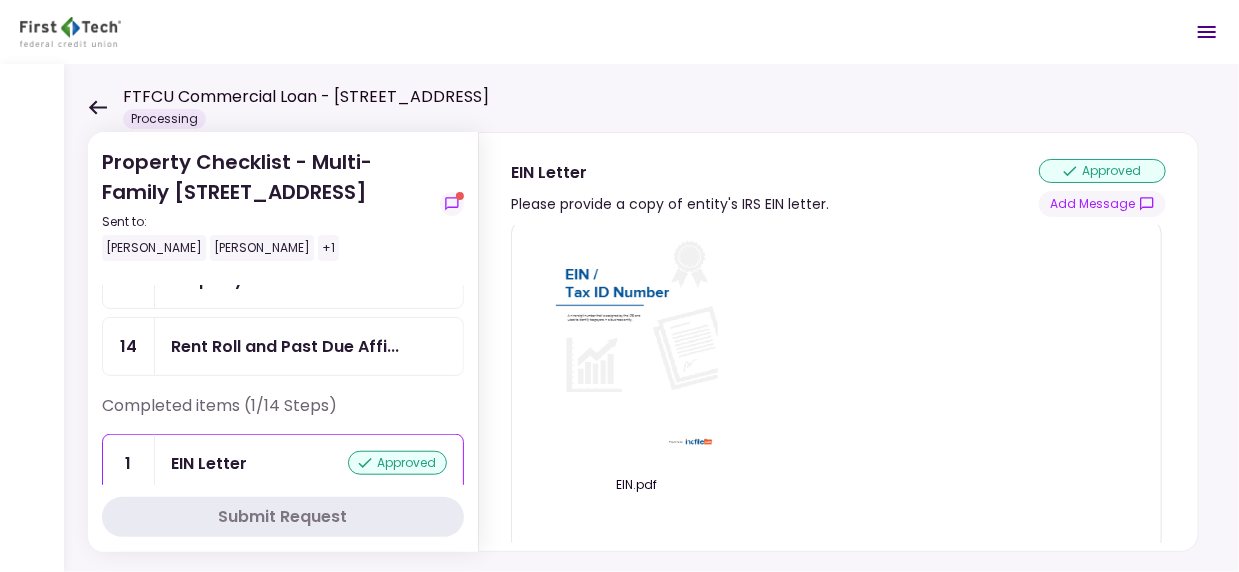scroll, scrollTop: 0, scrollLeft: 0, axis: both 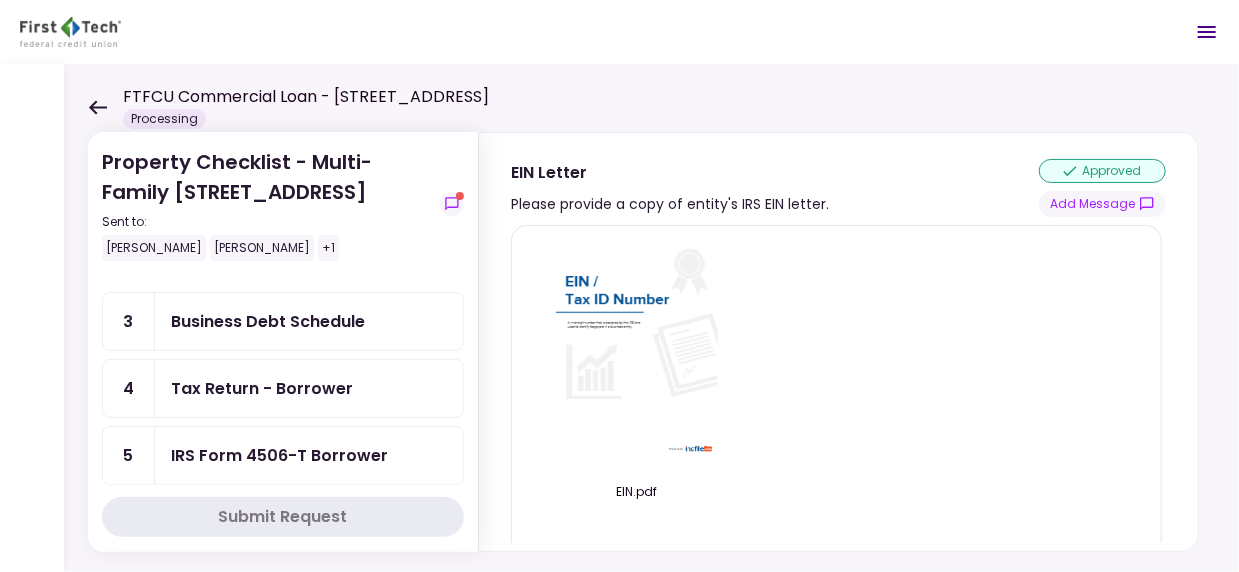 click on "[PERSON_NAME]" at bounding box center (154, 248) 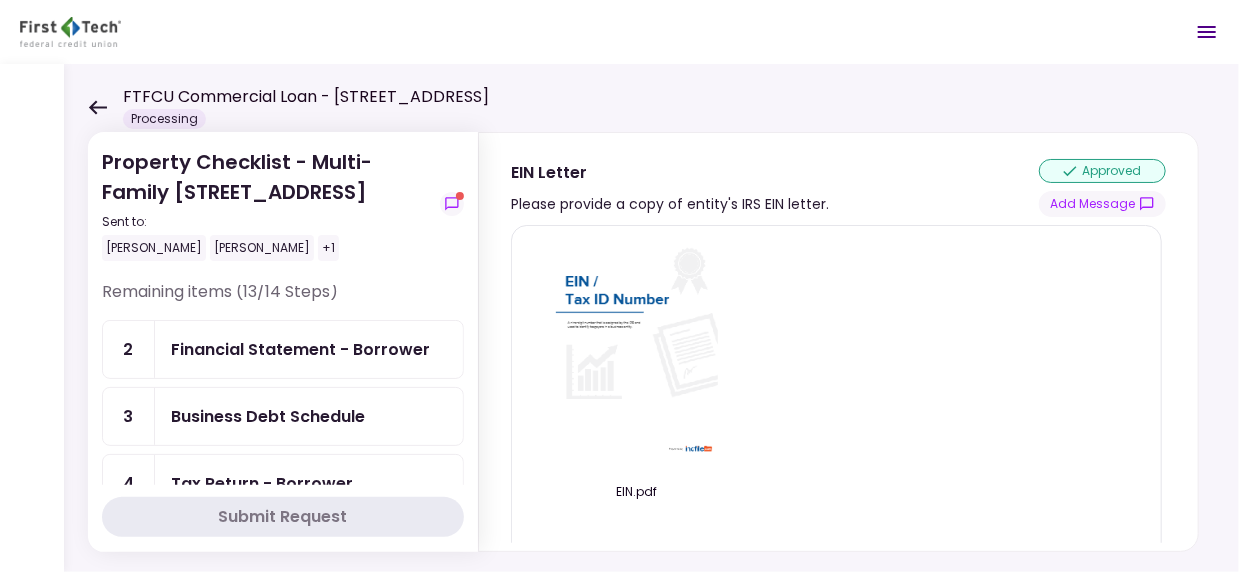 scroll, scrollTop: 0, scrollLeft: 0, axis: both 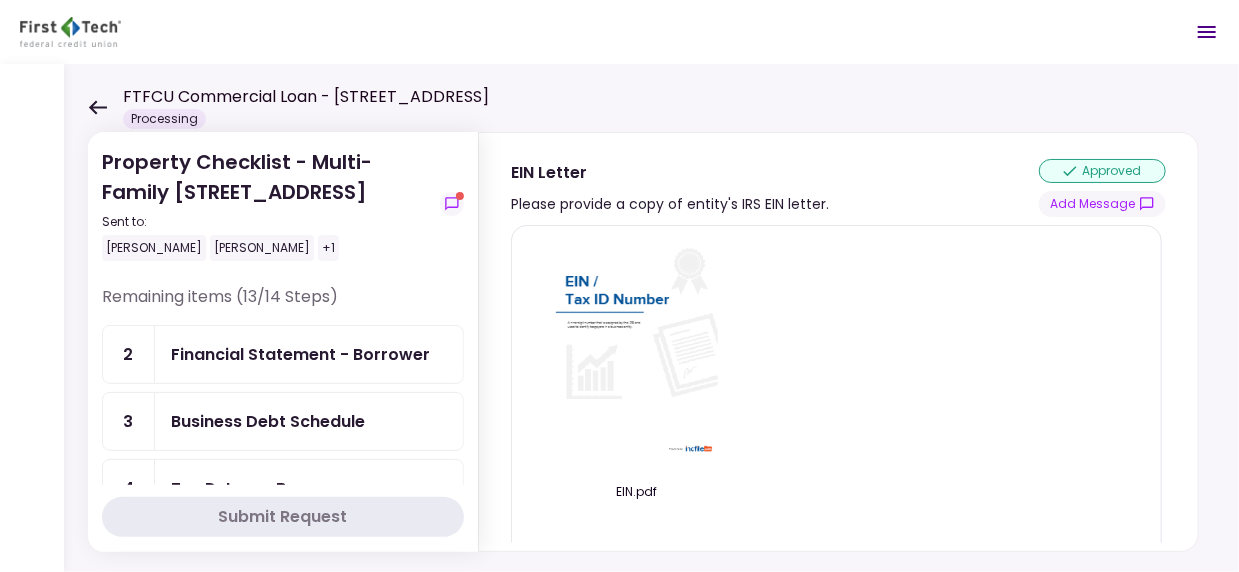 click on "Business Debt Schedule" at bounding box center (268, 421) 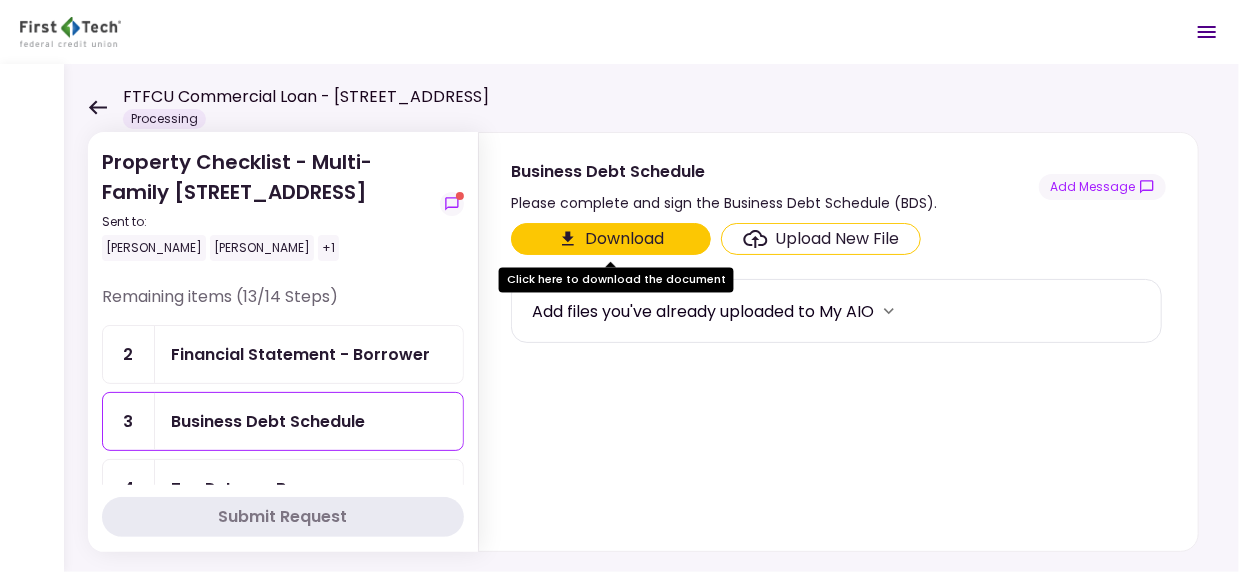 click on "Download Upload New File Add files you've already uploaded to My AIO" at bounding box center (838, 383) 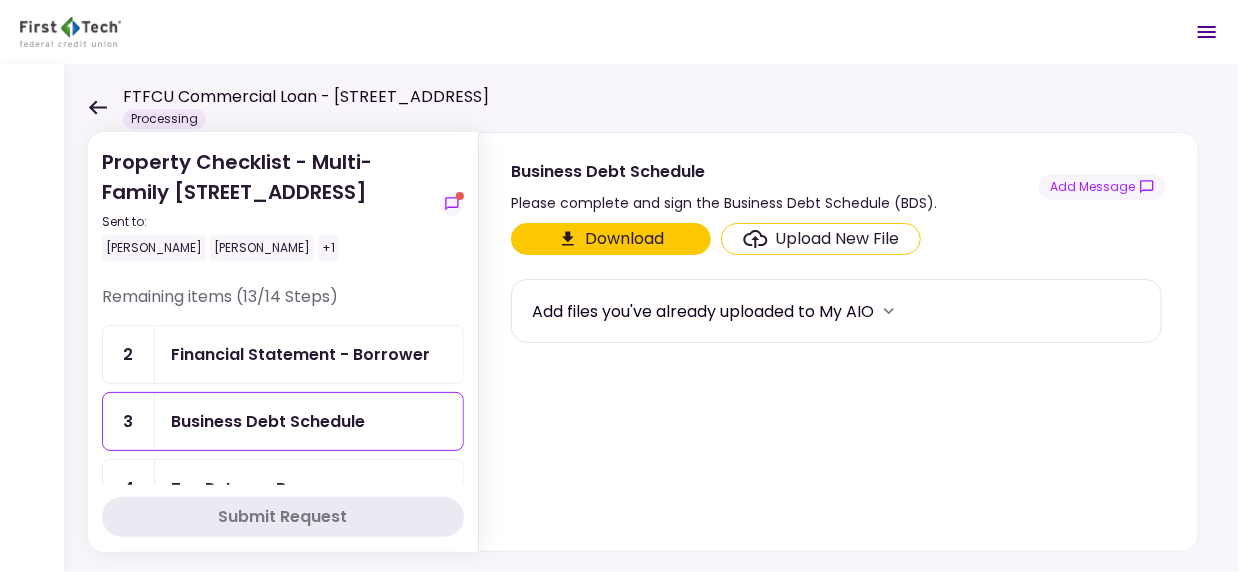 click on "Business Debt Schedule" at bounding box center [268, 421] 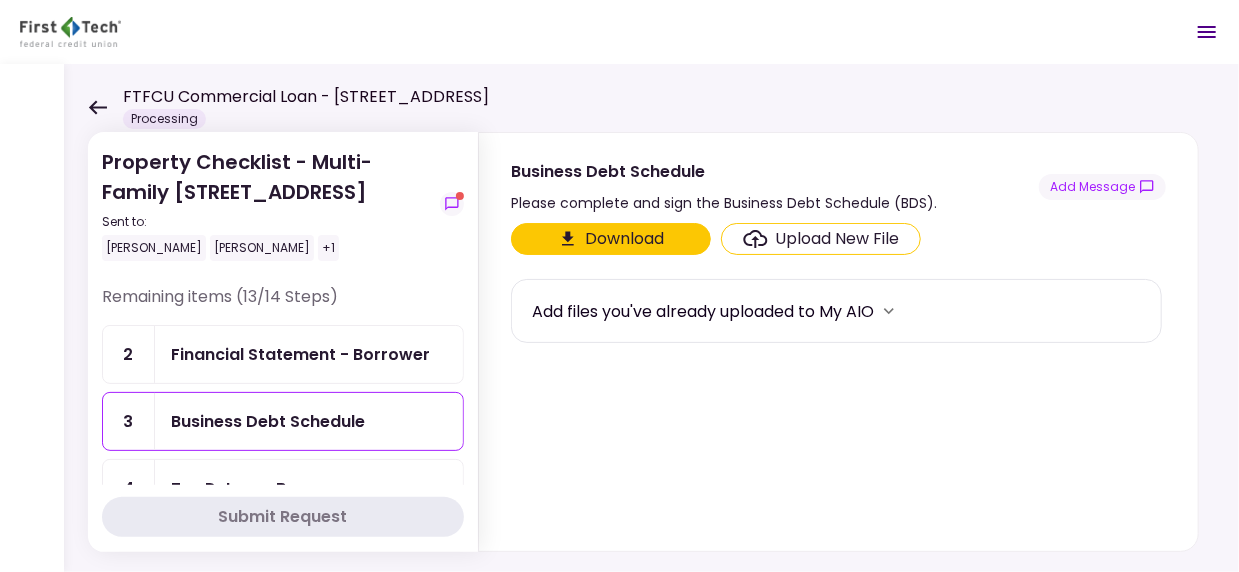 click on "Add files you've already uploaded to My AIO" at bounding box center [836, 311] 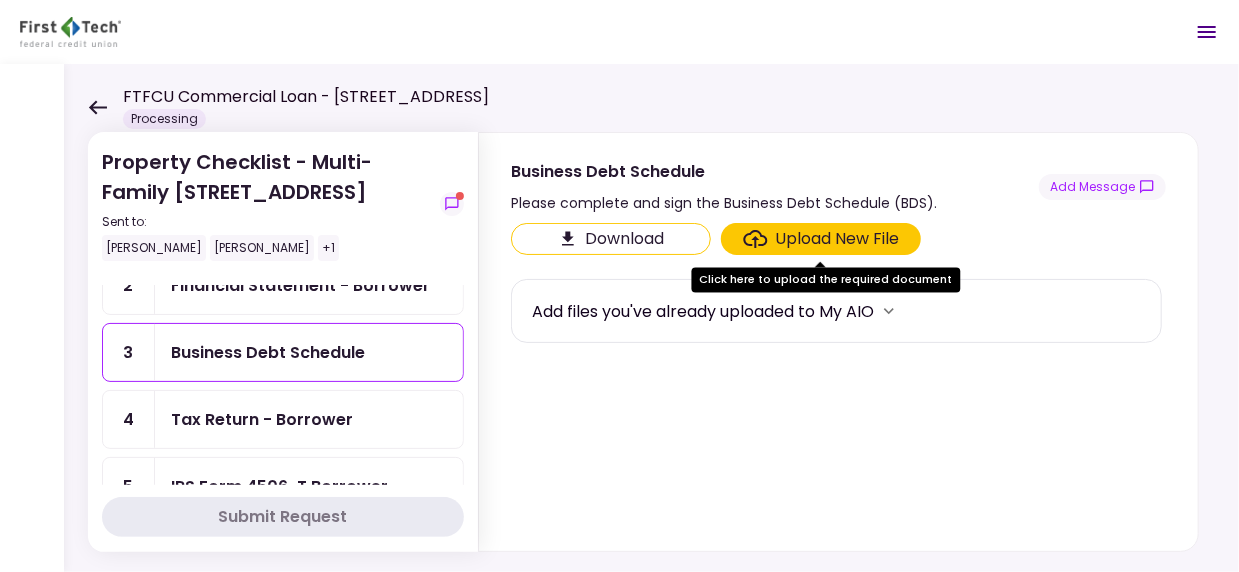 scroll, scrollTop: 100, scrollLeft: 0, axis: vertical 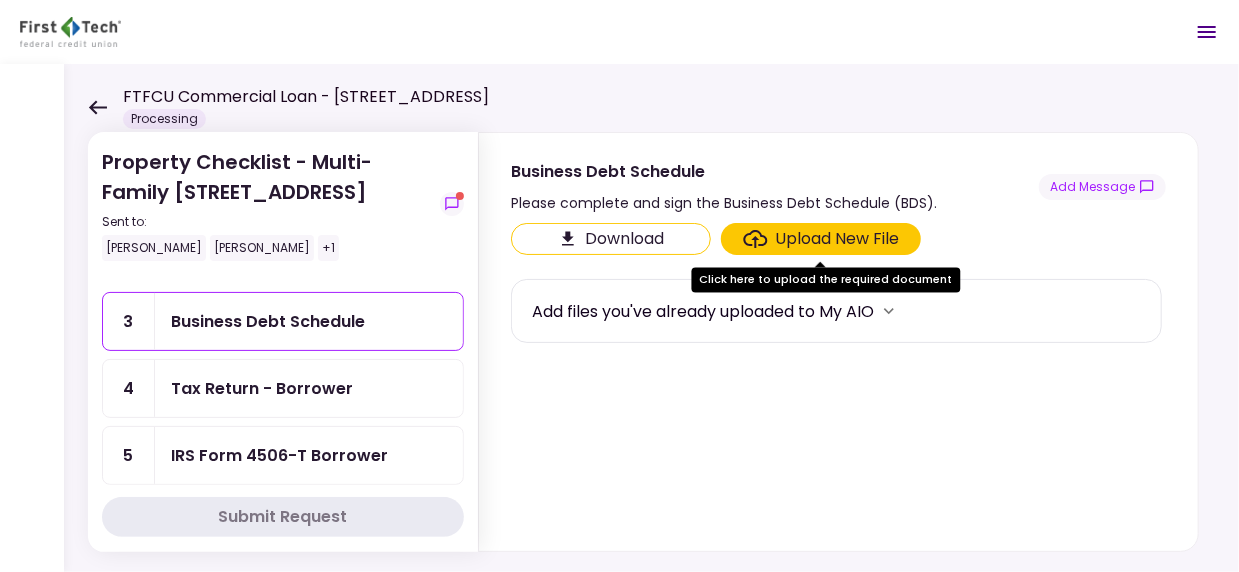 click on "Tax Return - Borrower" at bounding box center (262, 388) 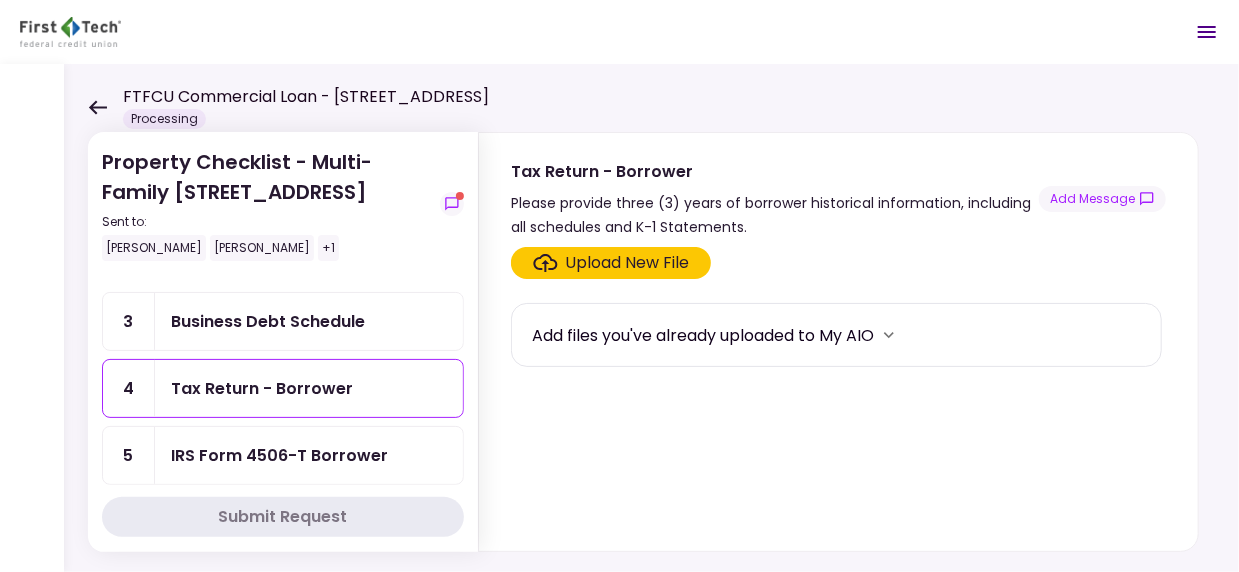 click on "Upload New File" at bounding box center (628, 263) 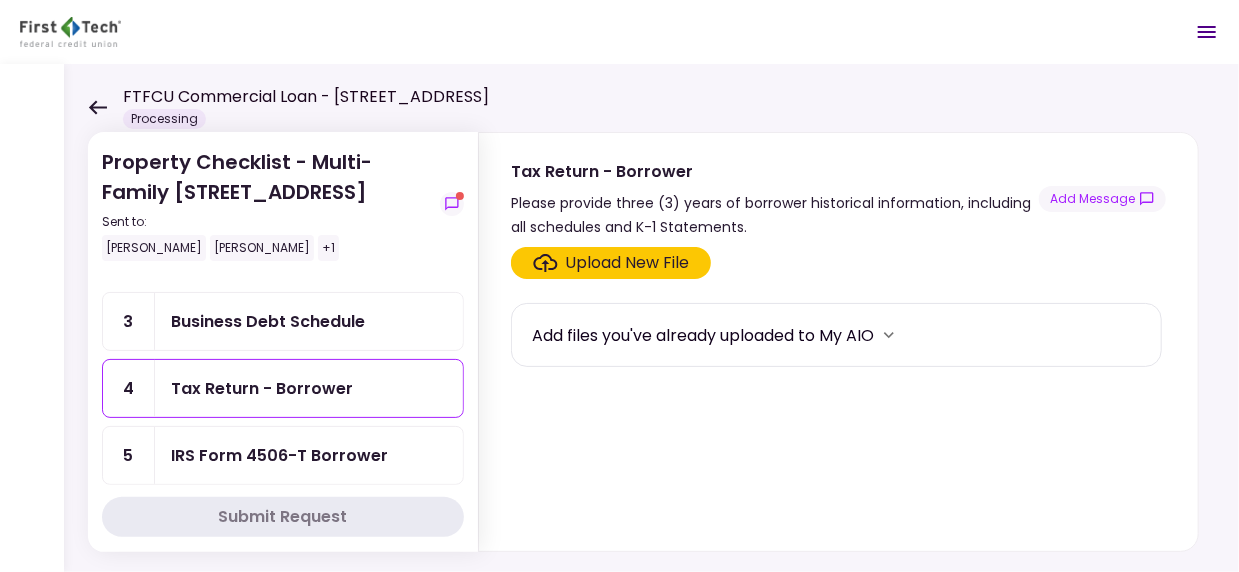 scroll, scrollTop: 200, scrollLeft: 0, axis: vertical 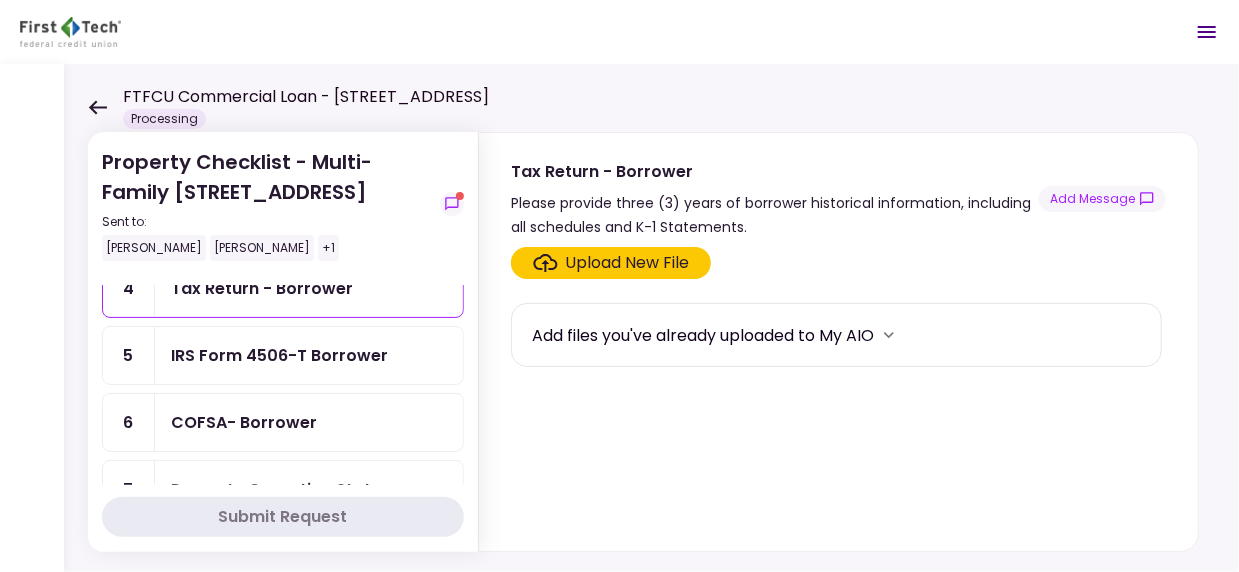 click on "IRS Form 4506-T Borrower" at bounding box center (279, 355) 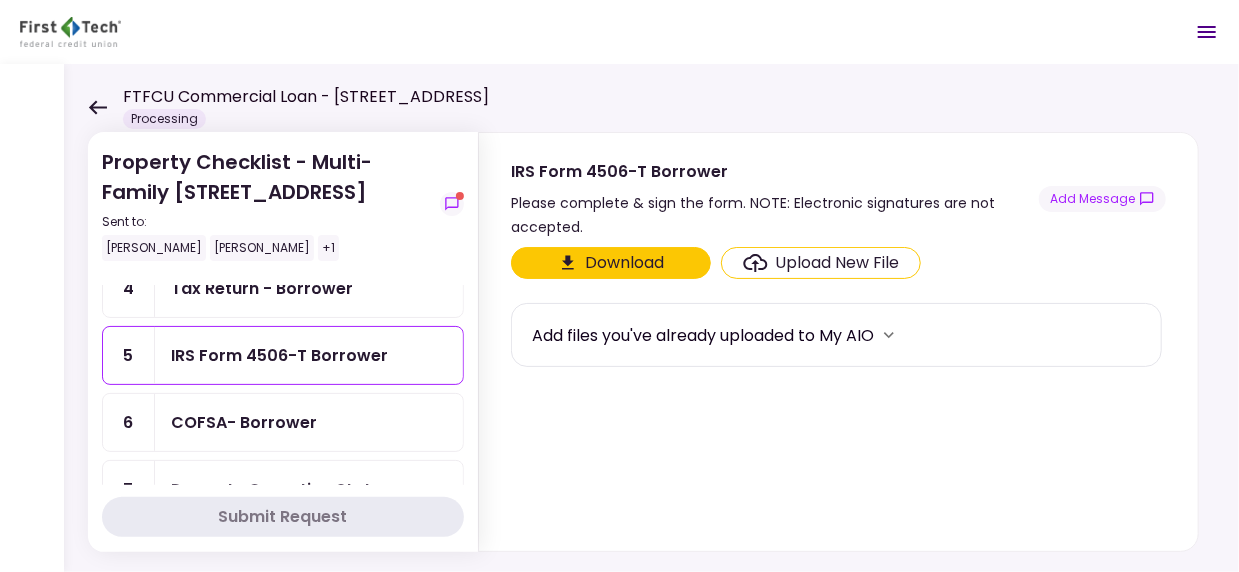 click on "Download" at bounding box center [611, 263] 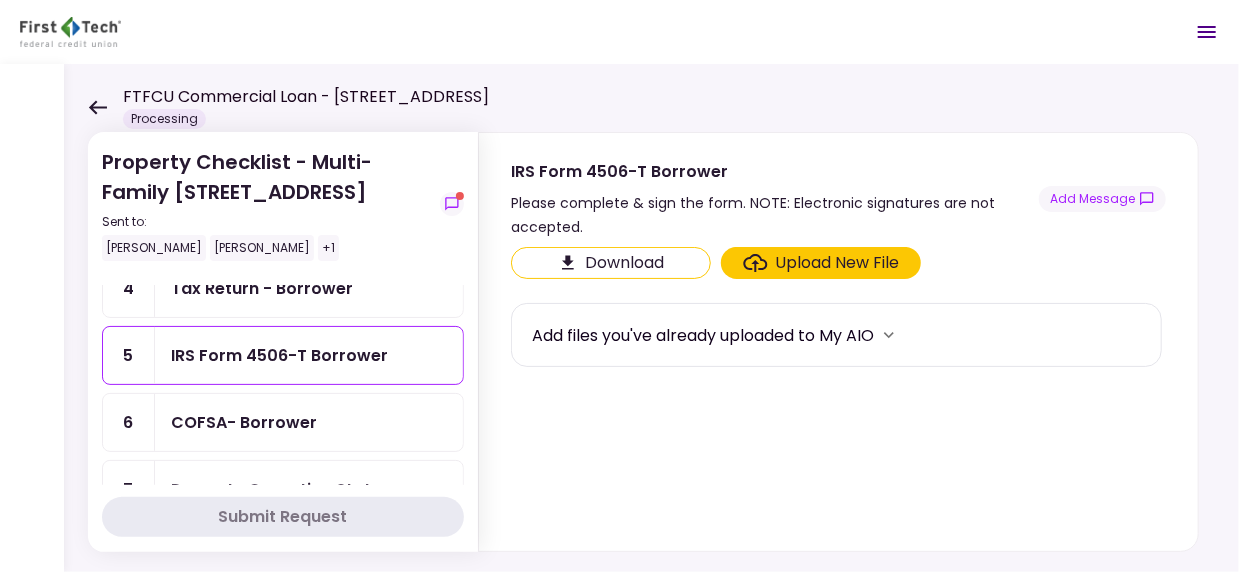 scroll, scrollTop: 300, scrollLeft: 0, axis: vertical 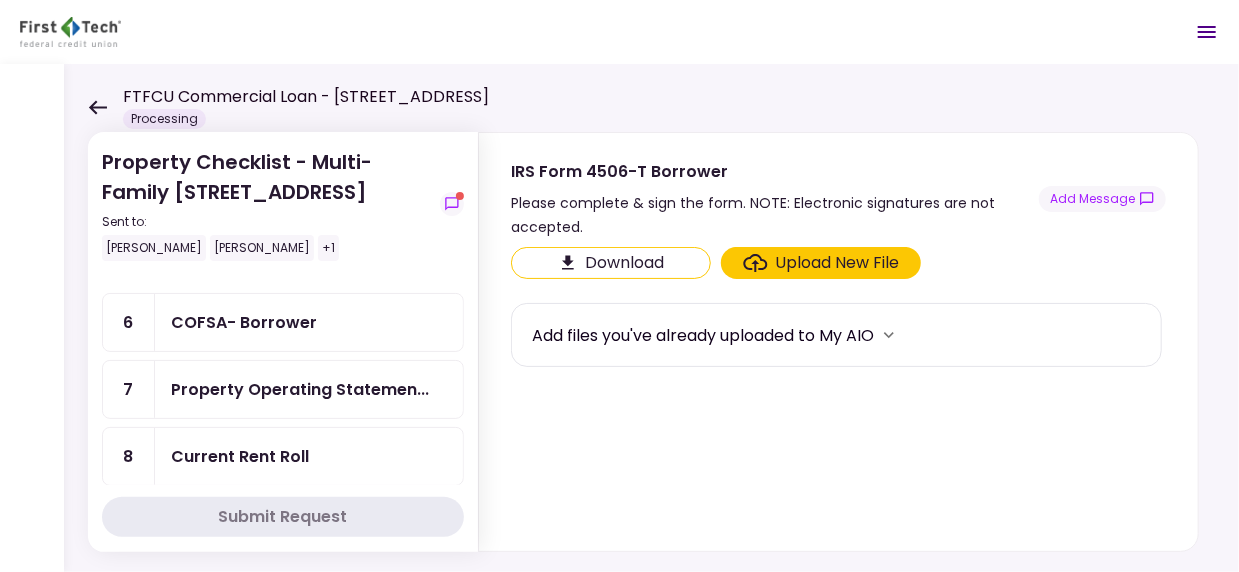 click on "COFSA- Borrower" at bounding box center [244, 322] 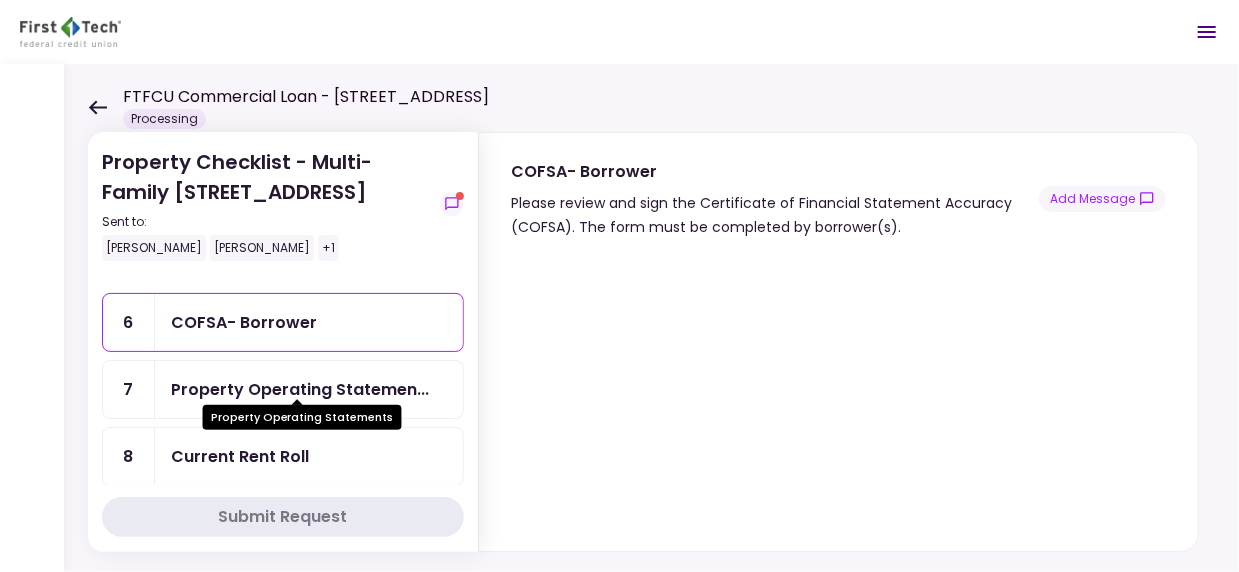 click on "Property Operating Statemen..." at bounding box center [300, 389] 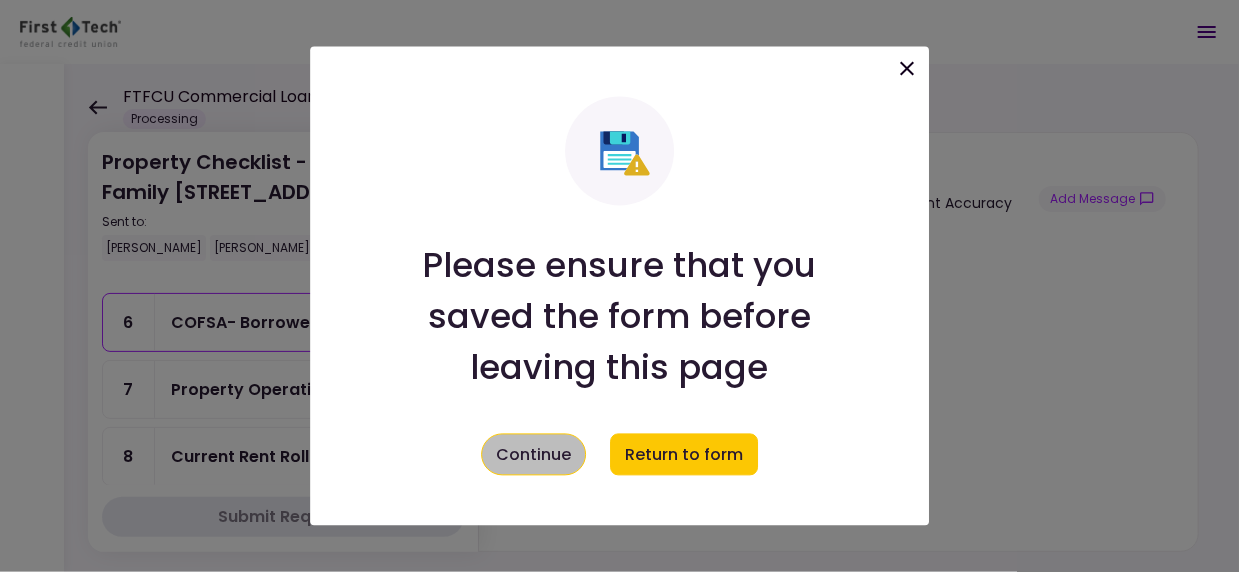 click on "Continue" at bounding box center (533, 455) 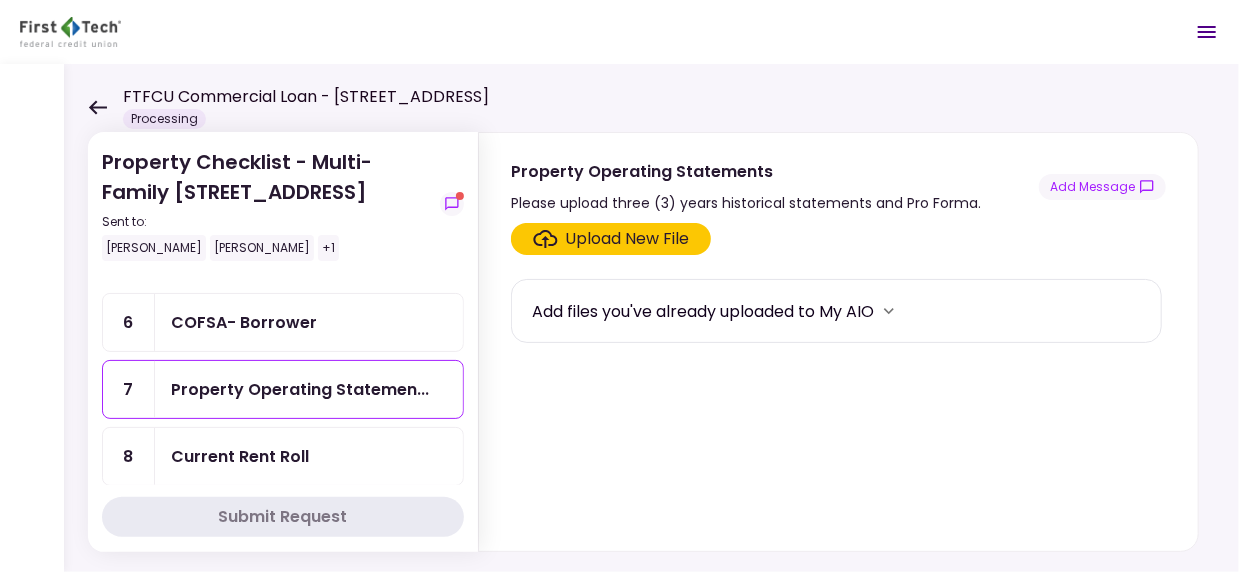 click on "Upload New File" at bounding box center [628, 239] 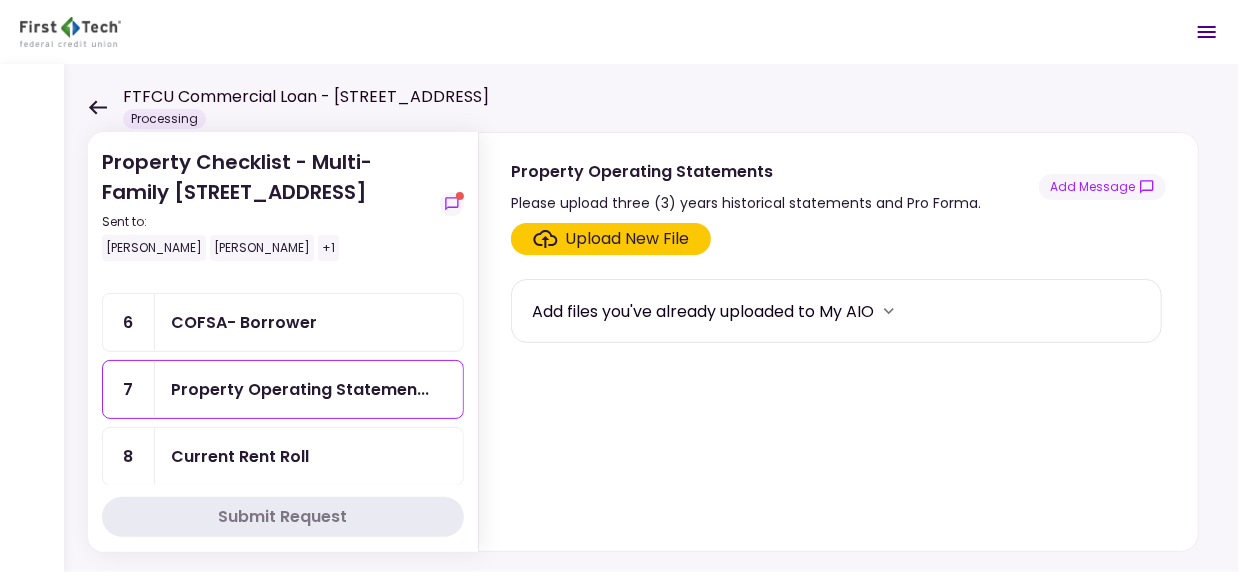 click on "Upload New File" at bounding box center (628, 239) 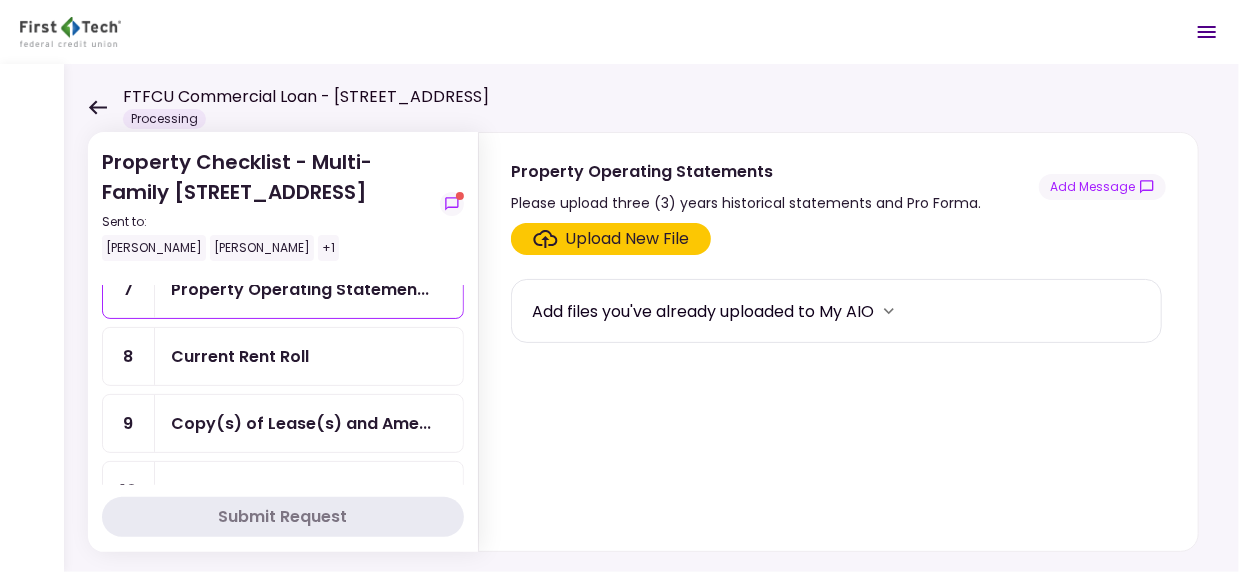 scroll, scrollTop: 300, scrollLeft: 0, axis: vertical 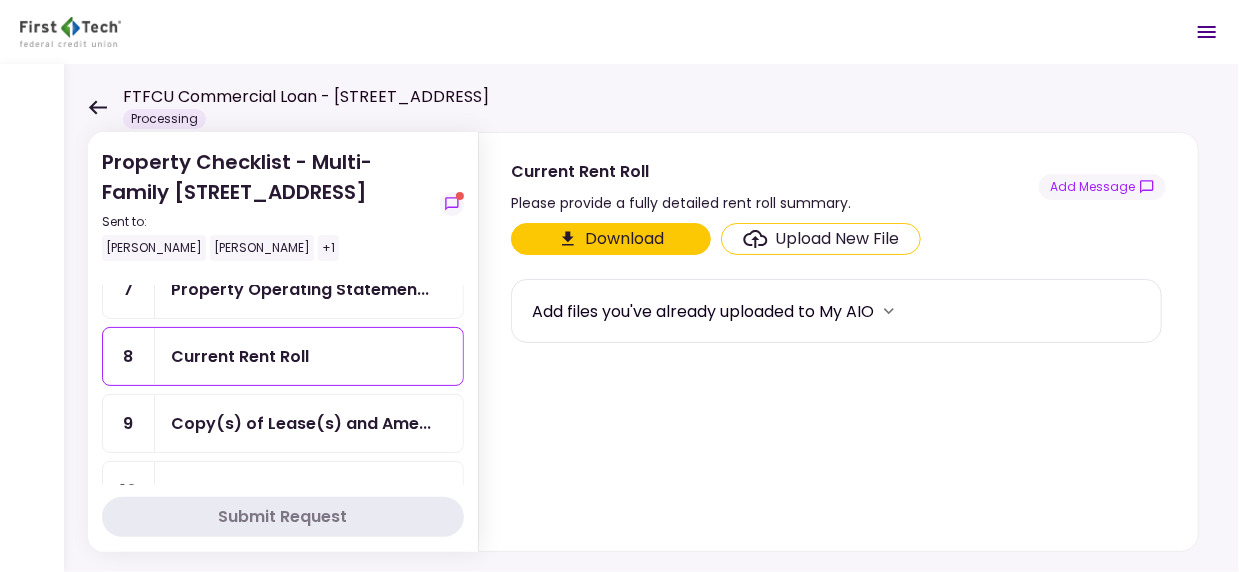 click on "Download" at bounding box center (611, 239) 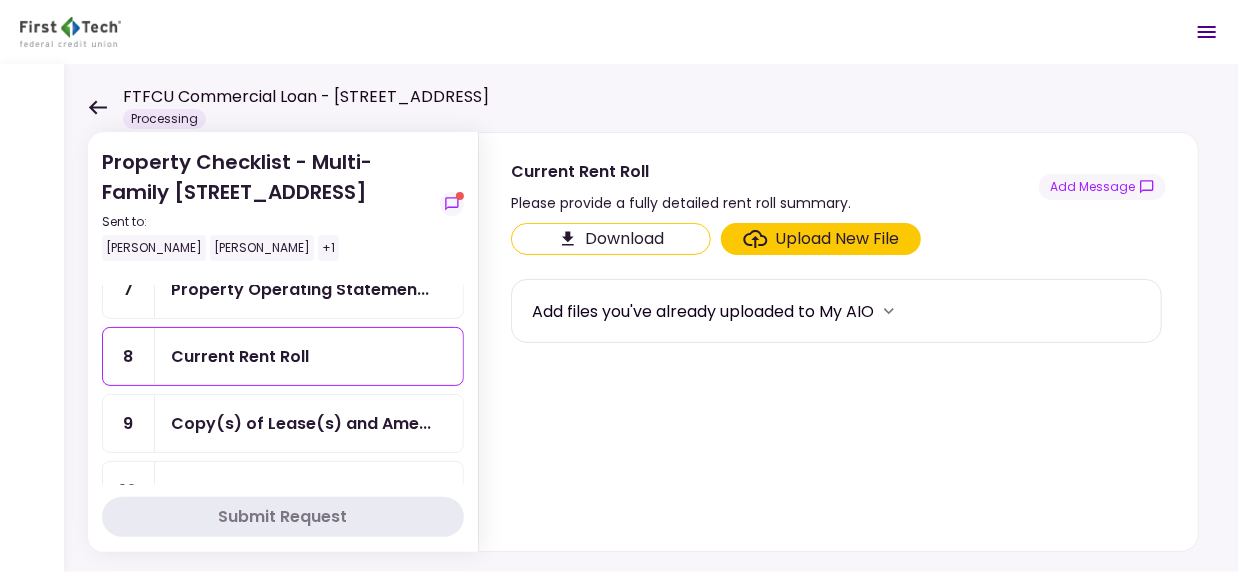 type 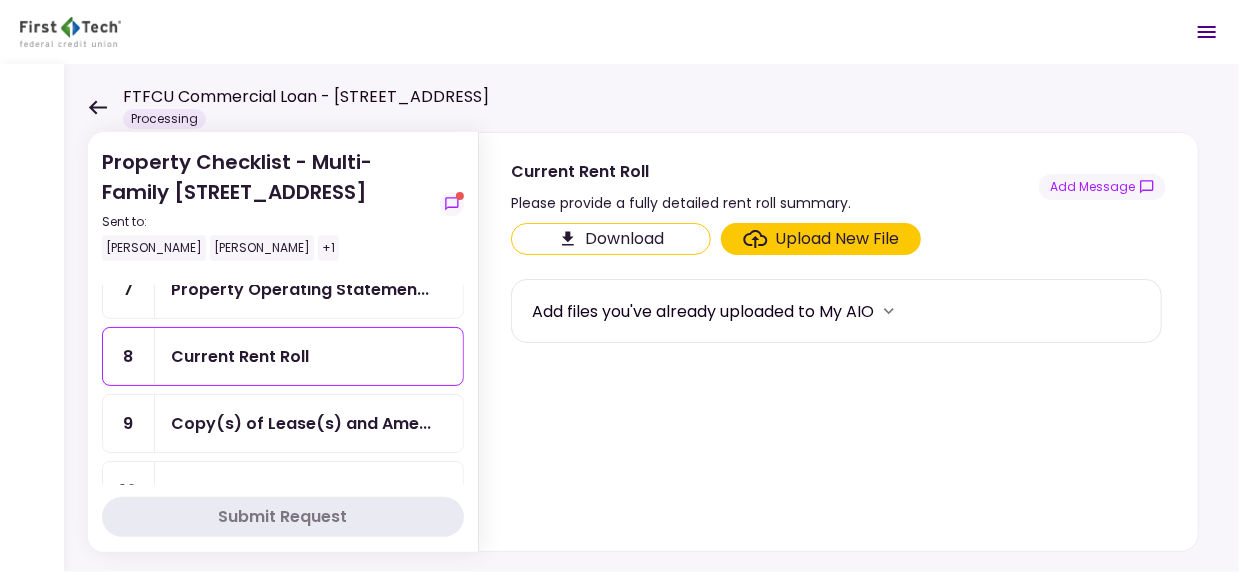 drag, startPoint x: 841, startPoint y: 379, endPoint x: 1049, endPoint y: 303, distance: 221.44977 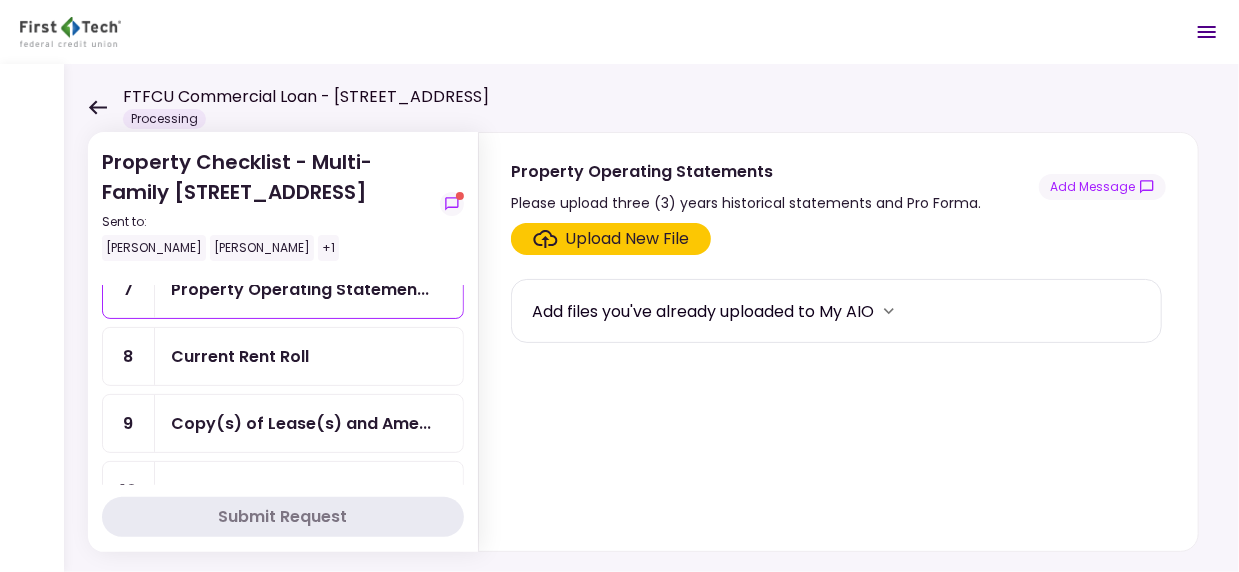 scroll, scrollTop: 500, scrollLeft: 0, axis: vertical 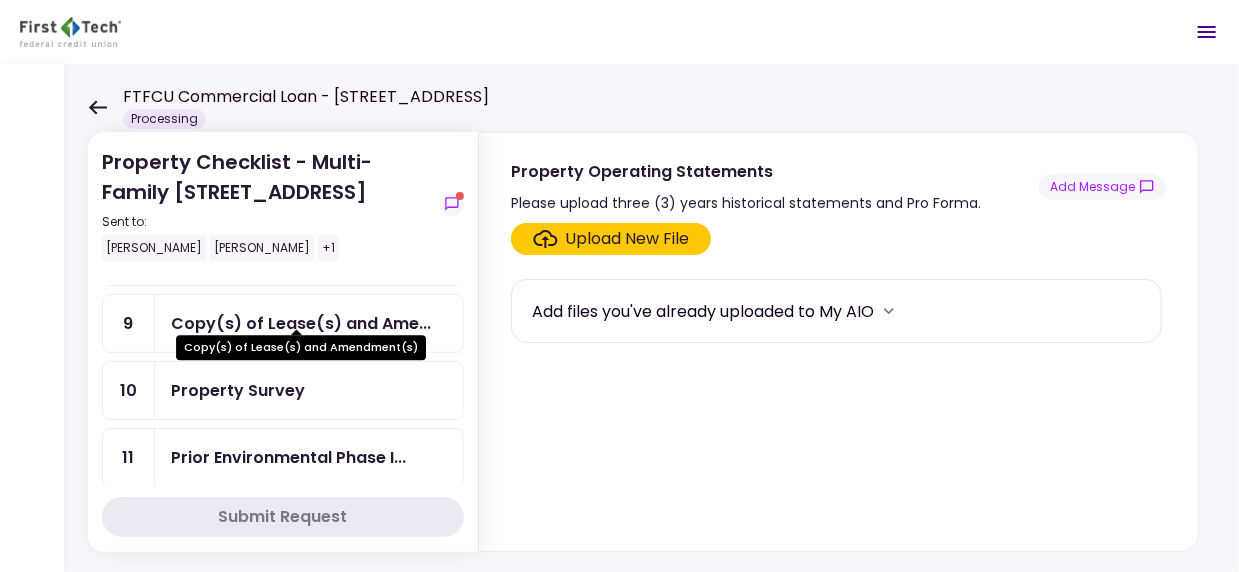 click on "Copy(s) of Lease(s) and Ame..." at bounding box center (301, 323) 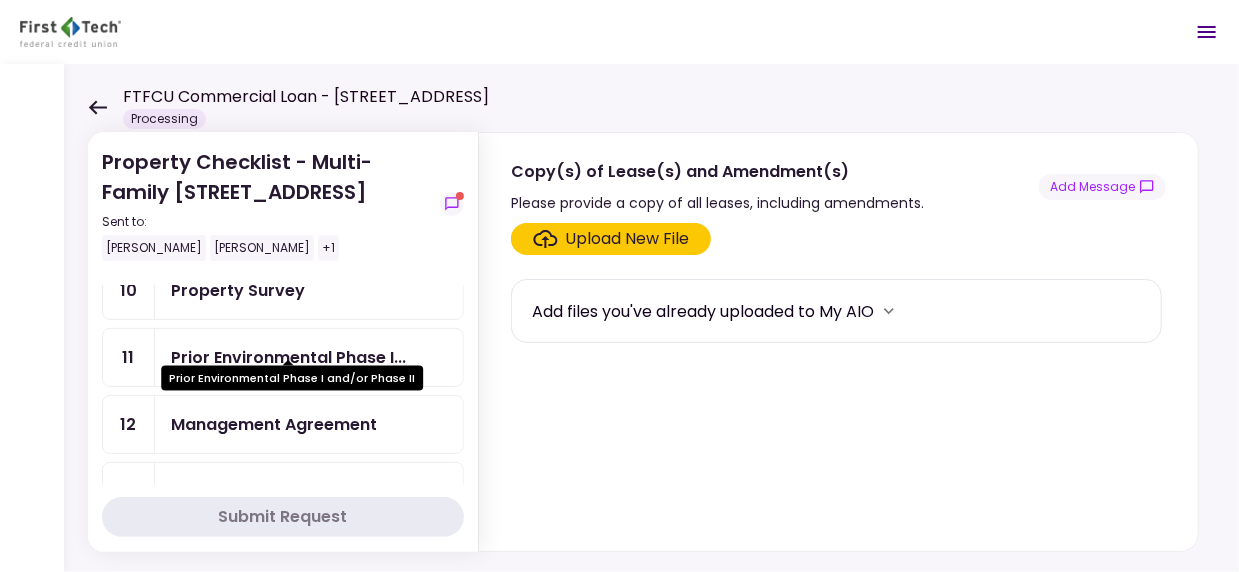 scroll, scrollTop: 500, scrollLeft: 0, axis: vertical 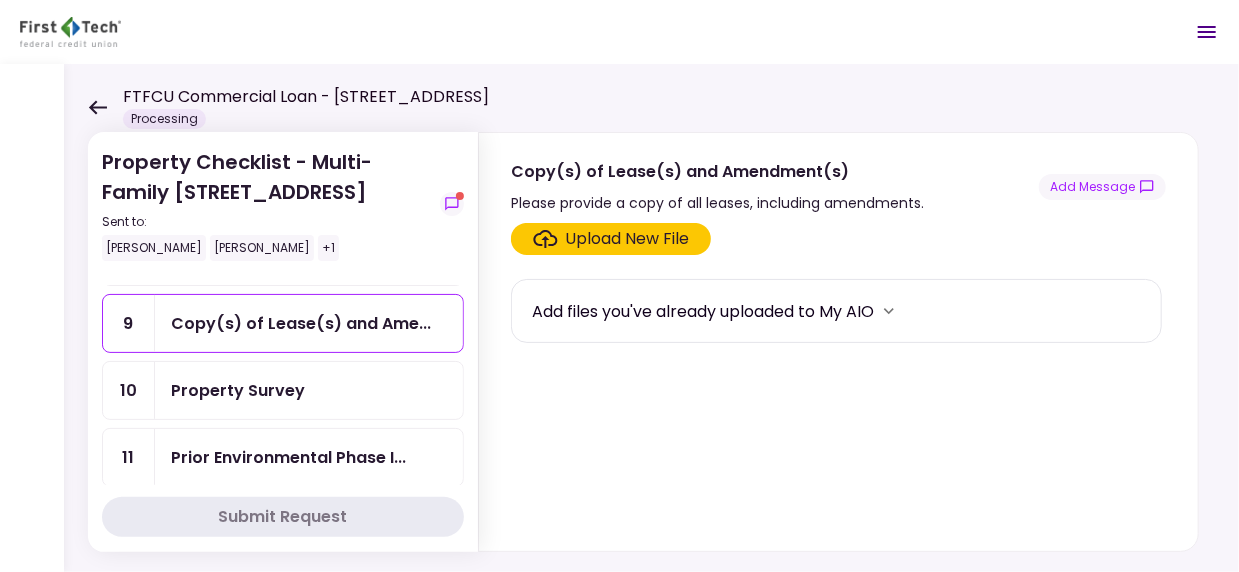 click on "Property Survey" at bounding box center [238, 390] 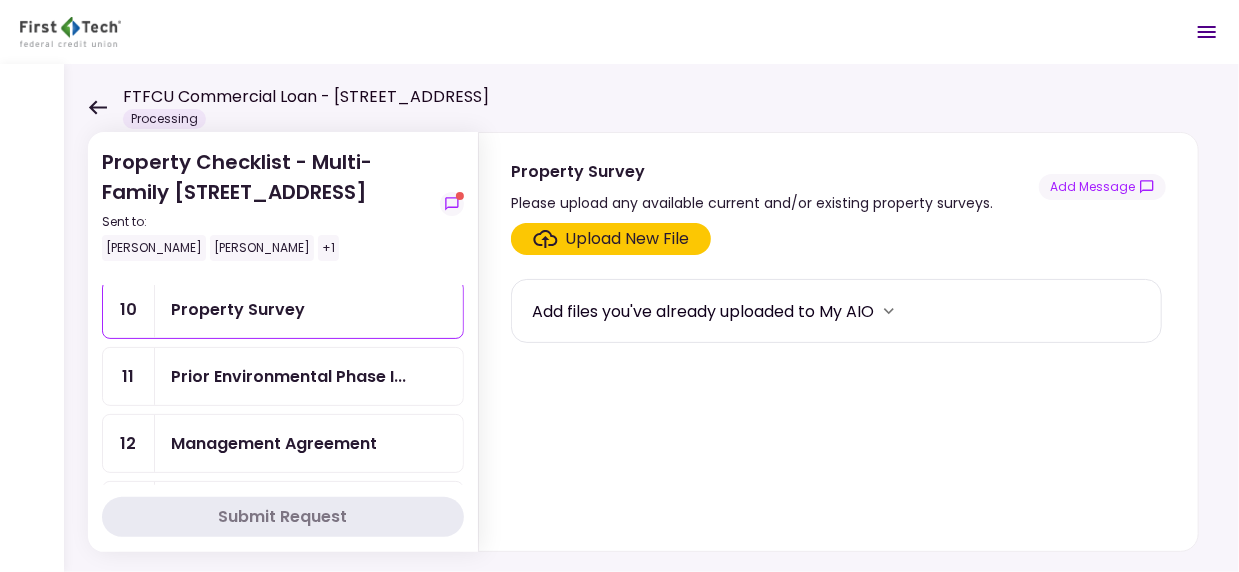 scroll, scrollTop: 600, scrollLeft: 0, axis: vertical 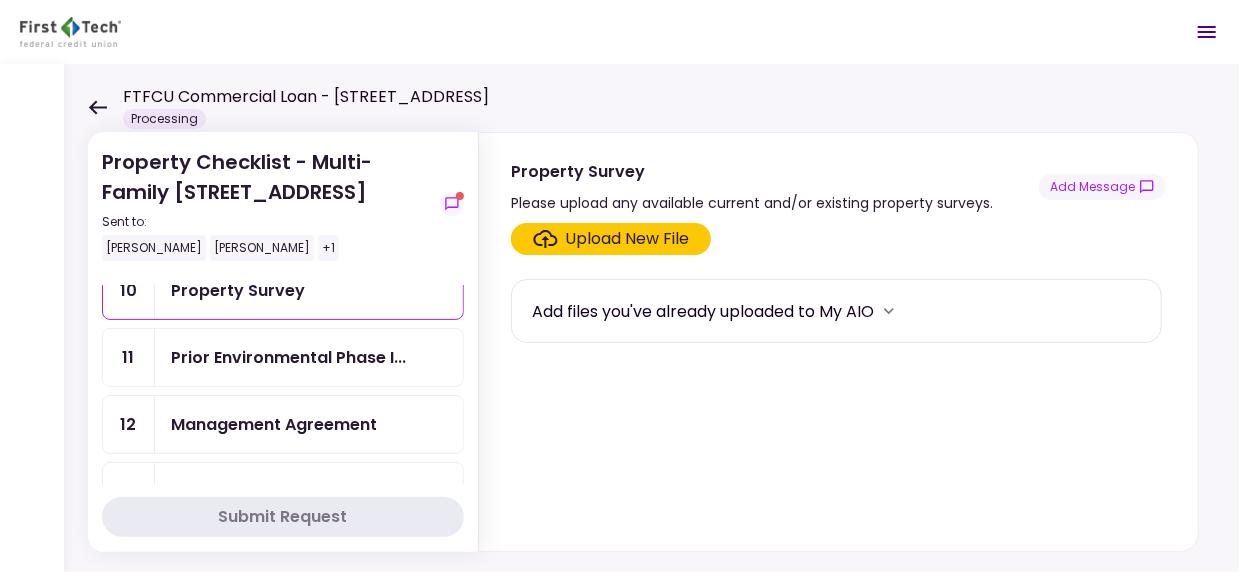click on "Management Agreement" at bounding box center [274, 424] 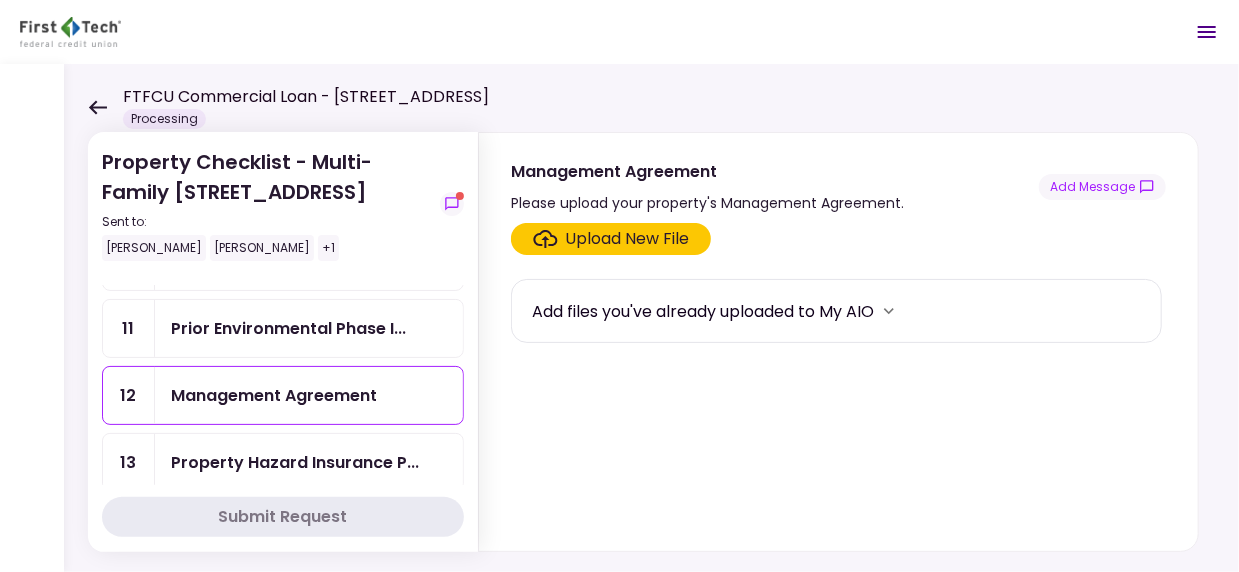 scroll, scrollTop: 600, scrollLeft: 0, axis: vertical 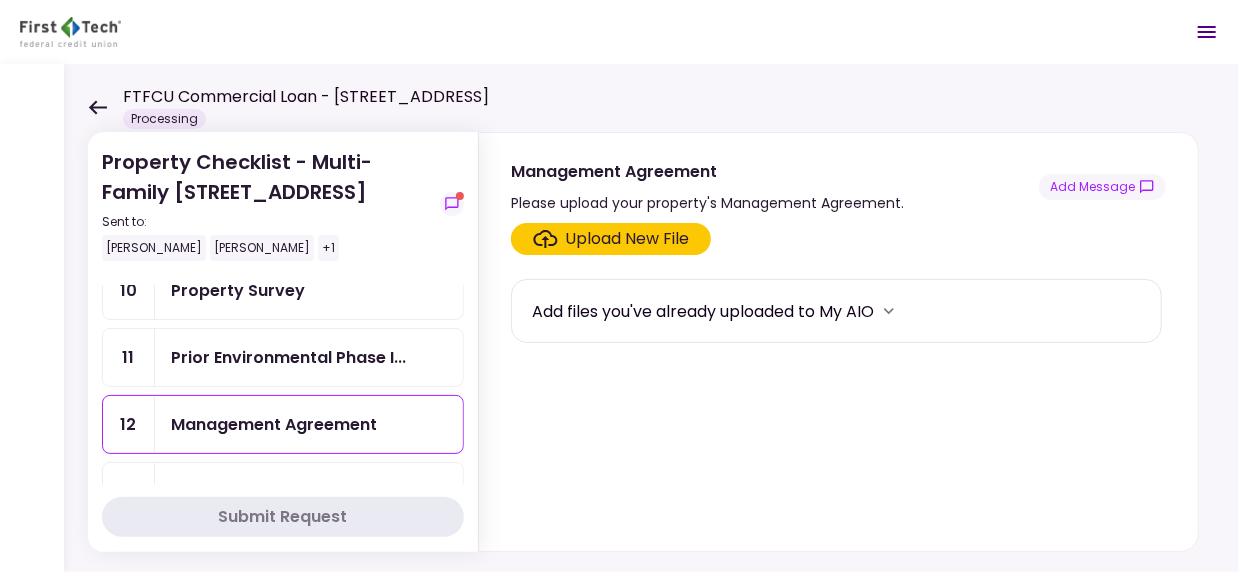 click on "Upload New File" at bounding box center [628, 239] 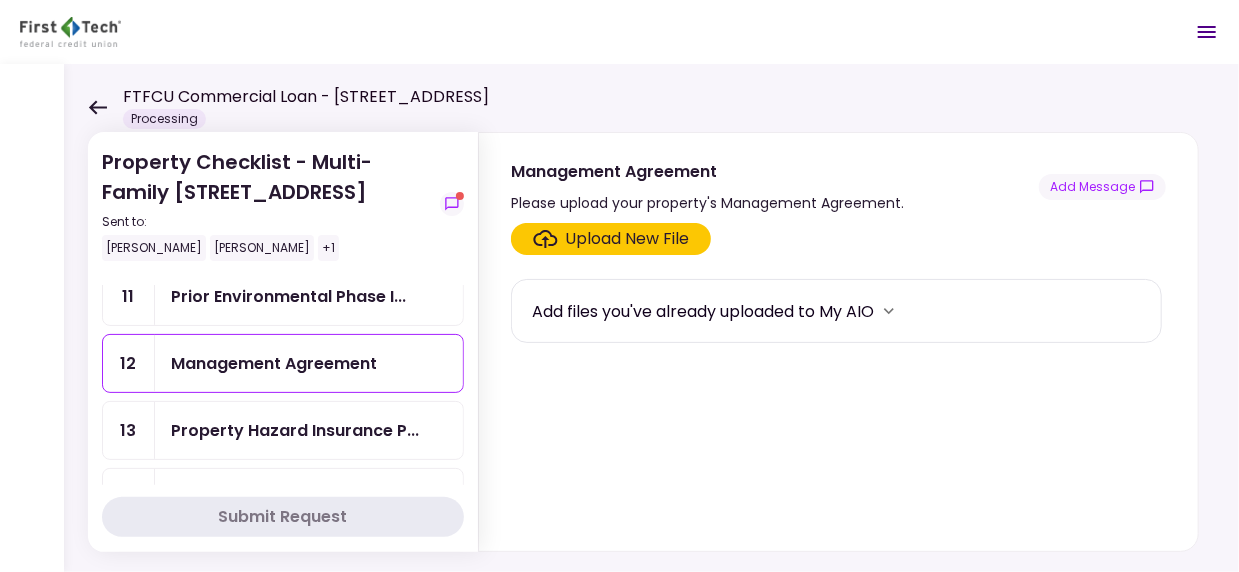 scroll, scrollTop: 700, scrollLeft: 0, axis: vertical 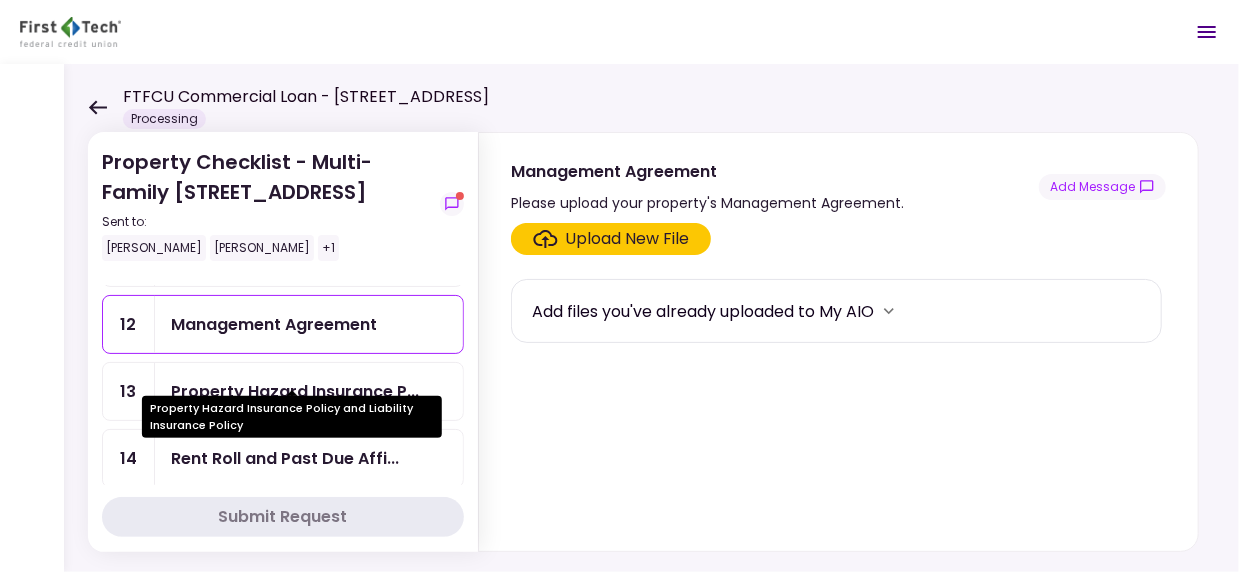 click on "Property Hazard Insurance P..." at bounding box center (295, 391) 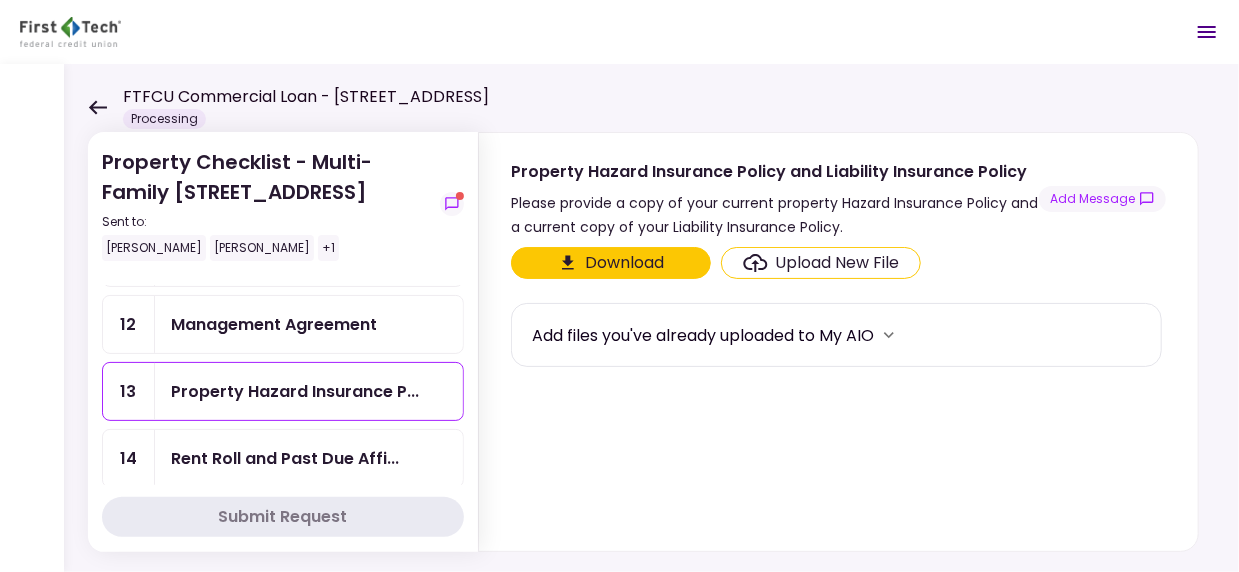 click 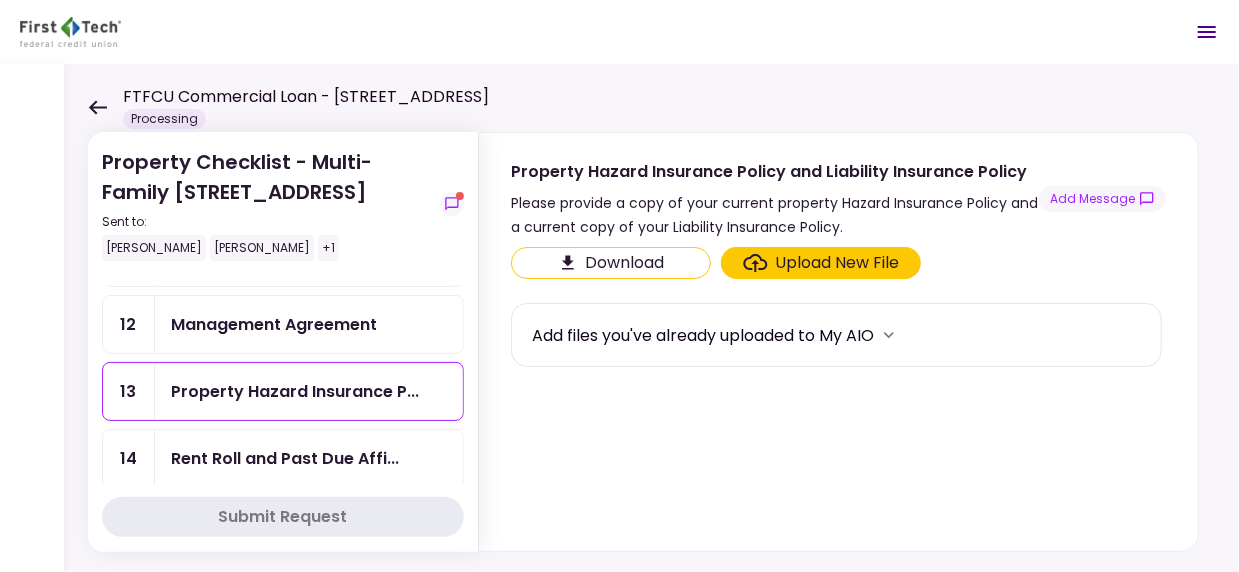 type 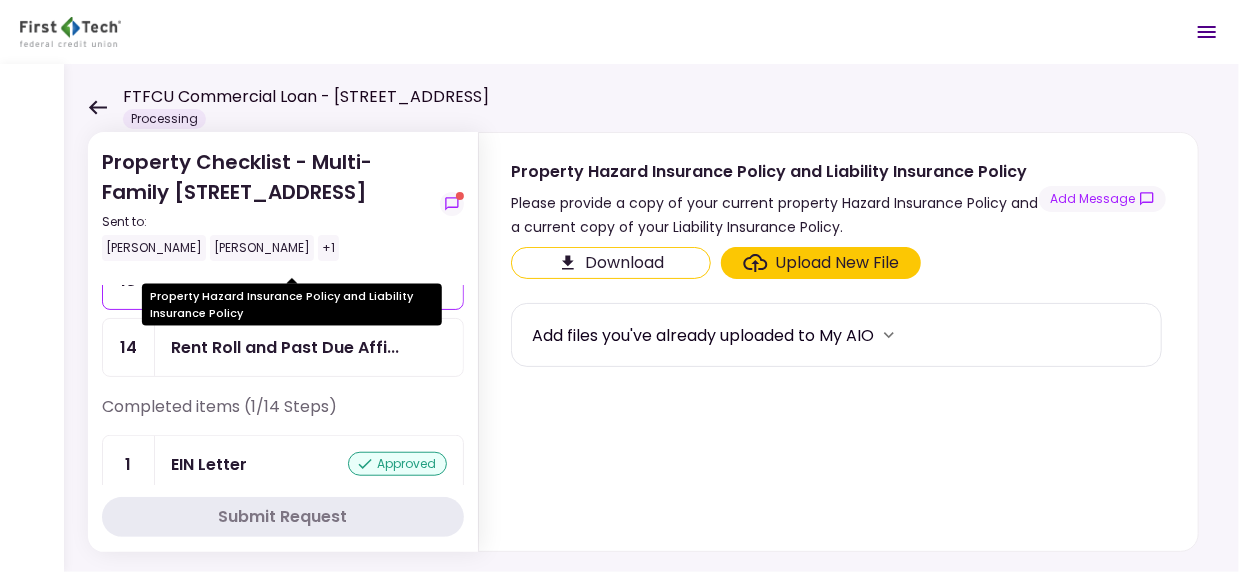 scroll, scrollTop: 812, scrollLeft: 0, axis: vertical 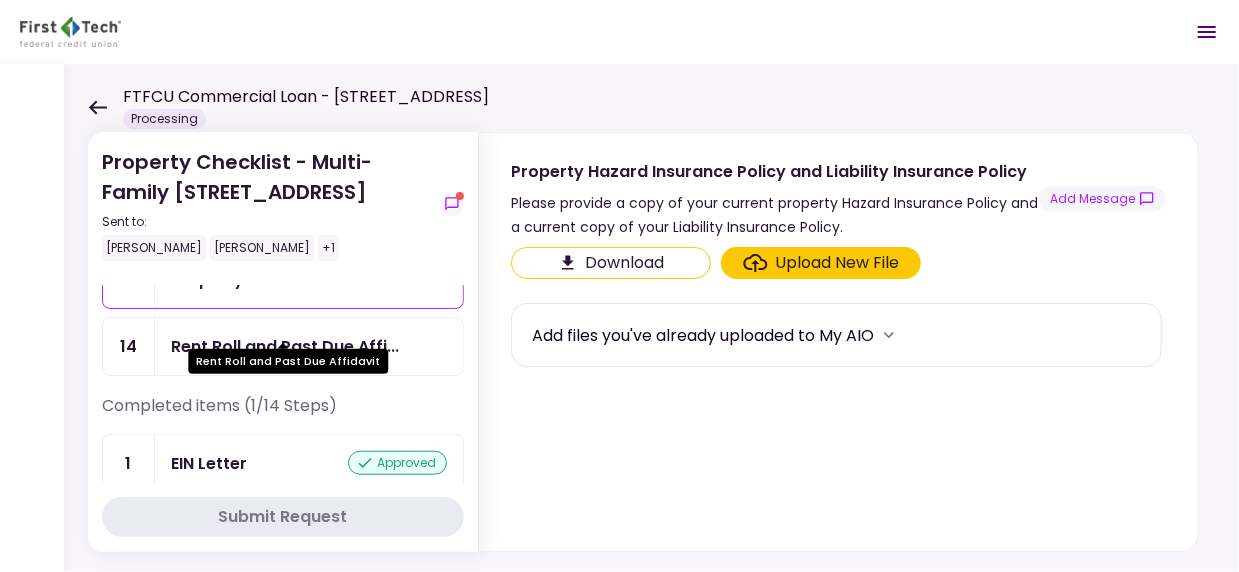 click on "Rent Roll and Past Due Affi..." at bounding box center [285, 346] 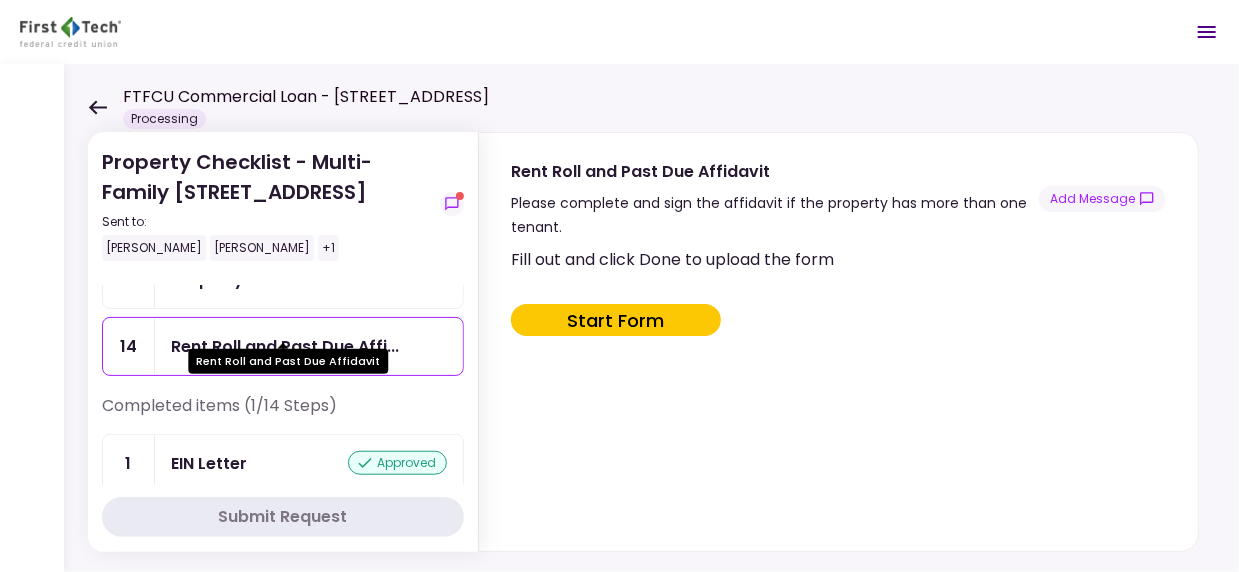 click on "Rent Roll and Past Due Affi..." at bounding box center [285, 346] 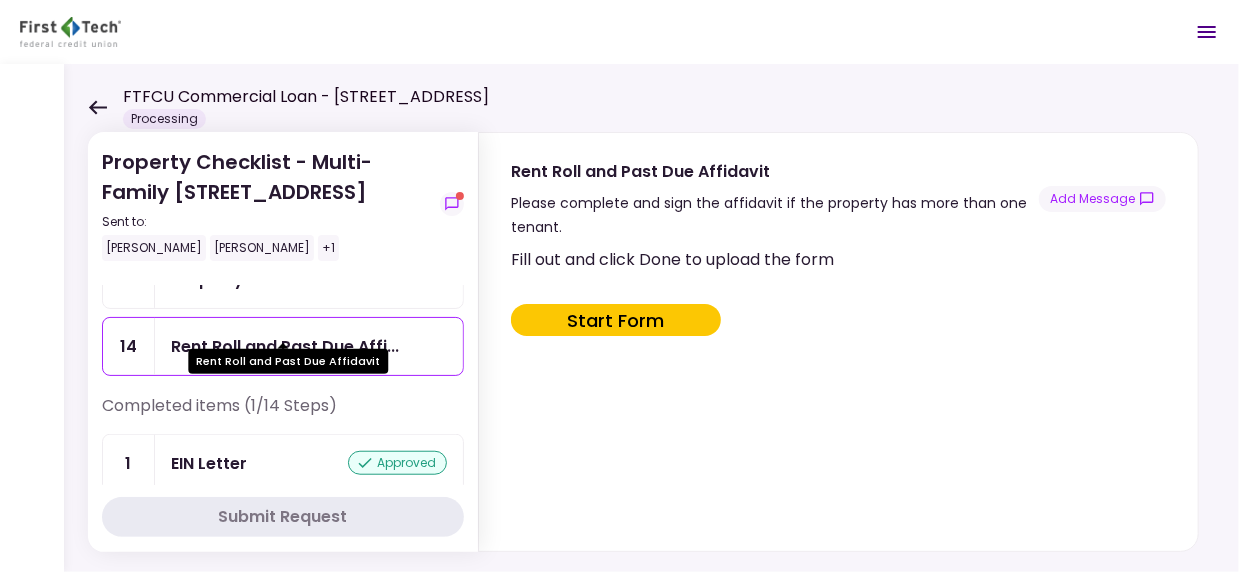 click on "Rent Roll and Past Due Affi..." at bounding box center (285, 346) 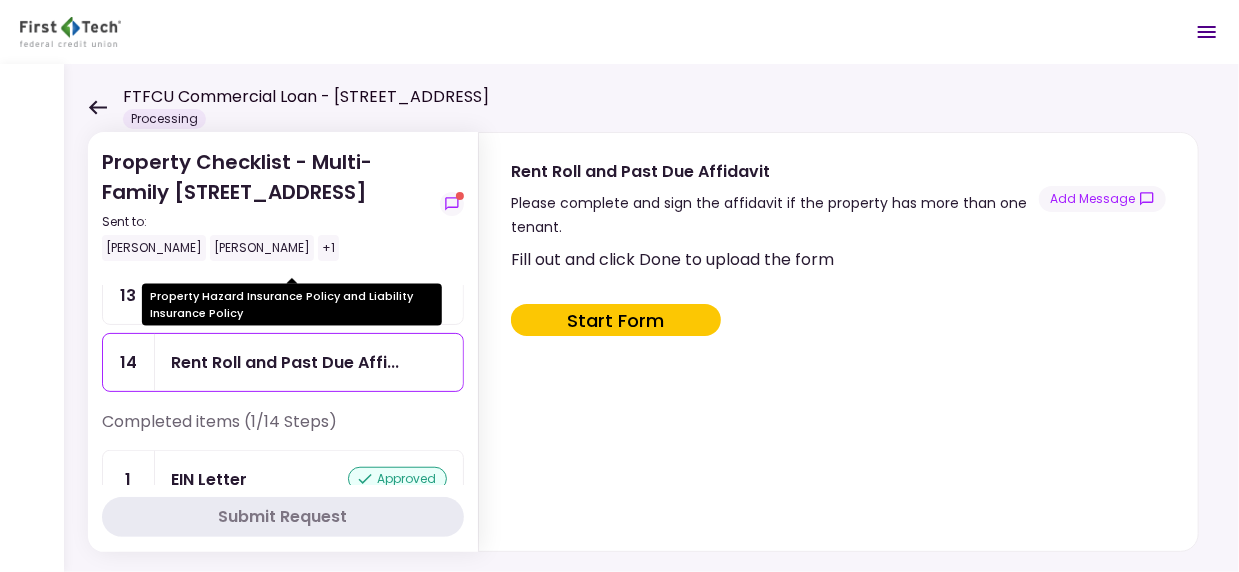 scroll, scrollTop: 812, scrollLeft: 0, axis: vertical 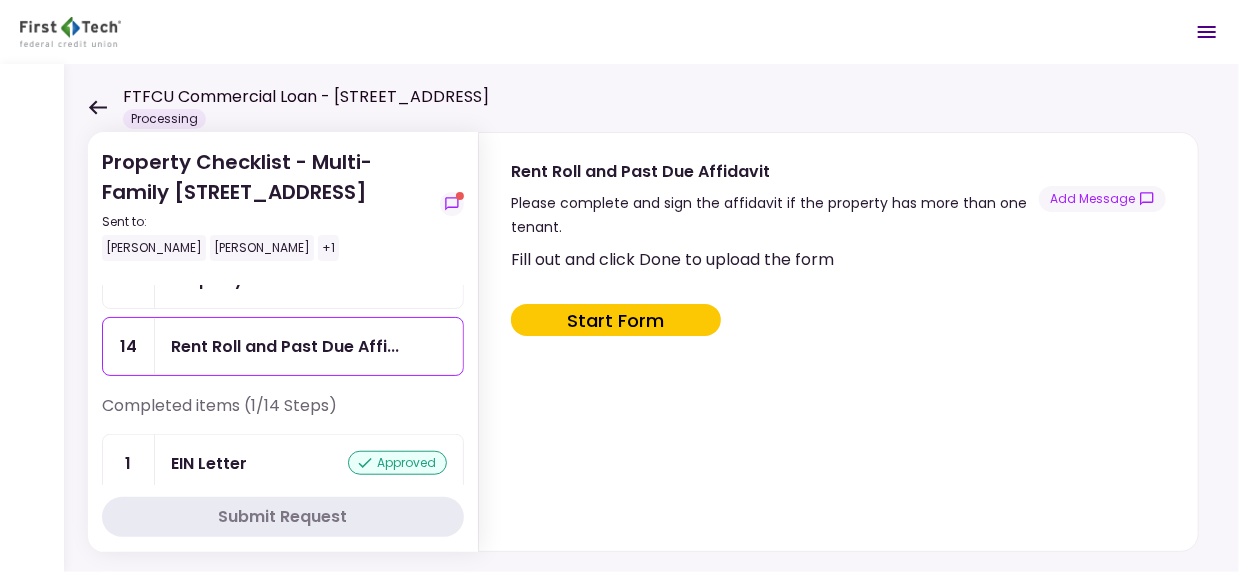 click on "Start Form" at bounding box center [616, 320] 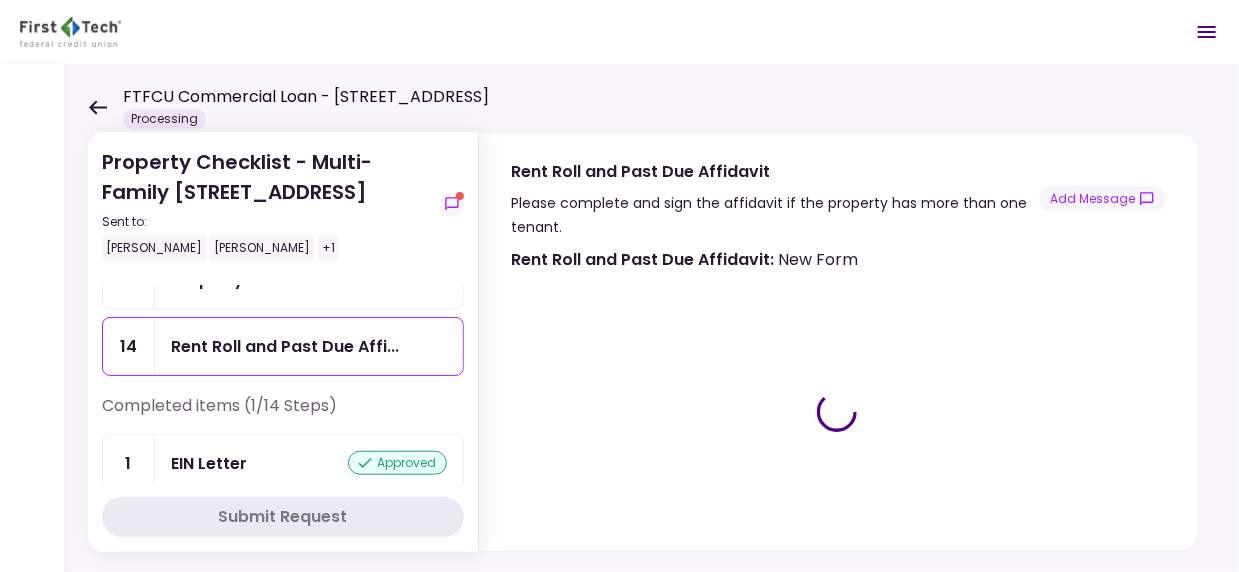 type on "***" 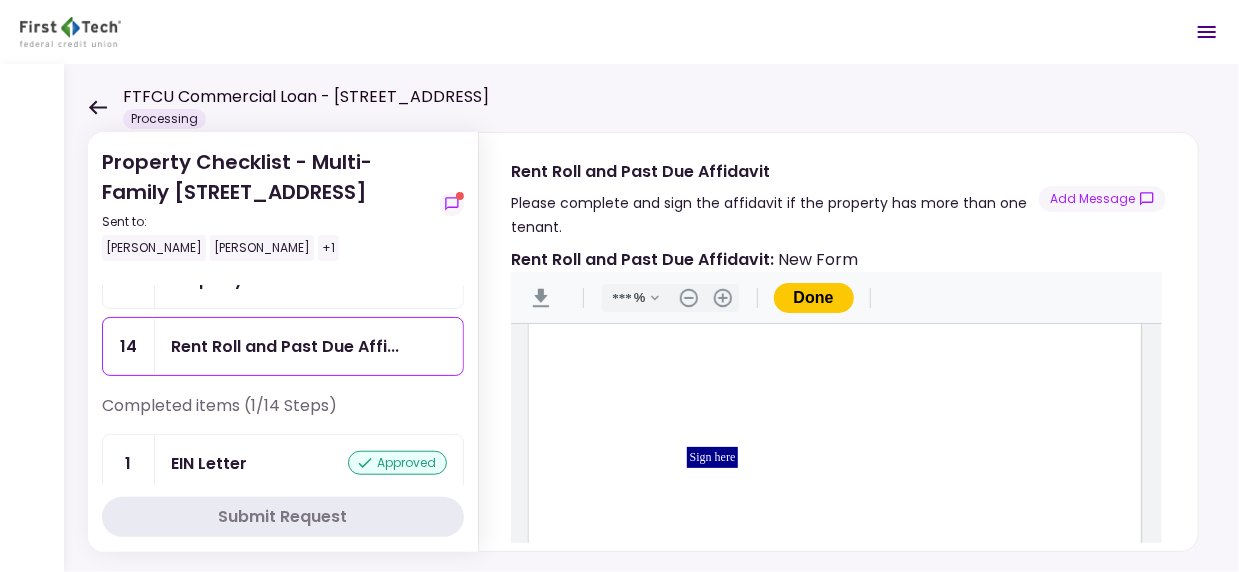 scroll, scrollTop: 453, scrollLeft: 0, axis: vertical 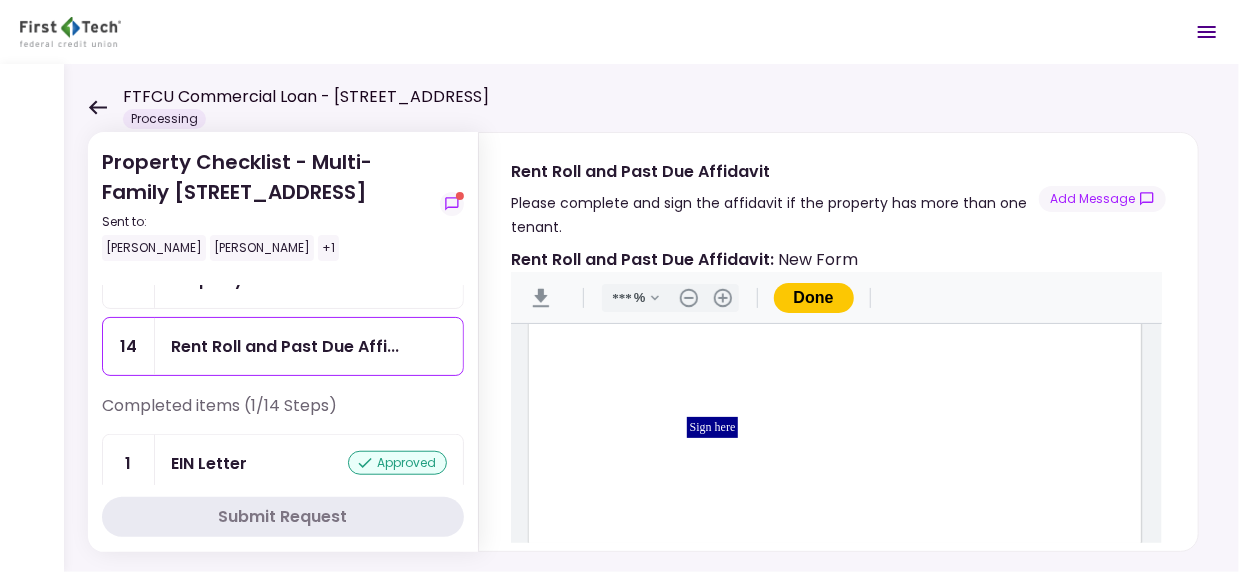 click on "Sign here" at bounding box center [713, 427] 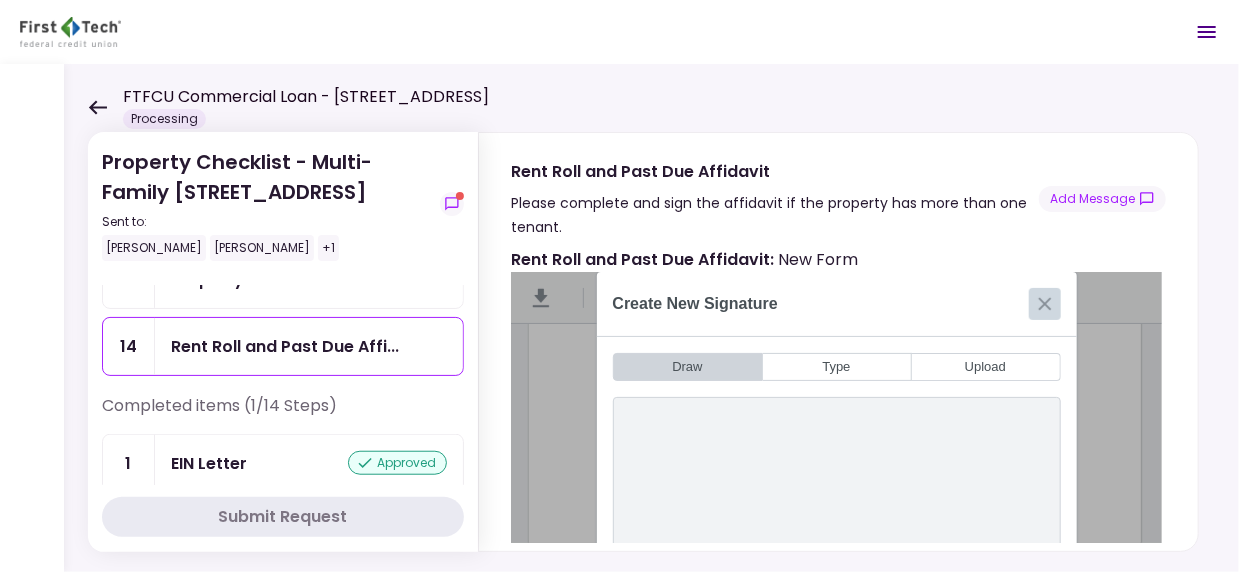 click at bounding box center (1045, 304) 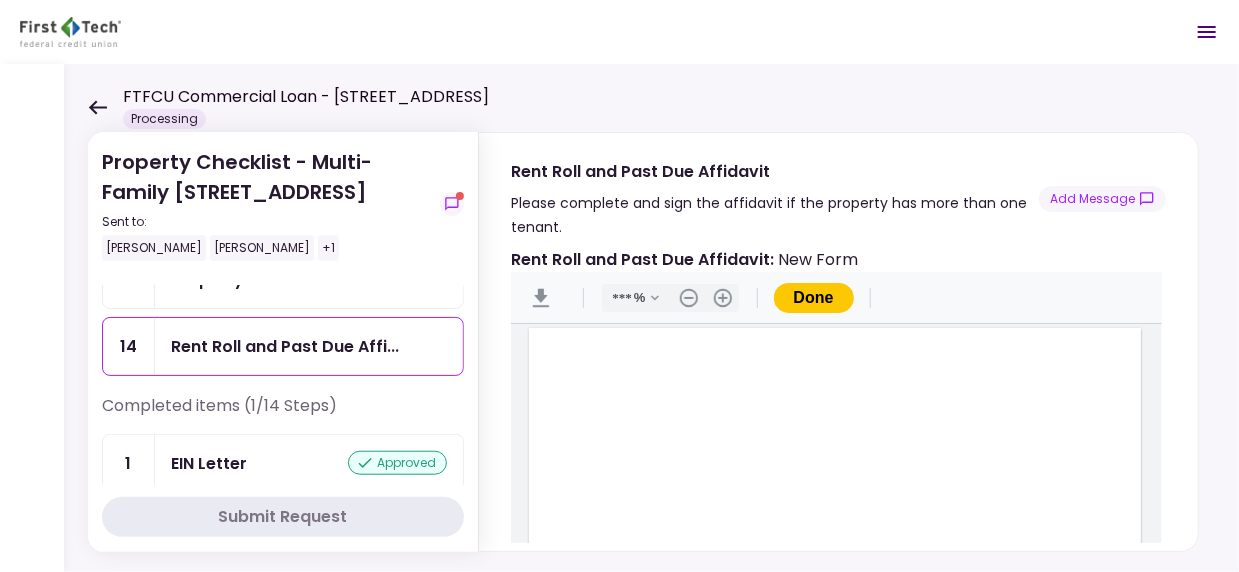 scroll, scrollTop: 0, scrollLeft: 0, axis: both 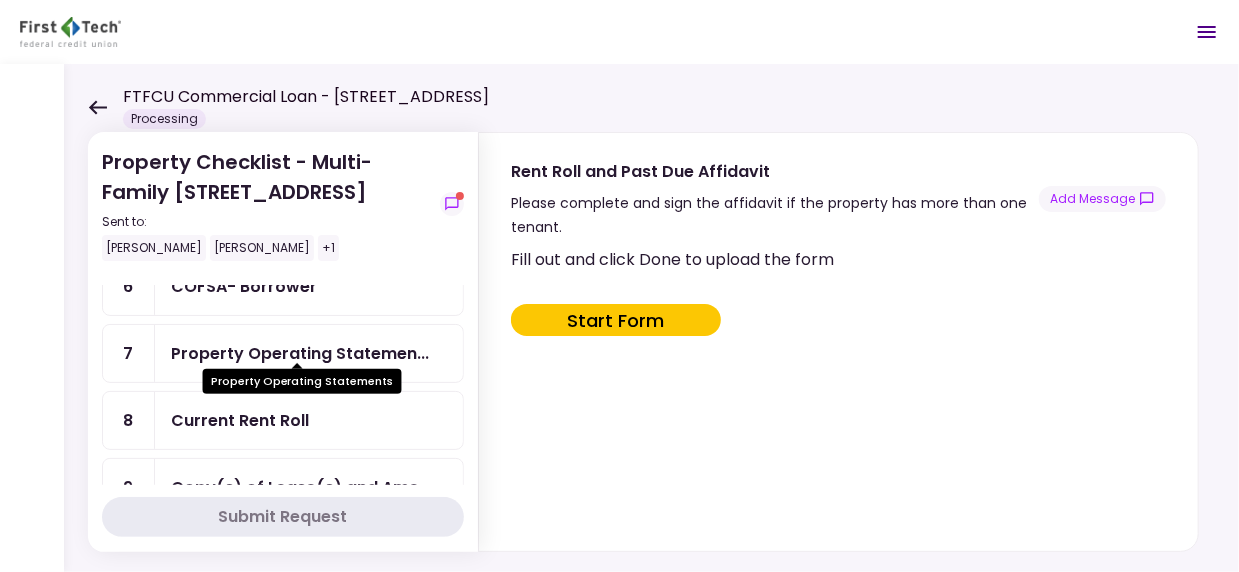 click on "Property Operating Statemen..." at bounding box center [300, 353] 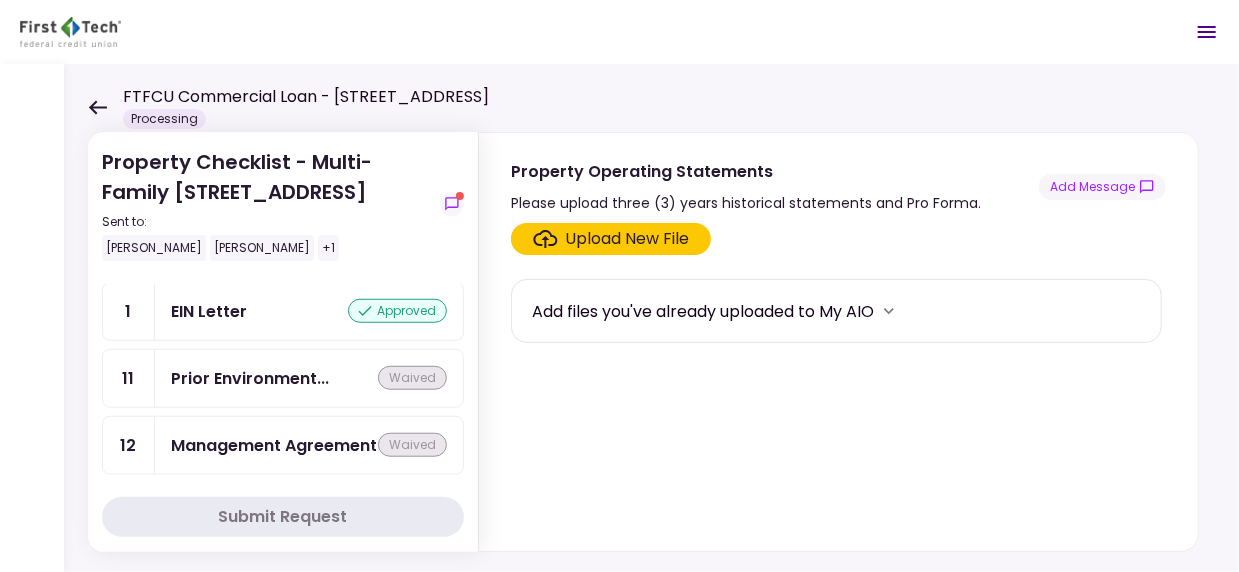 scroll, scrollTop: 836, scrollLeft: 0, axis: vertical 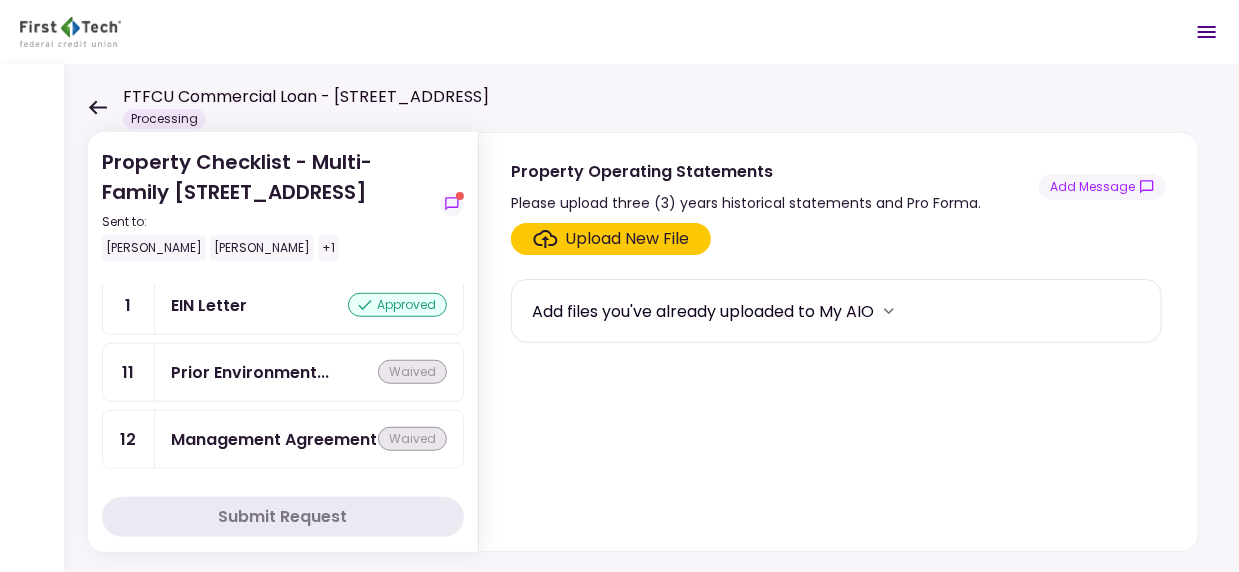 click 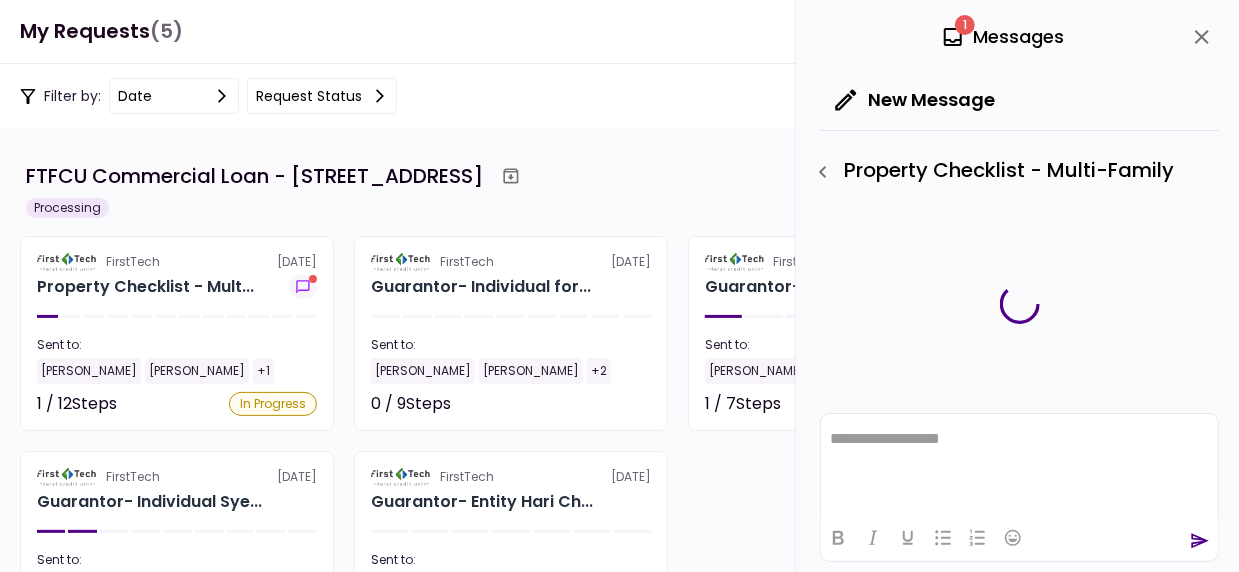scroll, scrollTop: 0, scrollLeft: 0, axis: both 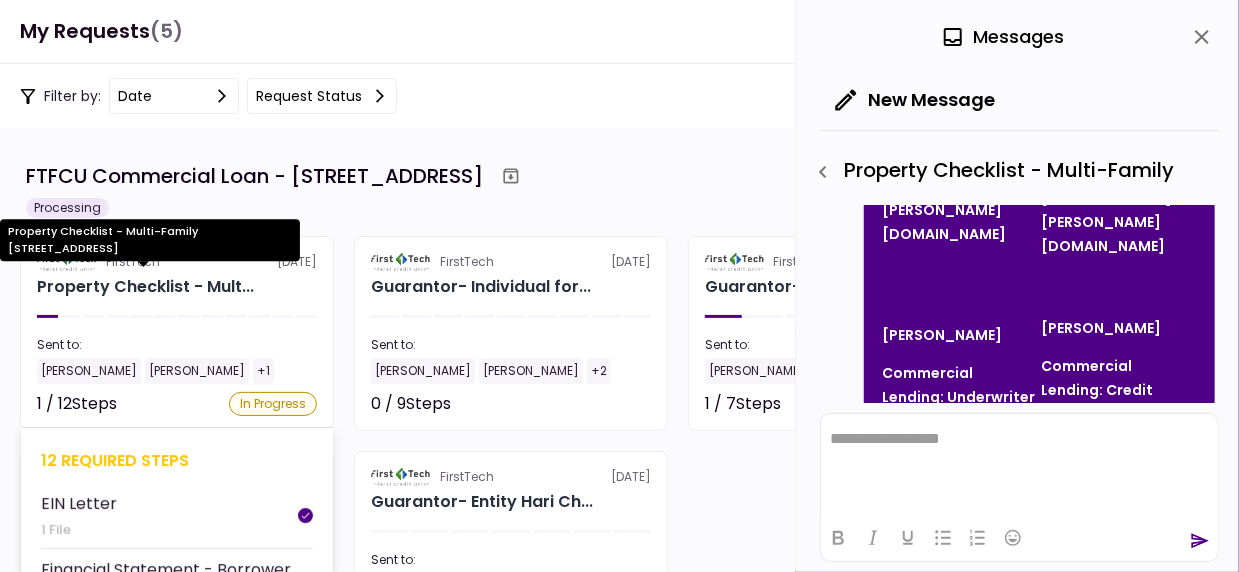 click on "Property Checklist - Mult..." at bounding box center (145, 287) 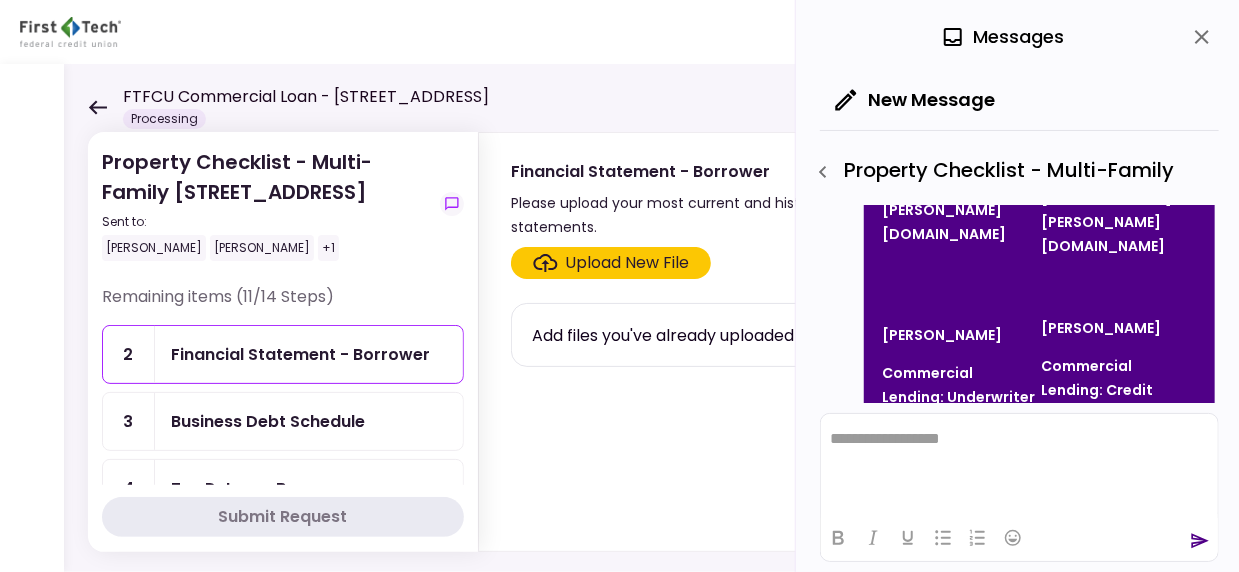 click 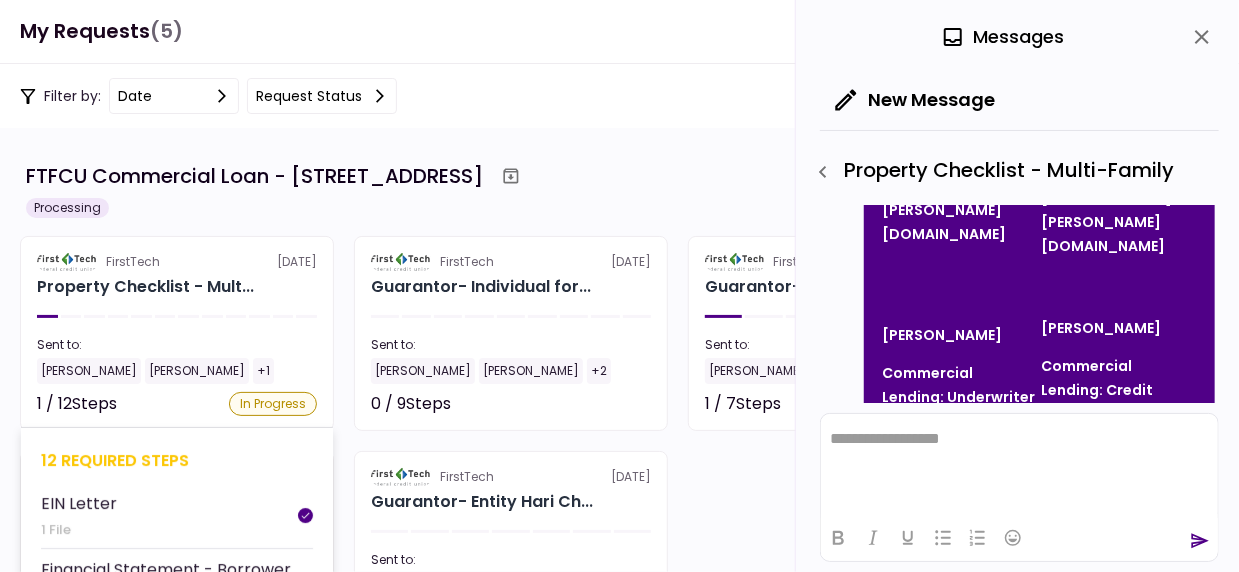 scroll, scrollTop: 100, scrollLeft: 0, axis: vertical 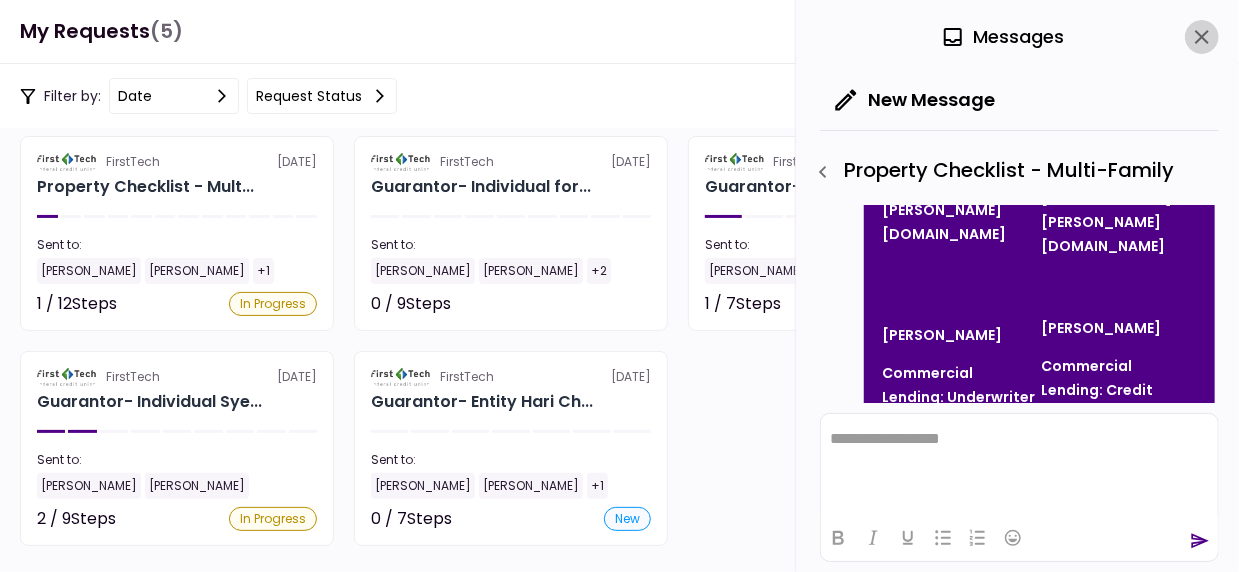 click 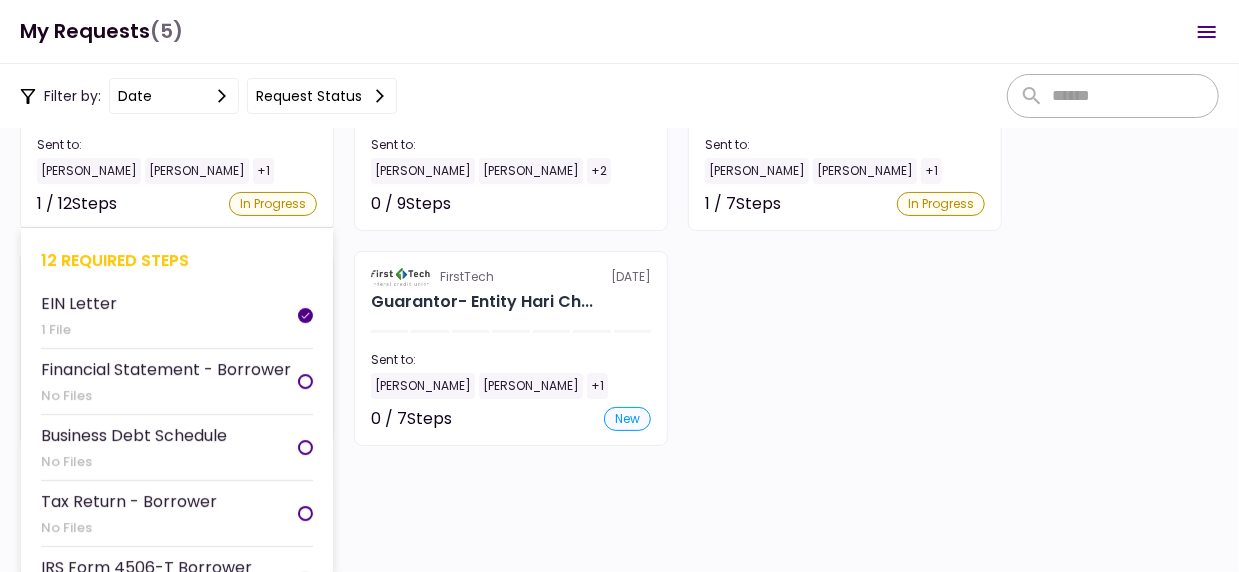 scroll, scrollTop: 203, scrollLeft: 0, axis: vertical 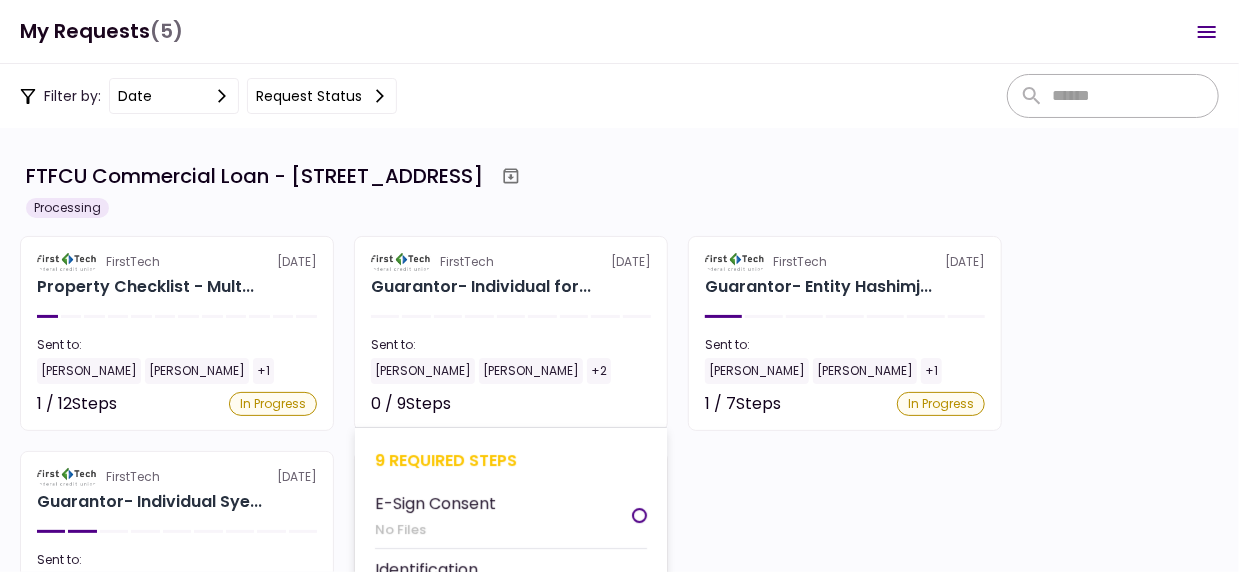 click on "[PERSON_NAME]" at bounding box center (531, 371) 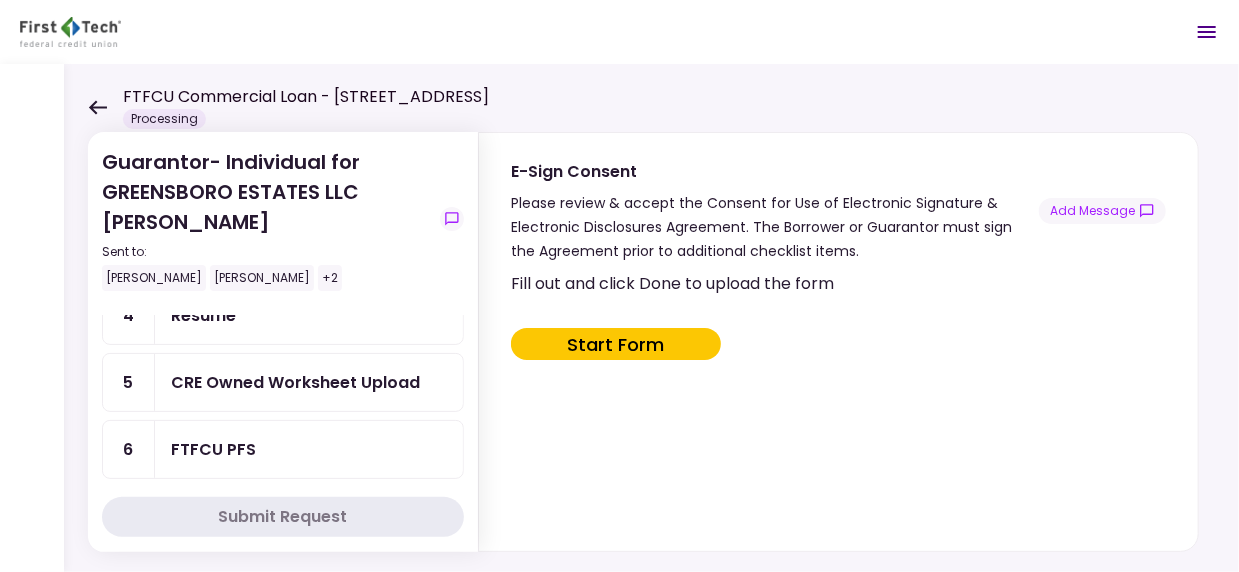 scroll, scrollTop: 300, scrollLeft: 0, axis: vertical 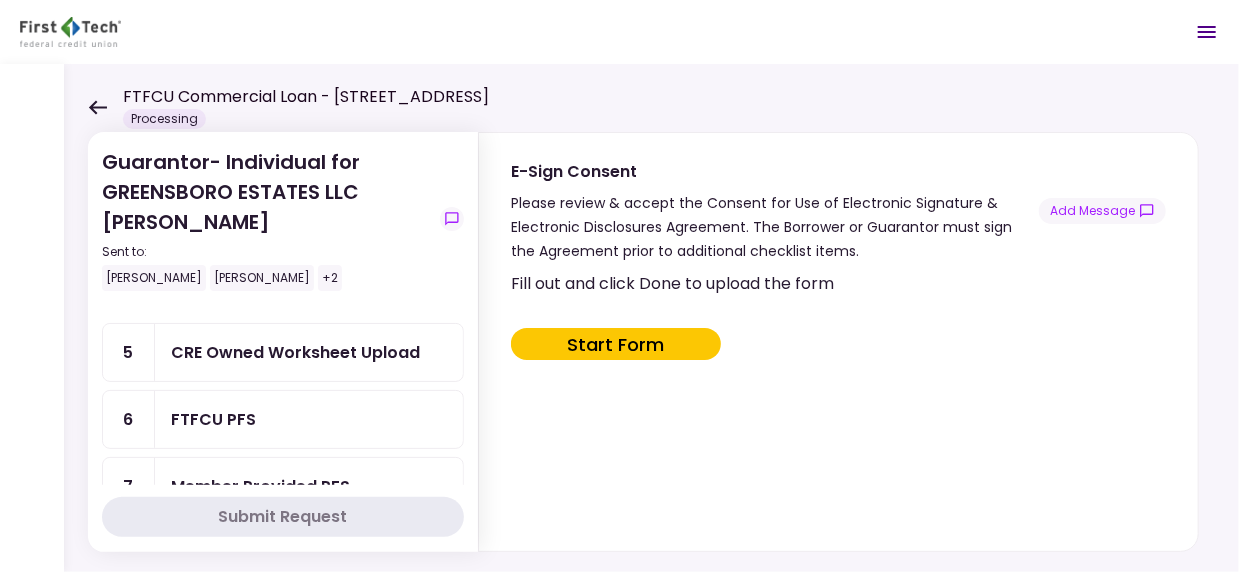 click 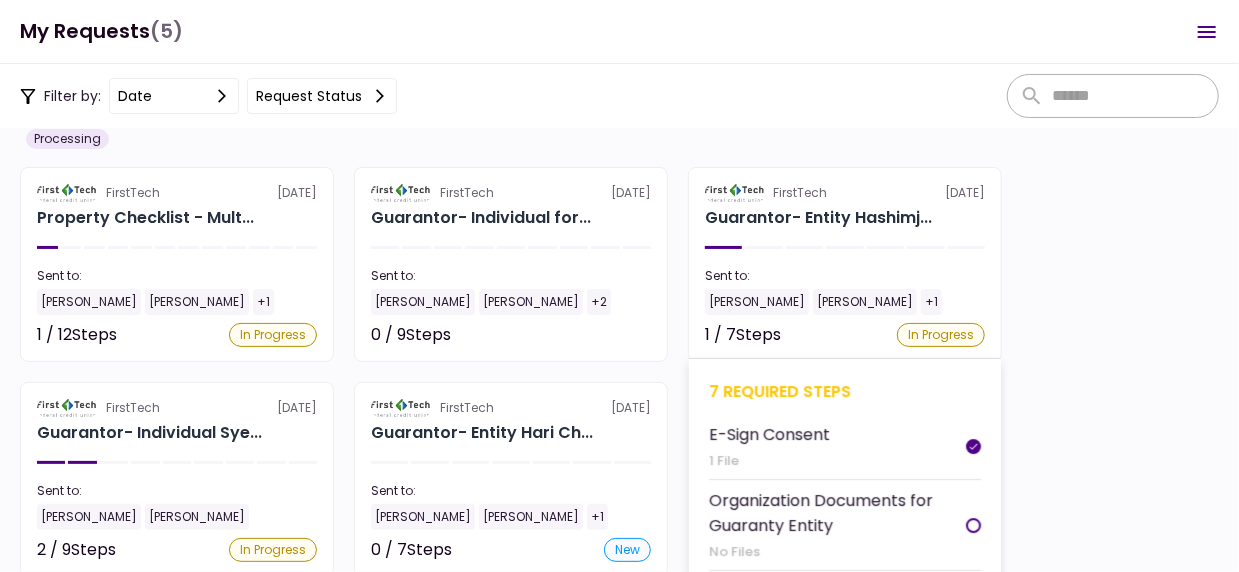 scroll, scrollTop: 100, scrollLeft: 0, axis: vertical 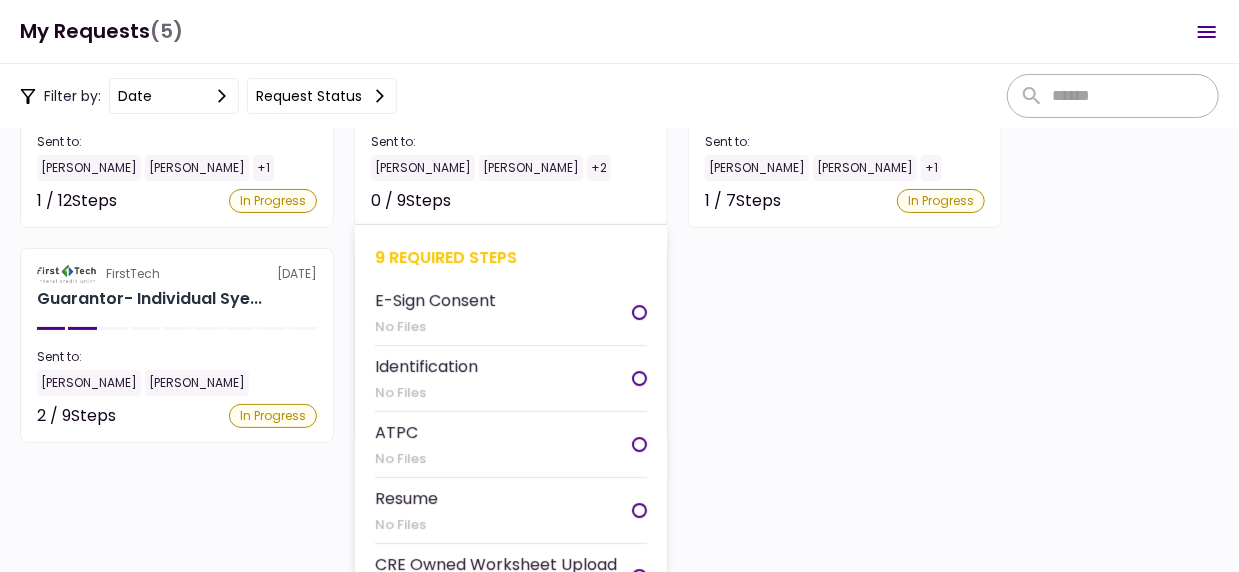 click on "+2" at bounding box center [599, 168] 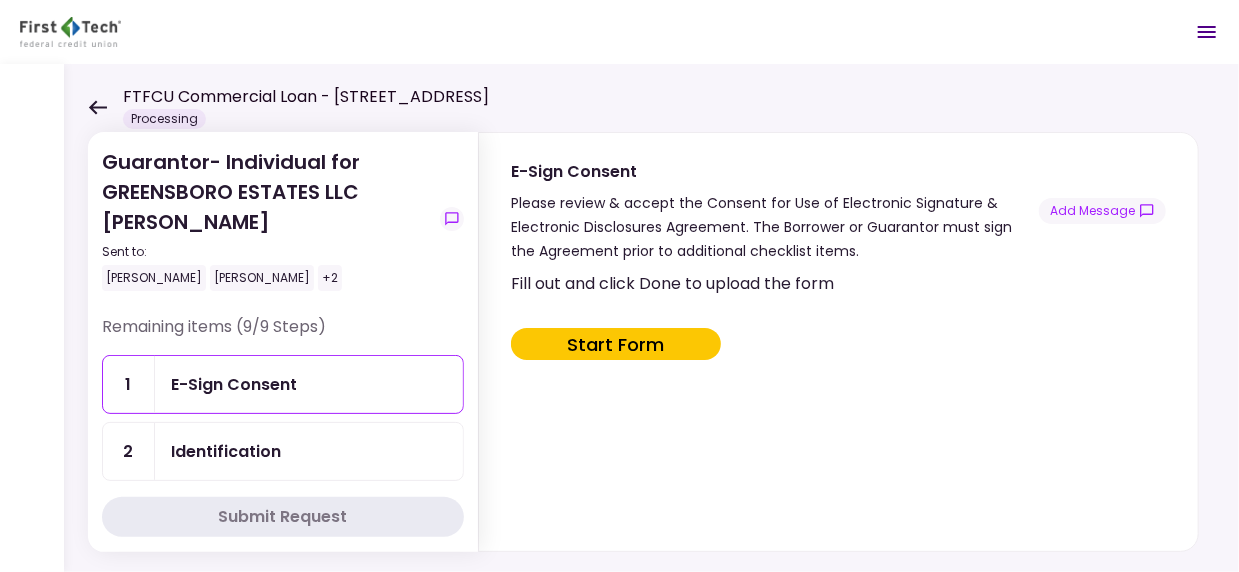 click on "+2" at bounding box center (330, 278) 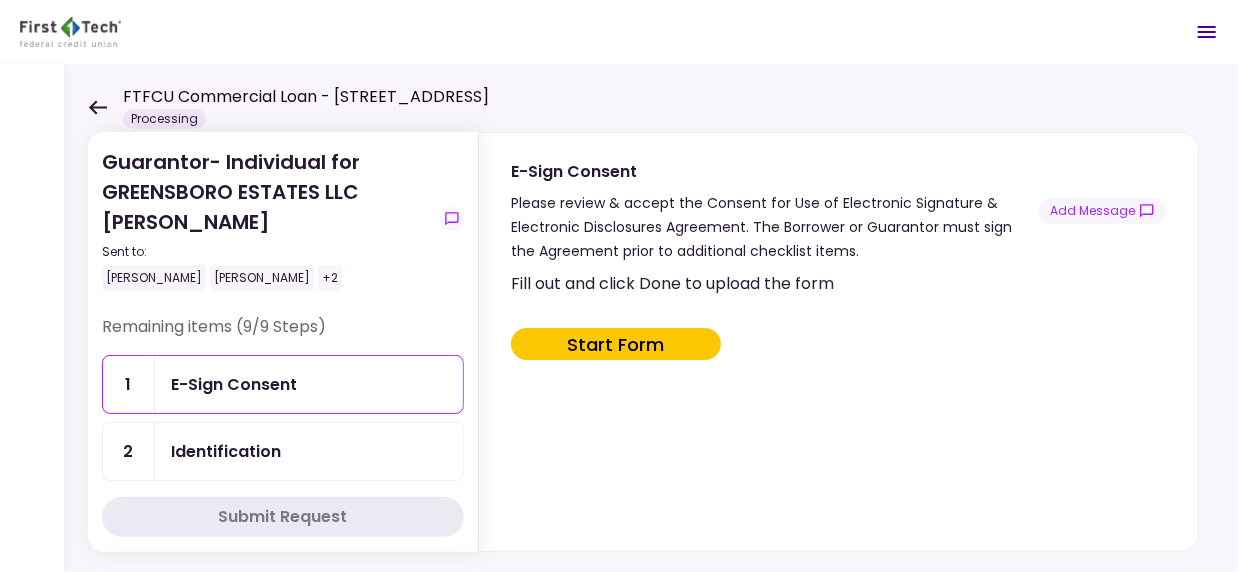 click 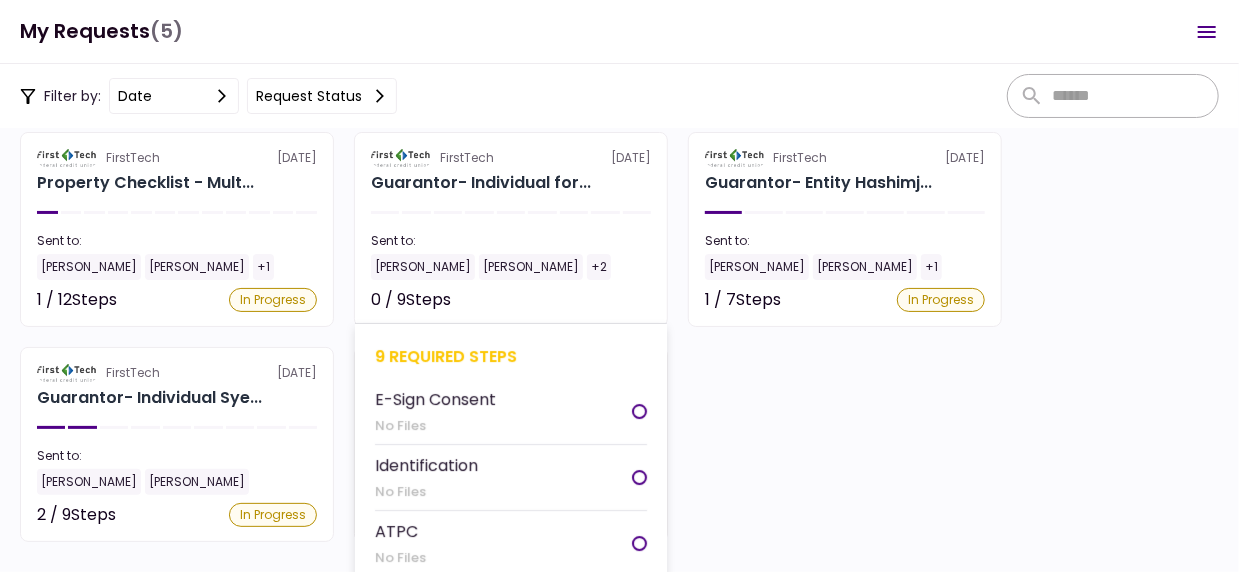 scroll, scrollTop: 4, scrollLeft: 0, axis: vertical 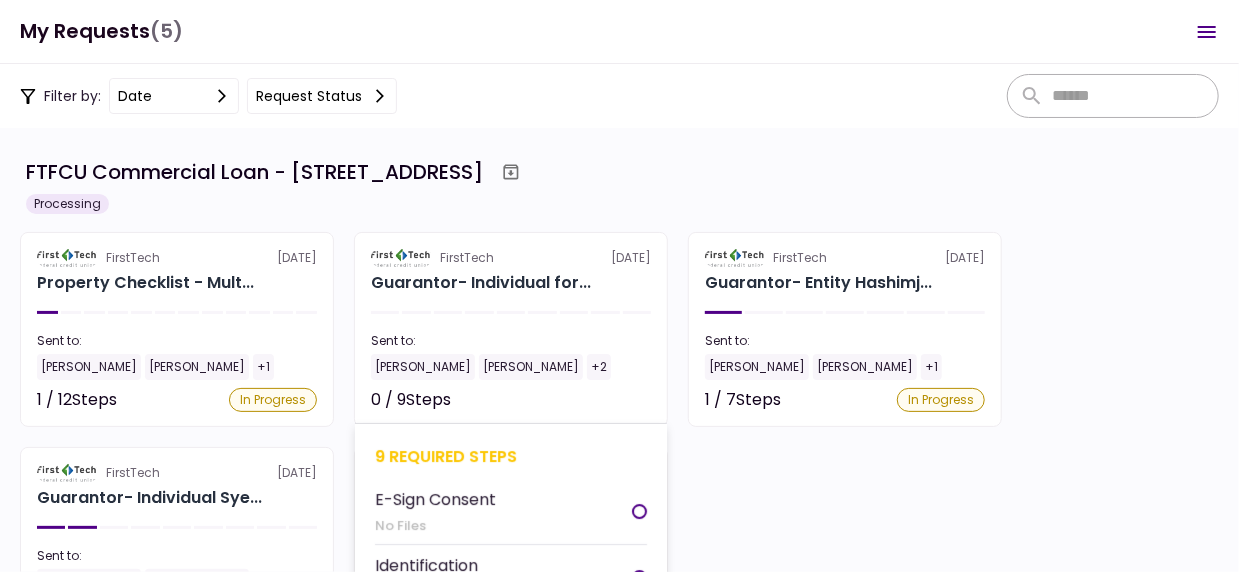 click on "[PERSON_NAME]" at bounding box center [531, 367] 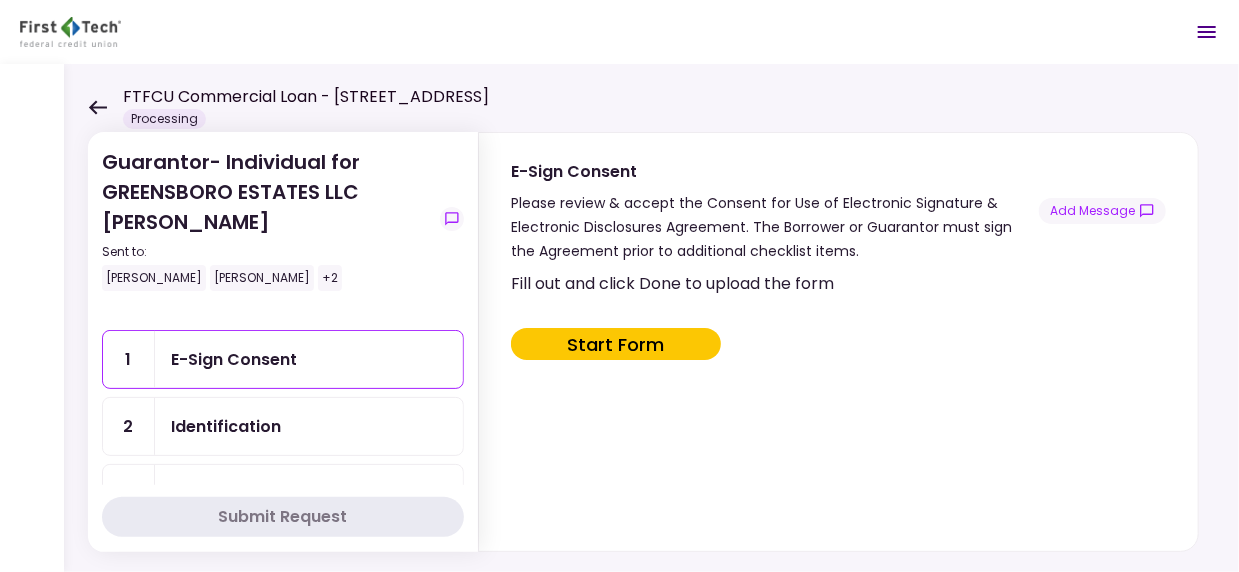 scroll, scrollTop: 0, scrollLeft: 0, axis: both 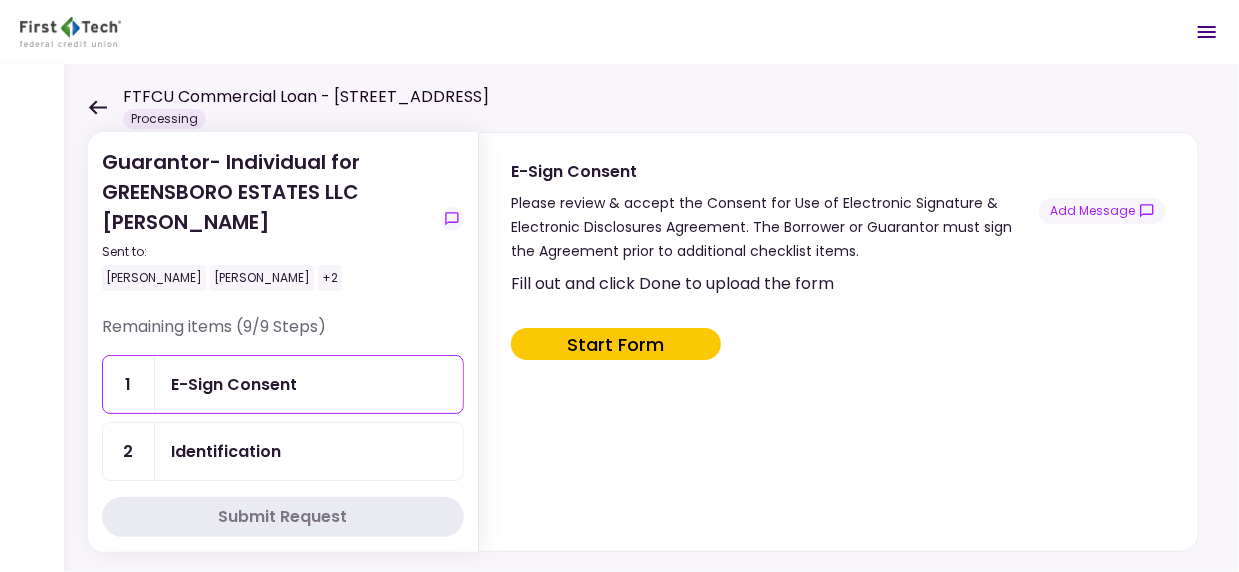 click on "+2" at bounding box center (330, 278) 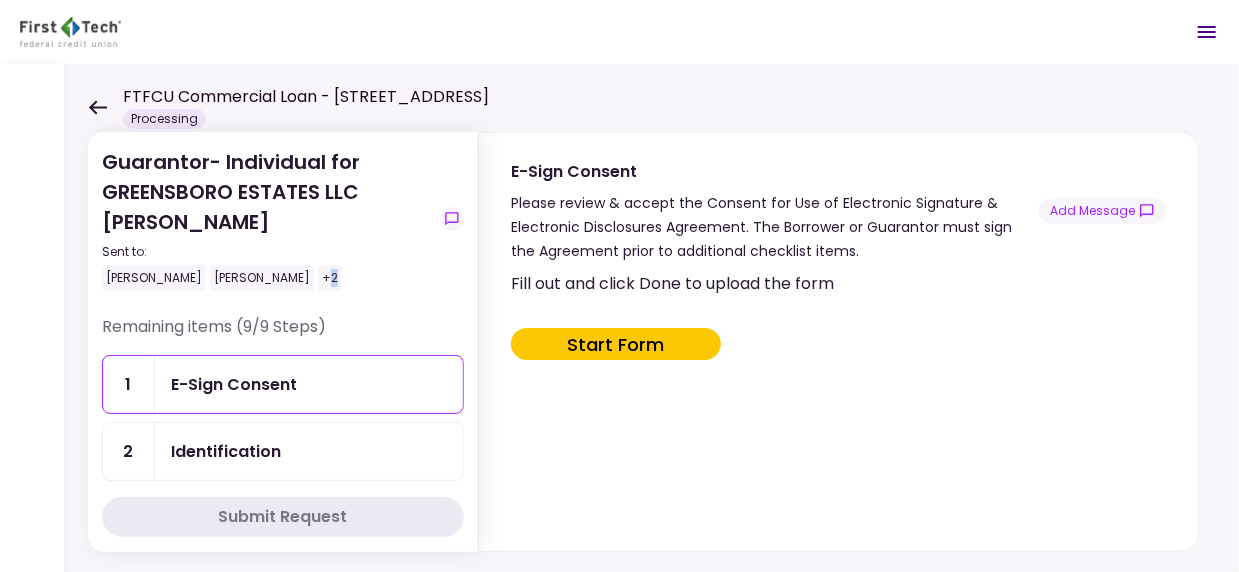 click on "+2" at bounding box center [330, 278] 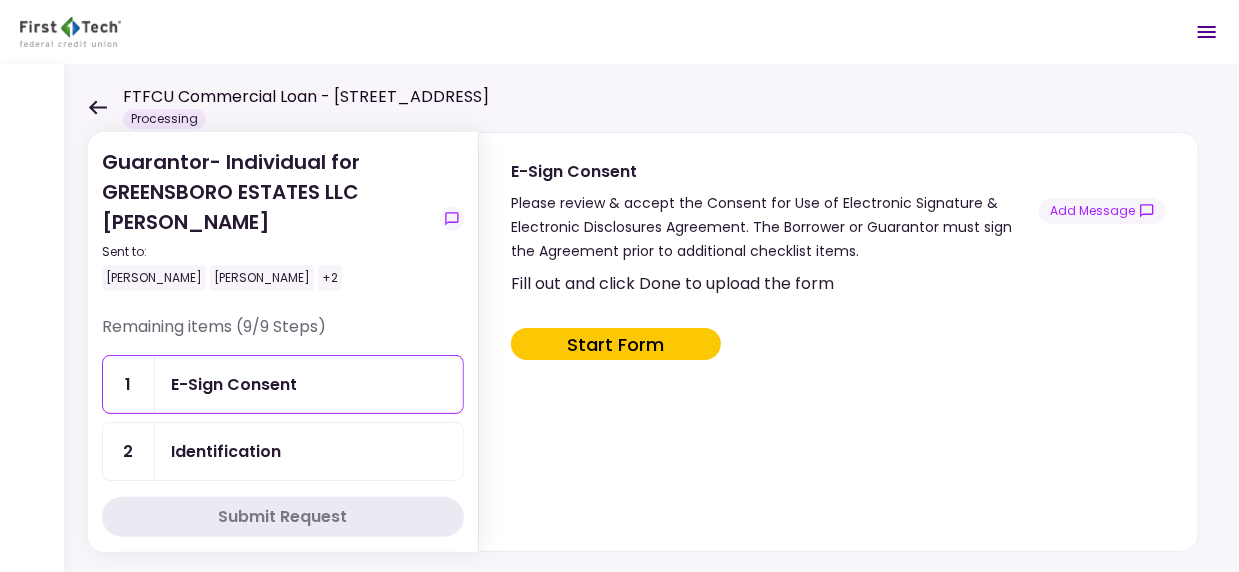 click on "+2" at bounding box center [330, 278] 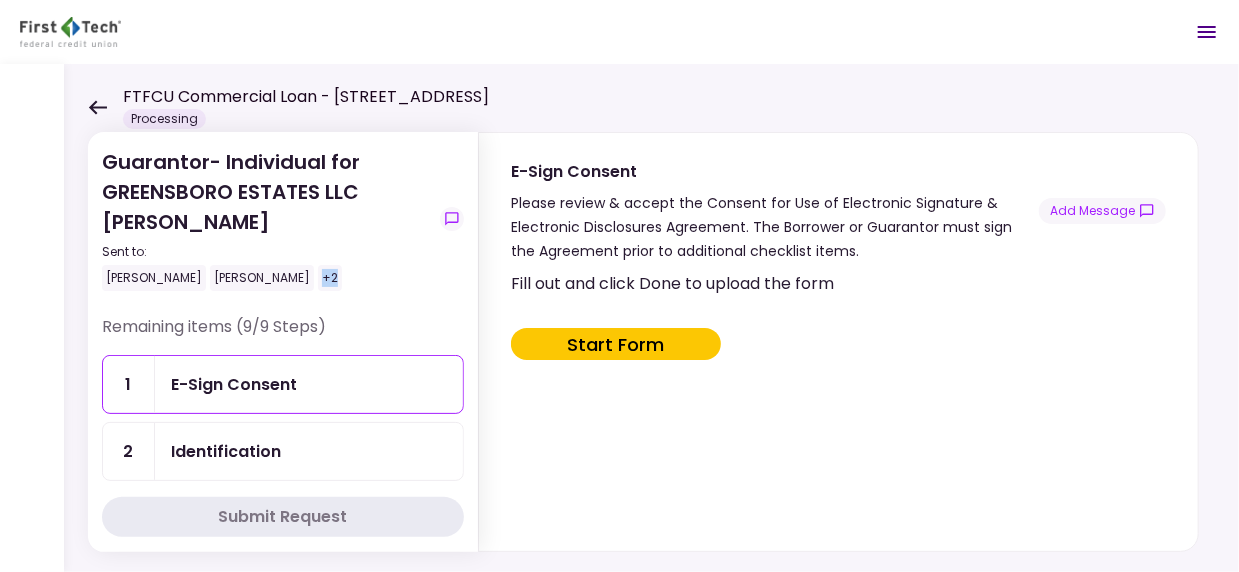 drag, startPoint x: 310, startPoint y: 283, endPoint x: 323, endPoint y: 280, distance: 13.341664 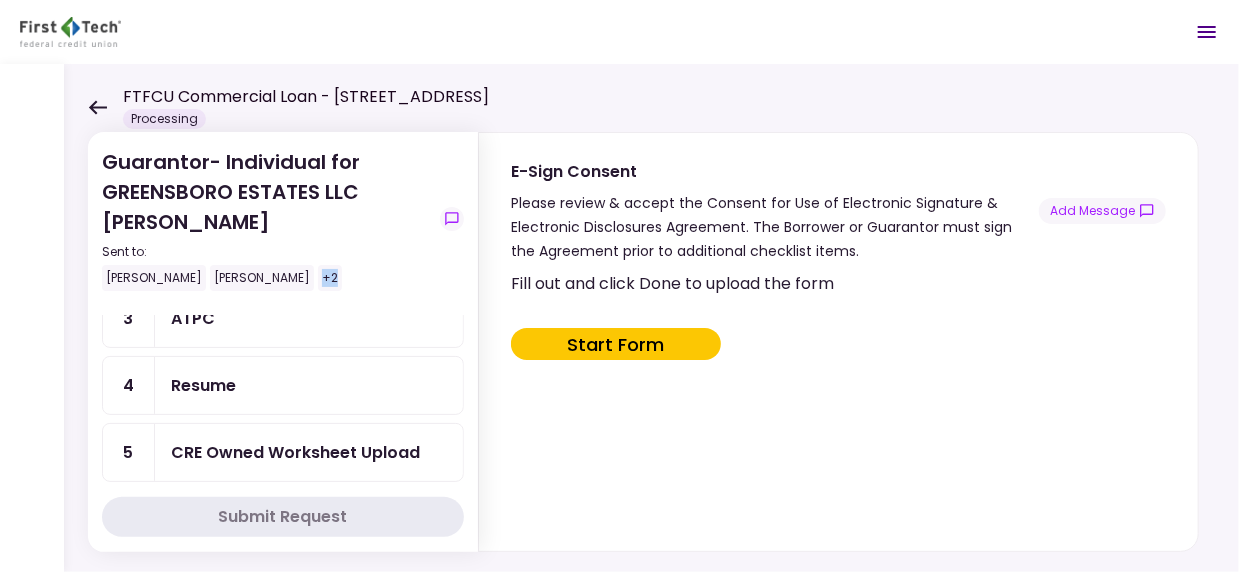 scroll, scrollTop: 166, scrollLeft: 0, axis: vertical 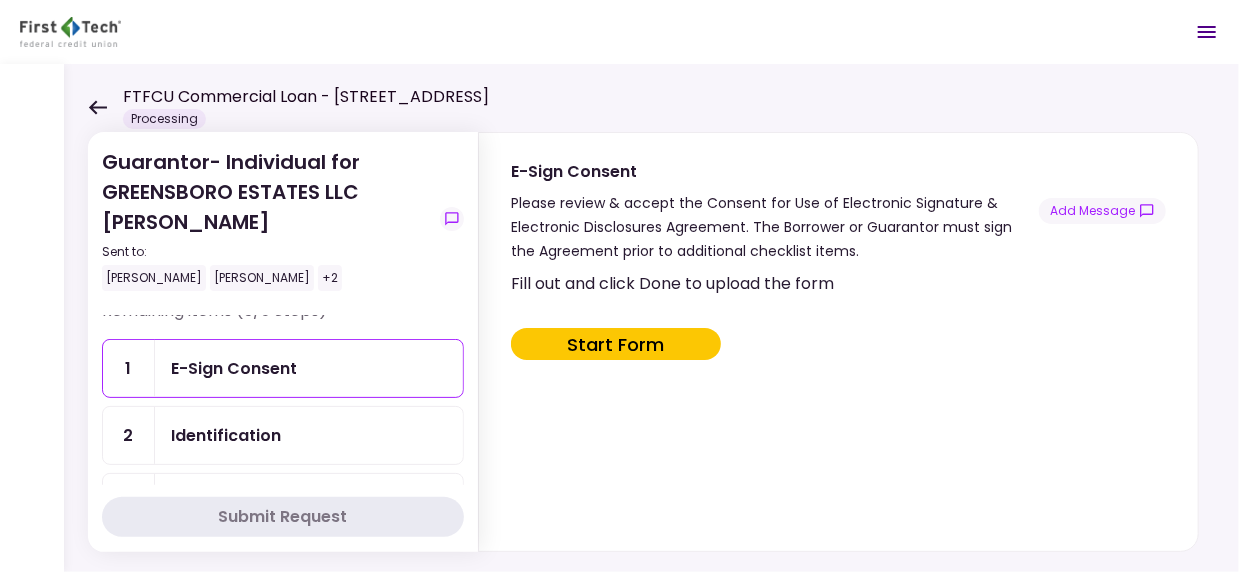 click on "Identification" at bounding box center (309, 435) 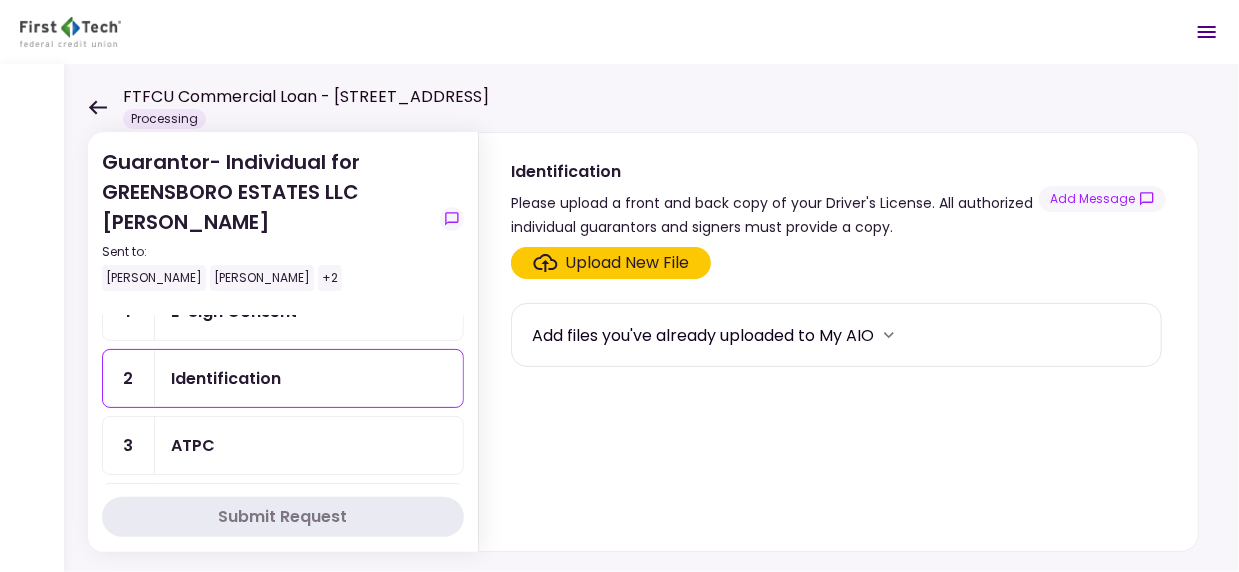 scroll, scrollTop: 116, scrollLeft: 0, axis: vertical 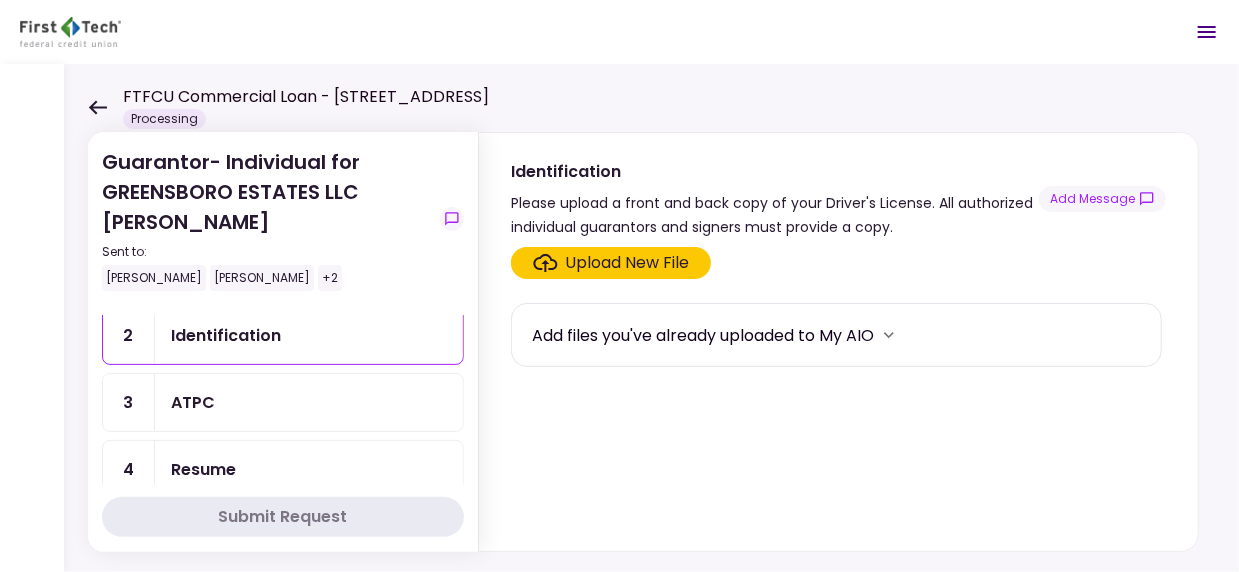 click on "ATPC" at bounding box center [309, 402] 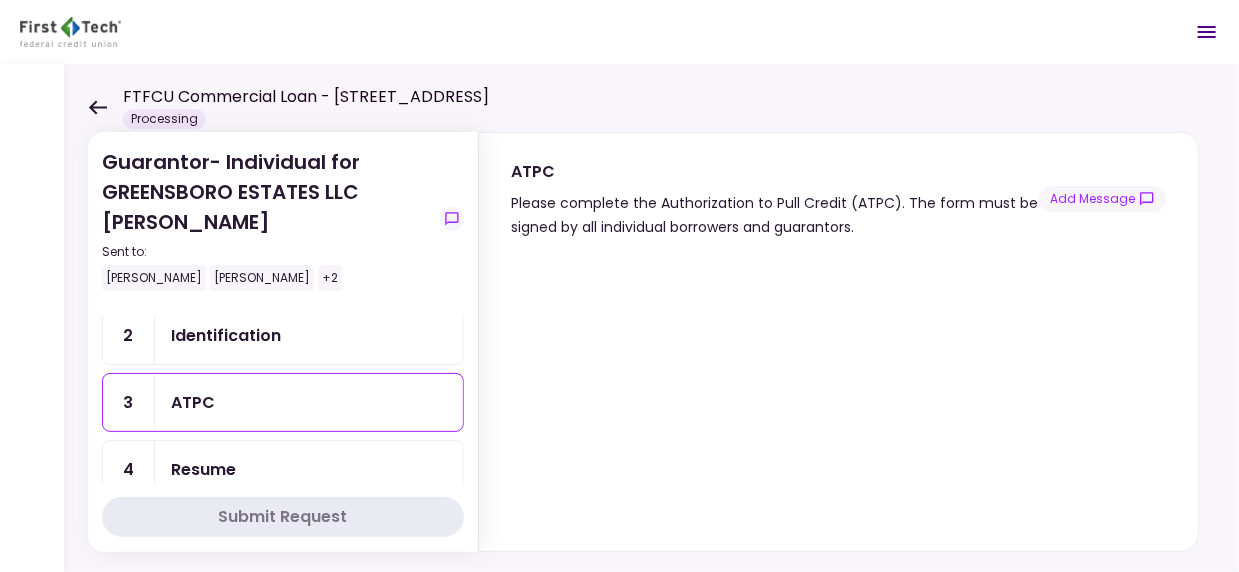 click on "Resume" at bounding box center [309, 469] 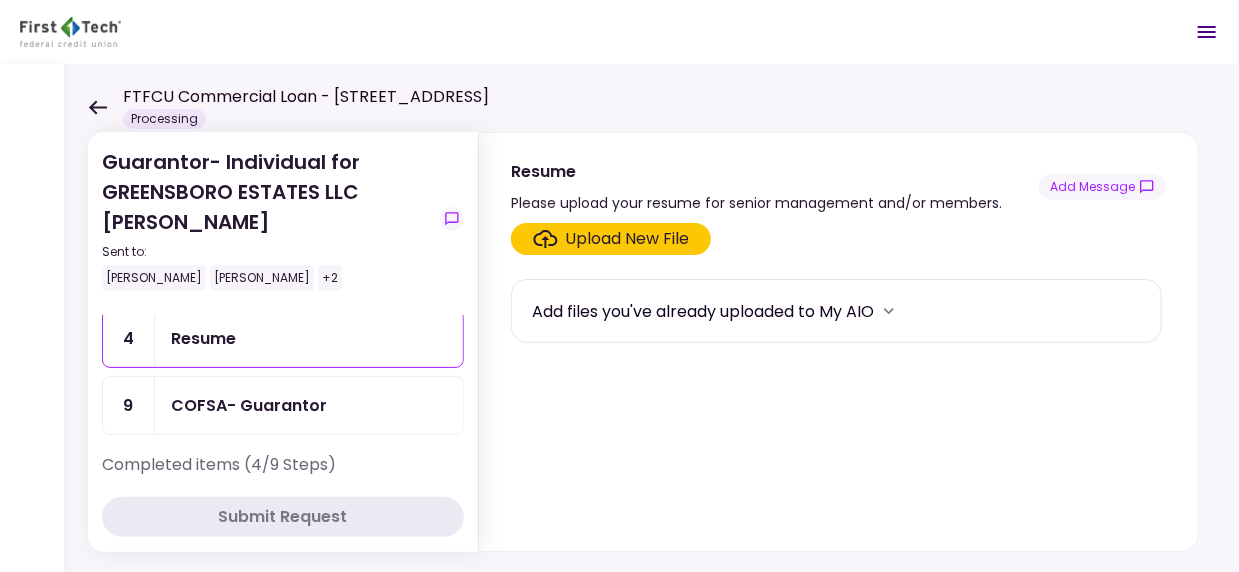 scroll, scrollTop: 216, scrollLeft: 0, axis: vertical 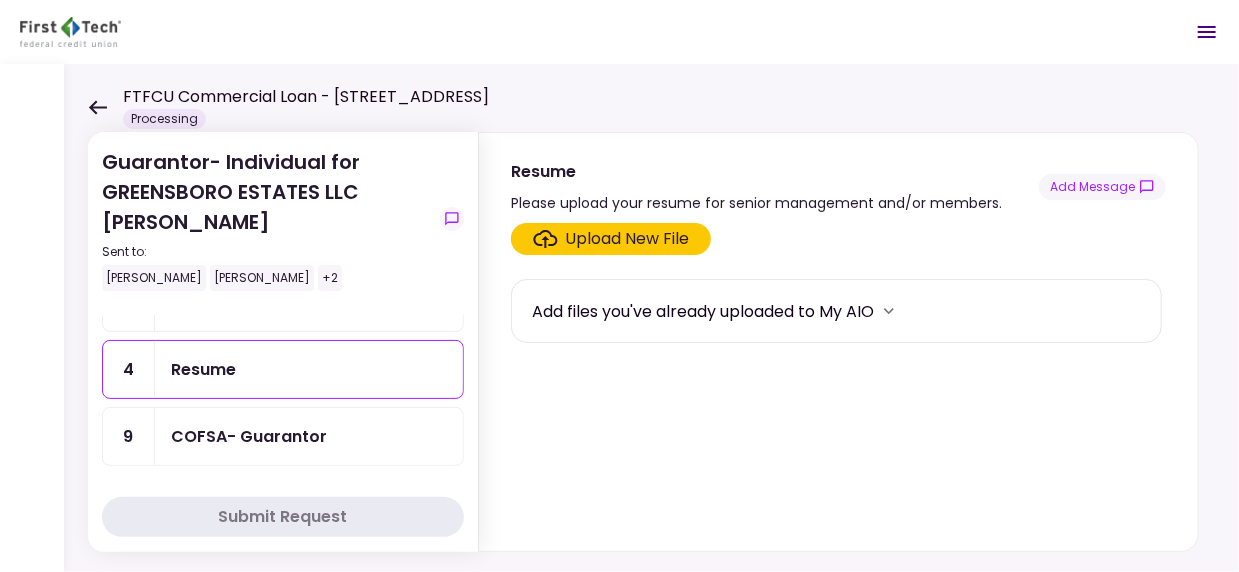 click on "COFSA- Guarantor" at bounding box center (249, 436) 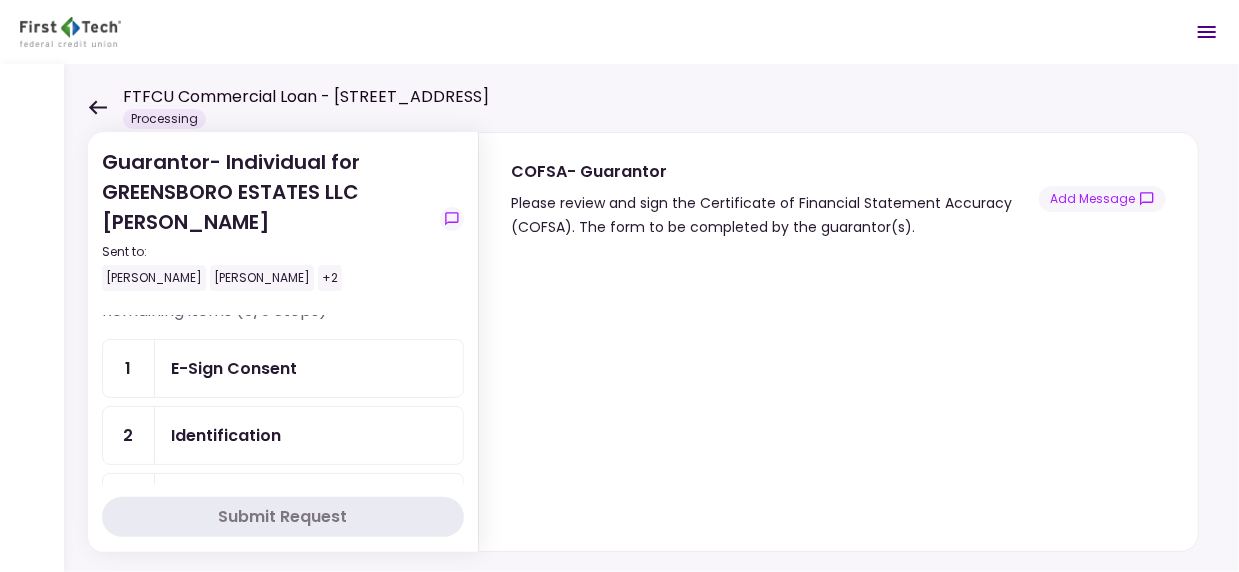 scroll, scrollTop: 0, scrollLeft: 0, axis: both 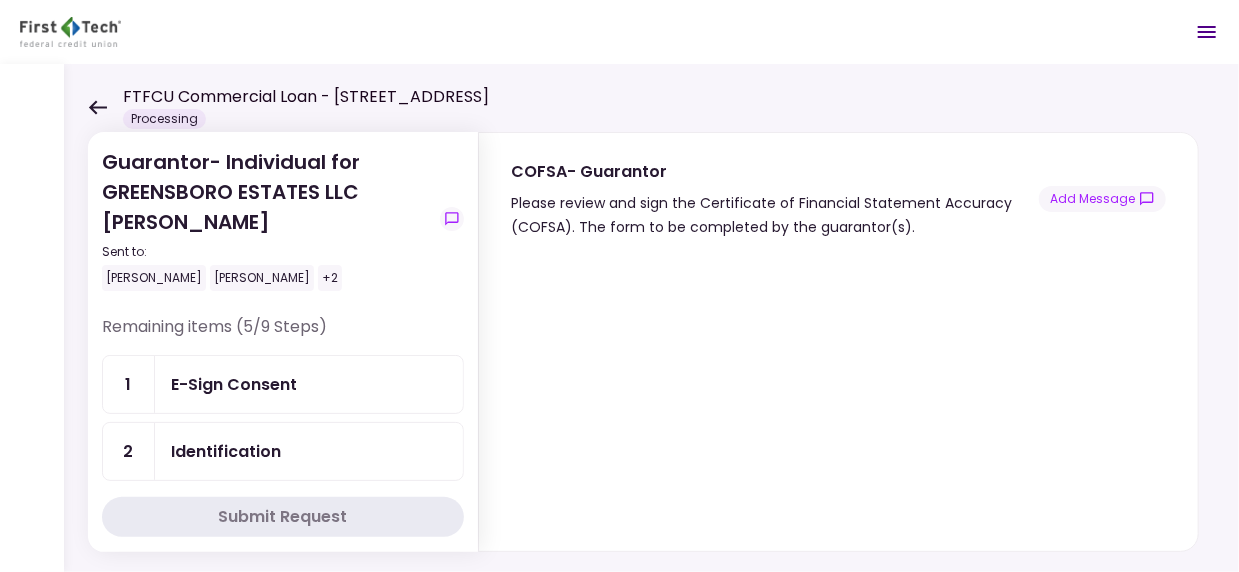 click 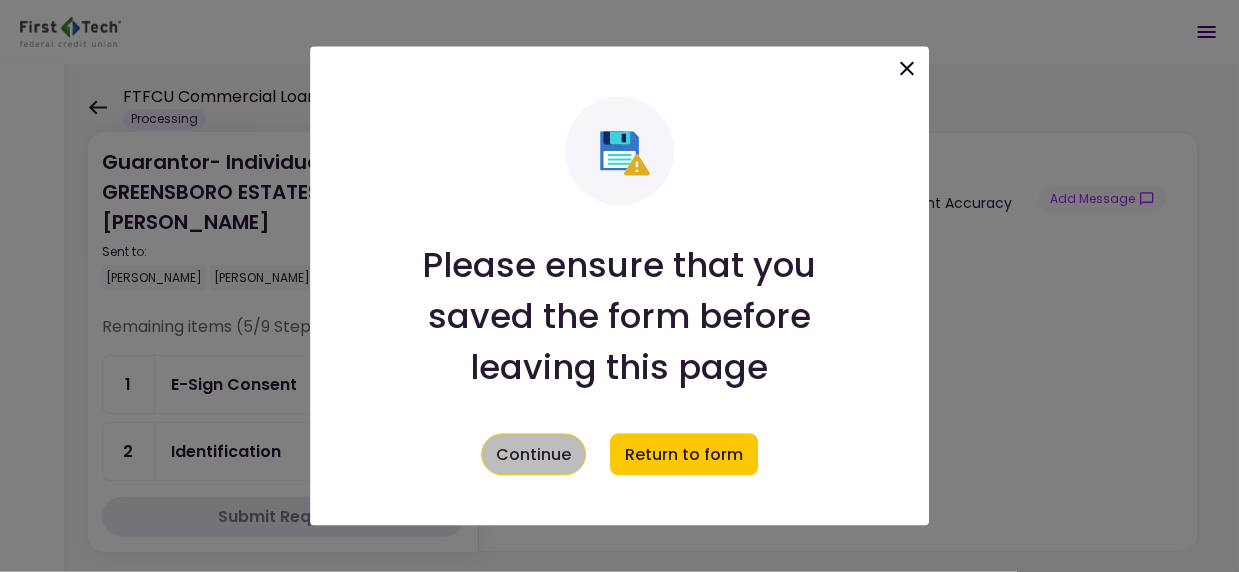 click on "Continue" at bounding box center [533, 455] 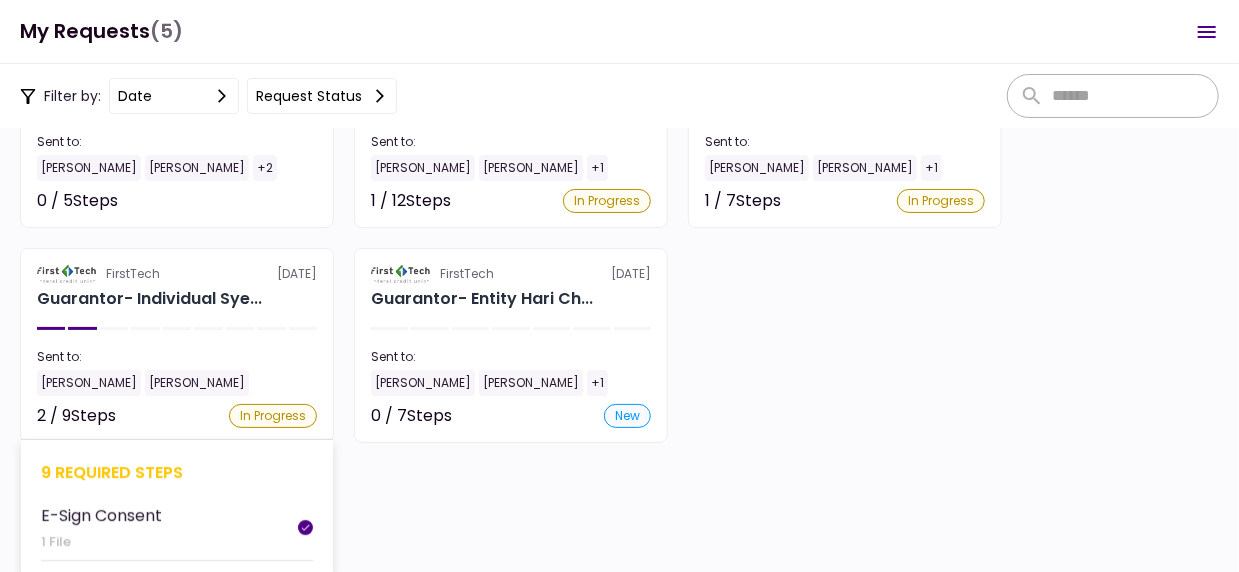 scroll, scrollTop: 203, scrollLeft: 0, axis: vertical 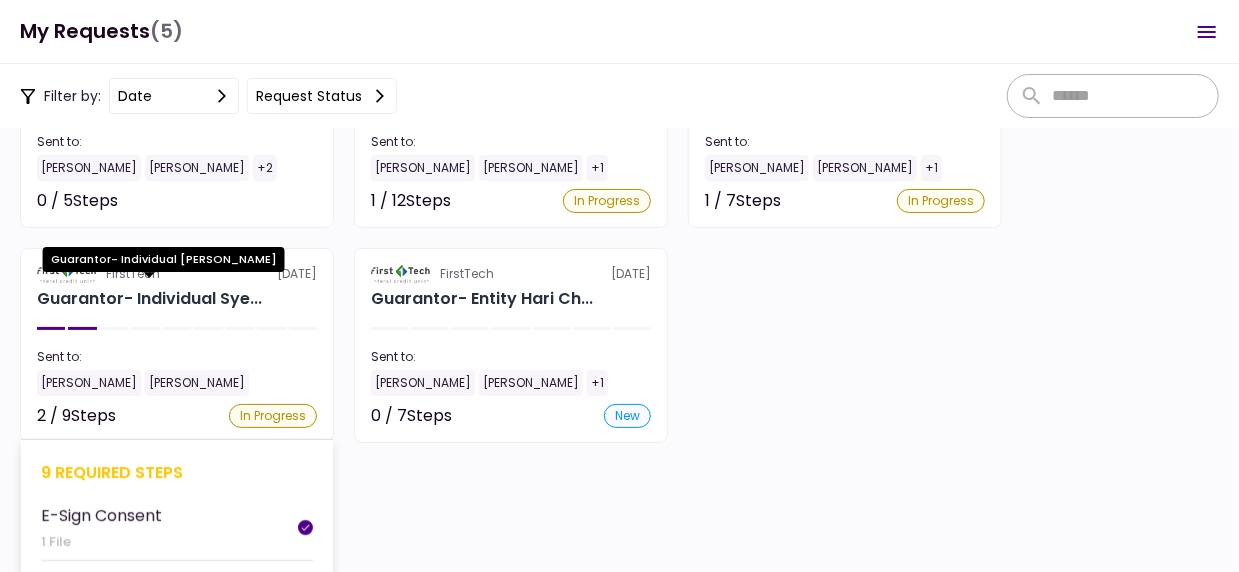 click on "Guarantor- Individual Sye..." at bounding box center (149, 299) 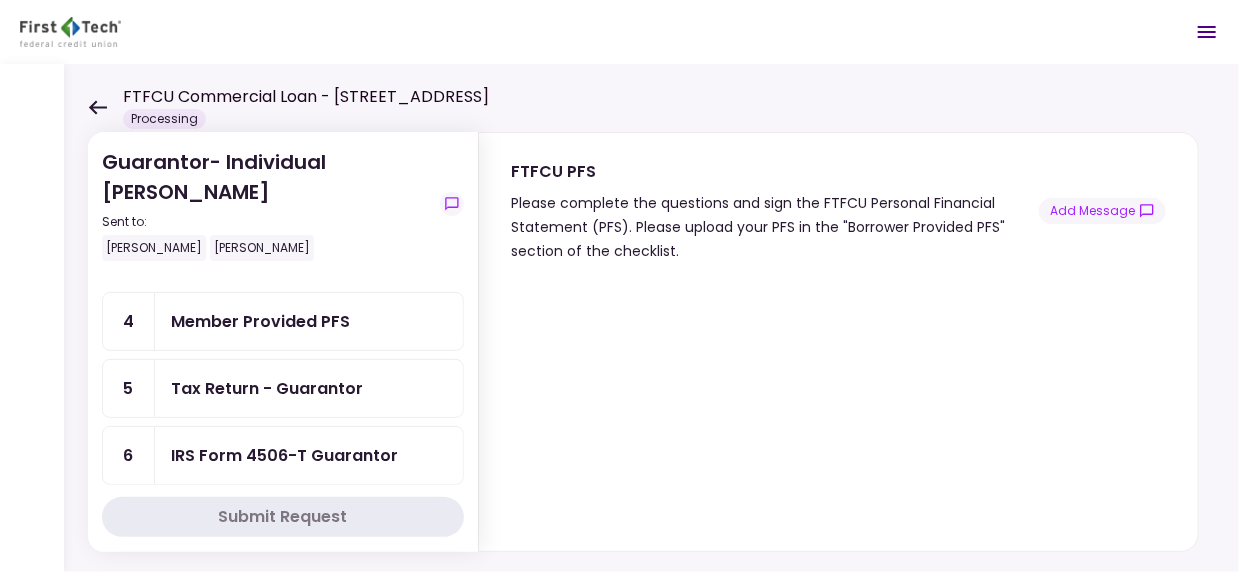 scroll, scrollTop: 0, scrollLeft: 0, axis: both 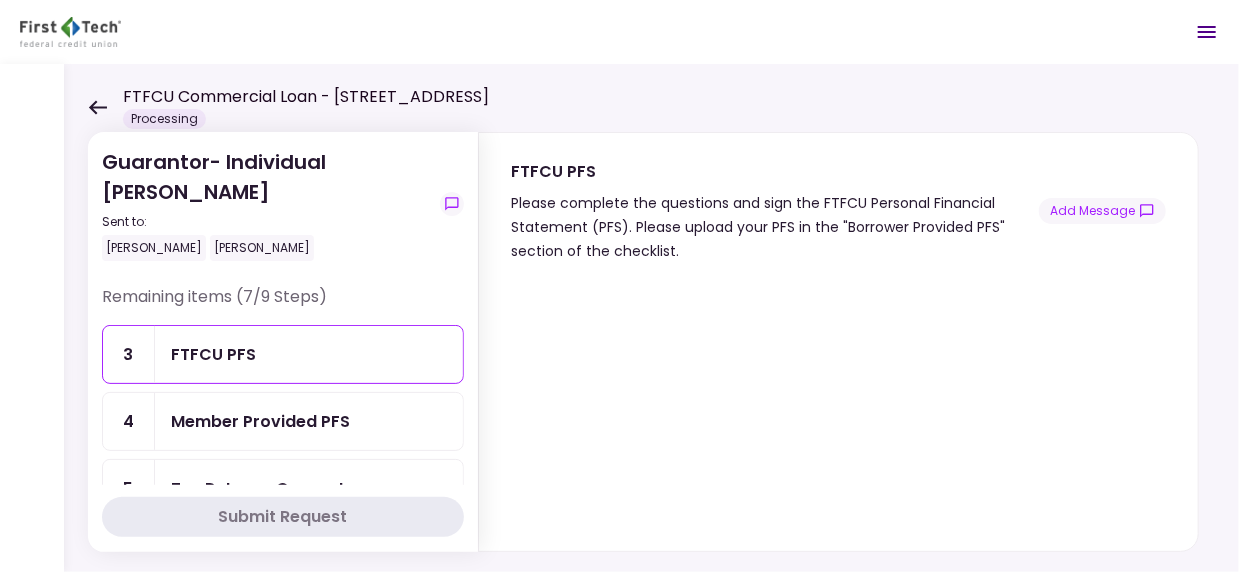 click 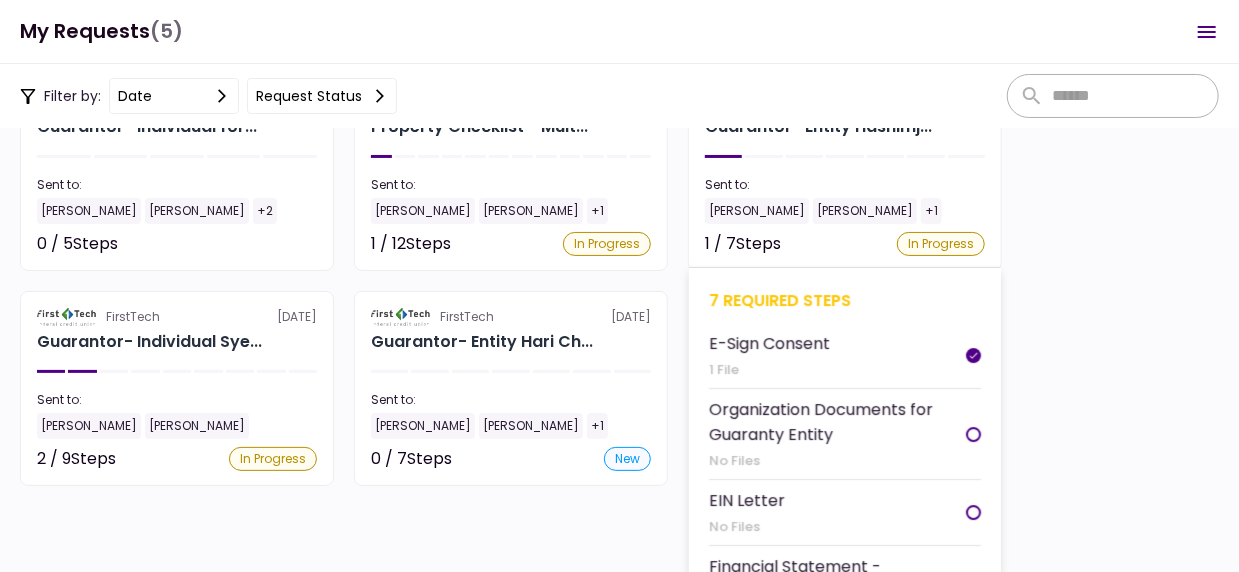 scroll, scrollTop: 203, scrollLeft: 0, axis: vertical 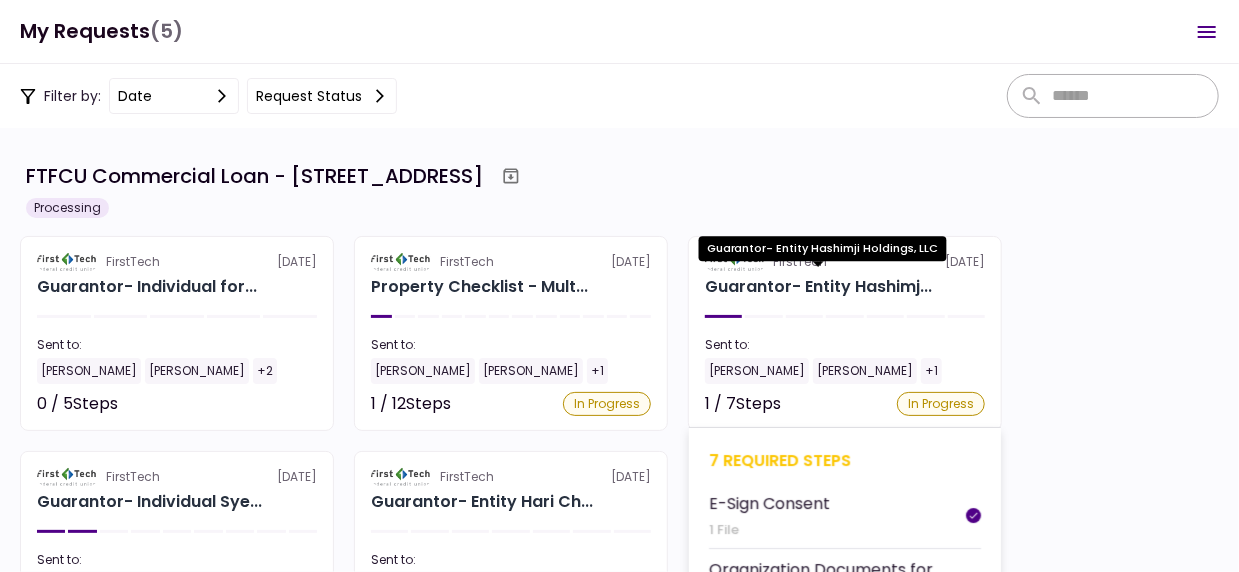 click on "Guarantor- Entity Hashimj..." at bounding box center (818, 287) 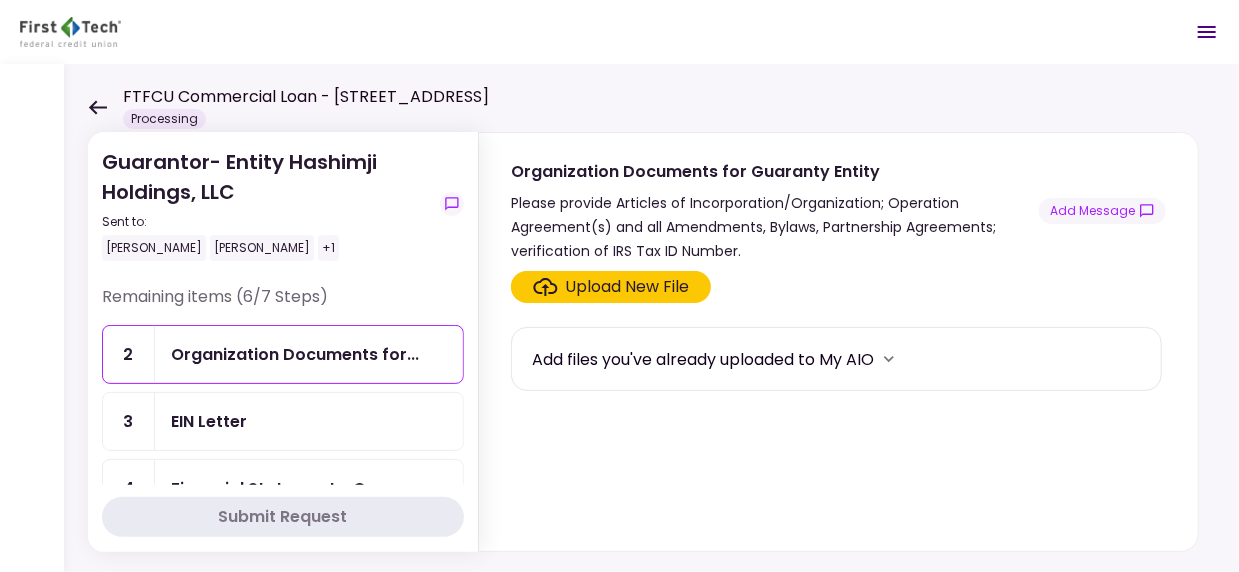 click 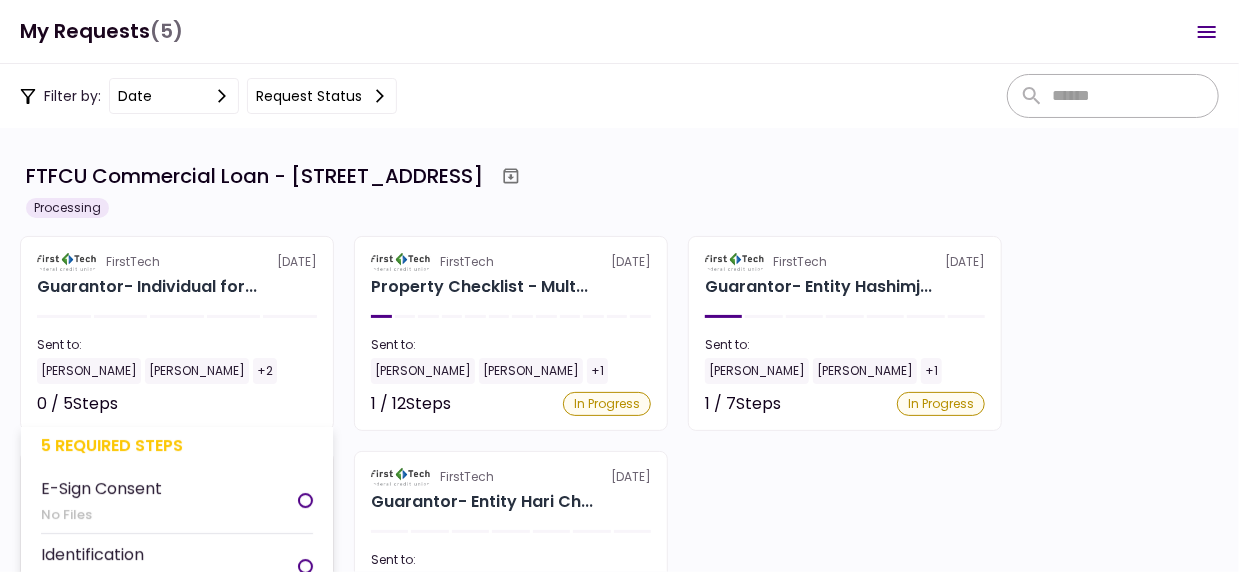 scroll, scrollTop: 22, scrollLeft: 0, axis: vertical 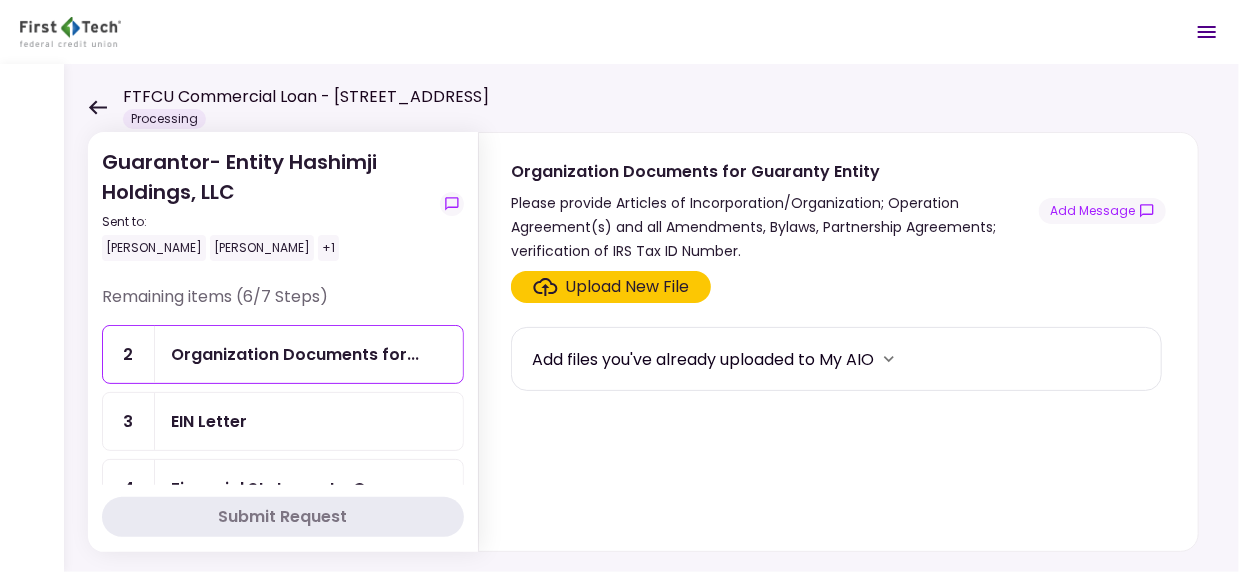 click 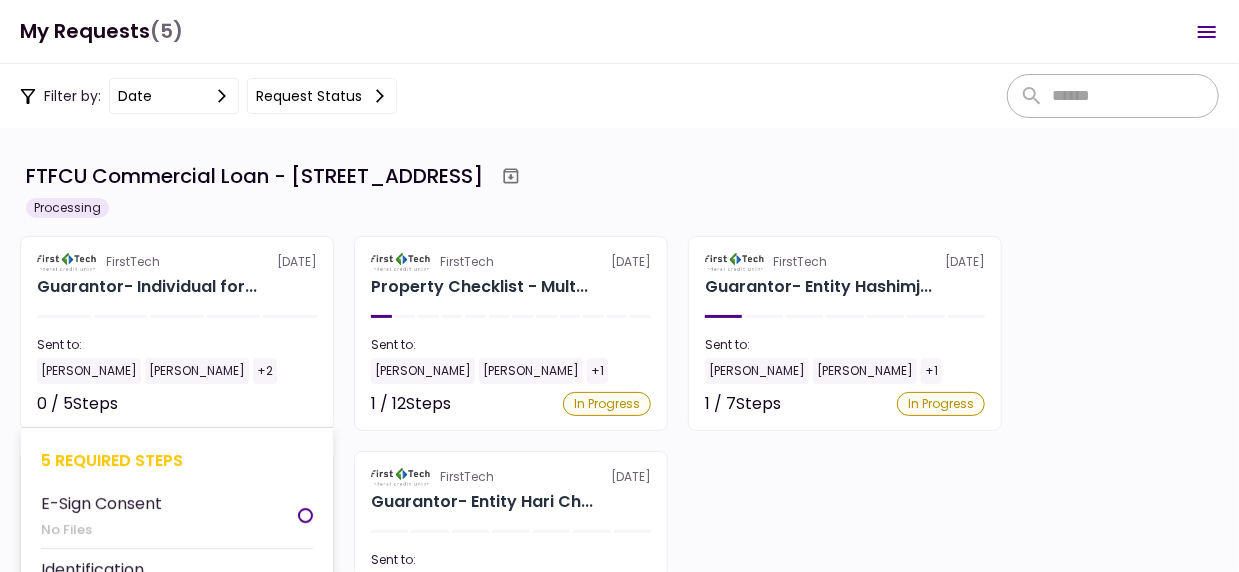scroll, scrollTop: 100, scrollLeft: 0, axis: vertical 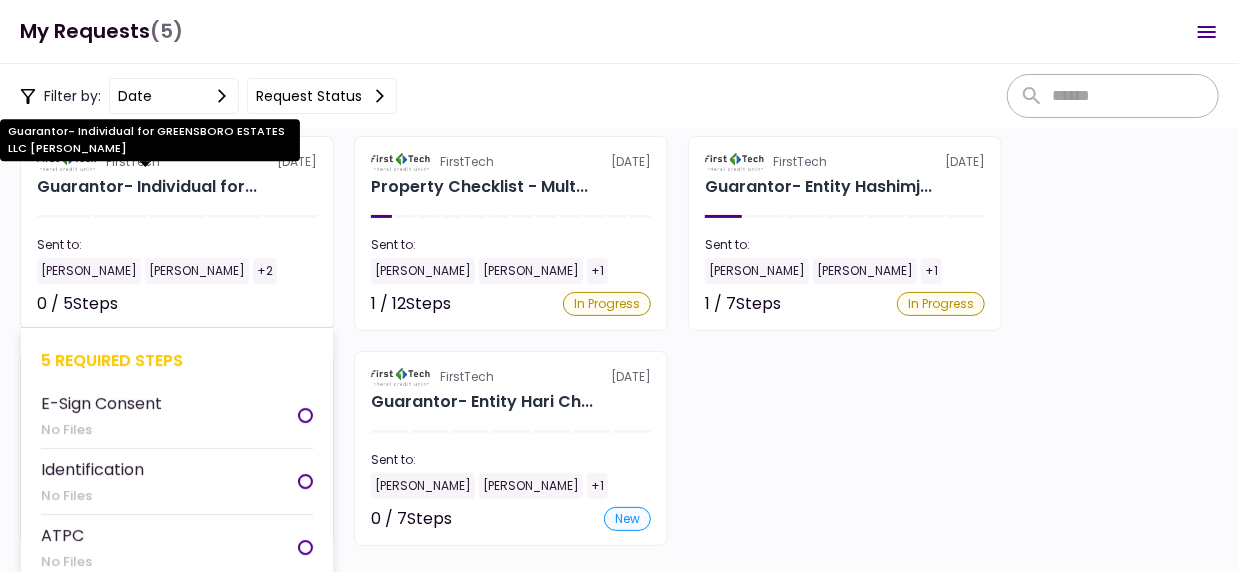 click on "Guarantor- Individual for..." at bounding box center (147, 187) 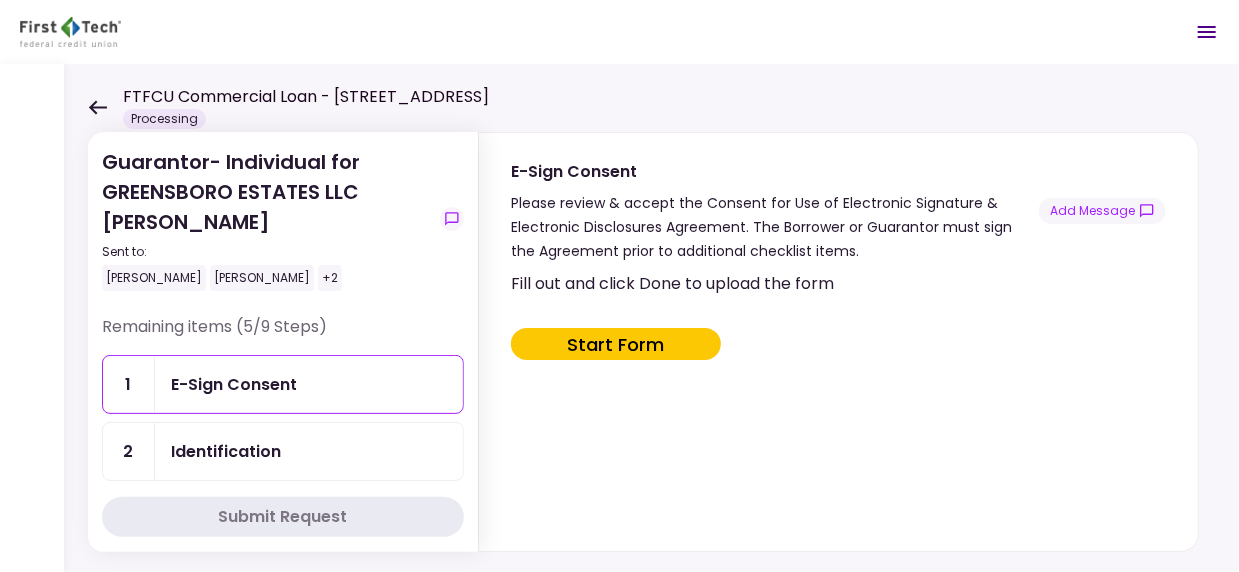 click on "Guarantor- Individual for GREENSBORO ESTATES LLC Irfana Tabassum Sent to: Irfana Tabassum Jordan Shea +2 Remaining items (5/9 Steps) 1 E-Sign Consent 2 Identification 3 ATPC 4 Resume 9 COFSA- Guarantor Completed items (4/9 Steps) 5 CRE Owned Workshe... waived 6 FTFCU PFS waived 7 Member Provided P... waived 8 Personal Debt Sch... waived Submit Request E-Sign Consent Please review & accept the Consent for Use of Electronic Signature & Electronic Disclosures Agreement. The Borrower or Guarantor must sign the Agreement prior to additional checklist items. Add Message Fill out and click Done to upload the form Start Form" at bounding box center [651, 318] 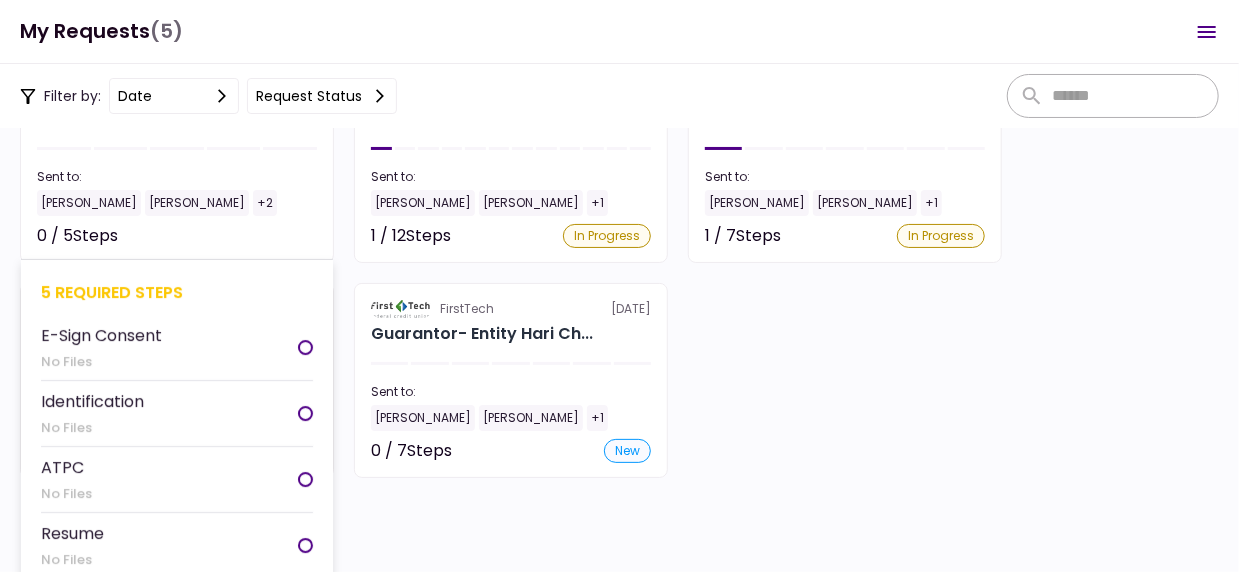 scroll, scrollTop: 200, scrollLeft: 0, axis: vertical 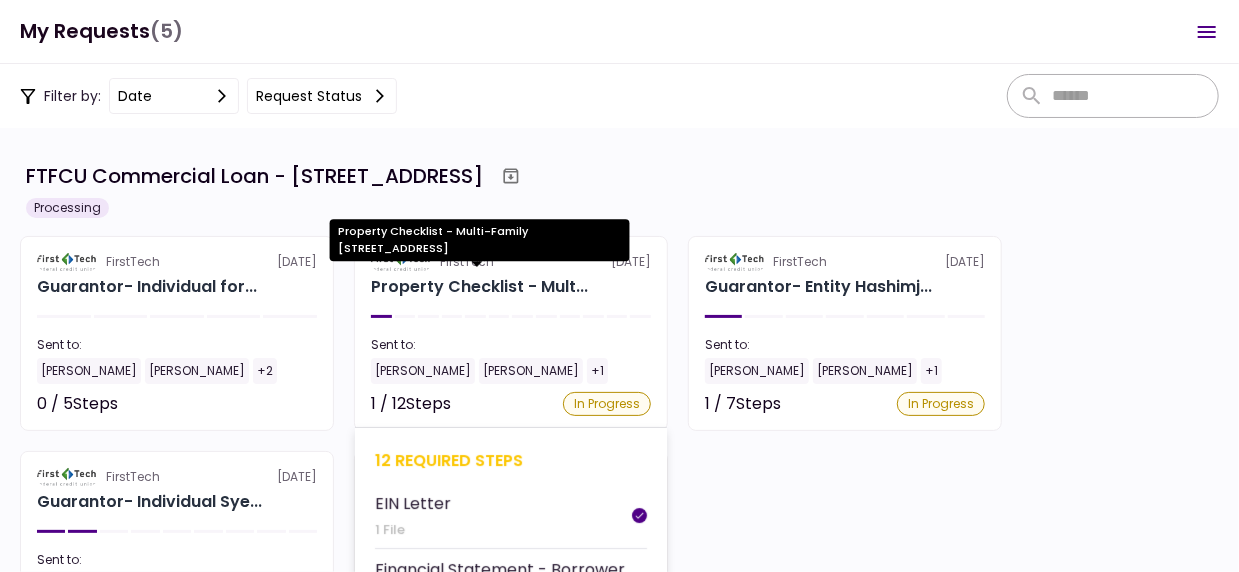 click on "Property Checklist - Mult..." at bounding box center (479, 287) 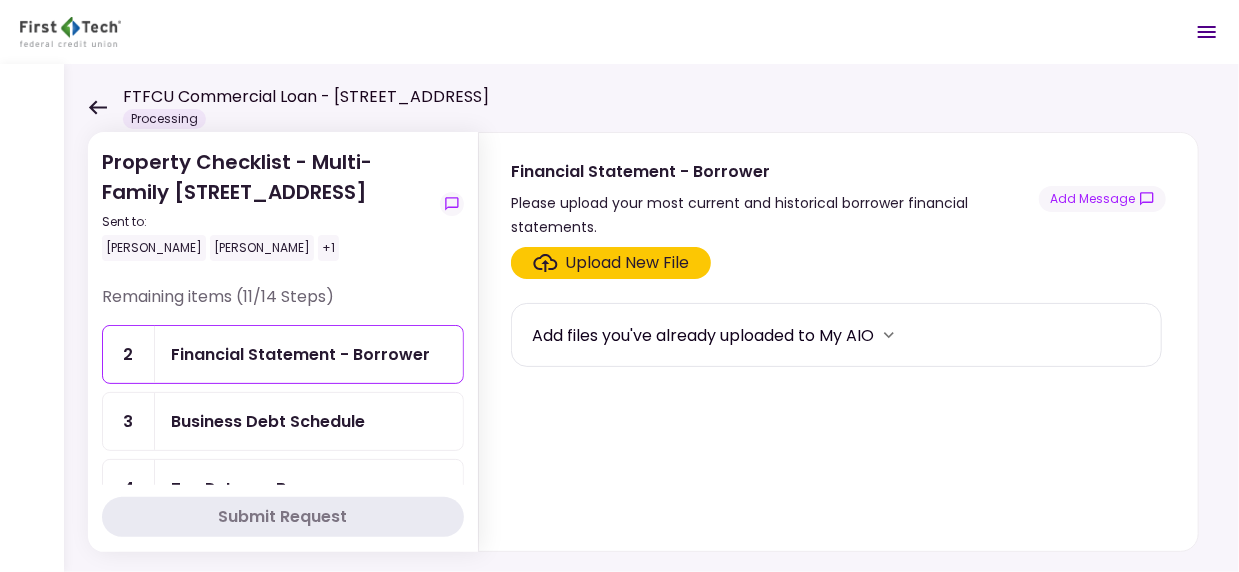 click 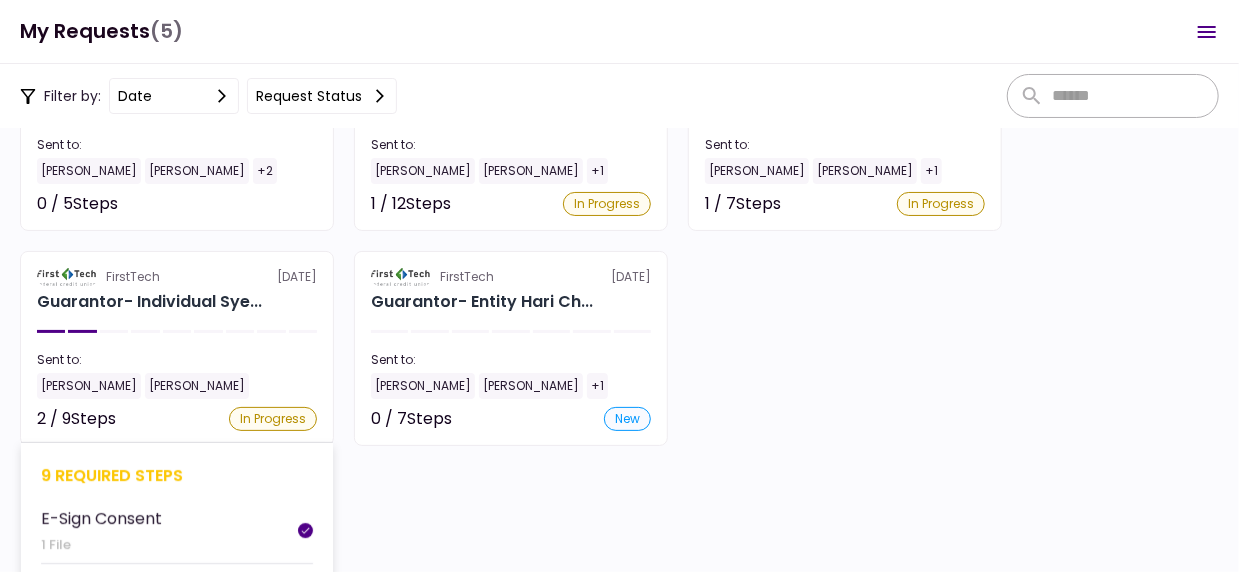 scroll, scrollTop: 200, scrollLeft: 0, axis: vertical 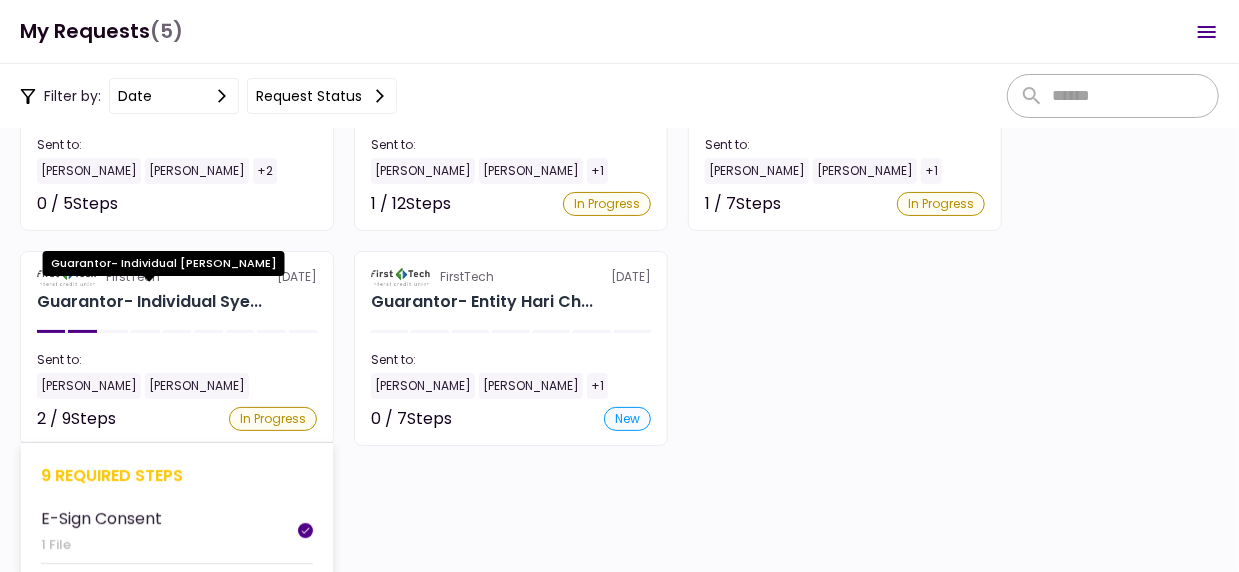 click on "Guarantor- Individual Sye..." at bounding box center [149, 302] 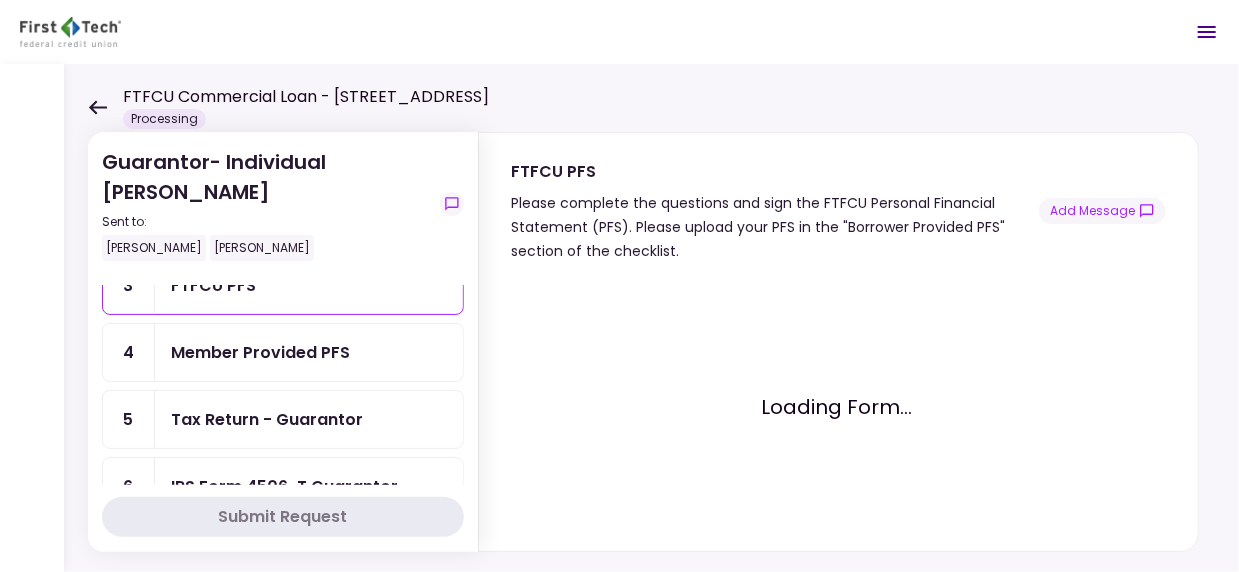 scroll, scrollTop: 100, scrollLeft: 0, axis: vertical 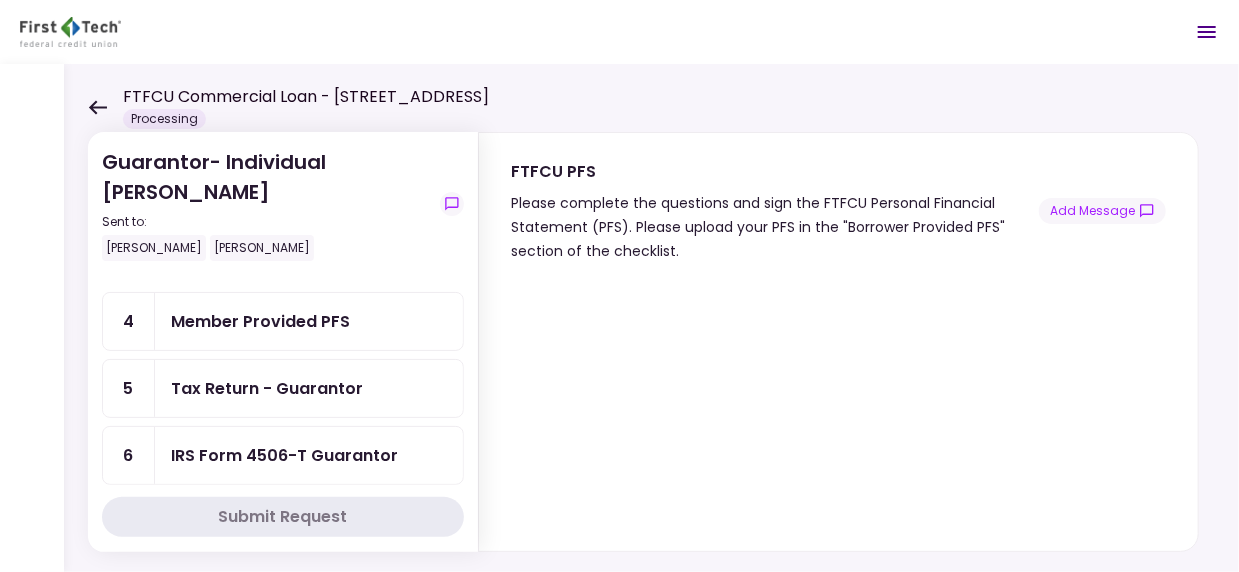 click on "Tax Return - Guarantor" at bounding box center (267, 388) 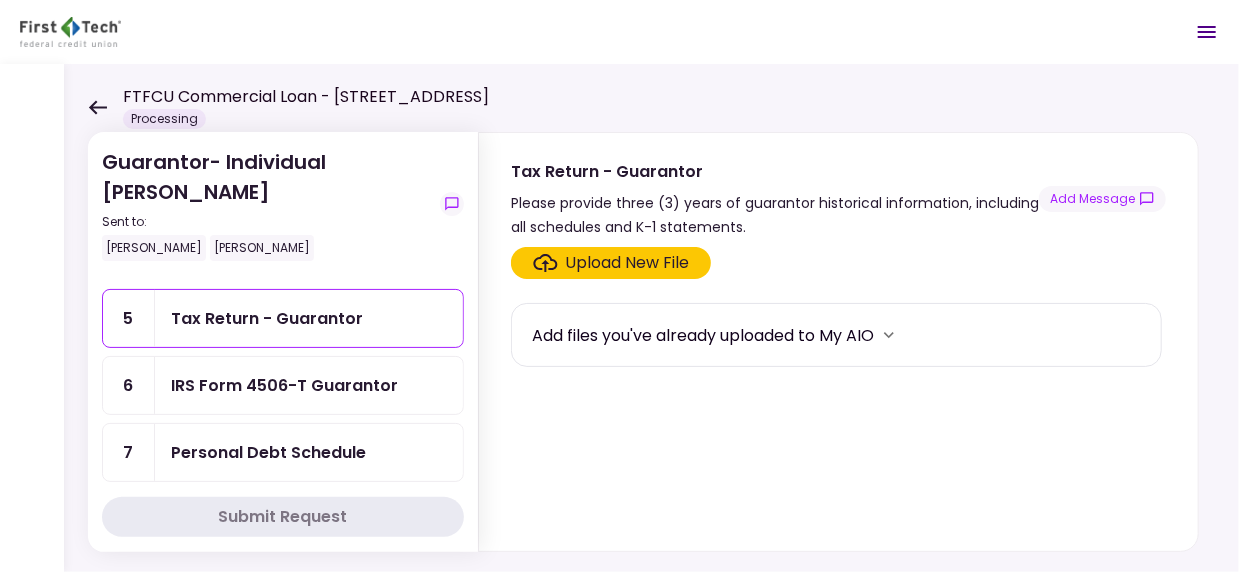 scroll, scrollTop: 200, scrollLeft: 0, axis: vertical 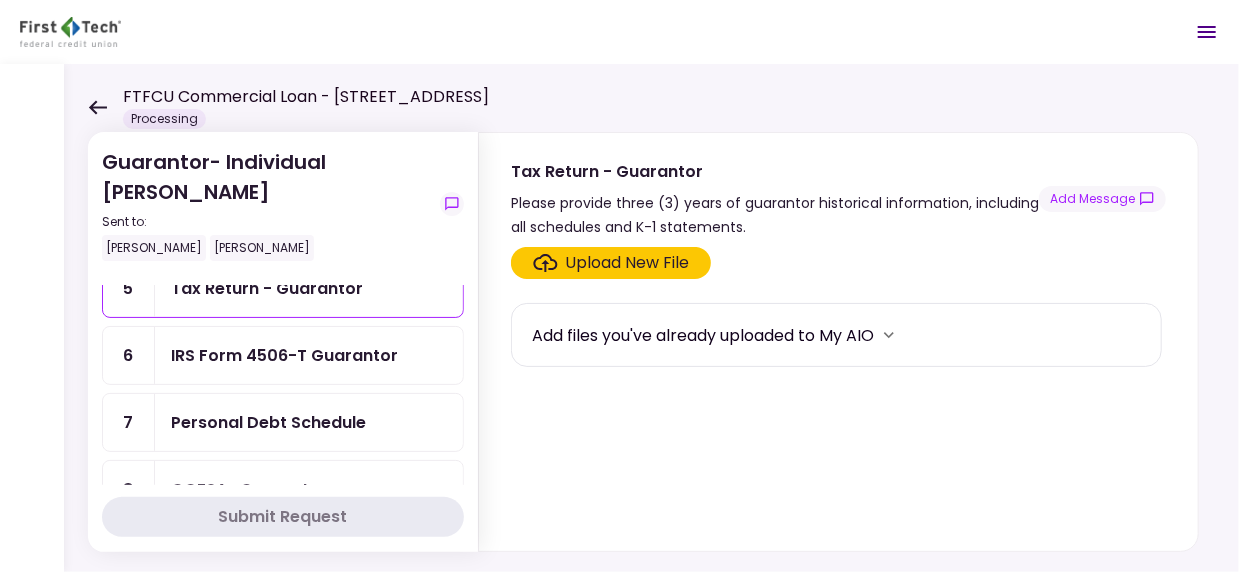 click on "Personal Debt Schedule" at bounding box center (268, 422) 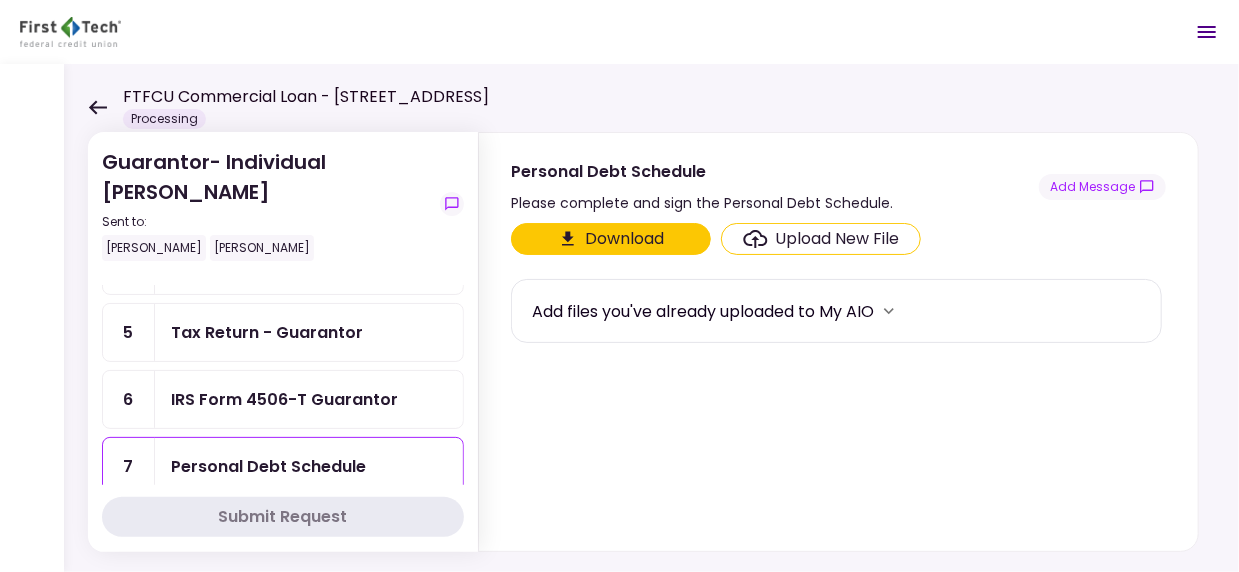 scroll, scrollTop: 200, scrollLeft: 0, axis: vertical 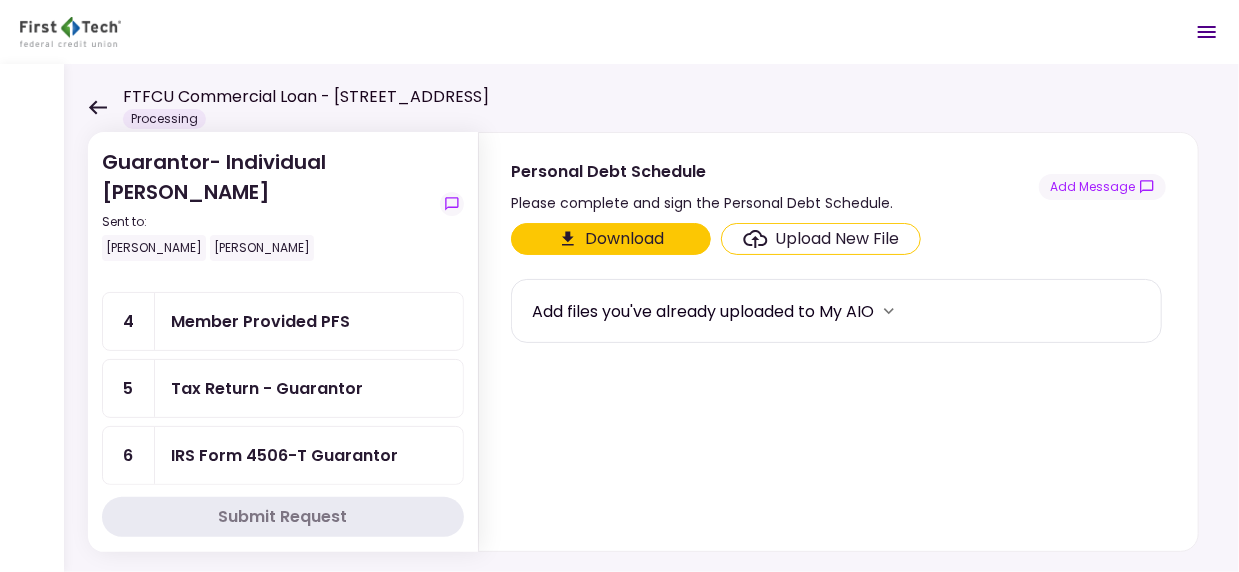 click on "IRS Form 4506-T Guarantor" at bounding box center (284, 455) 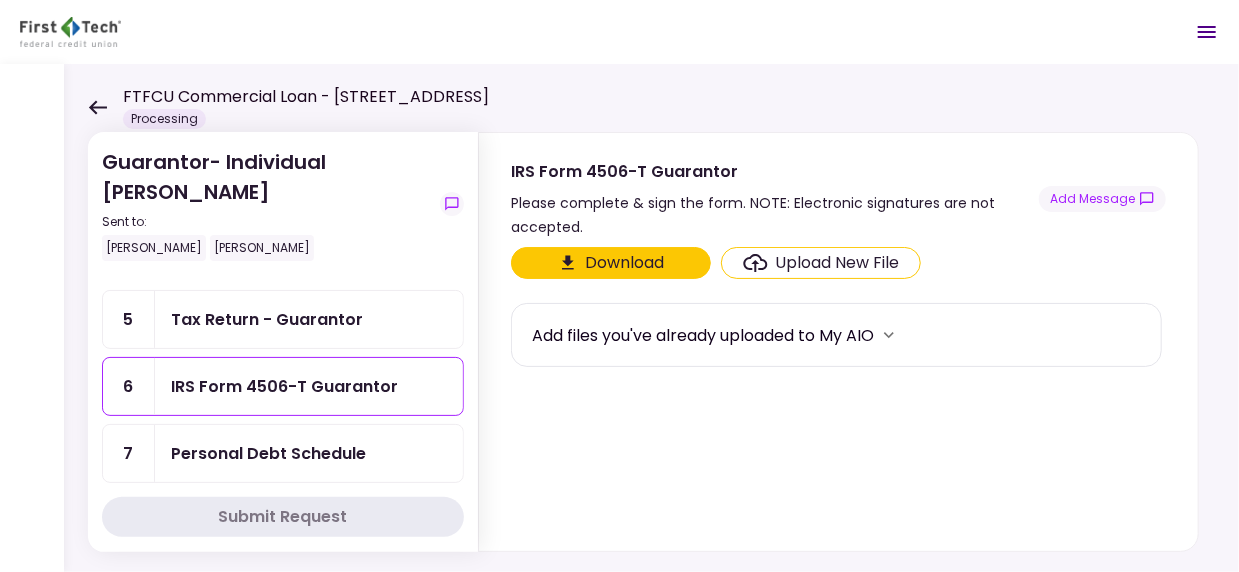 scroll, scrollTop: 200, scrollLeft: 0, axis: vertical 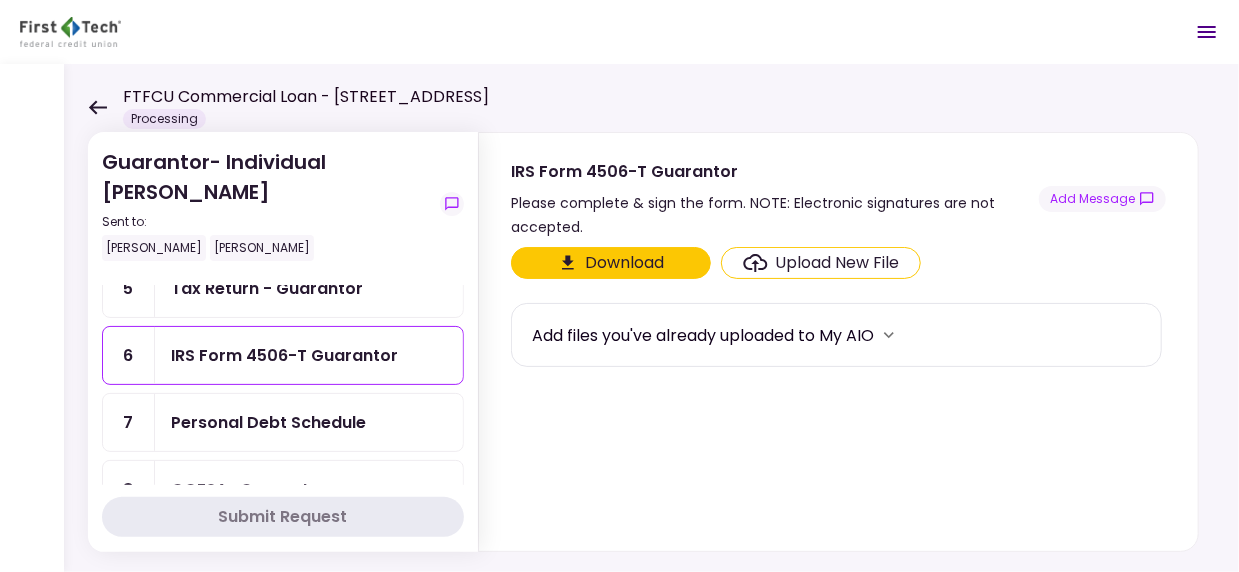 click on "Personal Debt Schedule" at bounding box center (268, 422) 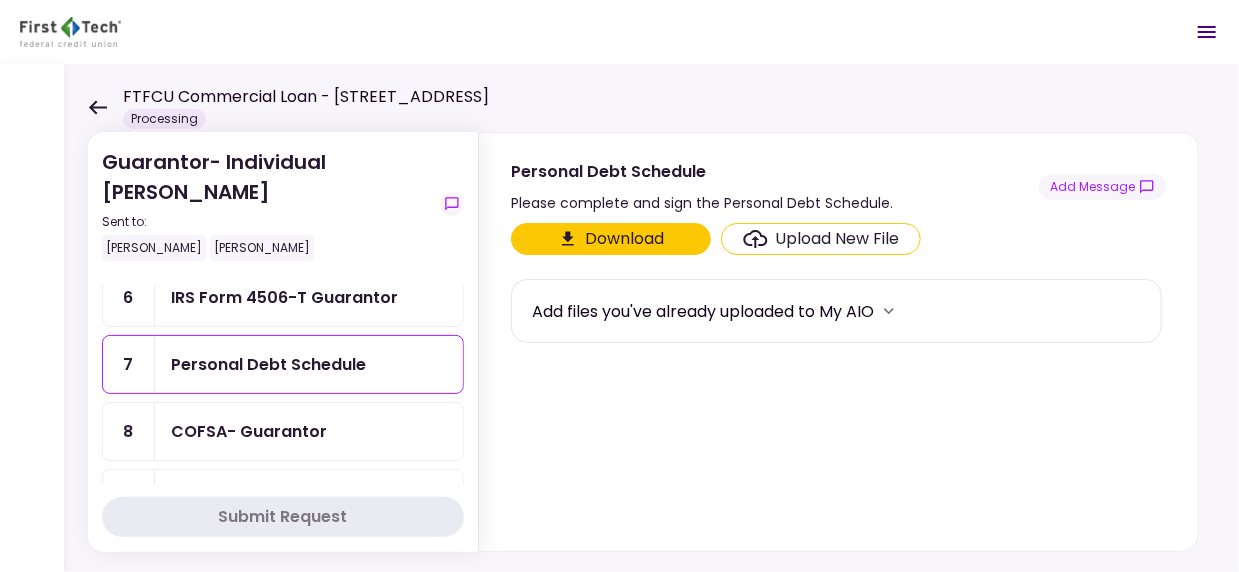 scroll, scrollTop: 300, scrollLeft: 0, axis: vertical 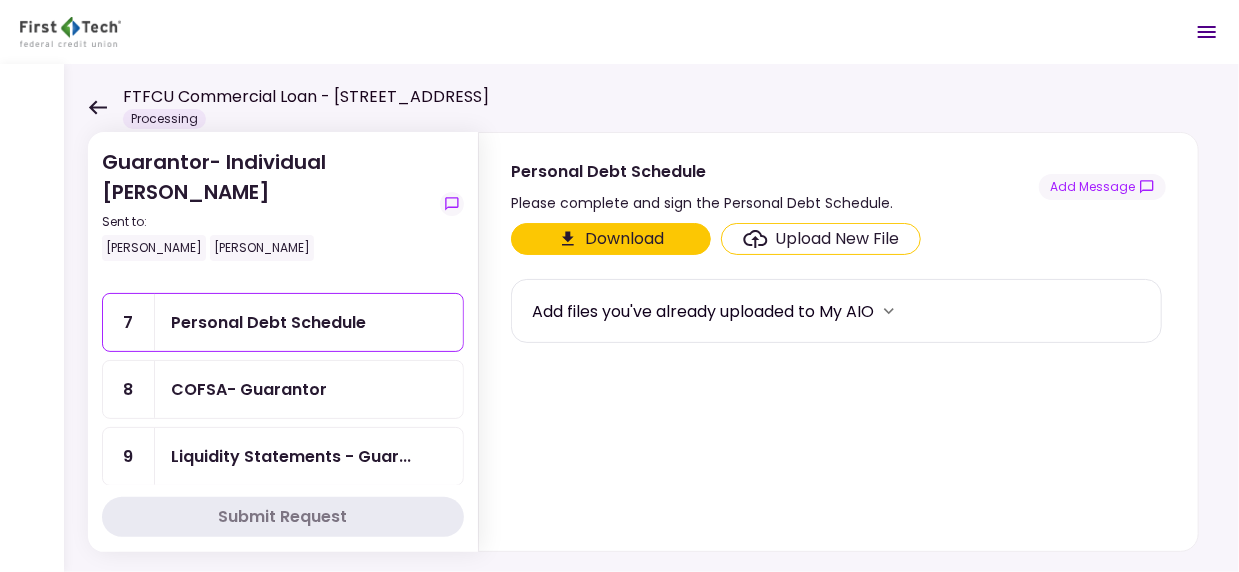 click on "Download" at bounding box center [611, 239] 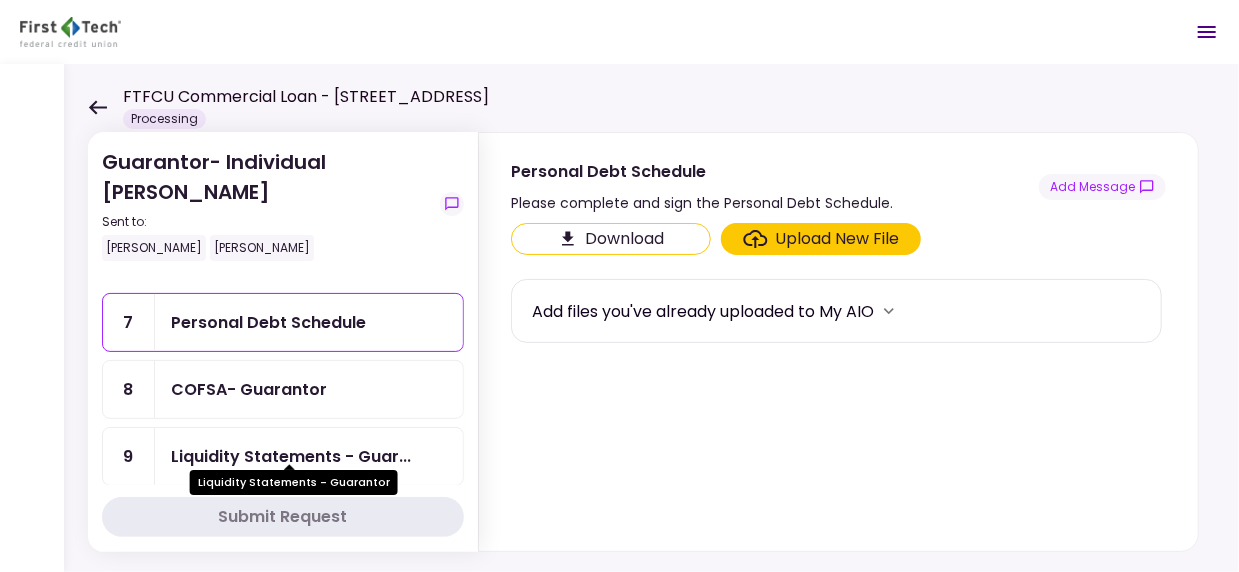 type 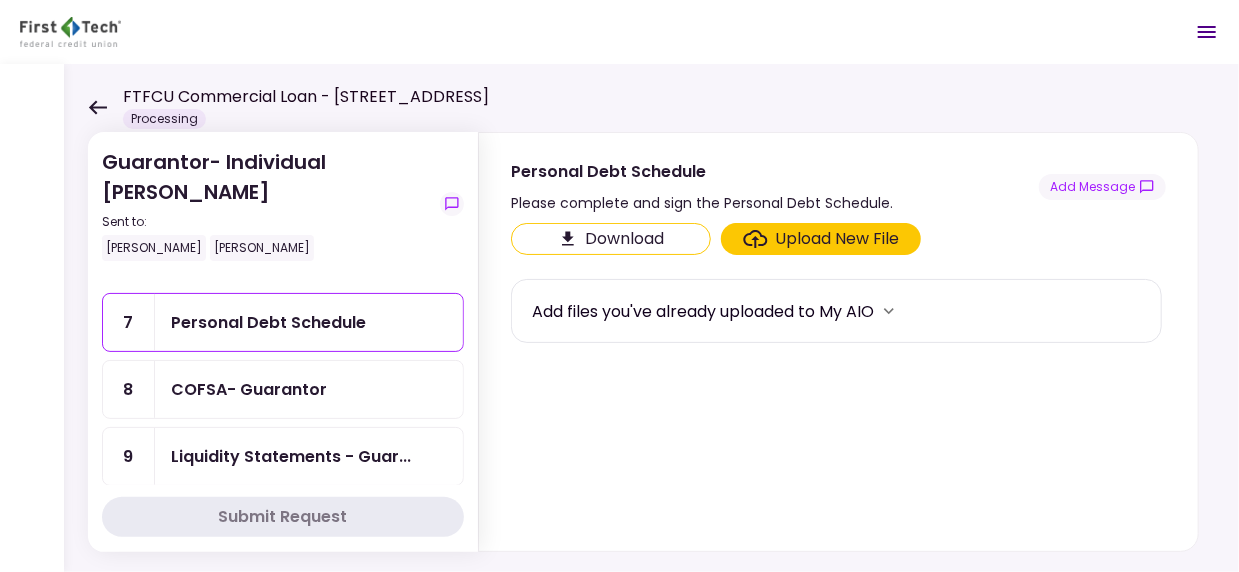 click on "COFSA- Guarantor" at bounding box center [249, 389] 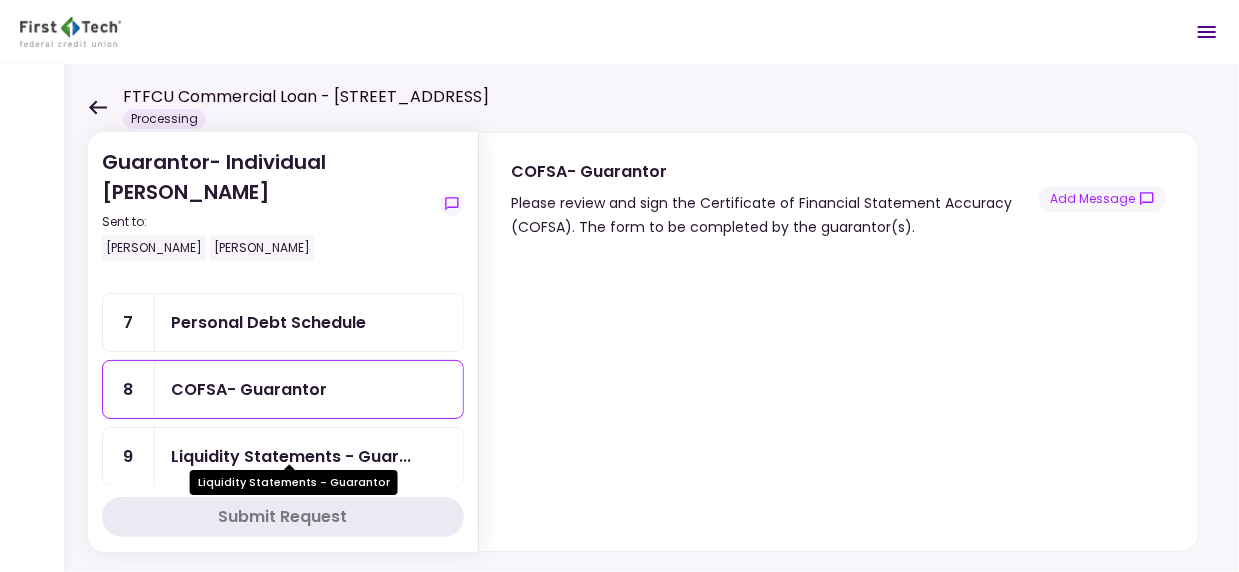 click on "Liquidity Statements - Guar..." at bounding box center (291, 456) 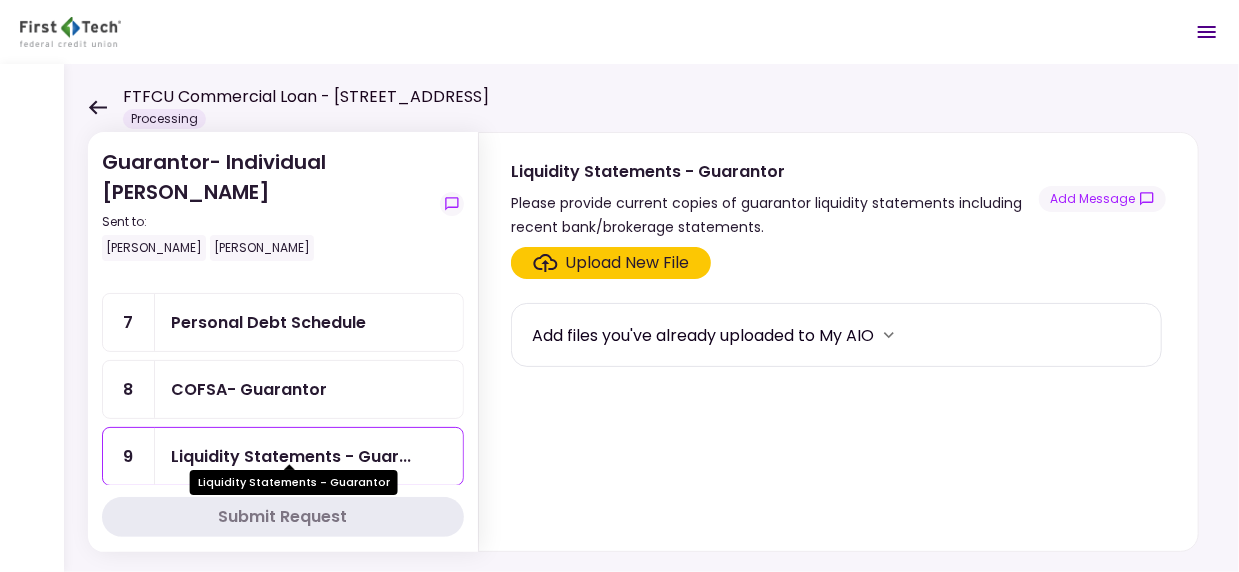 click on "Liquidity Statements - Guar..." at bounding box center (291, 456) 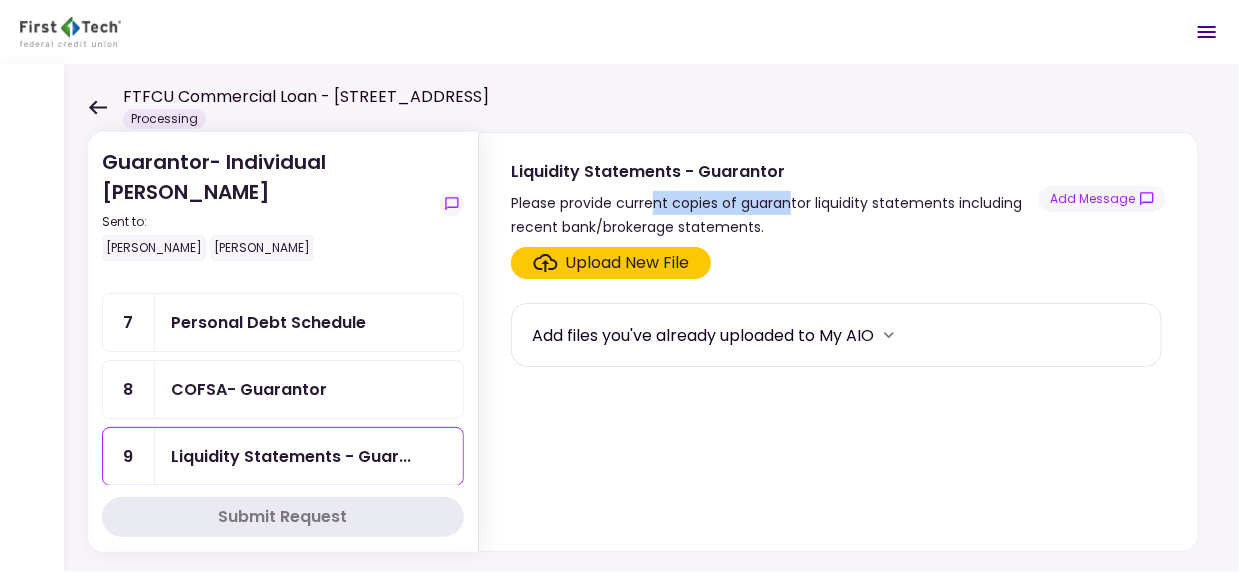 drag, startPoint x: 656, startPoint y: 196, endPoint x: 786, endPoint y: 197, distance: 130.00385 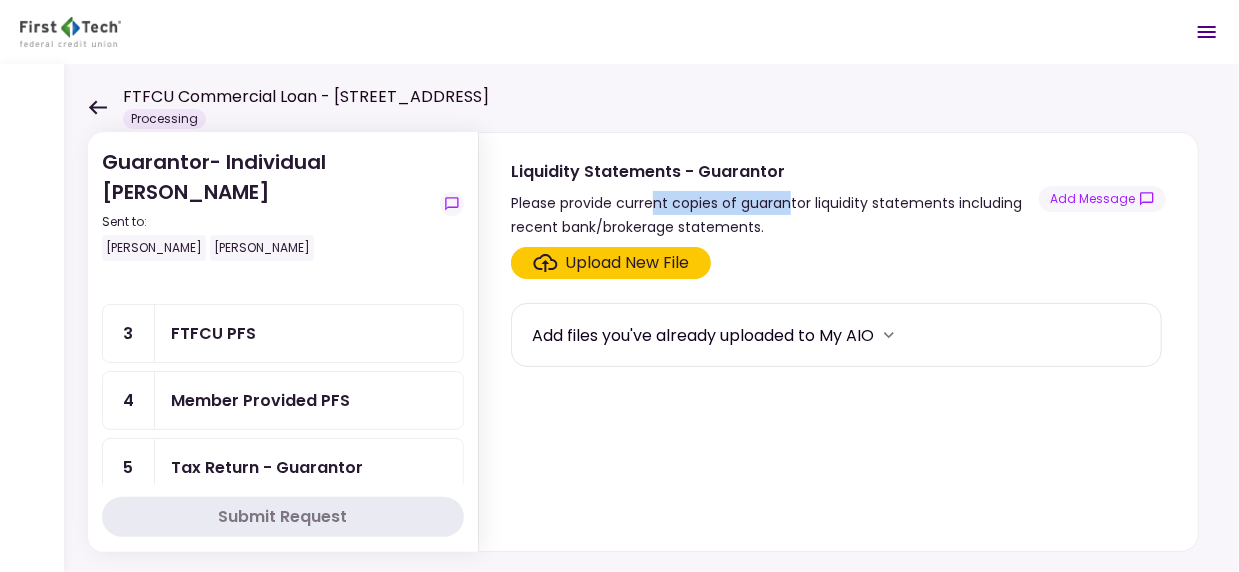 scroll, scrollTop: 0, scrollLeft: 0, axis: both 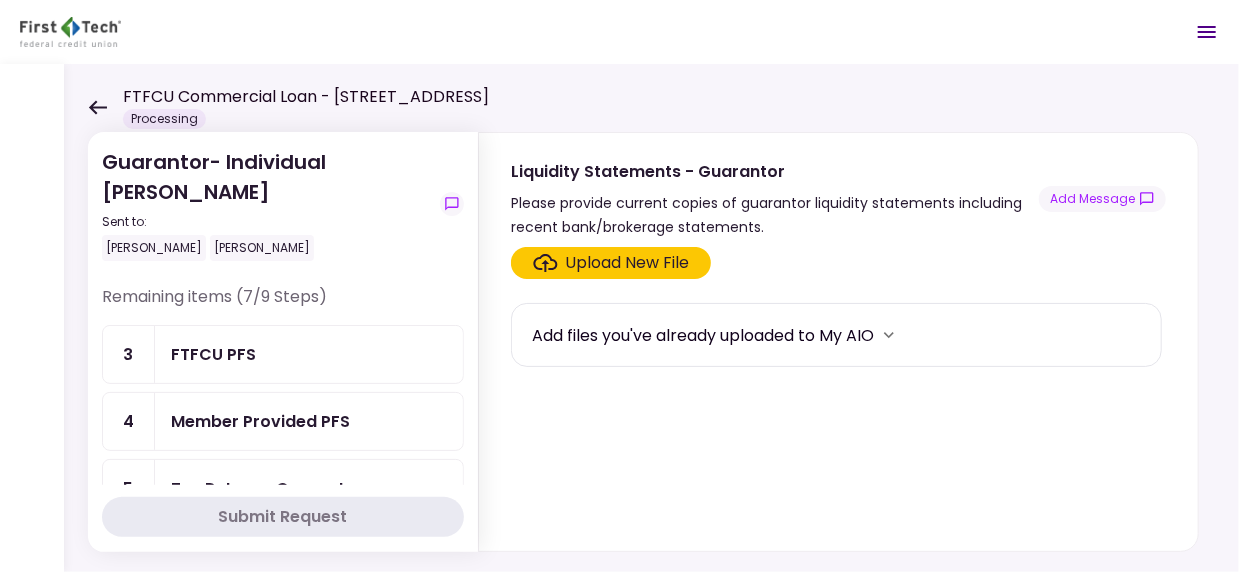 click 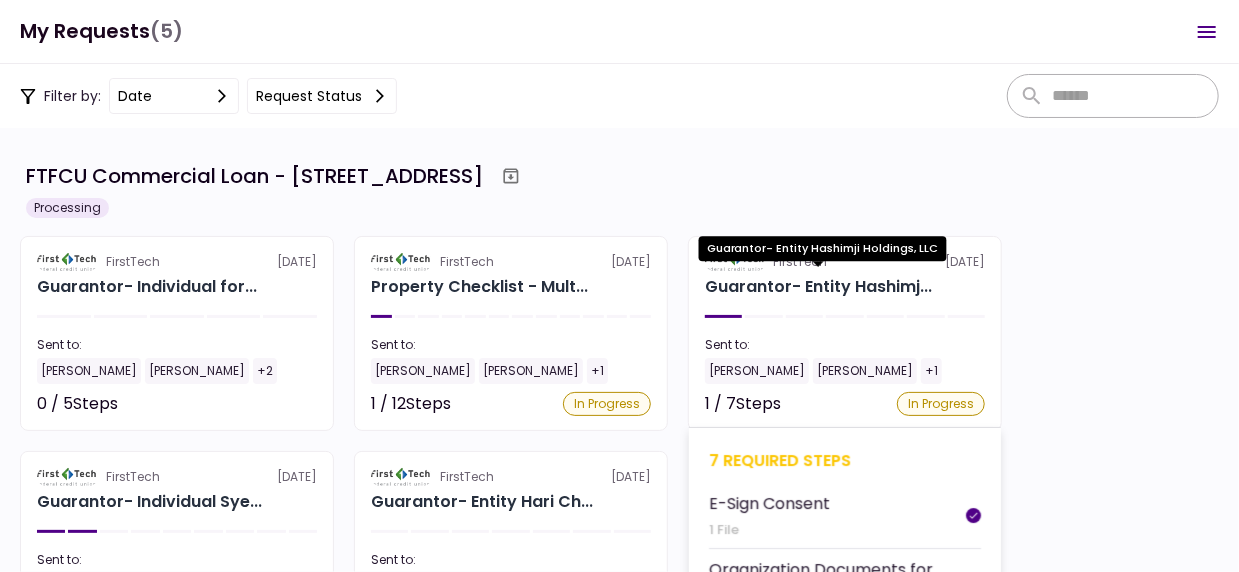 click on "Guarantor- Entity Hashimj..." at bounding box center (818, 287) 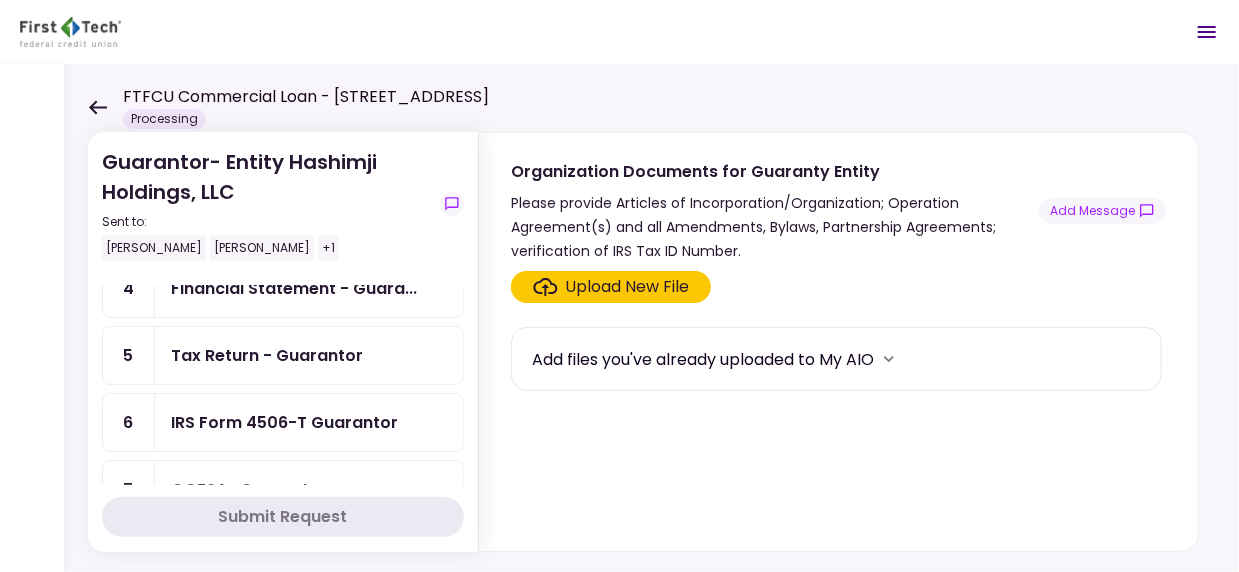 scroll, scrollTop: 100, scrollLeft: 0, axis: vertical 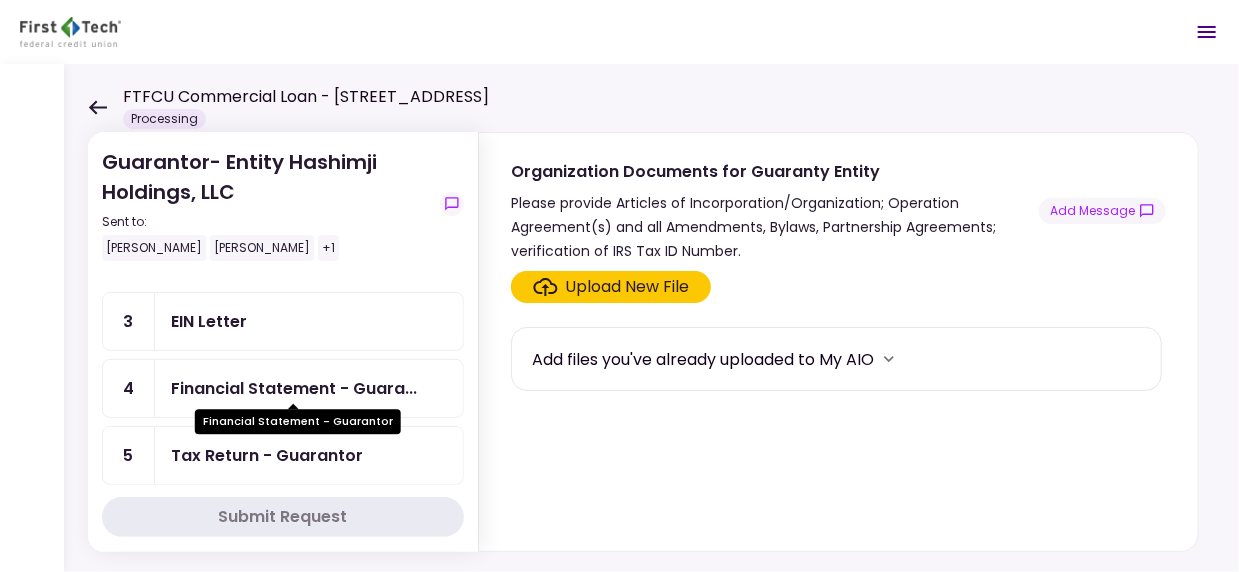 click on "Financial Statement - Guara..." at bounding box center [294, 388] 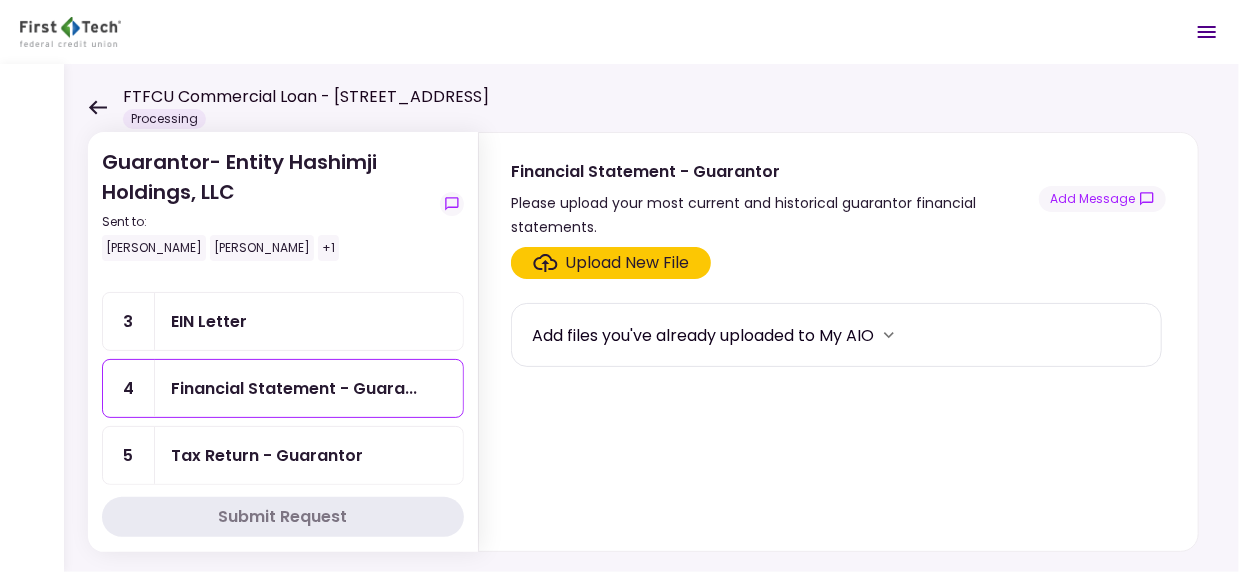 click on "Upload New File" at bounding box center [628, 263] 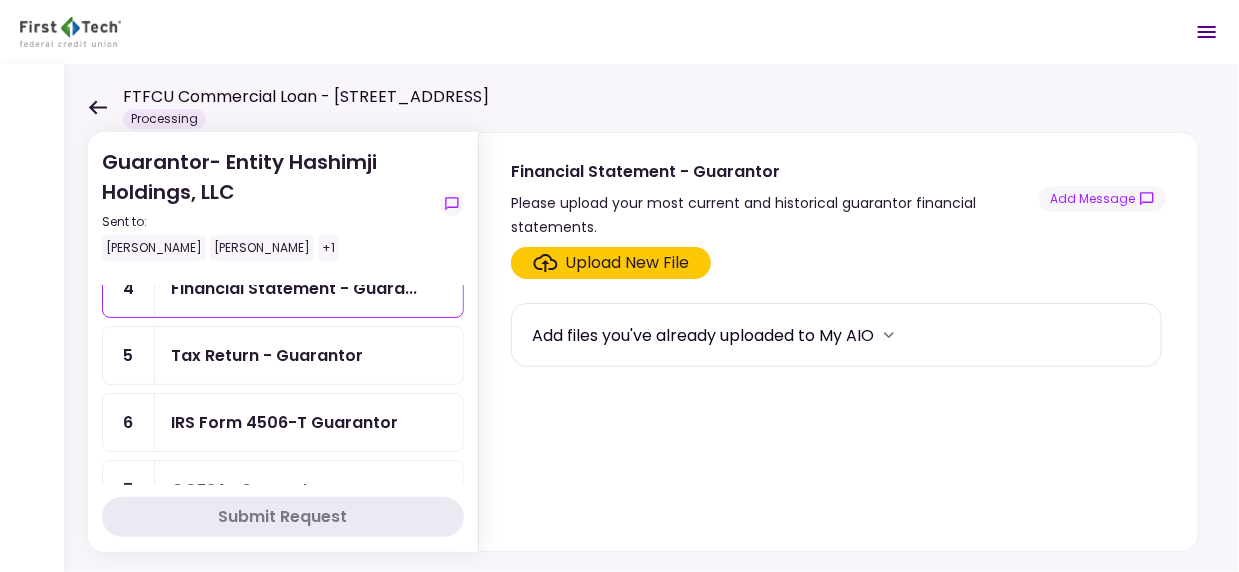 scroll, scrollTop: 100, scrollLeft: 0, axis: vertical 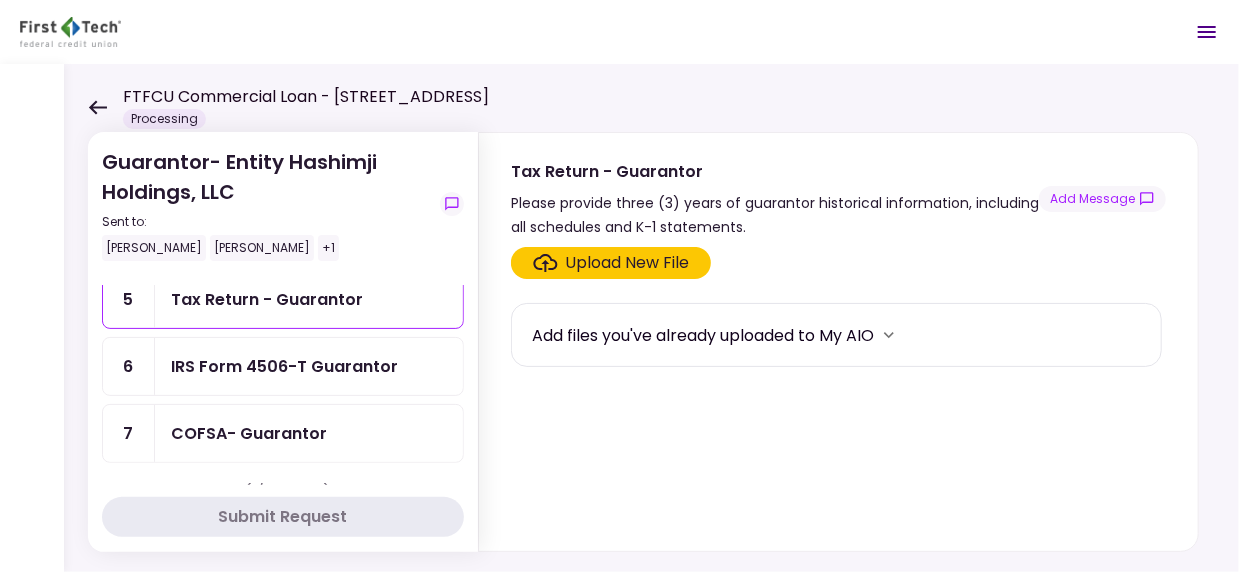 click on "COFSA- Guarantor" at bounding box center [249, 433] 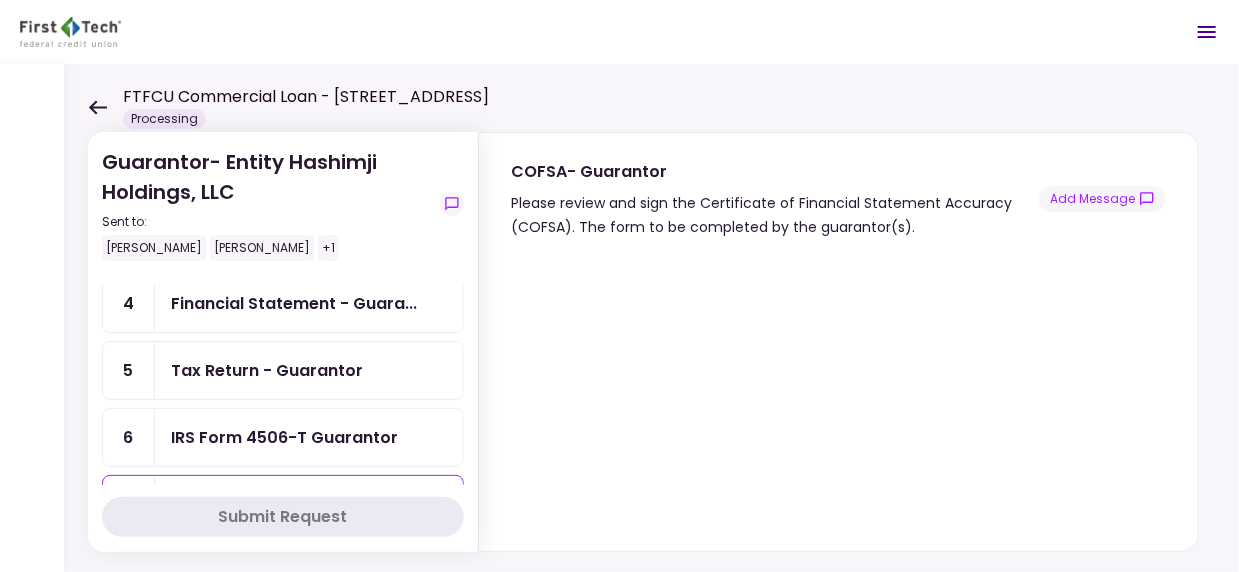 scroll, scrollTop: 0, scrollLeft: 0, axis: both 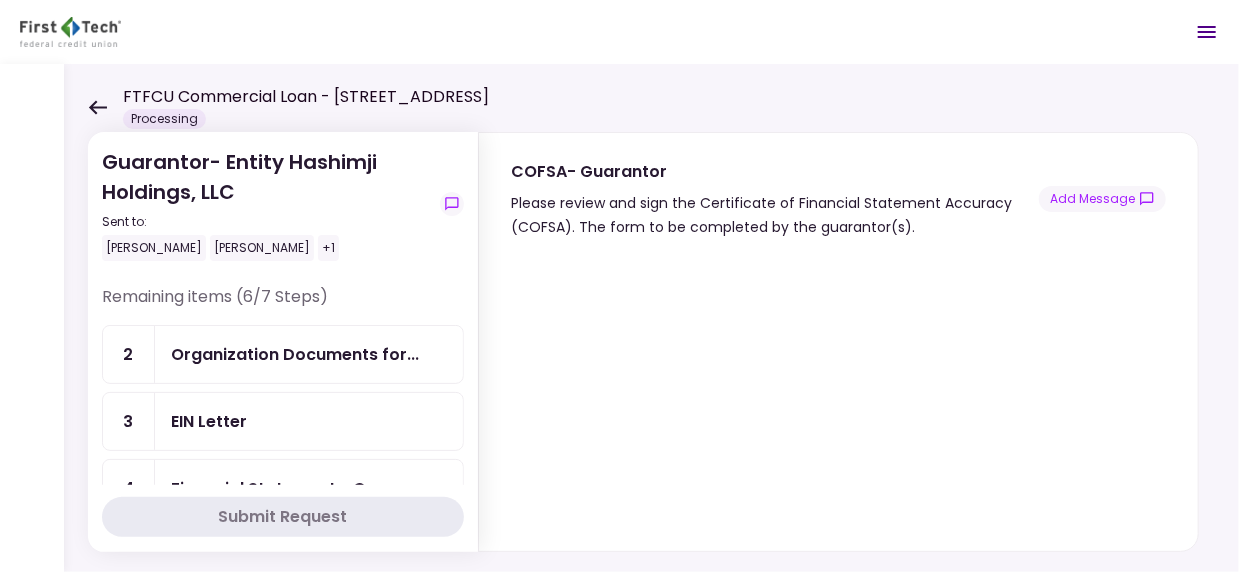 click 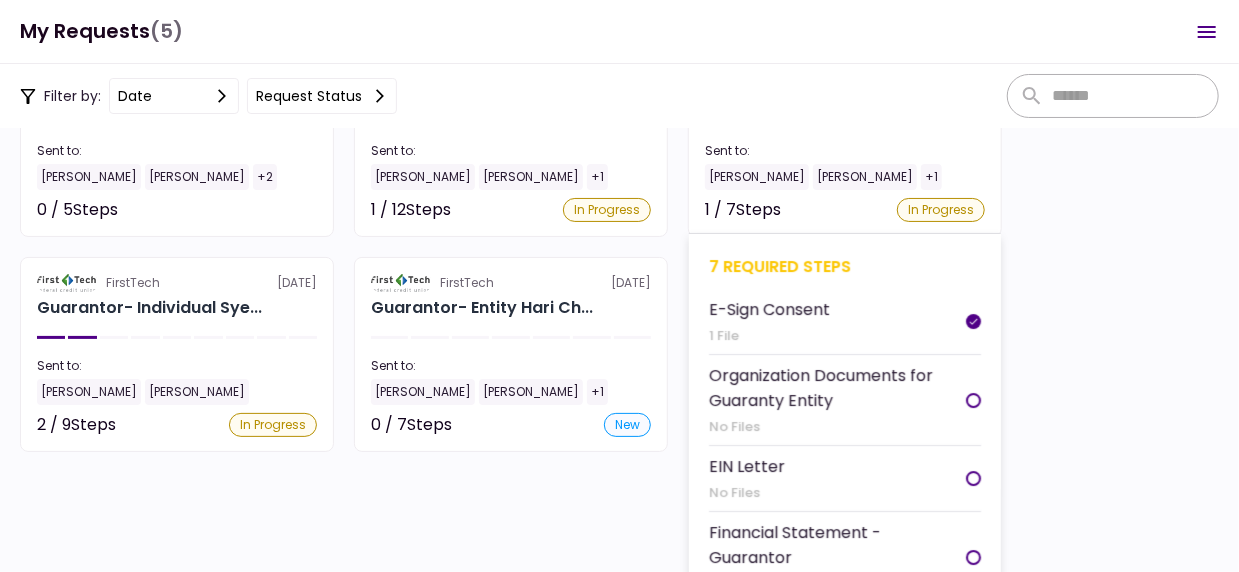 scroll, scrollTop: 203, scrollLeft: 0, axis: vertical 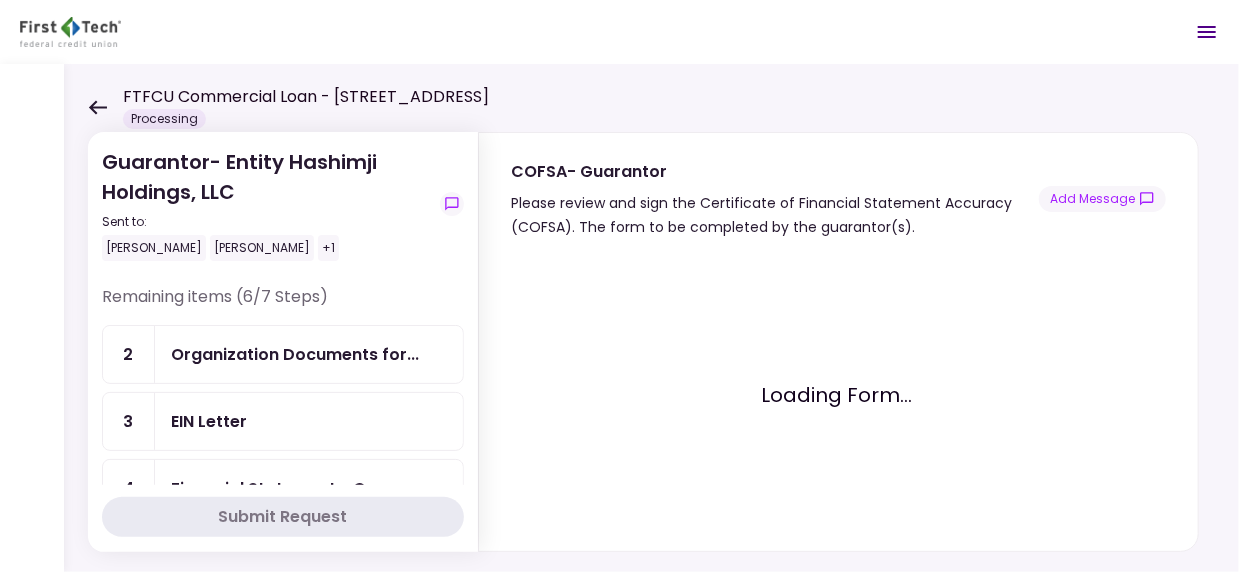 click 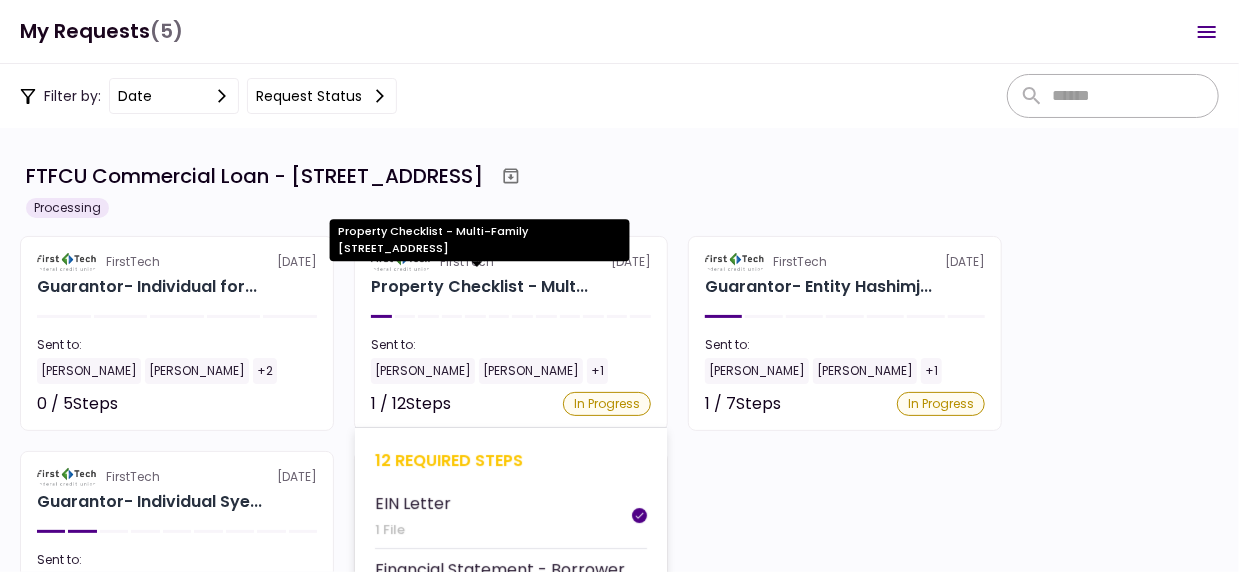 click on "Property Checklist - Mult..." at bounding box center (479, 287) 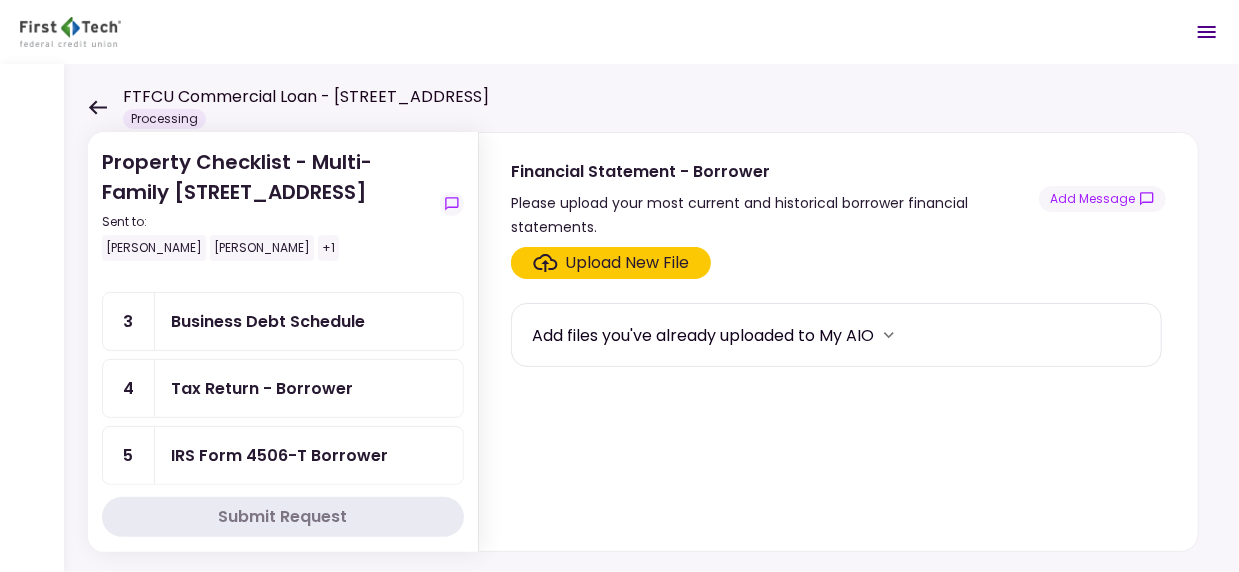 scroll, scrollTop: 0, scrollLeft: 0, axis: both 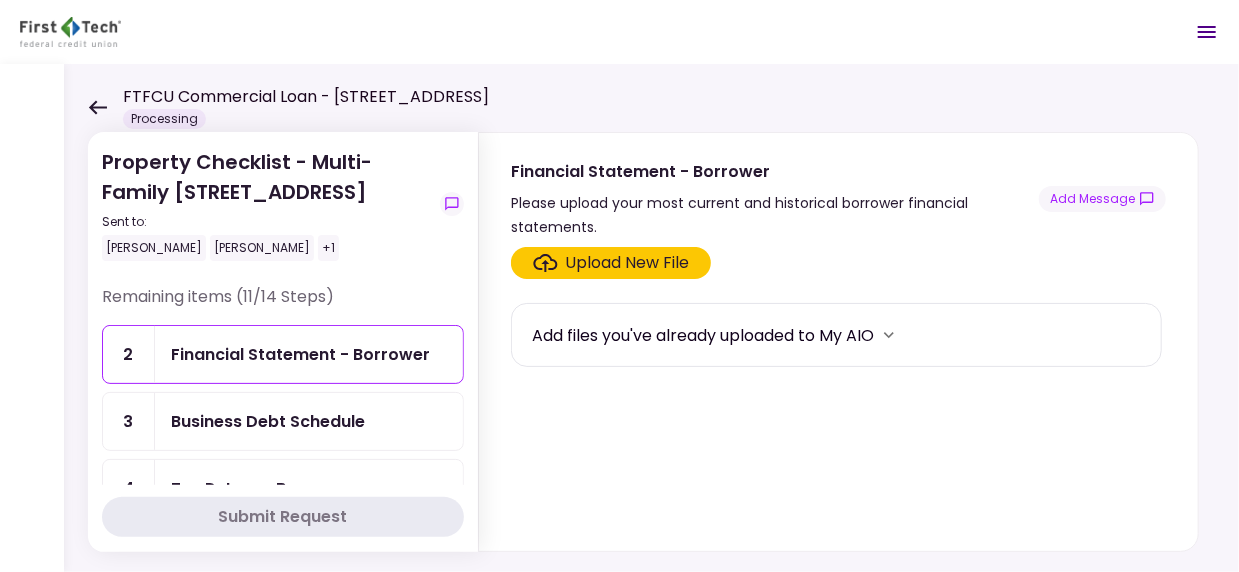 click on "Business Debt Schedule" at bounding box center (268, 421) 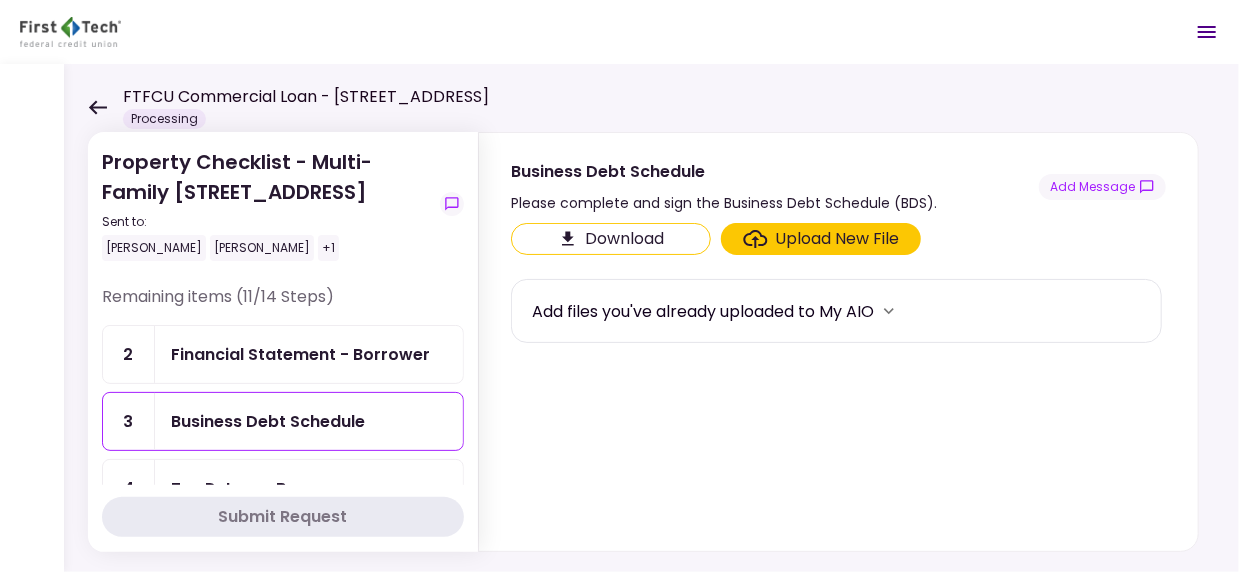 click on "Download" at bounding box center (611, 239) 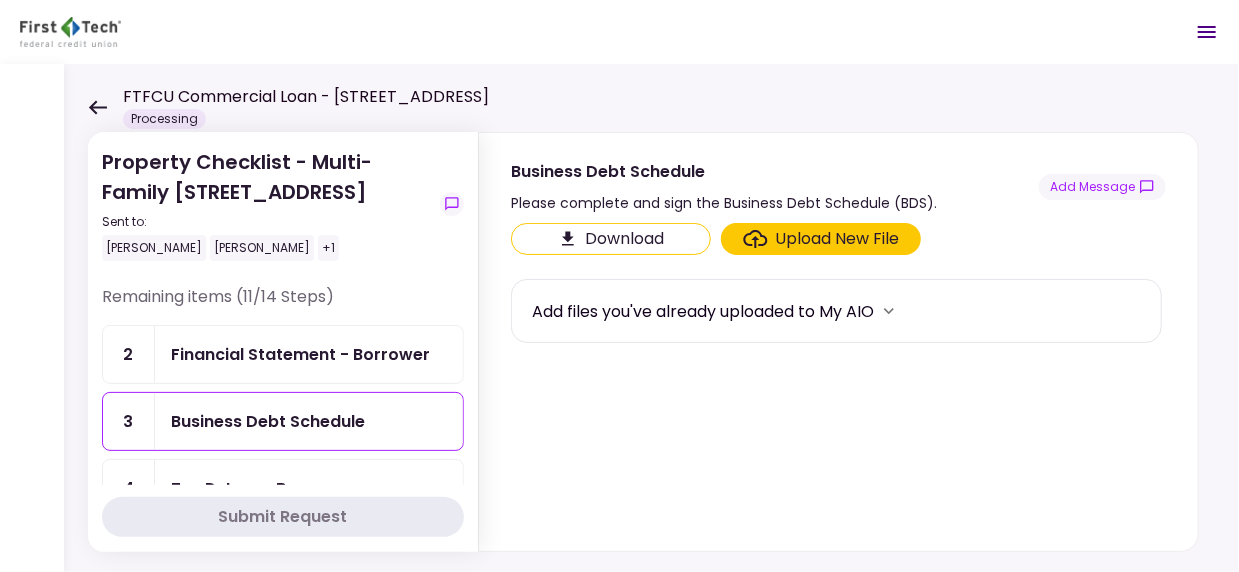 click on "Upload New File" at bounding box center (838, 239) 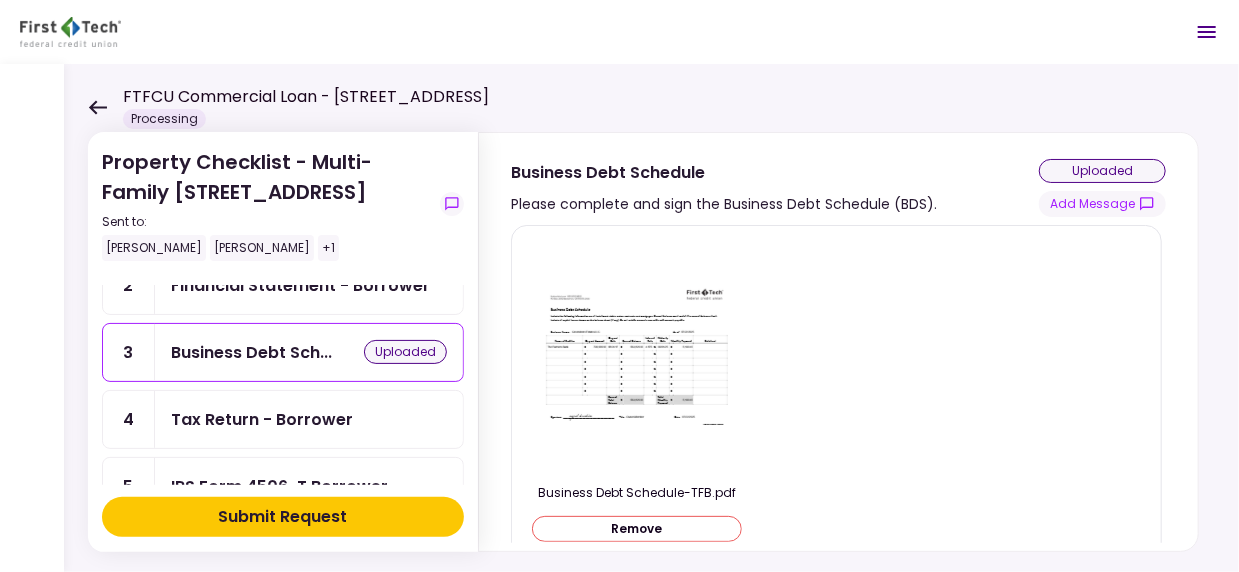 scroll, scrollTop: 100, scrollLeft: 0, axis: vertical 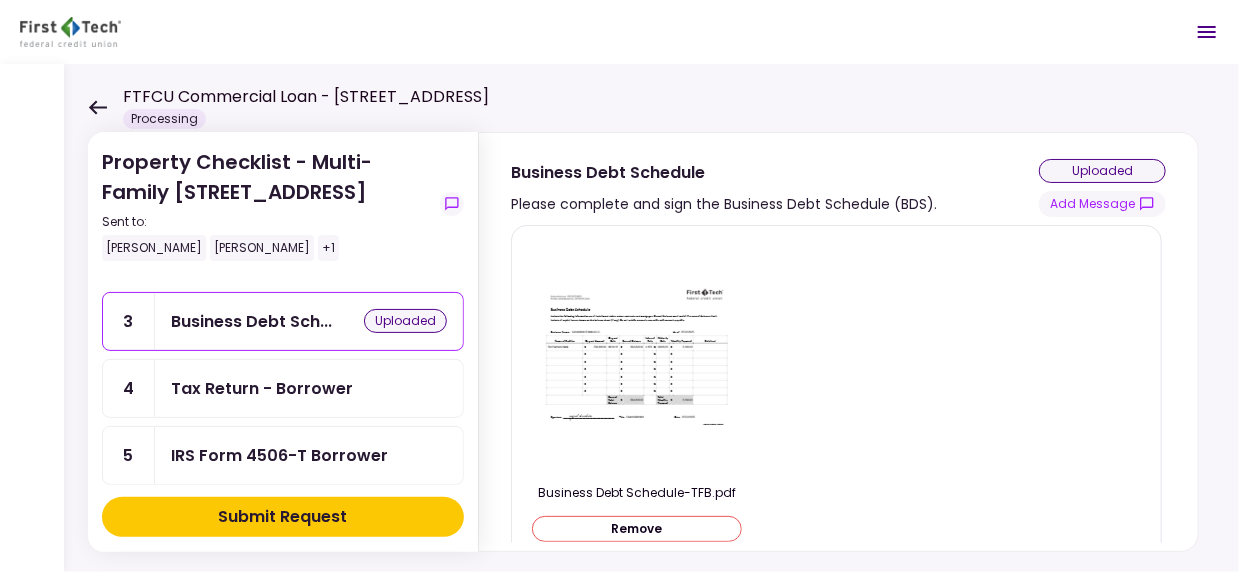 click on "Tax Return - Borrower" at bounding box center [262, 388] 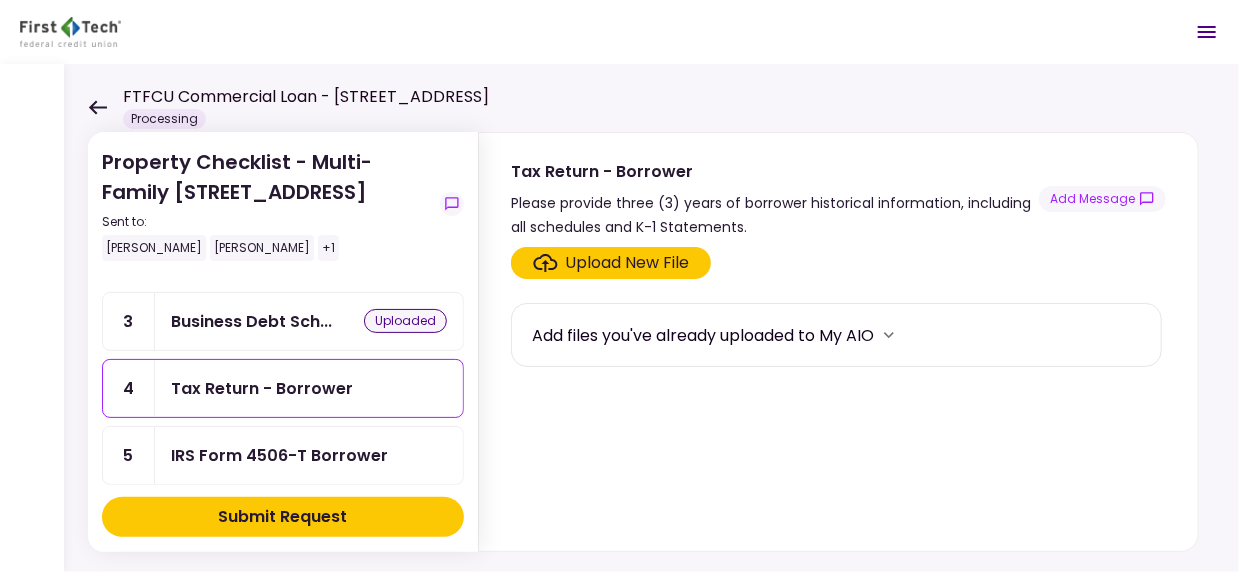 click on "Upload New File" at bounding box center [628, 263] 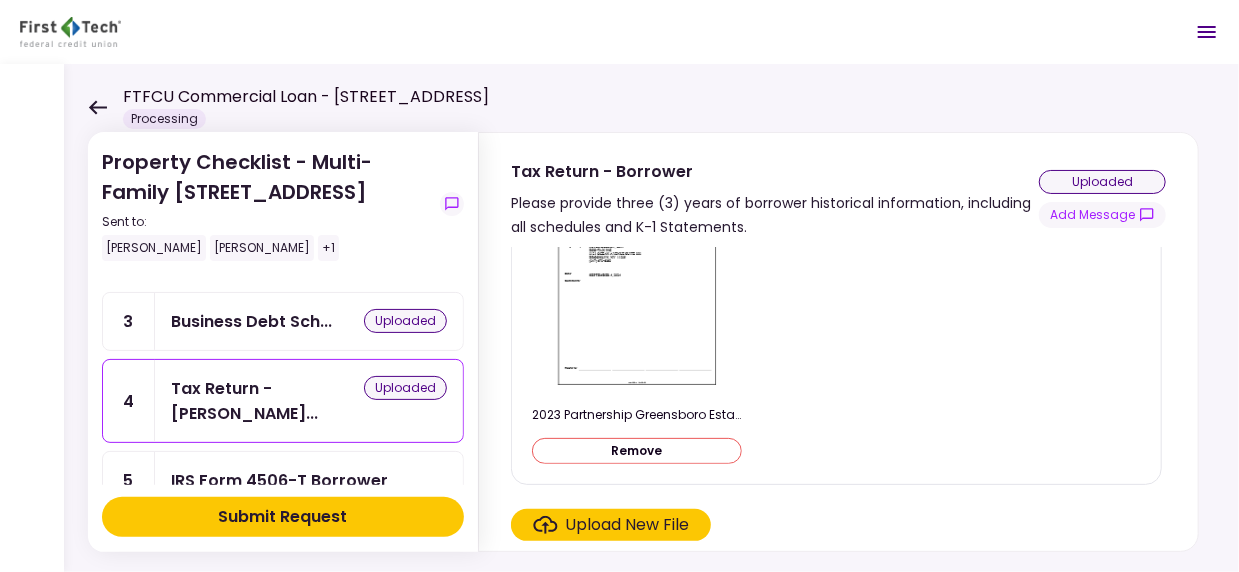 scroll, scrollTop: 181, scrollLeft: 0, axis: vertical 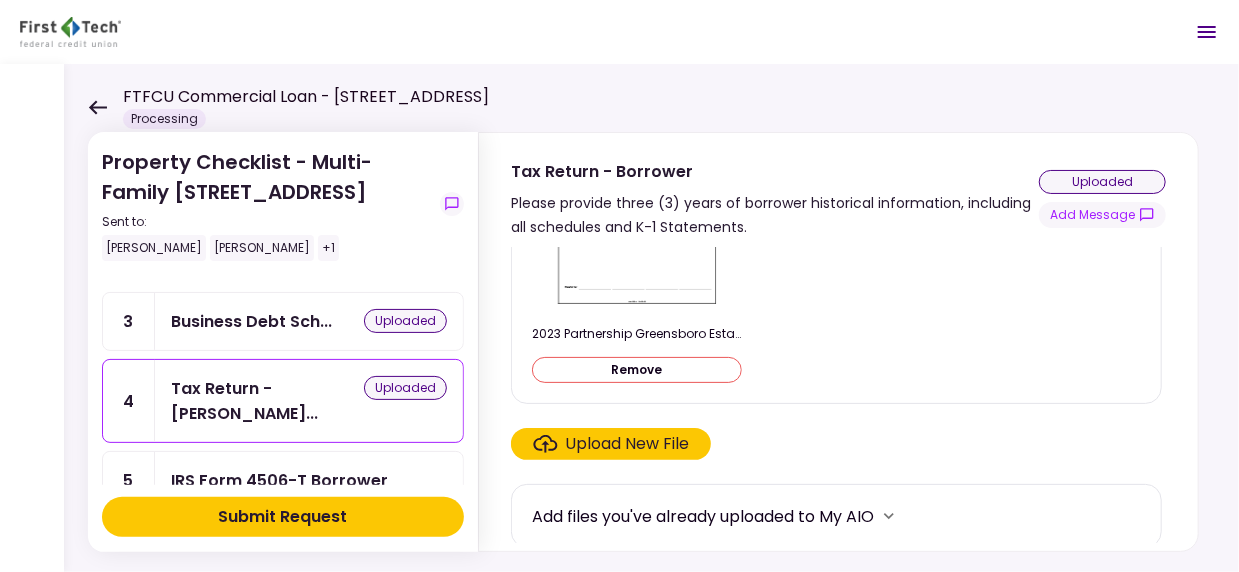 click on "Upload New File" at bounding box center (628, 444) 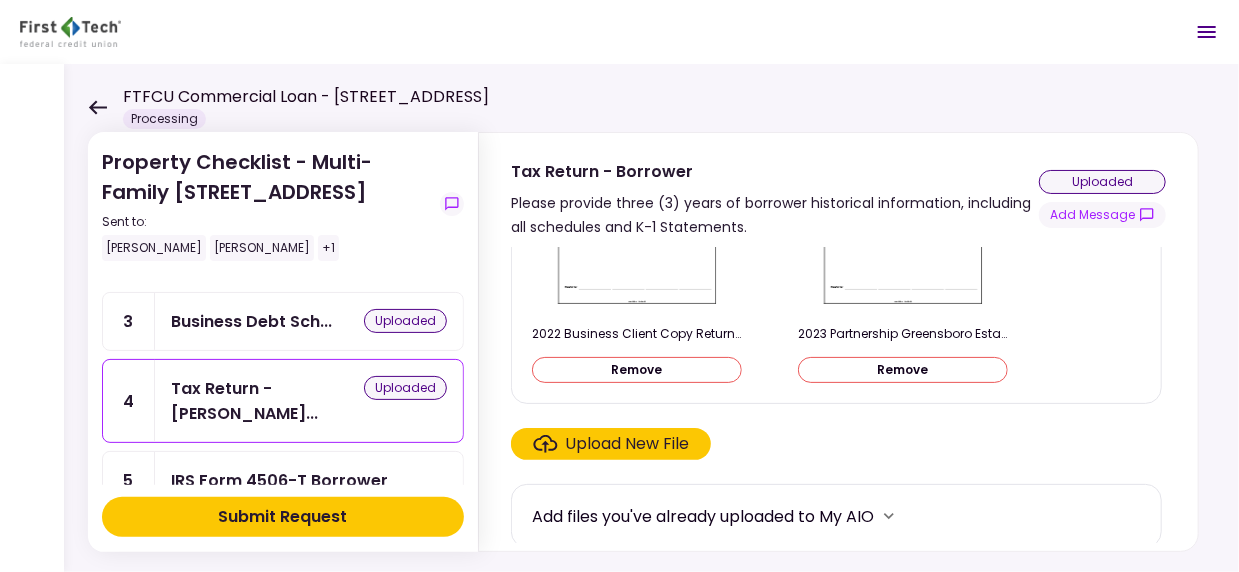 click on "Upload New File" at bounding box center (628, 444) 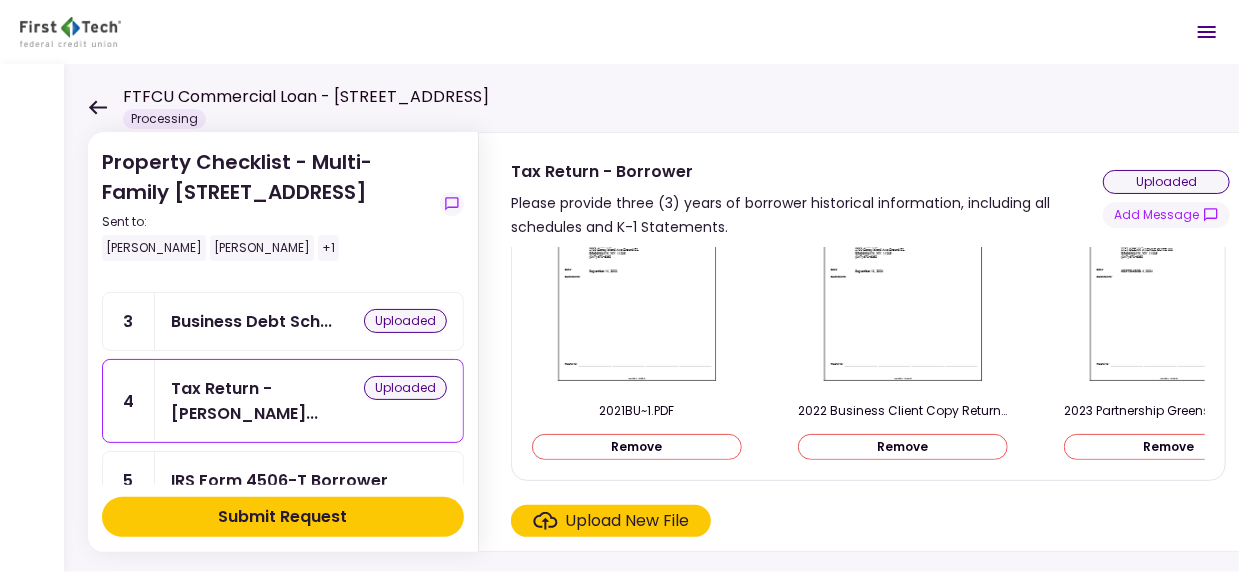 scroll, scrollTop: 187, scrollLeft: 0, axis: vertical 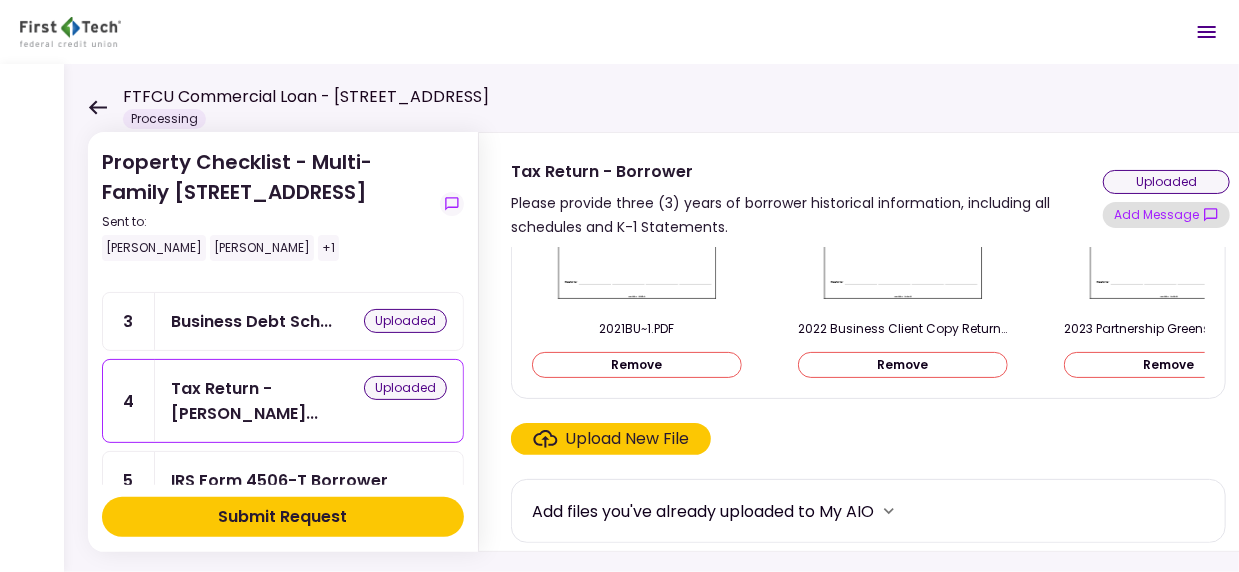 click on "Add Message" at bounding box center (1166, 215) 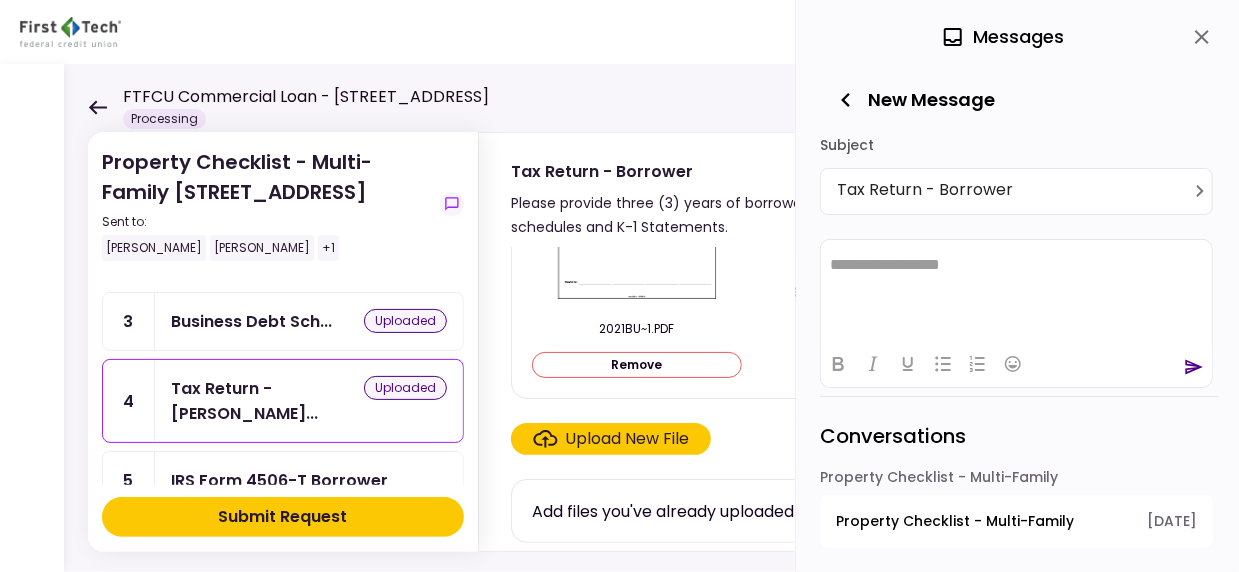 scroll, scrollTop: 0, scrollLeft: 0, axis: both 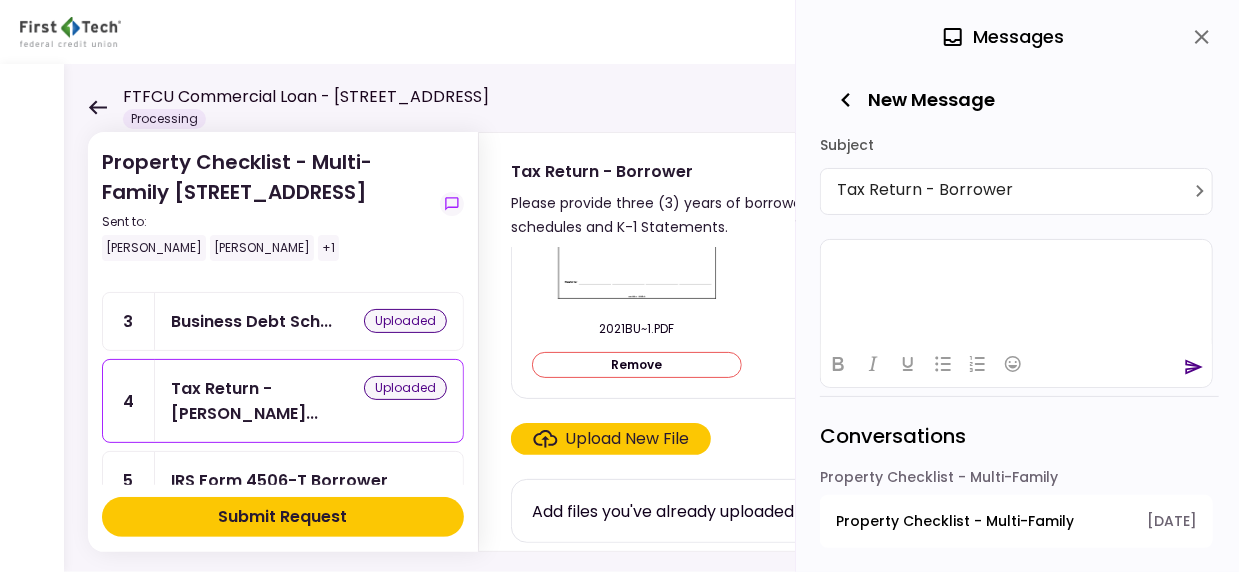 type 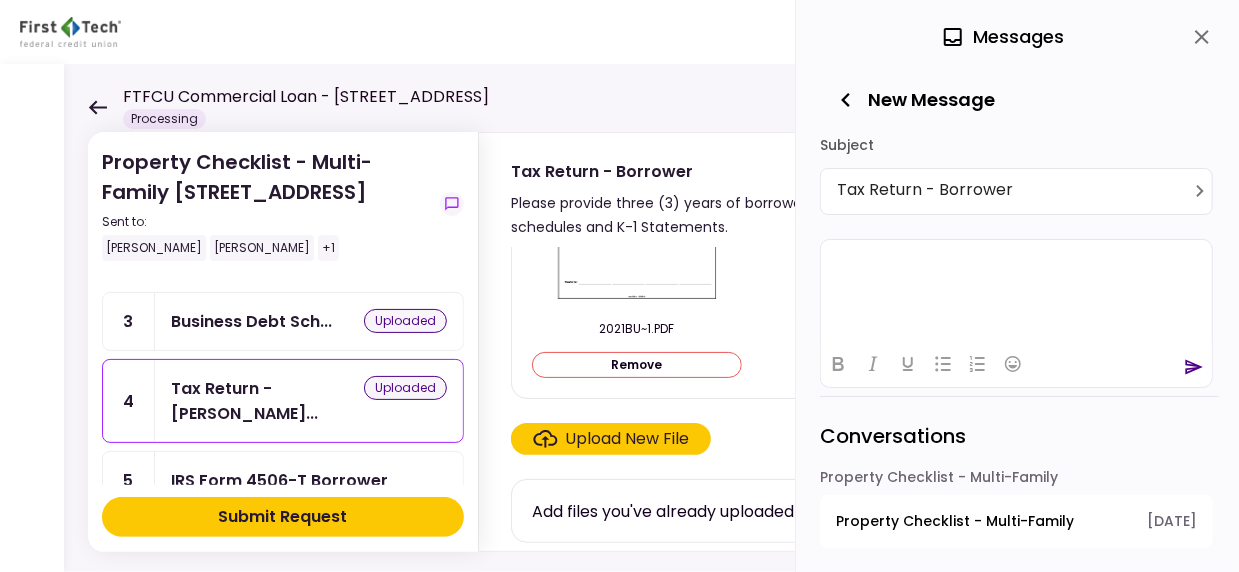 click at bounding box center [1015, 263] 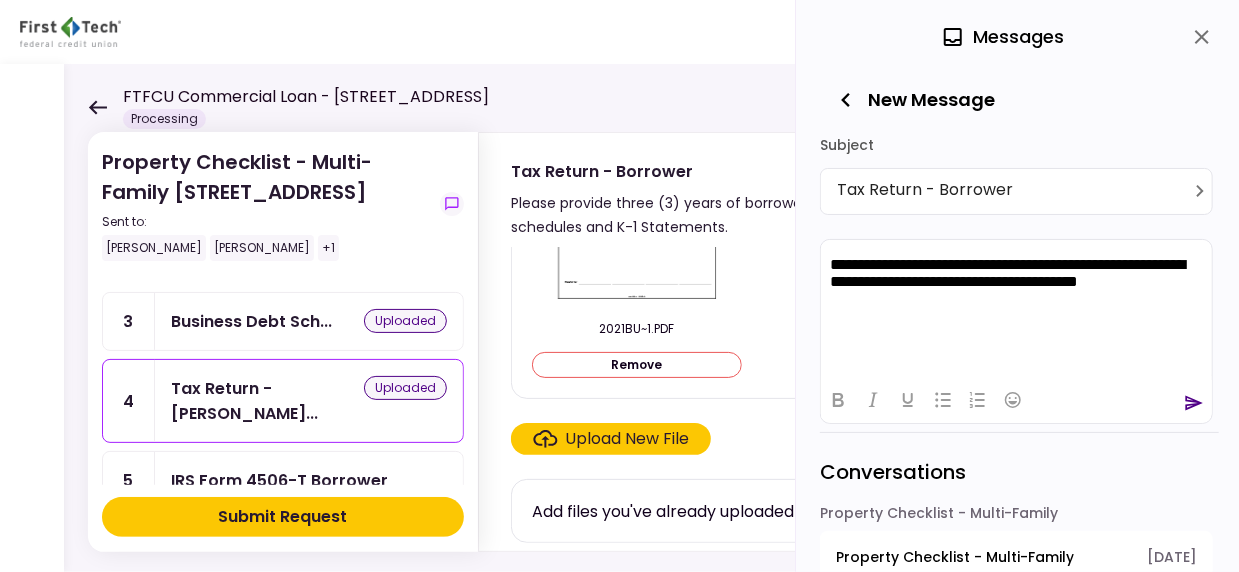 click 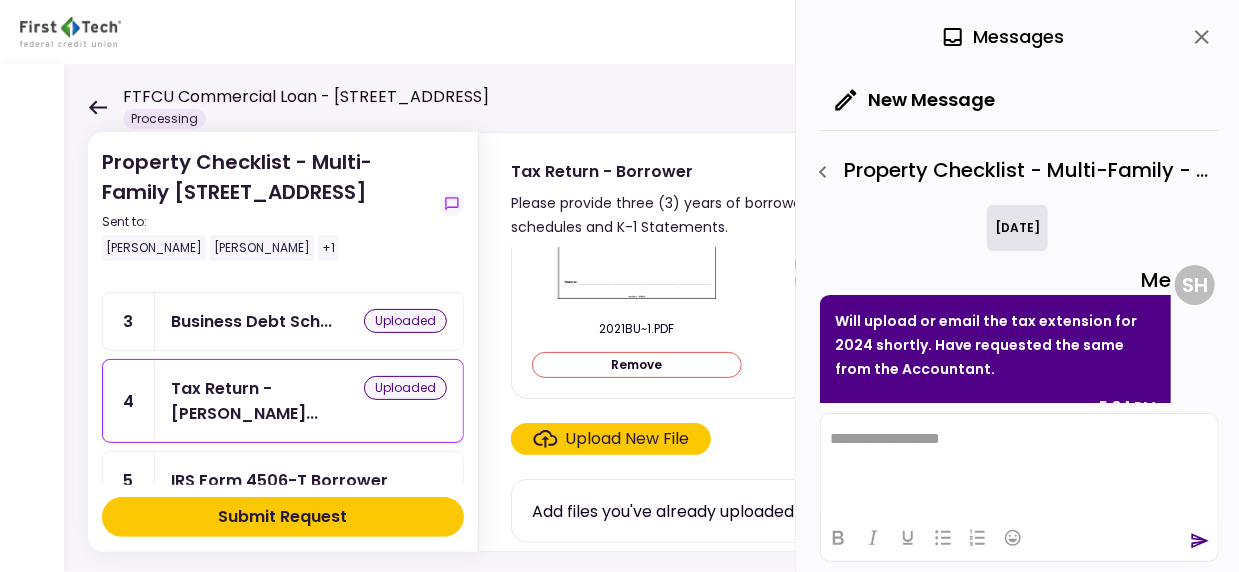 scroll, scrollTop: 0, scrollLeft: 0, axis: both 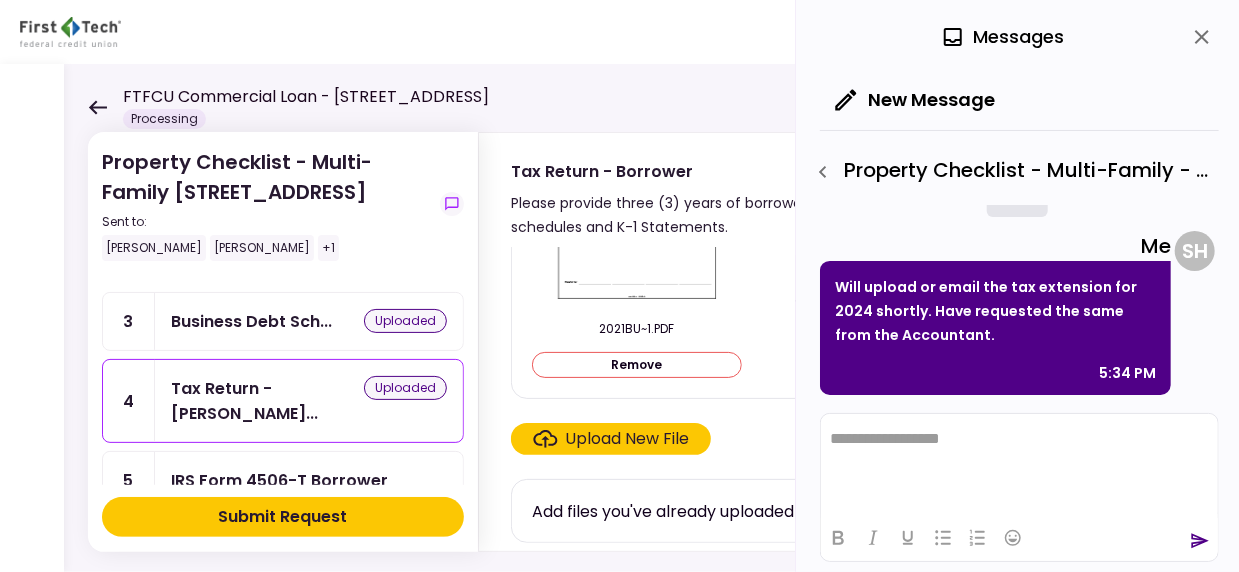 click on "IRS Form 4506-T Borrower" at bounding box center (279, 480) 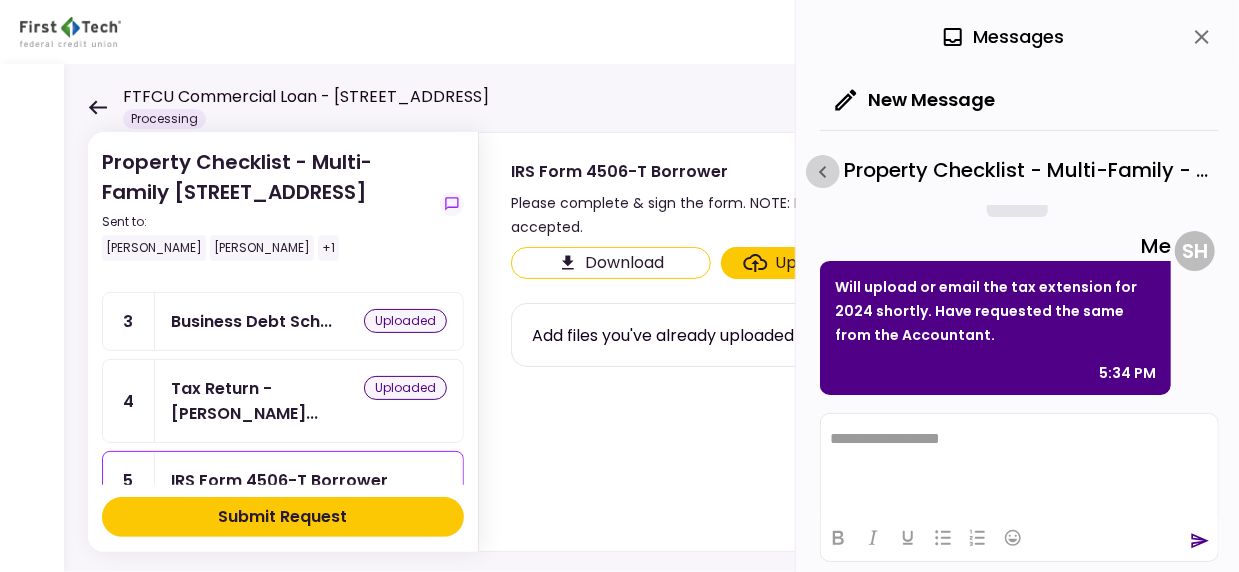 click 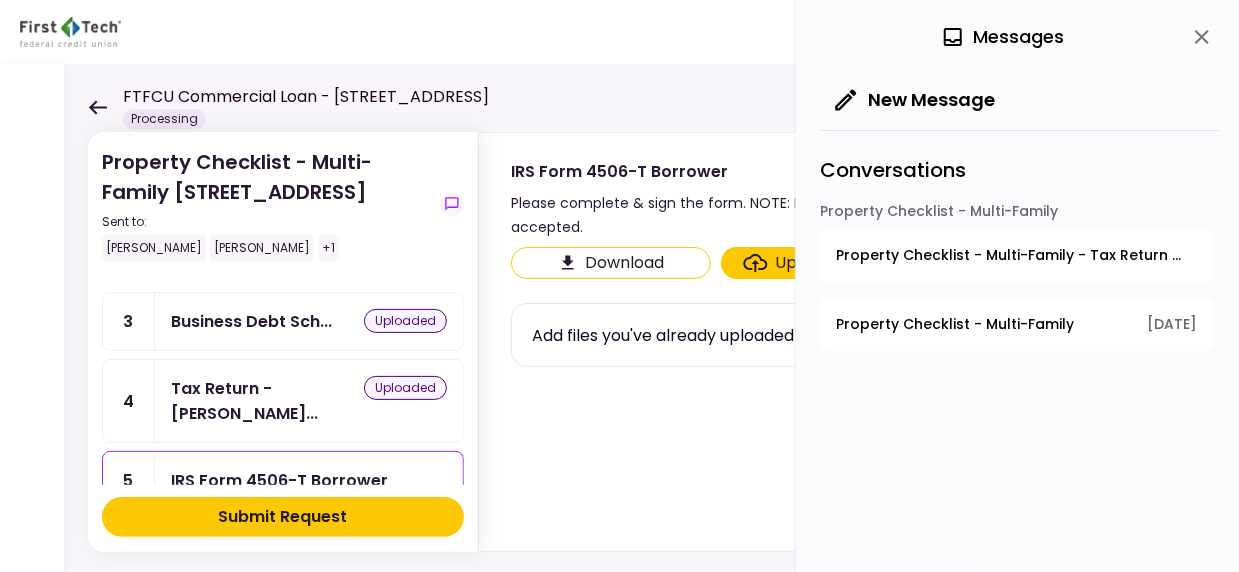 click 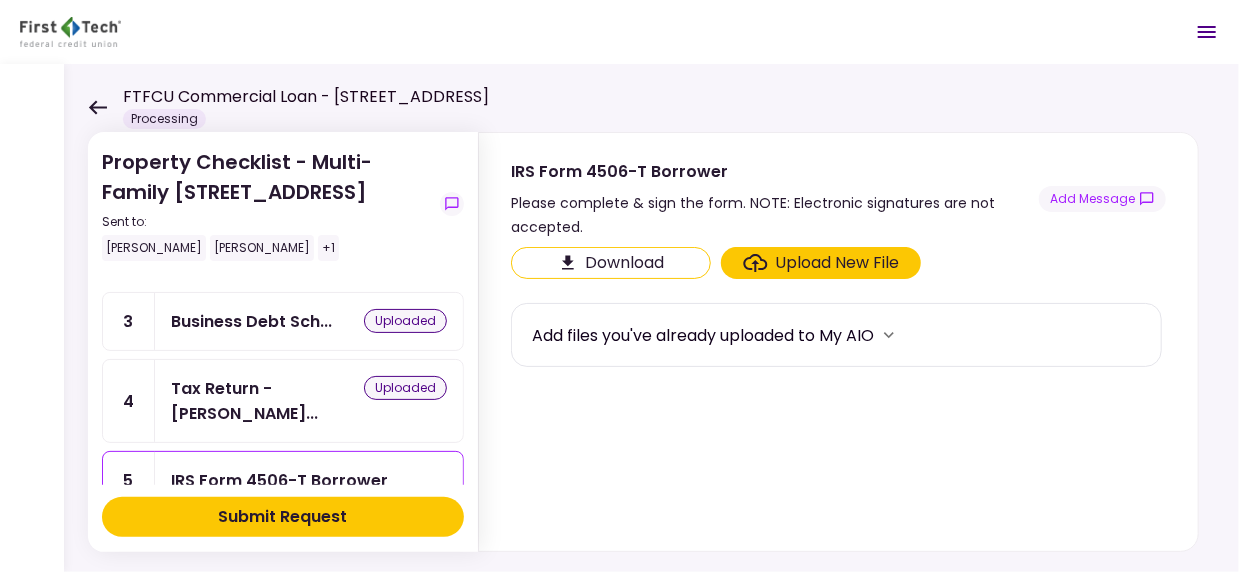 click on "Tax Return - [PERSON_NAME]..." at bounding box center (267, 401) 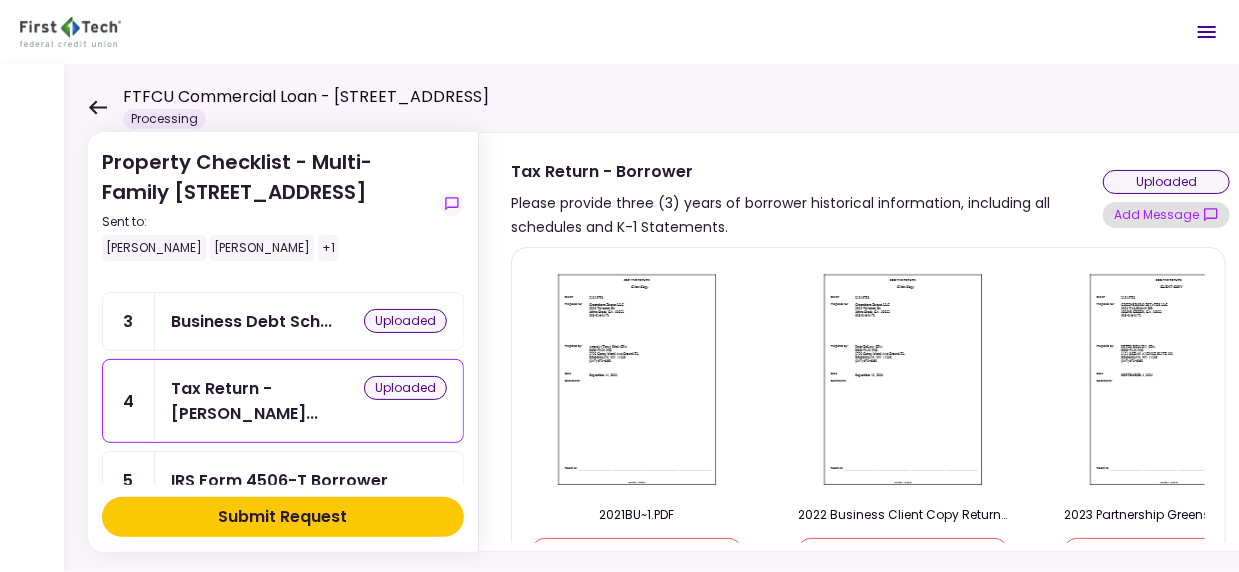 click on "Add Message" at bounding box center [1166, 215] 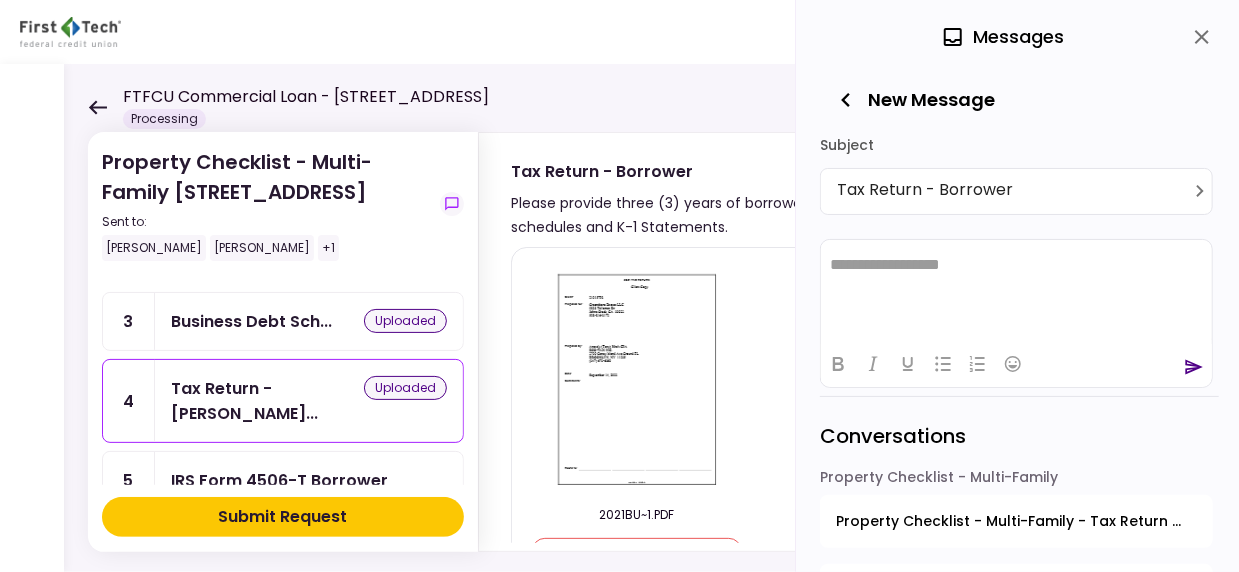 scroll, scrollTop: 0, scrollLeft: 0, axis: both 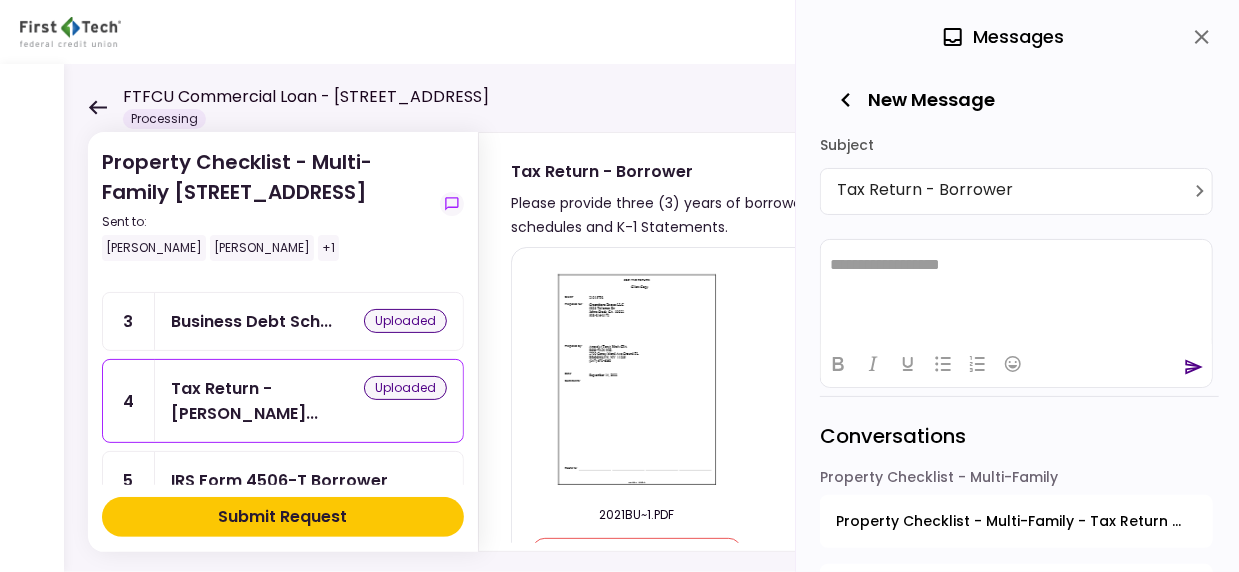 click on "IRS Form 4506-T Borrower" at bounding box center [279, 480] 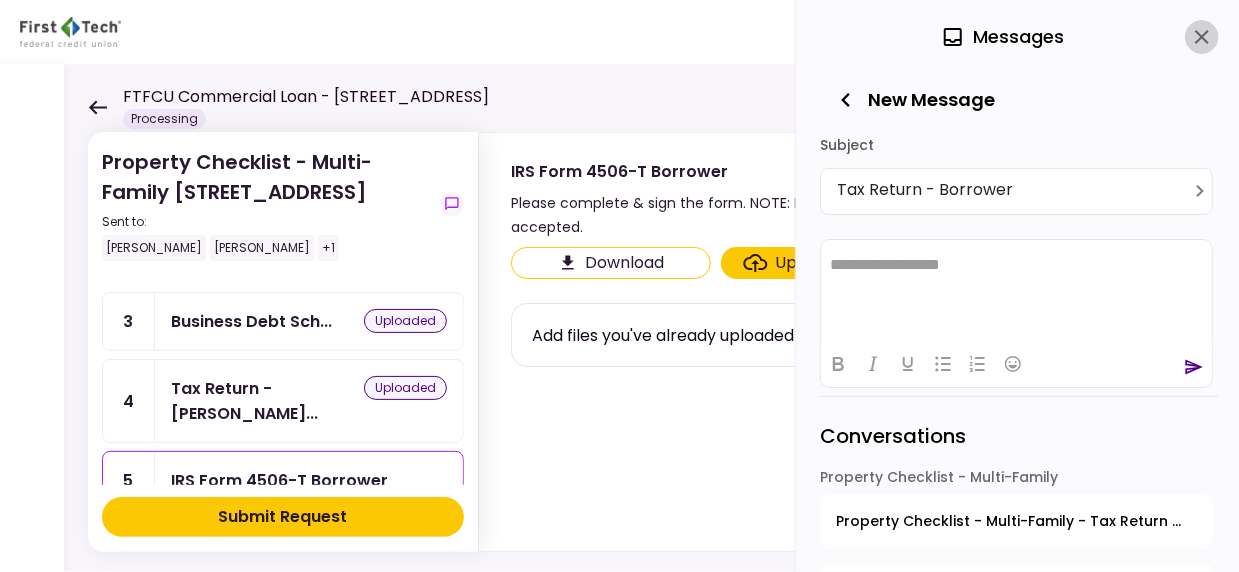 click 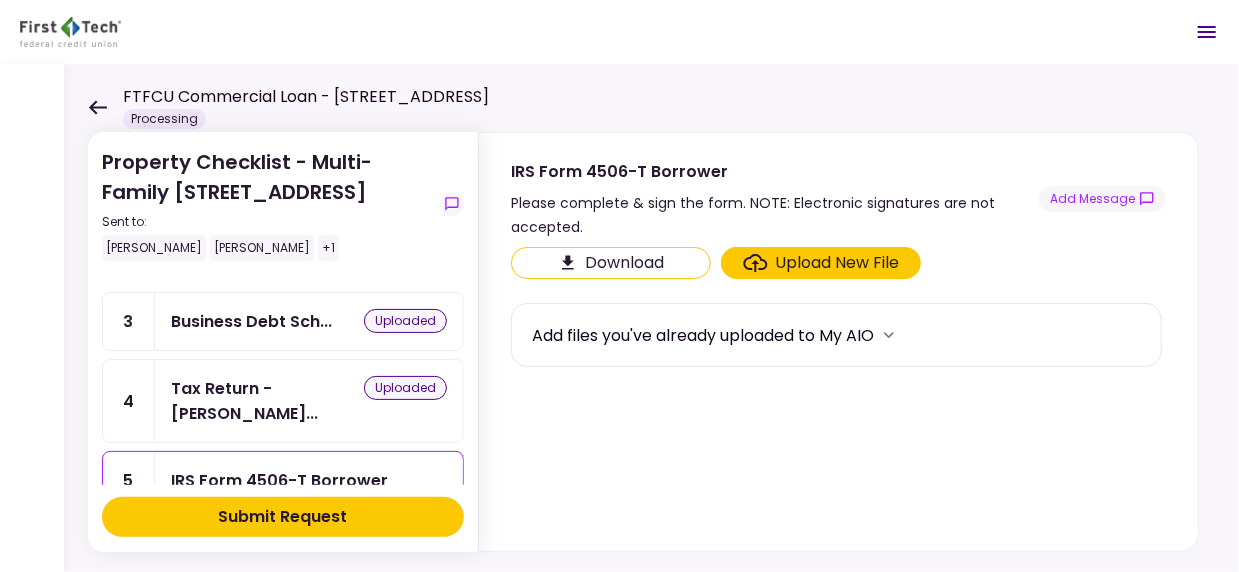click on "IRS Form 4506-T Borrower" at bounding box center [279, 480] 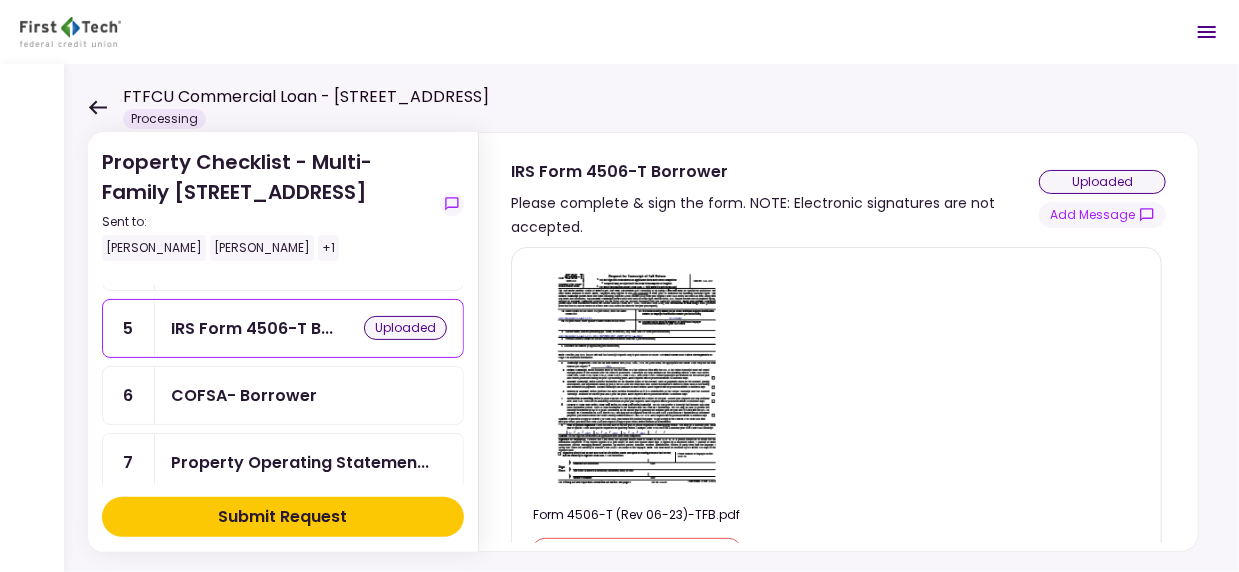 scroll, scrollTop: 300, scrollLeft: 0, axis: vertical 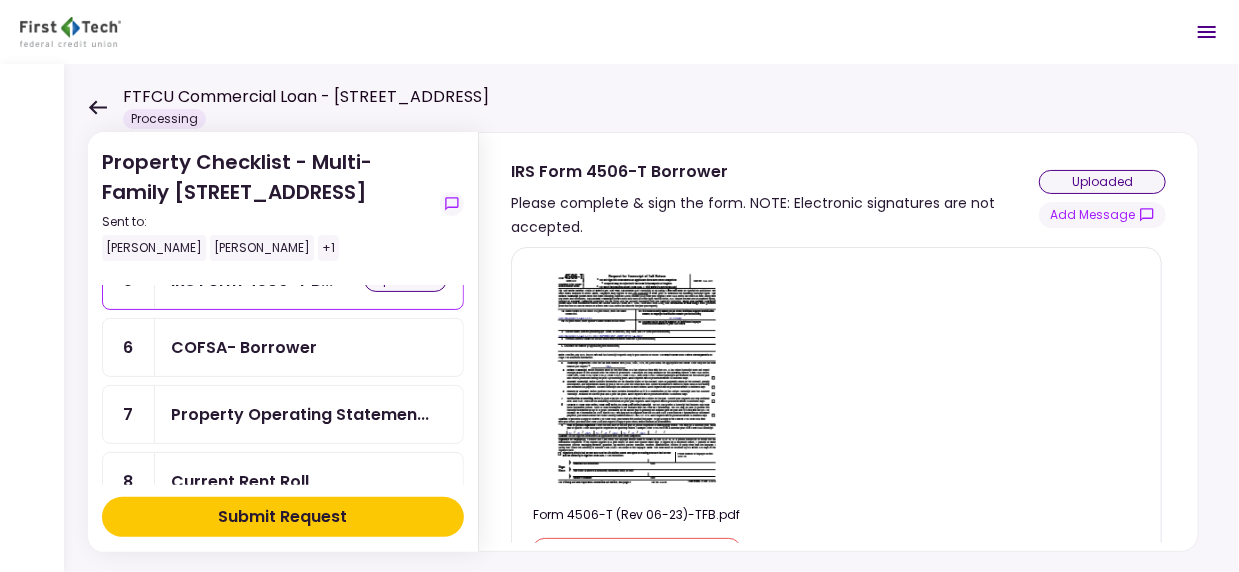 click on "COFSA- Borrower" at bounding box center (244, 347) 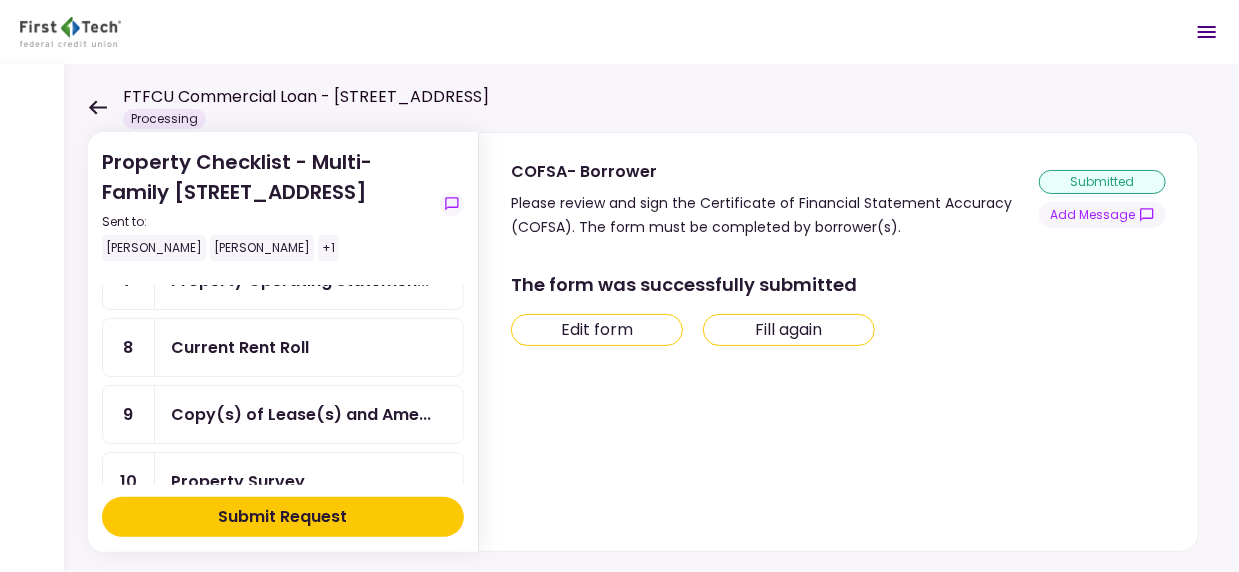 scroll, scrollTop: 170, scrollLeft: 0, axis: vertical 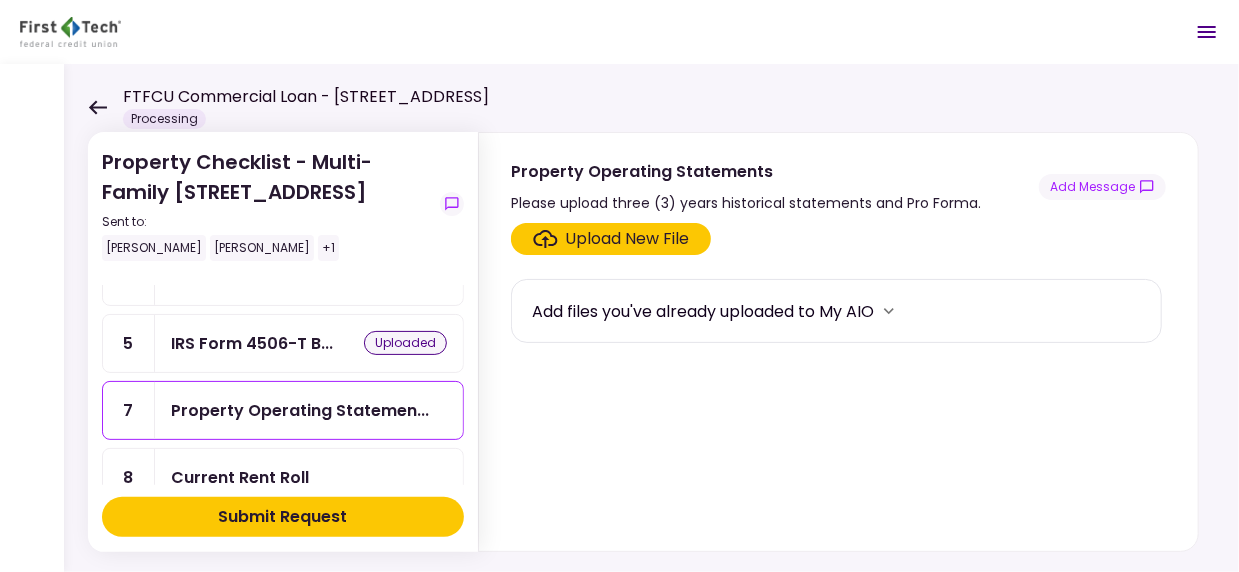 click on "Upload New File" at bounding box center [628, 239] 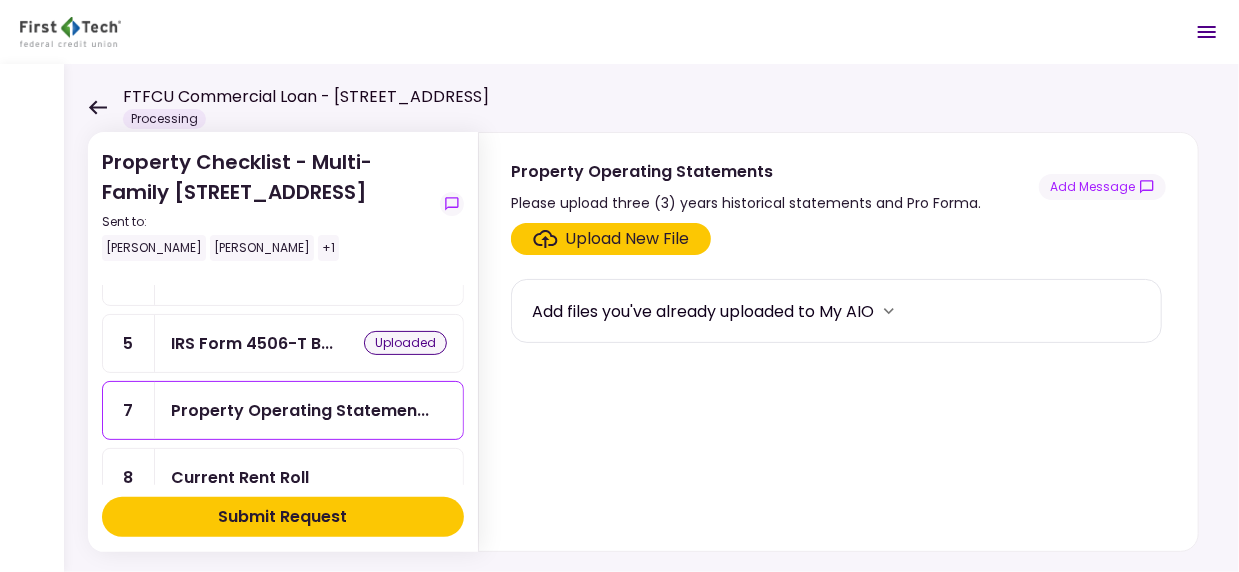 click on "Upload New File" at bounding box center [628, 239] 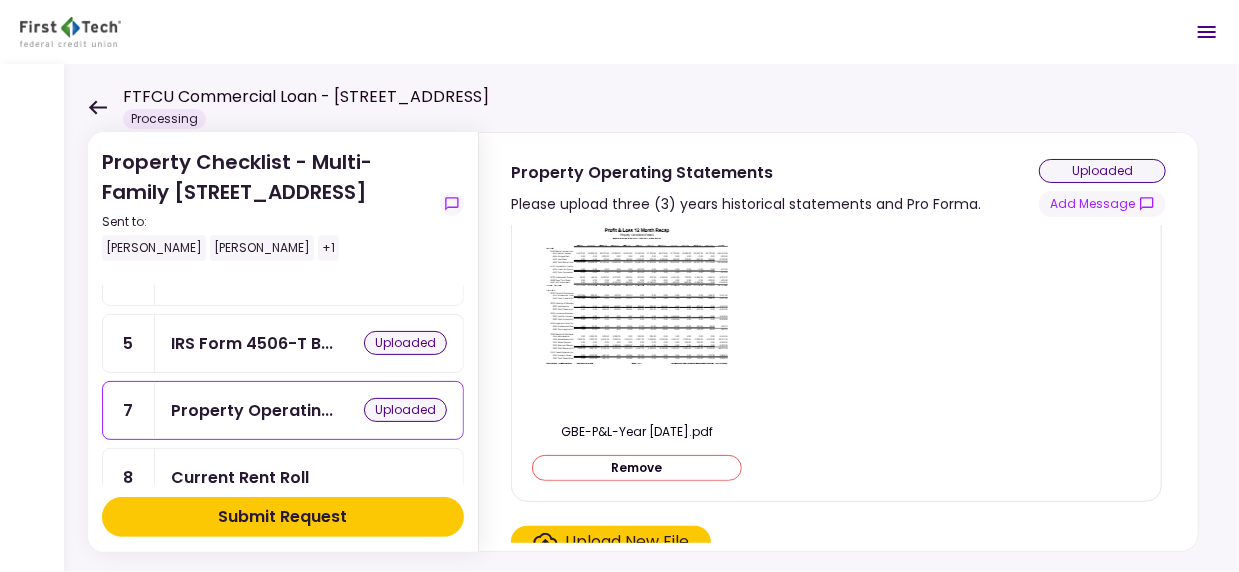 scroll, scrollTop: 161, scrollLeft: 0, axis: vertical 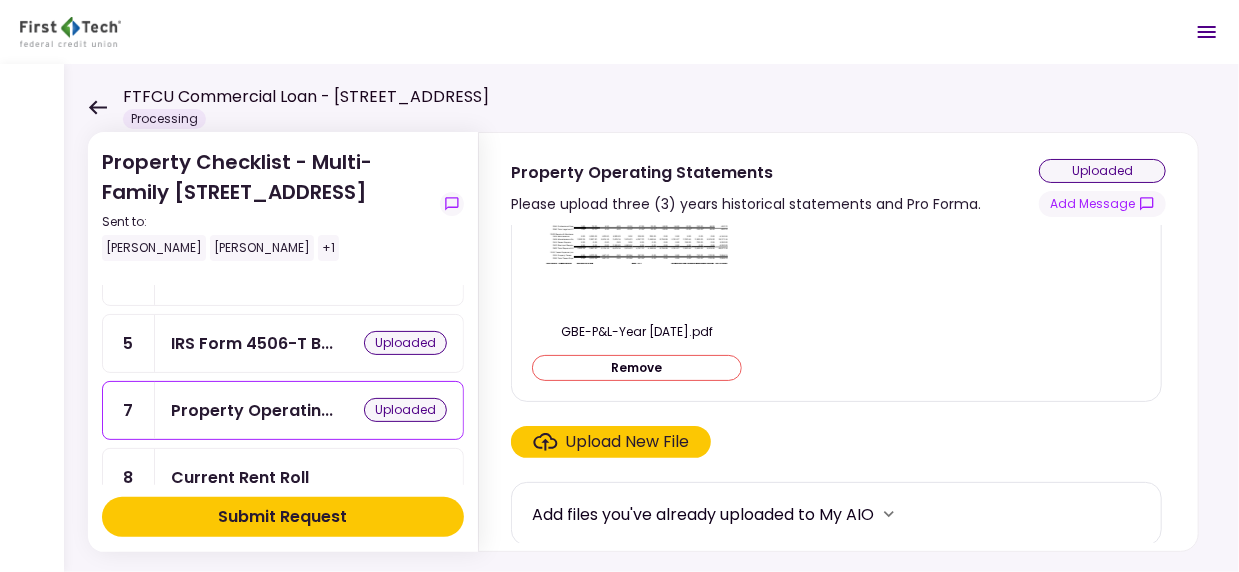 click on "Upload New File" at bounding box center [628, 442] 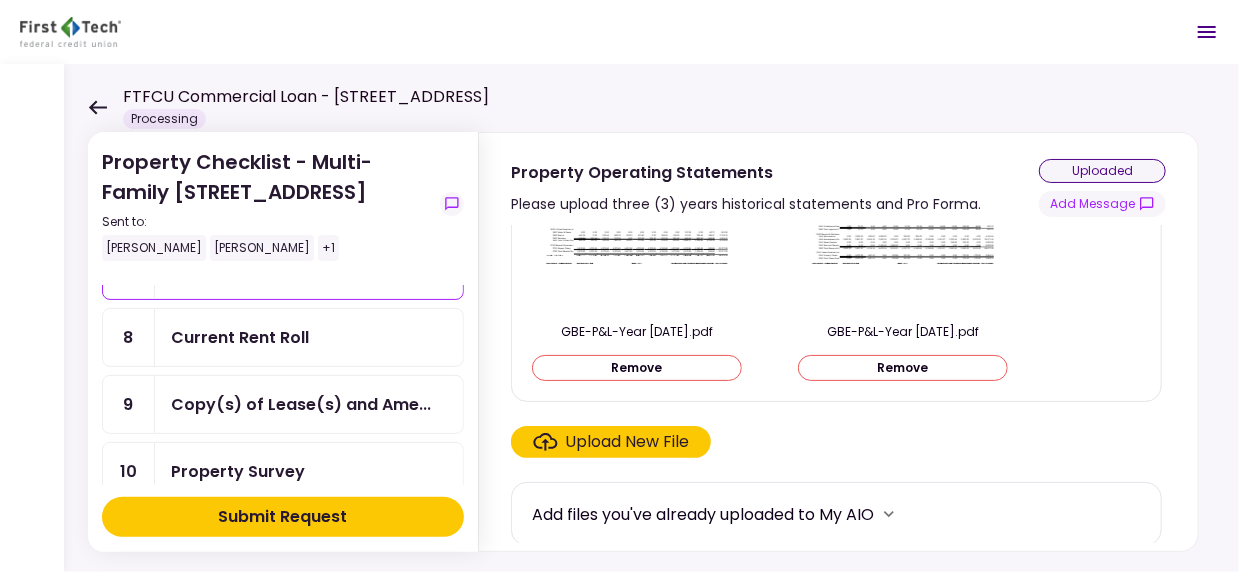 scroll, scrollTop: 270, scrollLeft: 0, axis: vertical 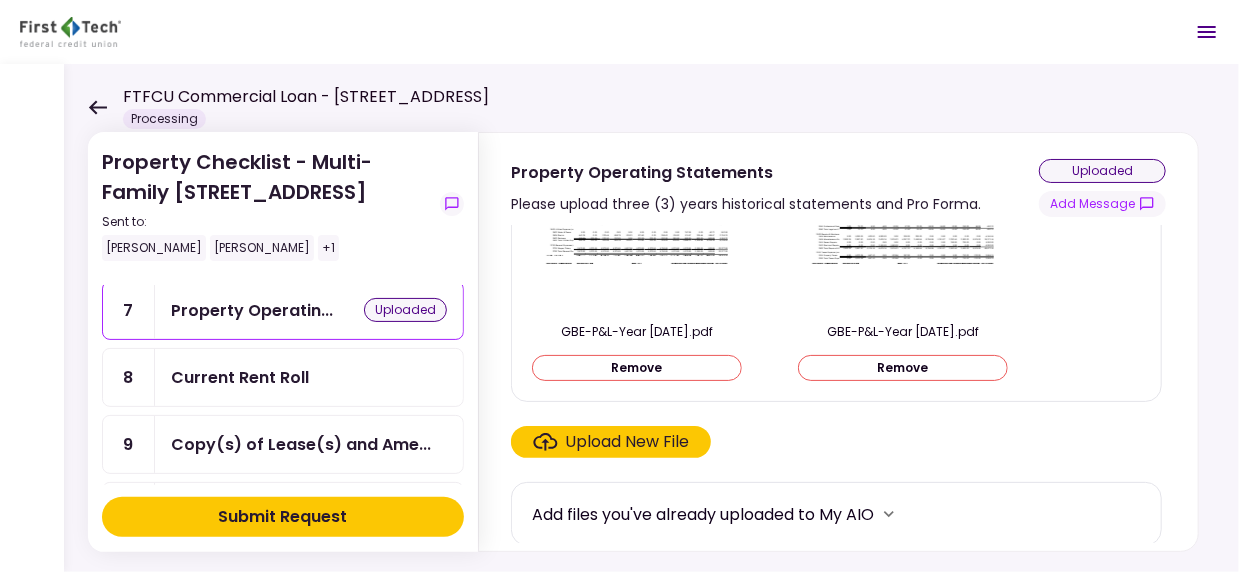 click on "Current Rent Roll" at bounding box center [240, 377] 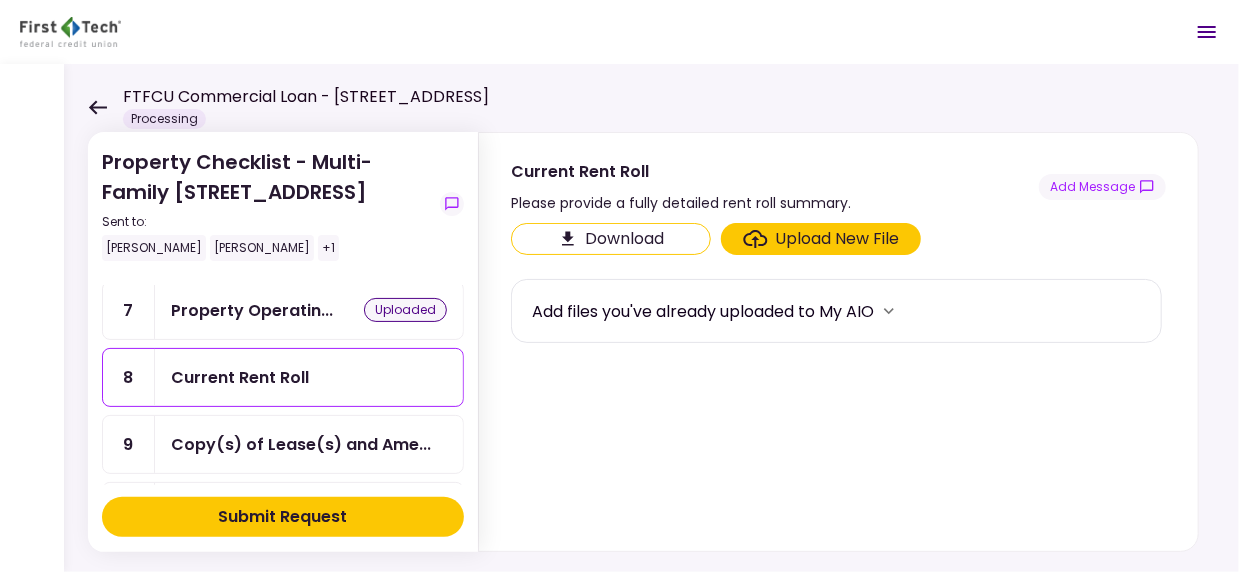 scroll, scrollTop: 170, scrollLeft: 0, axis: vertical 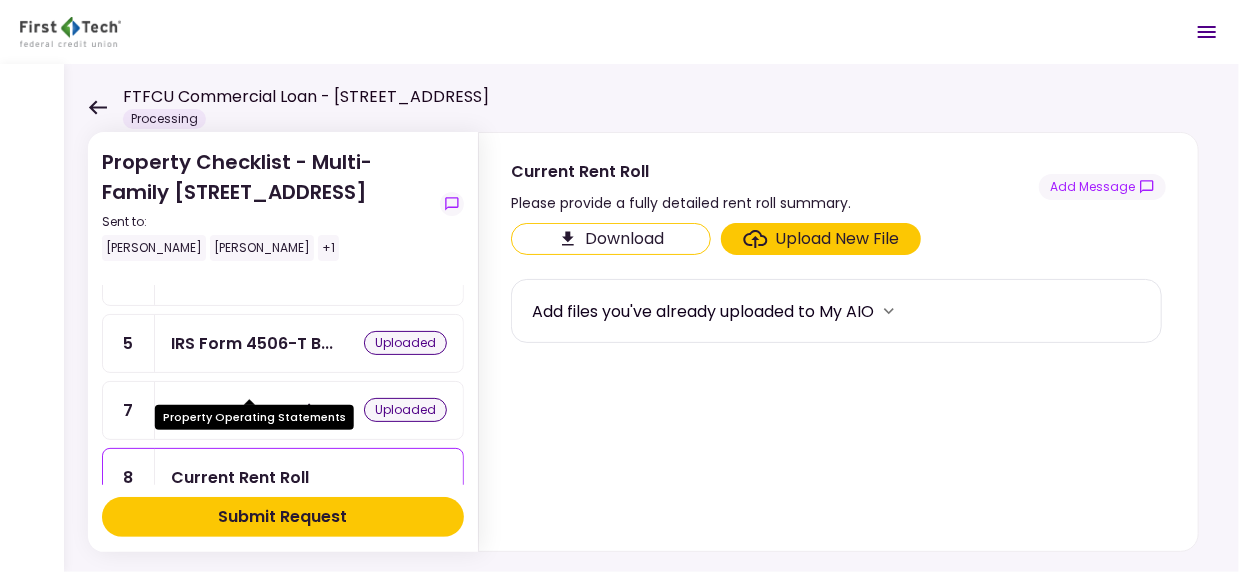 click on "Property Operatin..." at bounding box center [252, 410] 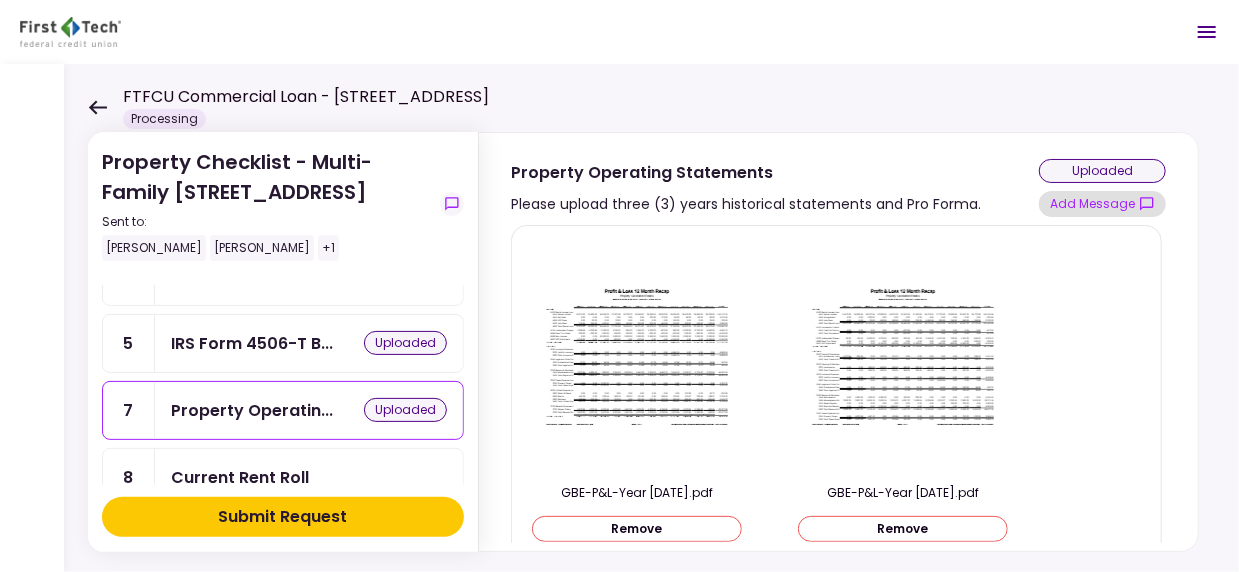 click on "Add Message" at bounding box center (1102, 204) 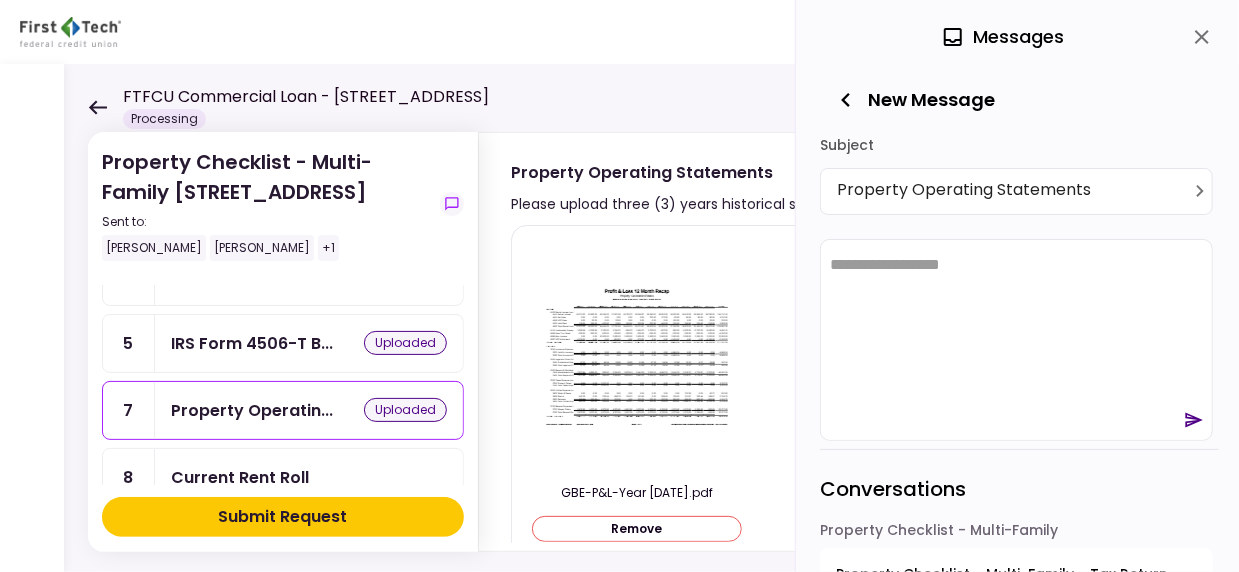 scroll, scrollTop: 0, scrollLeft: 0, axis: both 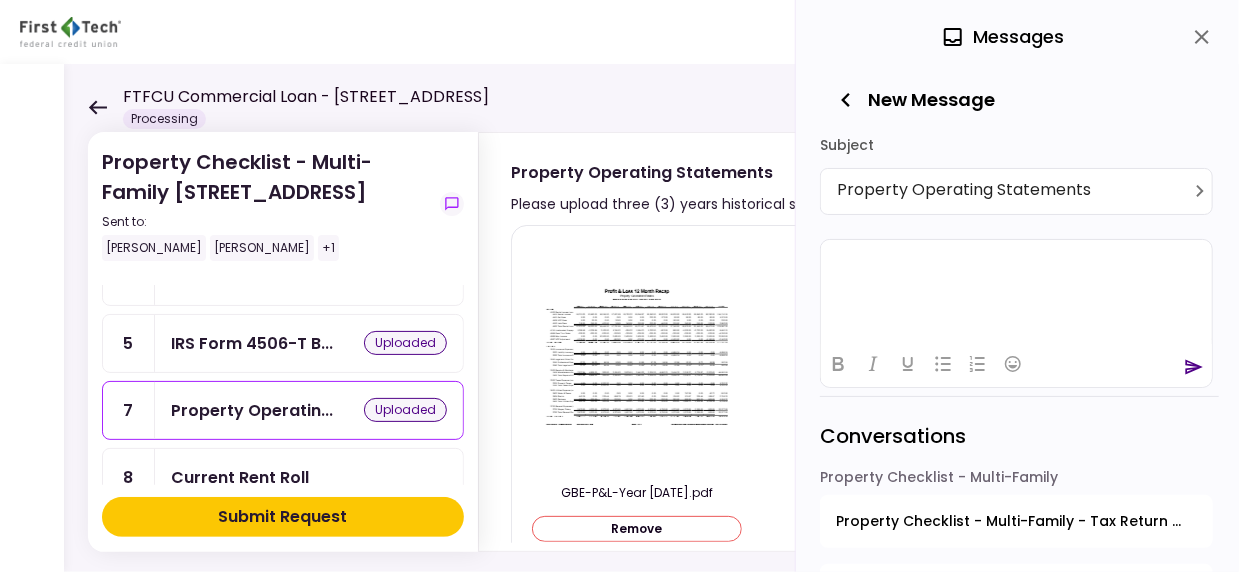 type 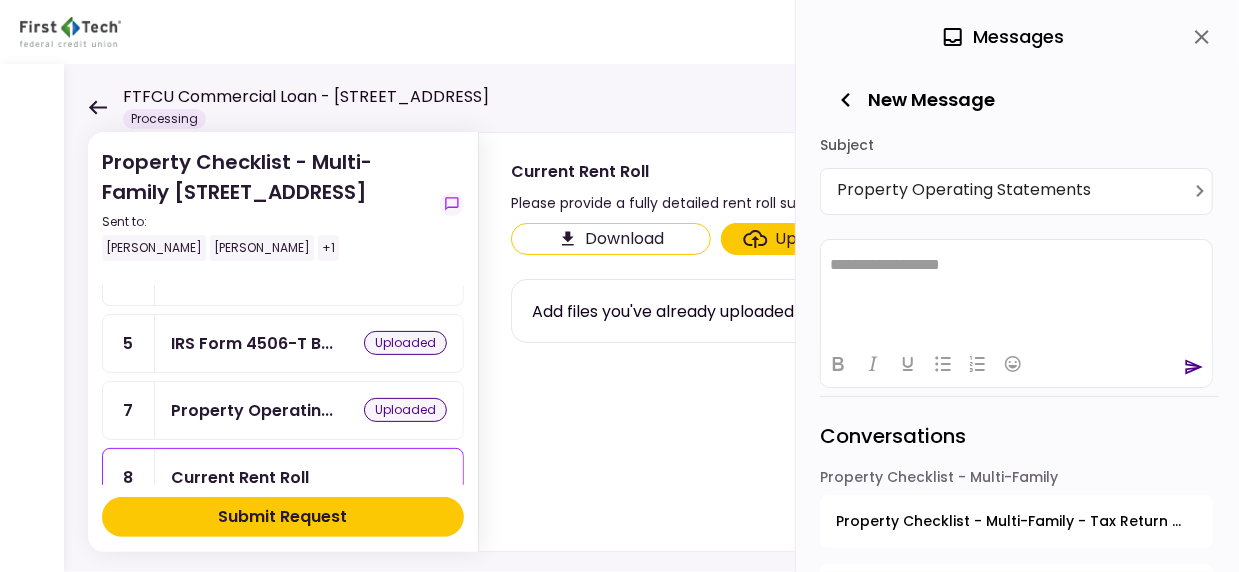 scroll, scrollTop: 0, scrollLeft: 0, axis: both 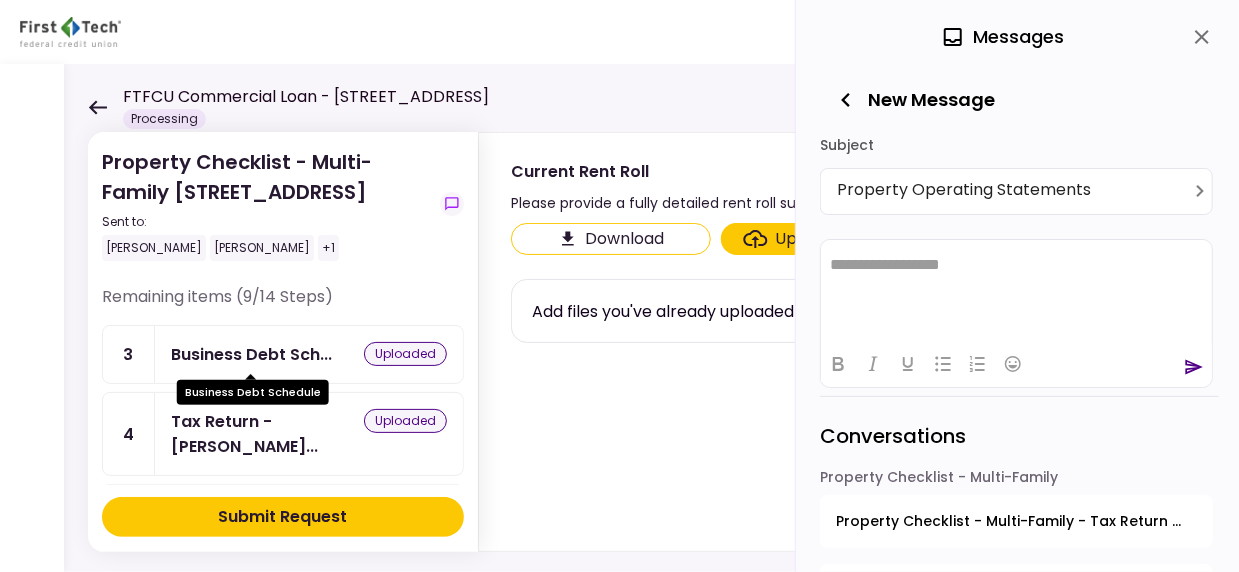 click on "Business Debt Sch..." at bounding box center (251, 354) 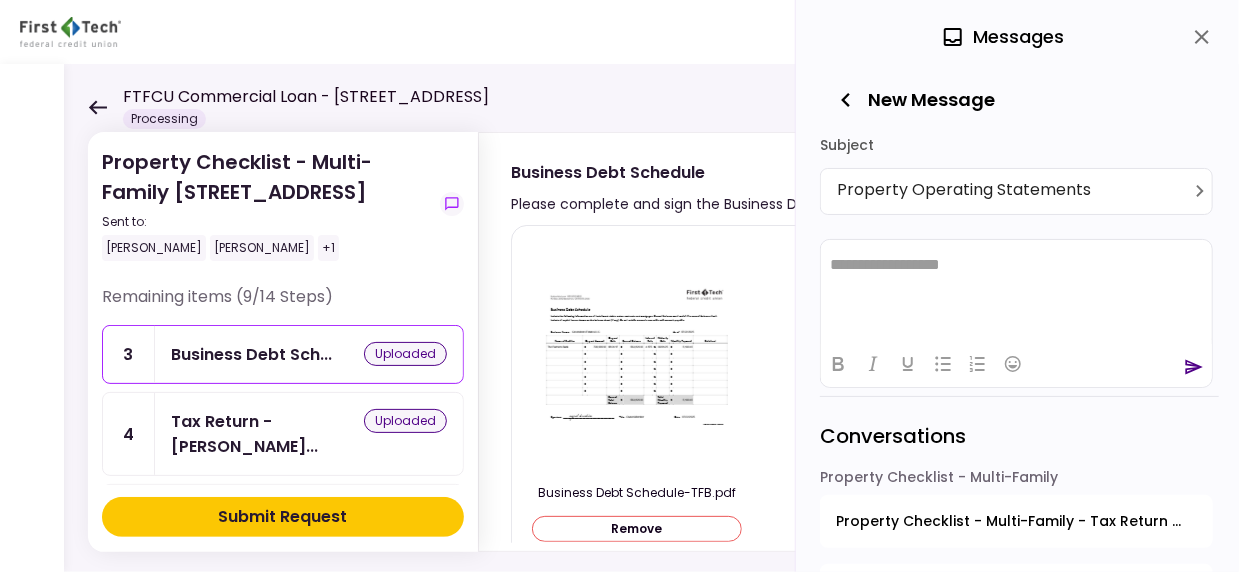 click on "Remove" at bounding box center [637, 529] 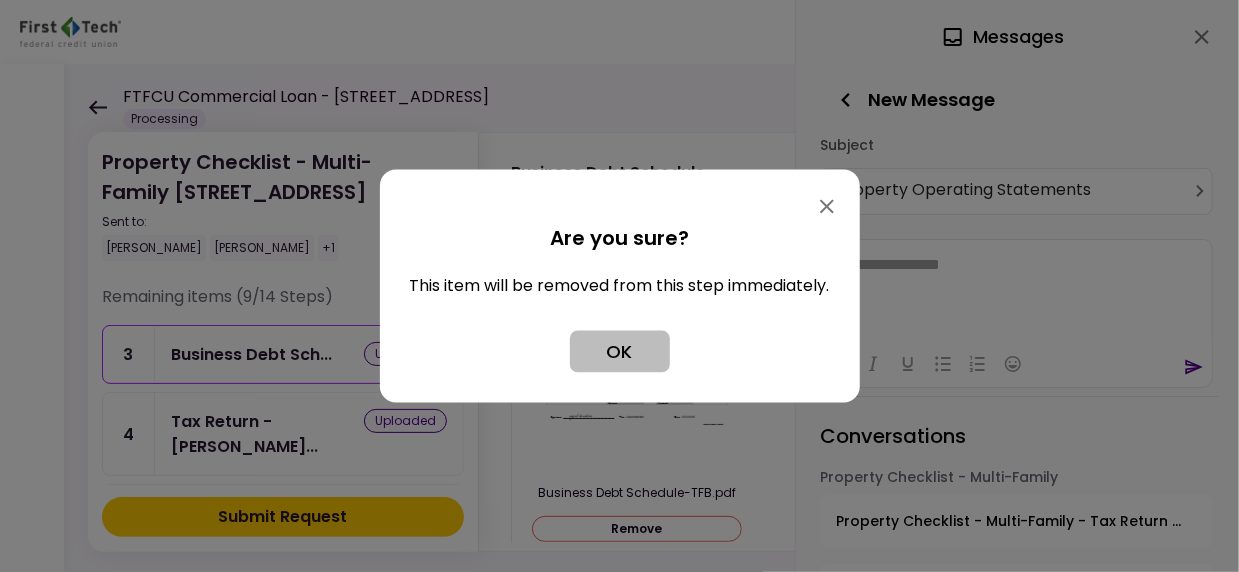 click on "OK" at bounding box center (620, 352) 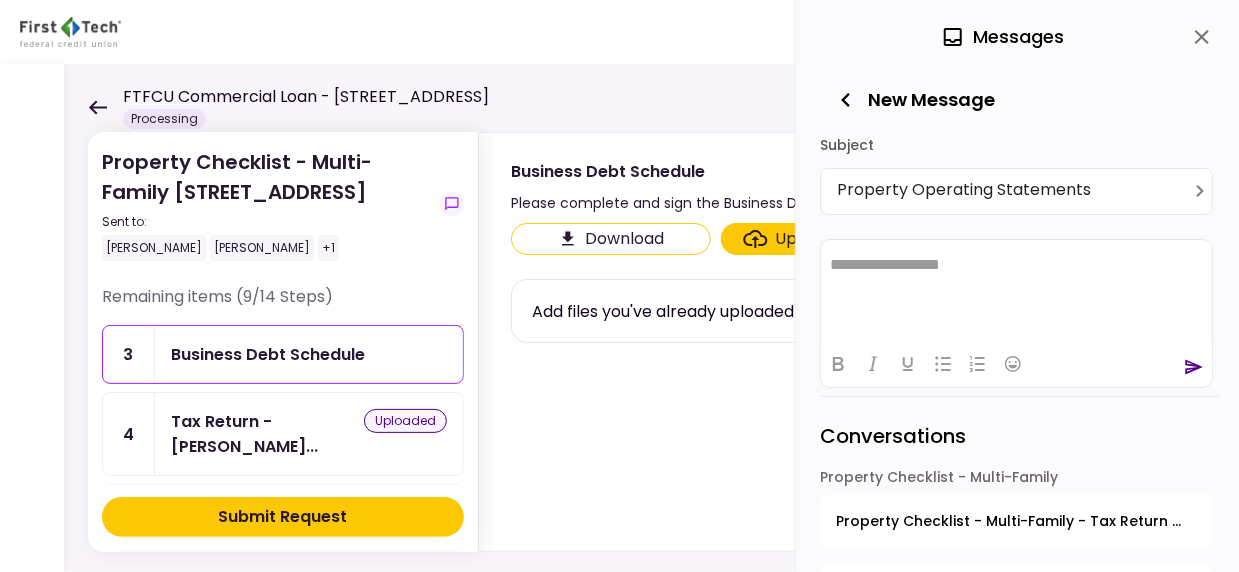 click 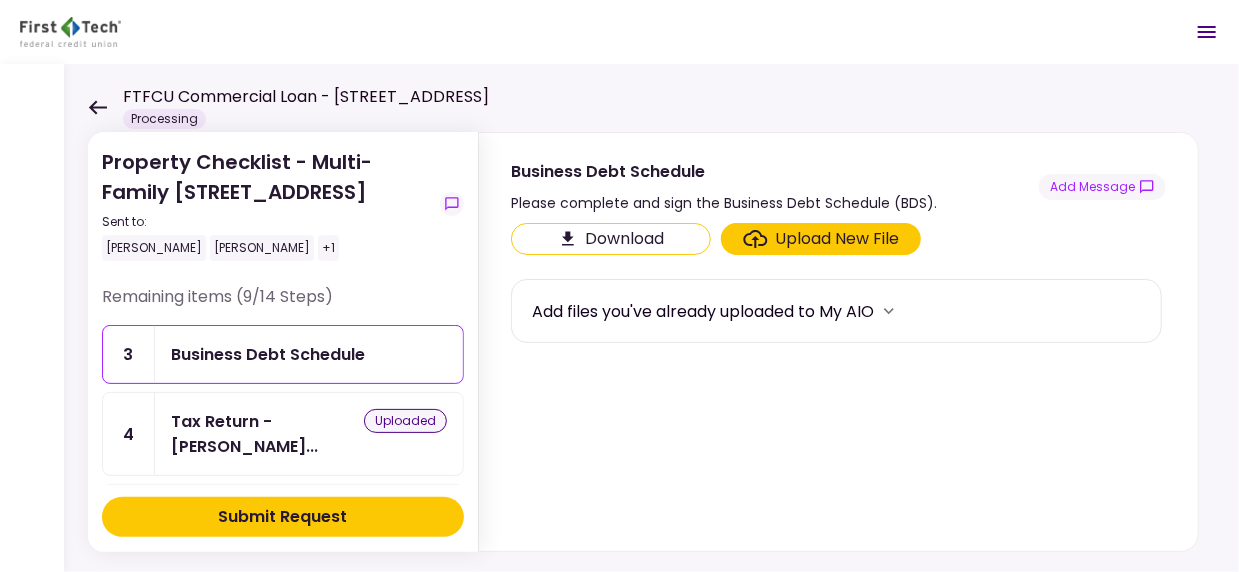 click on "Upload New File" at bounding box center (838, 239) 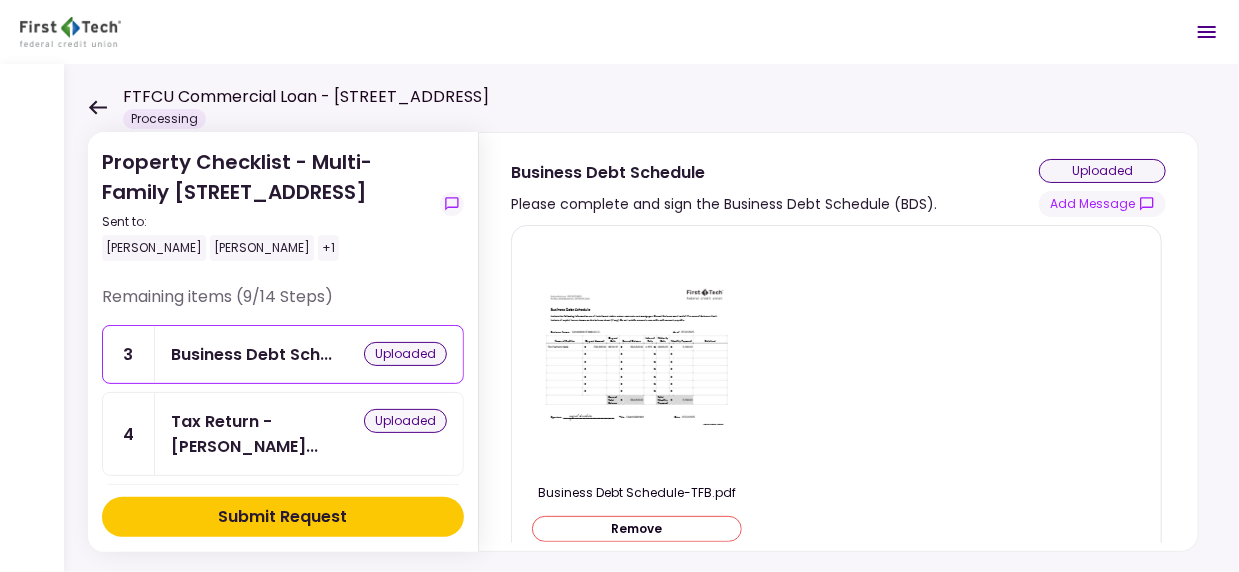 click on "Remove" at bounding box center (637, 529) 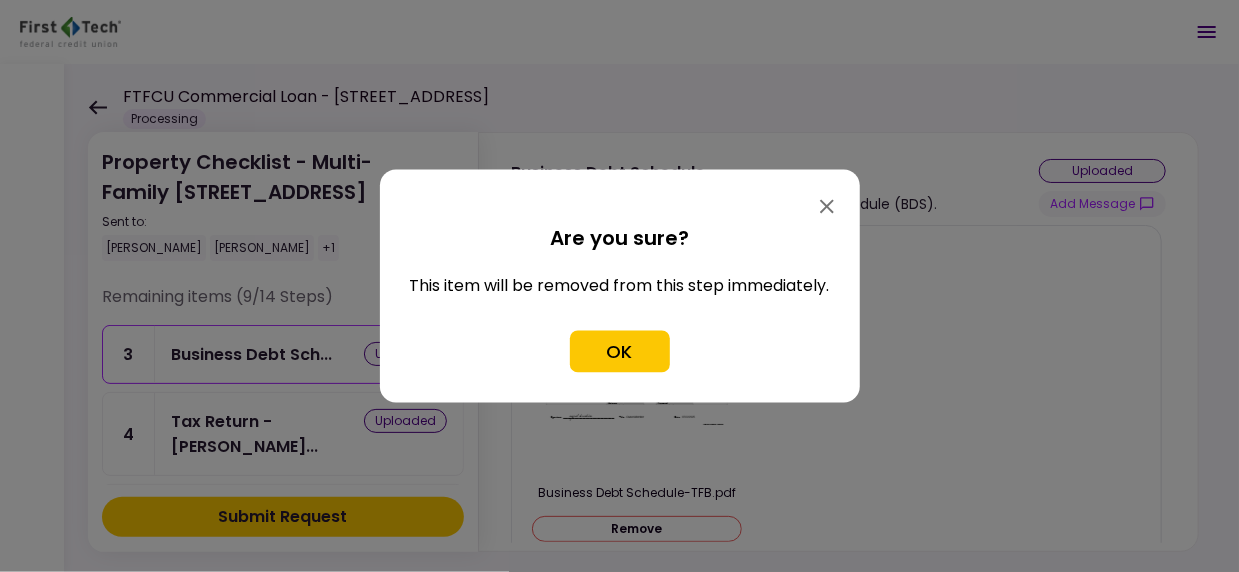 click on "Are you sure? This item will be removed from this step immediately. OK" at bounding box center [620, 313] 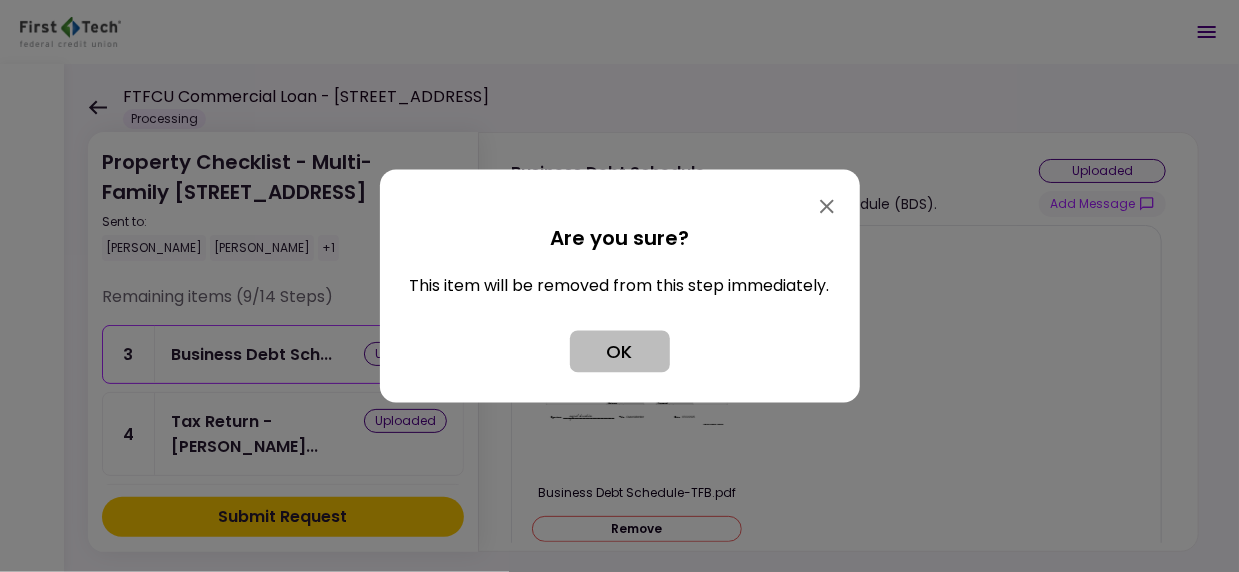 click on "OK" at bounding box center [620, 352] 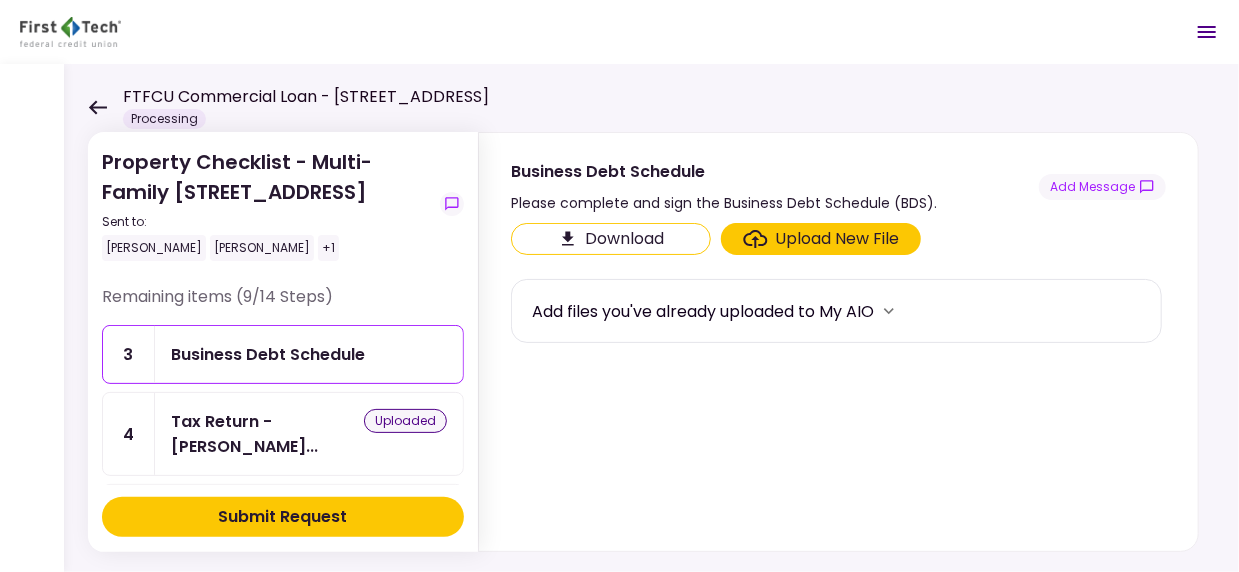 click on "Upload New File" at bounding box center (838, 239) 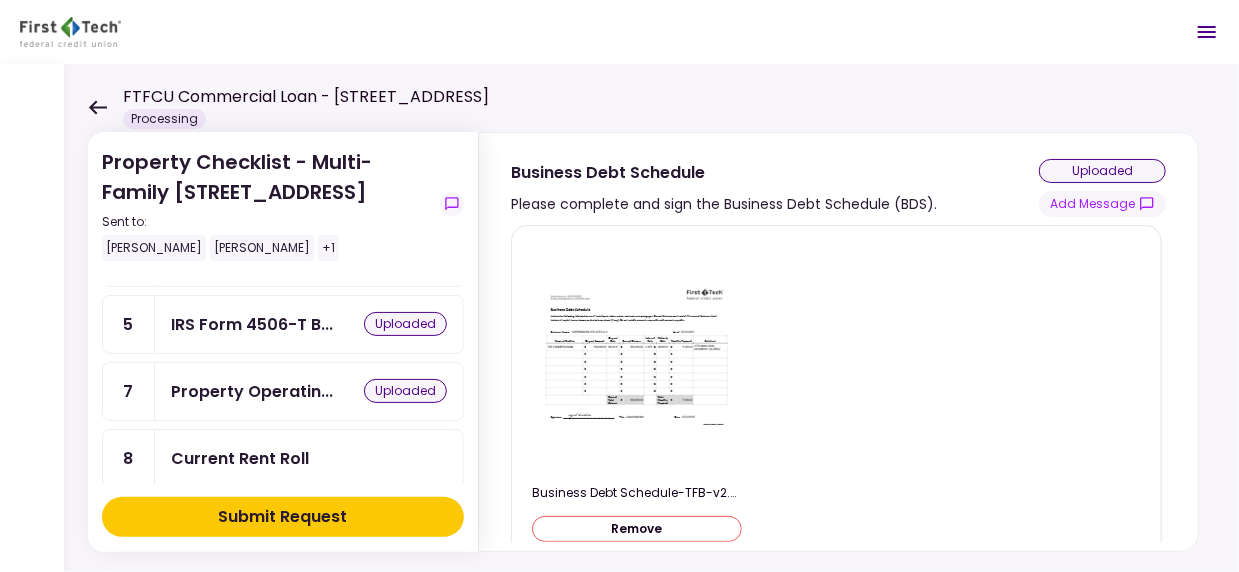 scroll, scrollTop: 200, scrollLeft: 0, axis: vertical 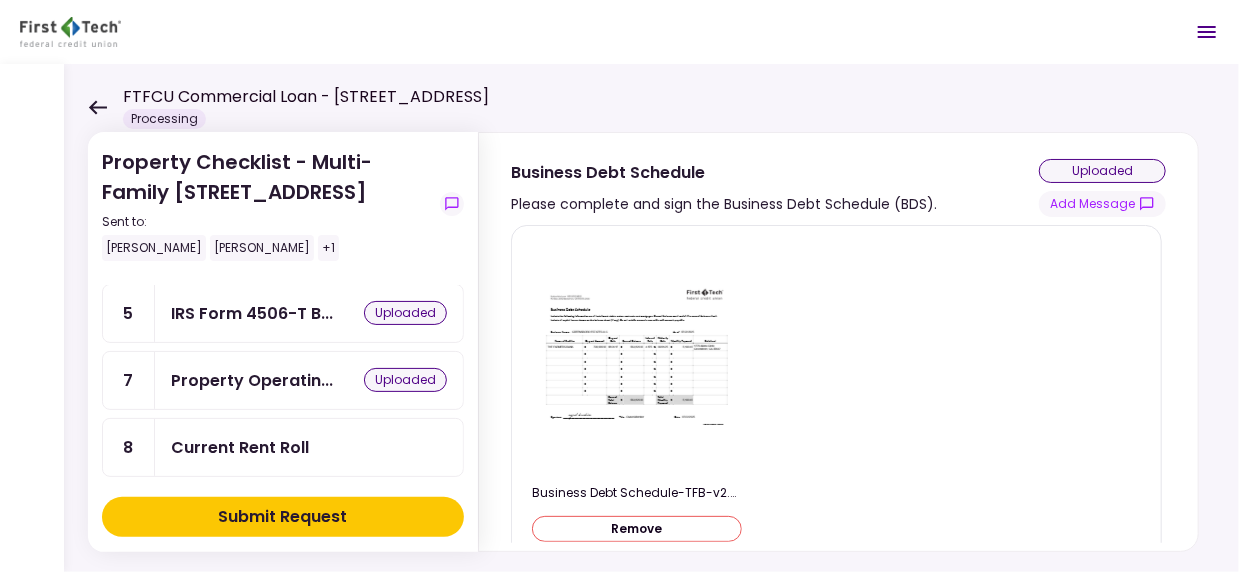 click on "Current Rent Roll" at bounding box center (309, 447) 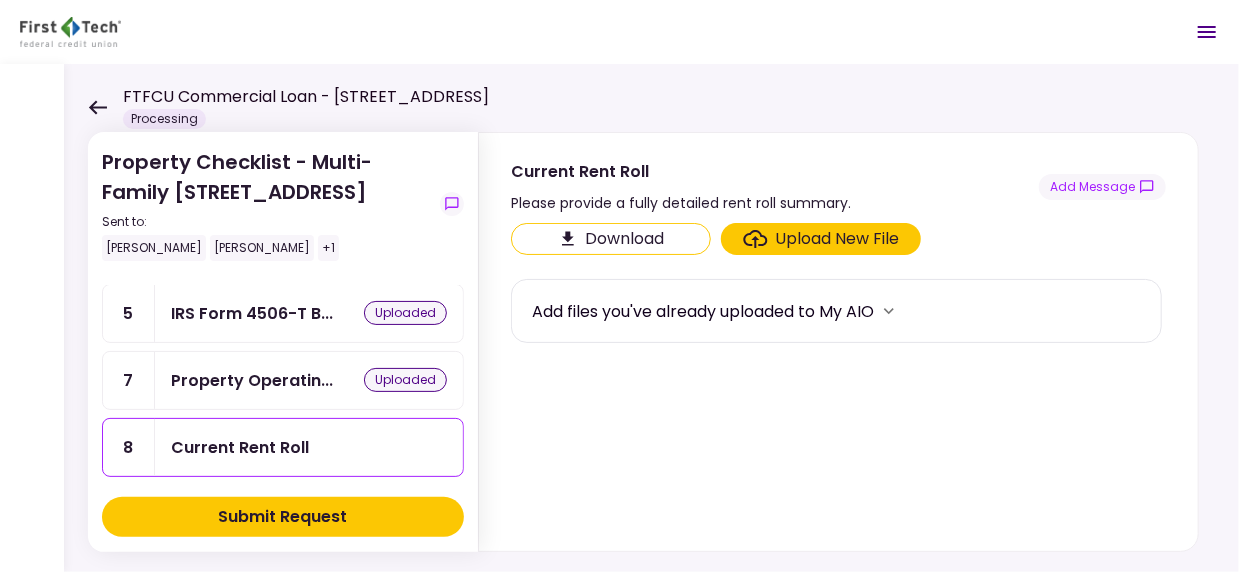 click on "Current Rent Roll" at bounding box center (240, 447) 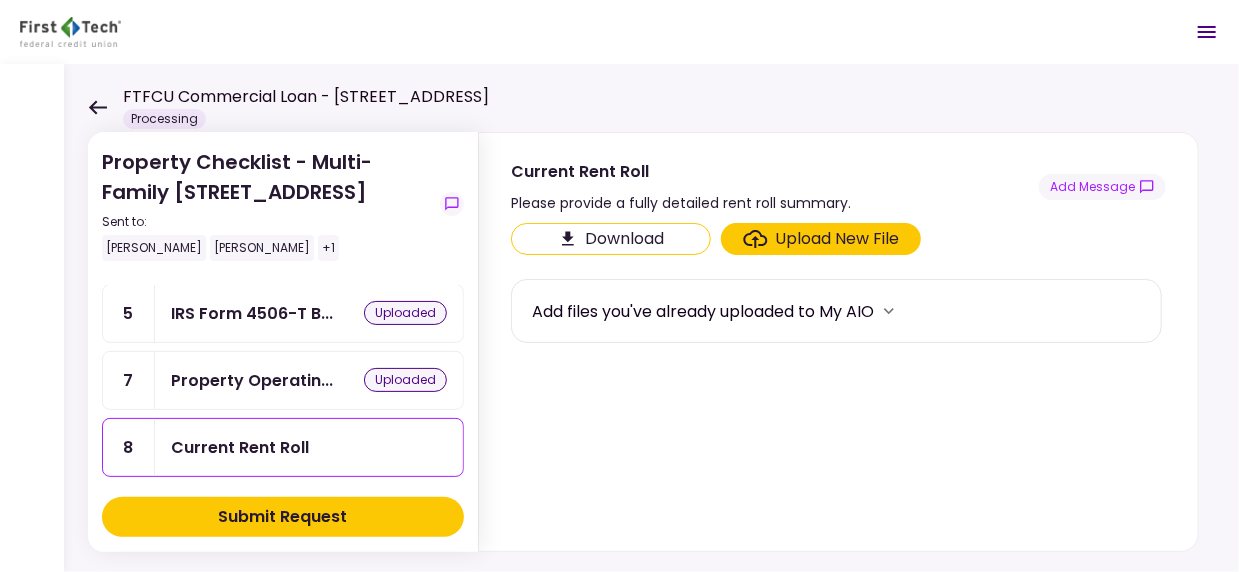 click on "Current Rent Roll" at bounding box center (240, 447) 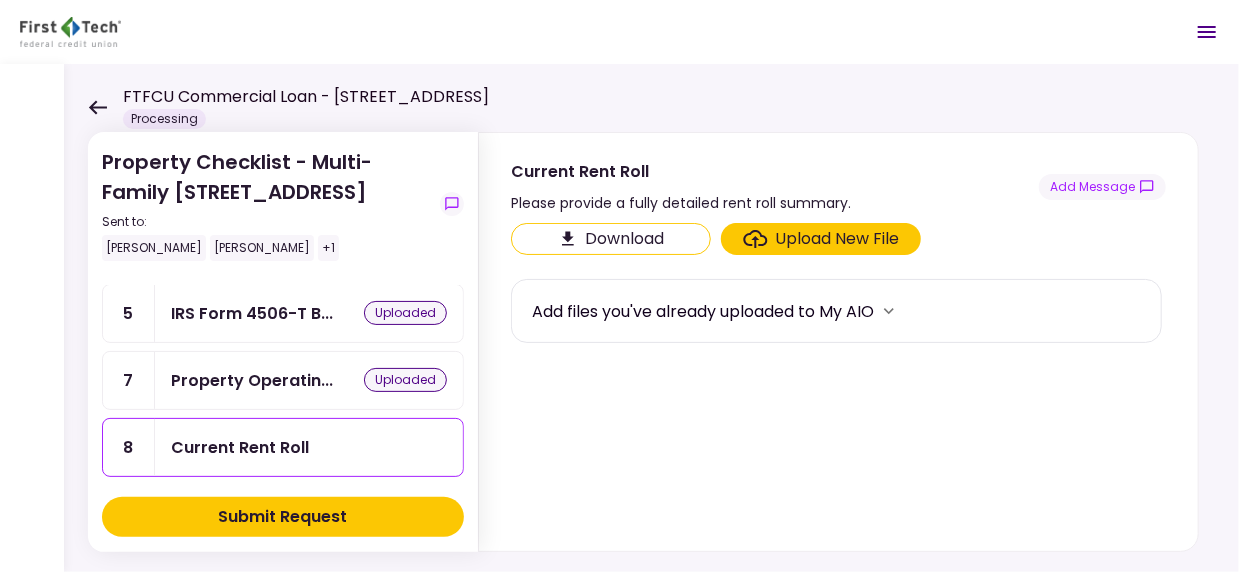 click on "Upload New File" at bounding box center [838, 239] 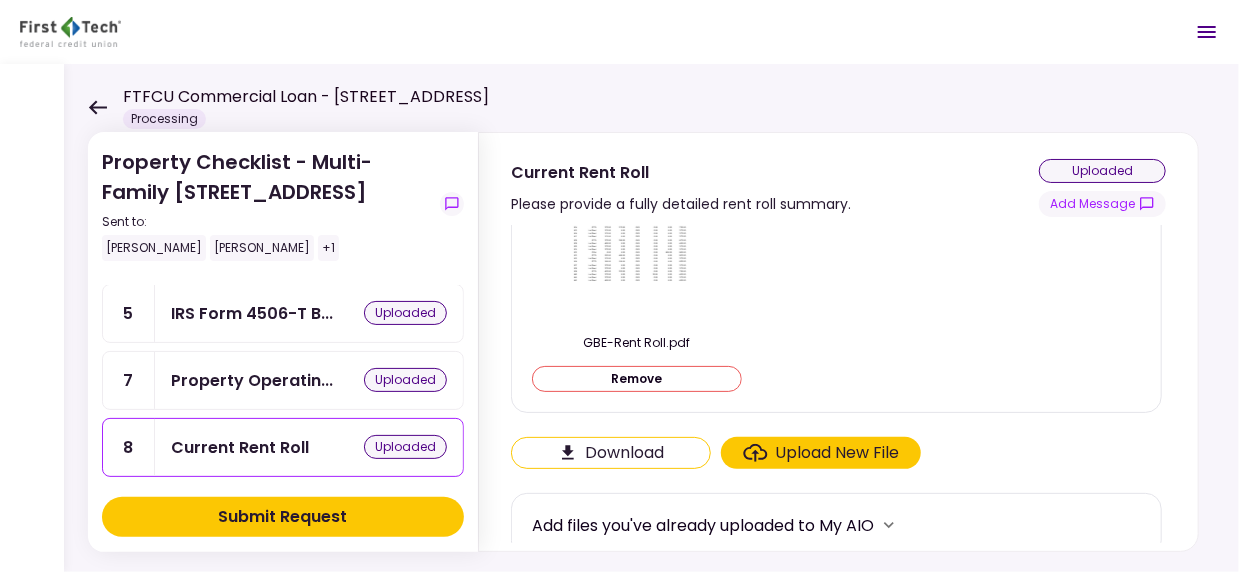 scroll, scrollTop: 161, scrollLeft: 0, axis: vertical 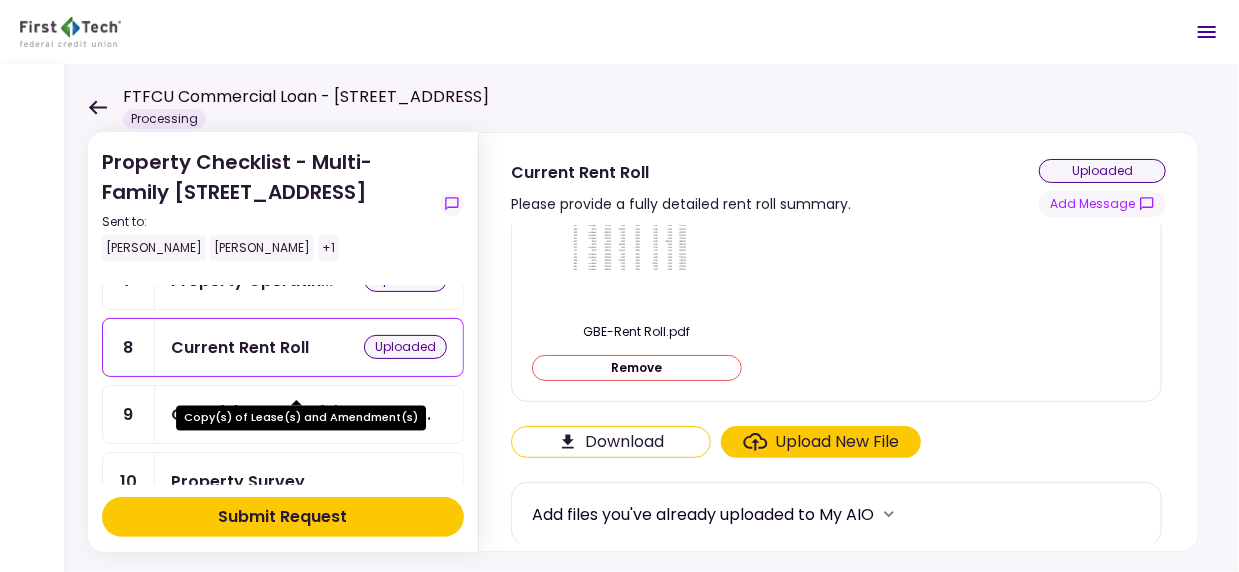 click on "Copy(s) of Lease(s) and Ame..." at bounding box center [301, 414] 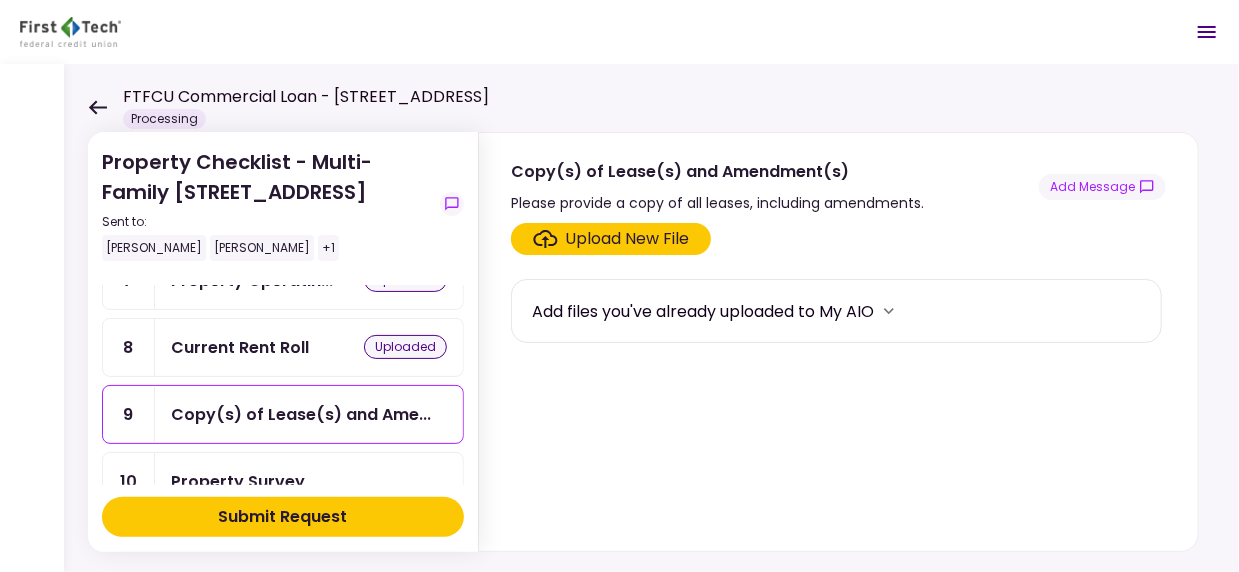 click on "Upload New File" at bounding box center (628, 239) 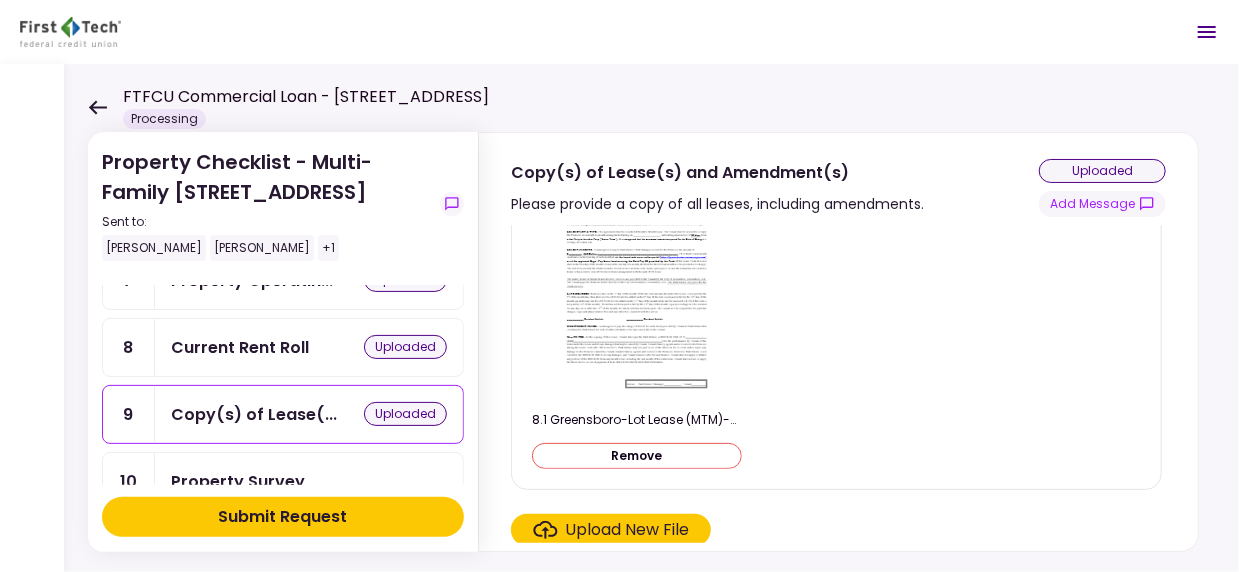 scroll, scrollTop: 161, scrollLeft: 0, axis: vertical 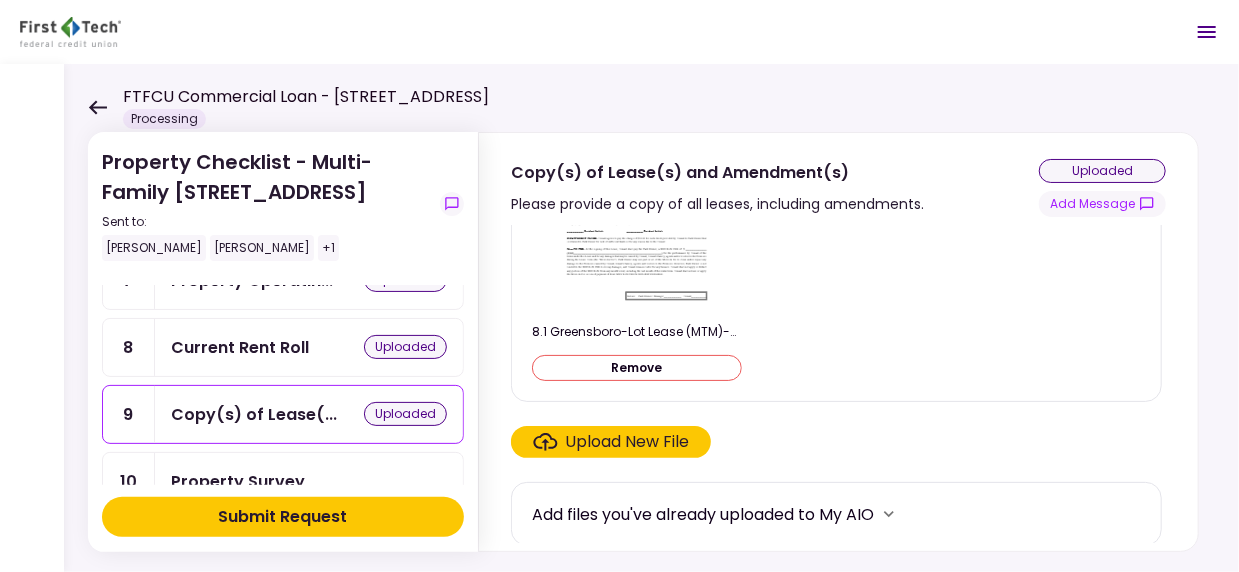 click on "Upload New File" at bounding box center (628, 442) 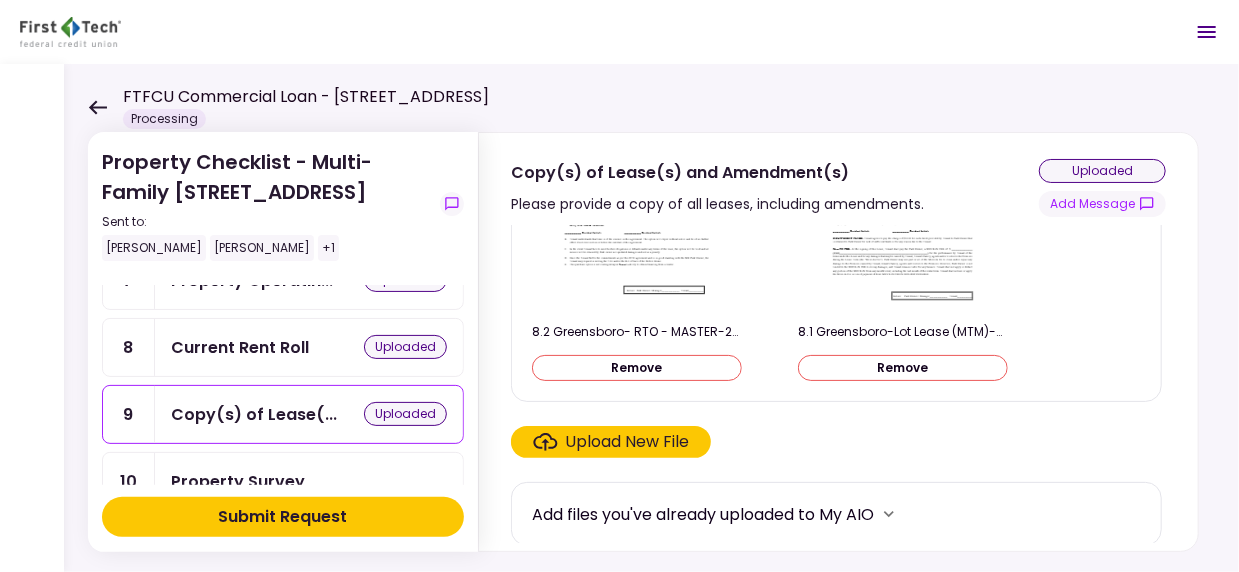 click on "Upload New File" at bounding box center [628, 442] 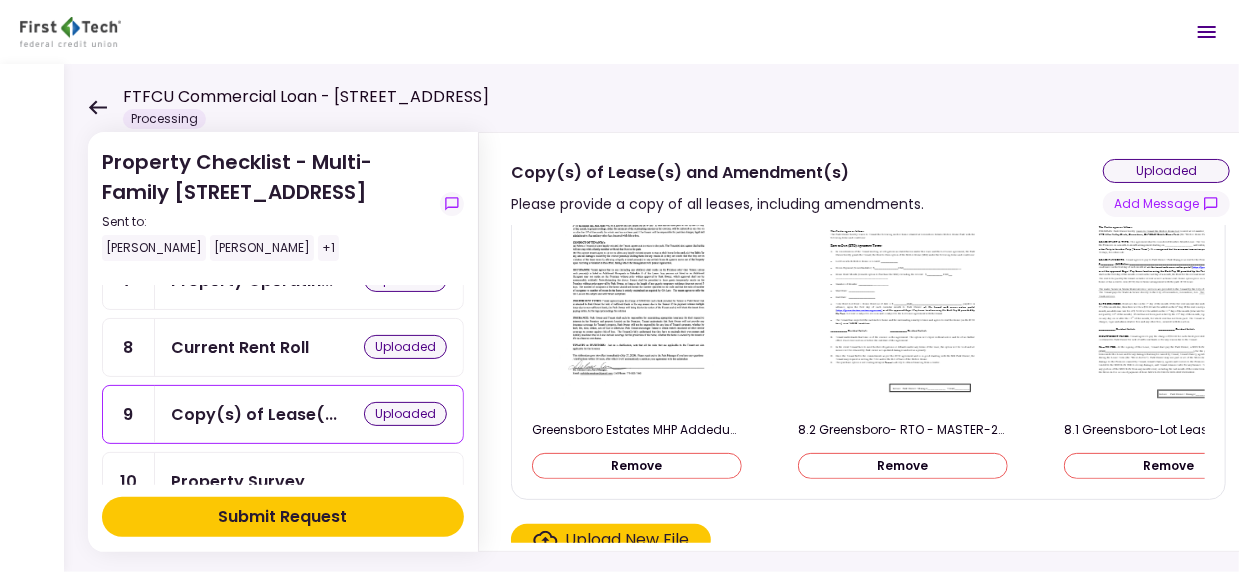 scroll, scrollTop: 167, scrollLeft: 0, axis: vertical 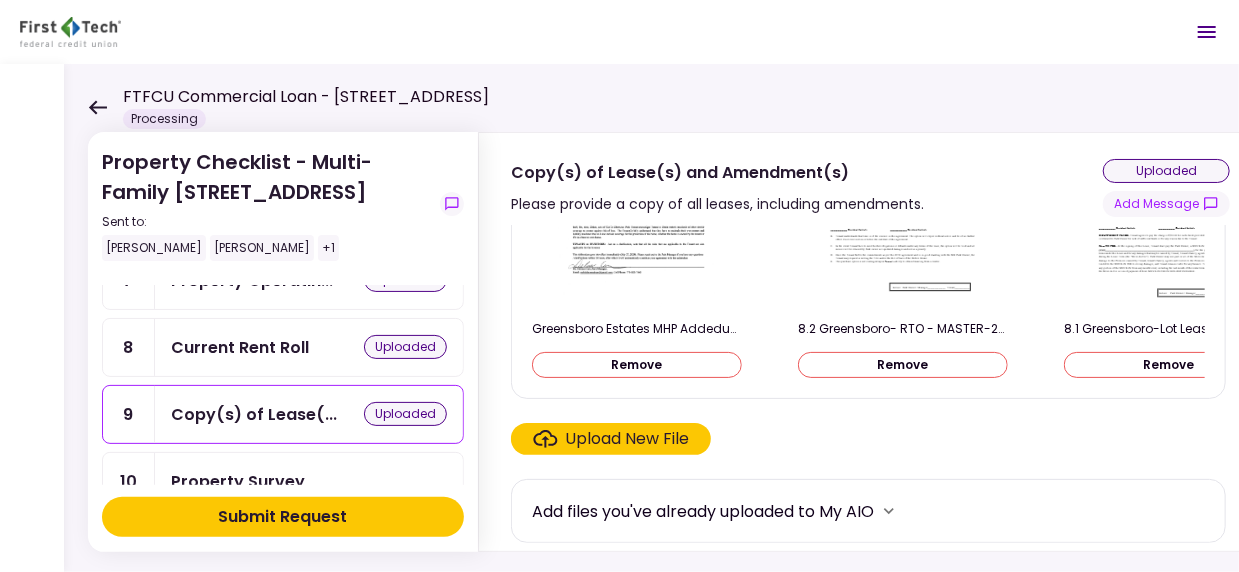 click on "Upload New File" at bounding box center (628, 439) 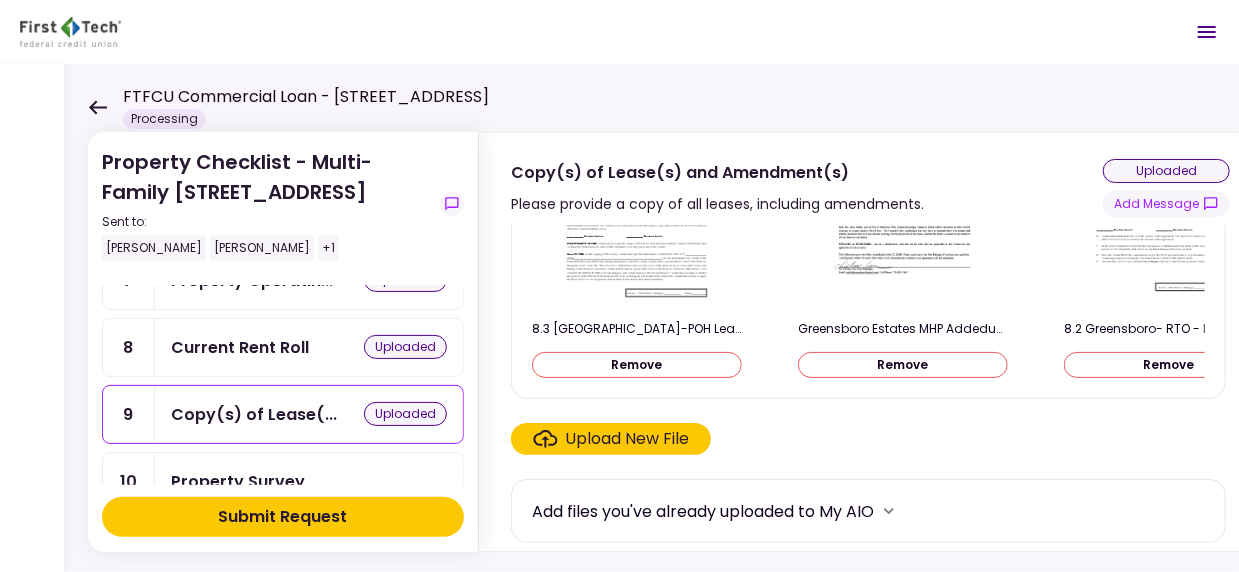 click on "Upload New File" at bounding box center [628, 439] 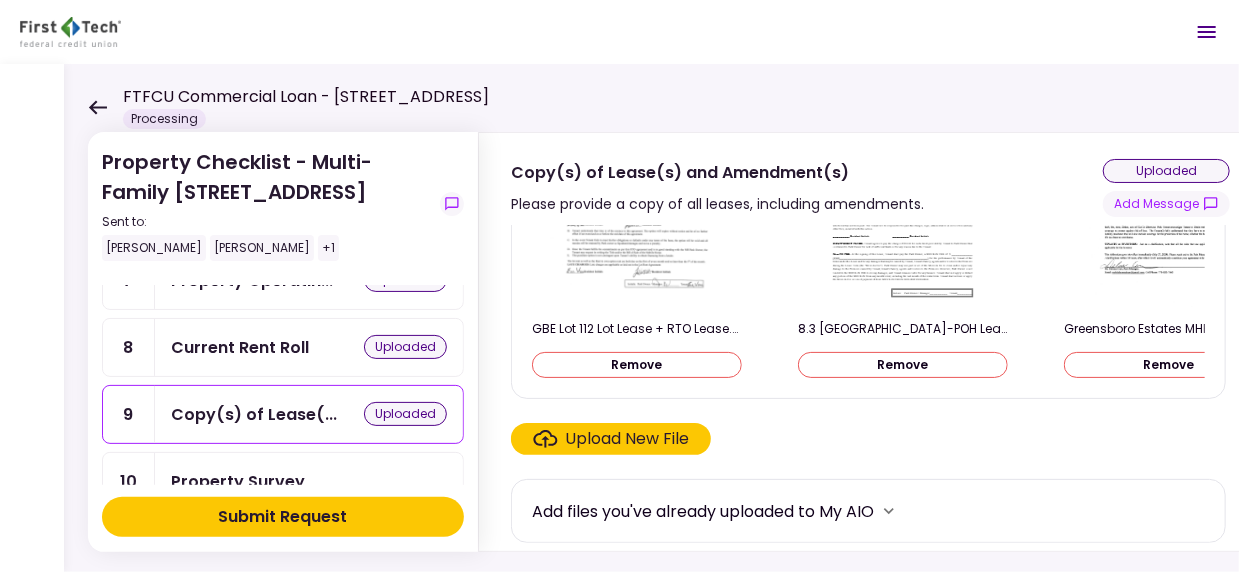 click on "Upload New File" at bounding box center (628, 439) 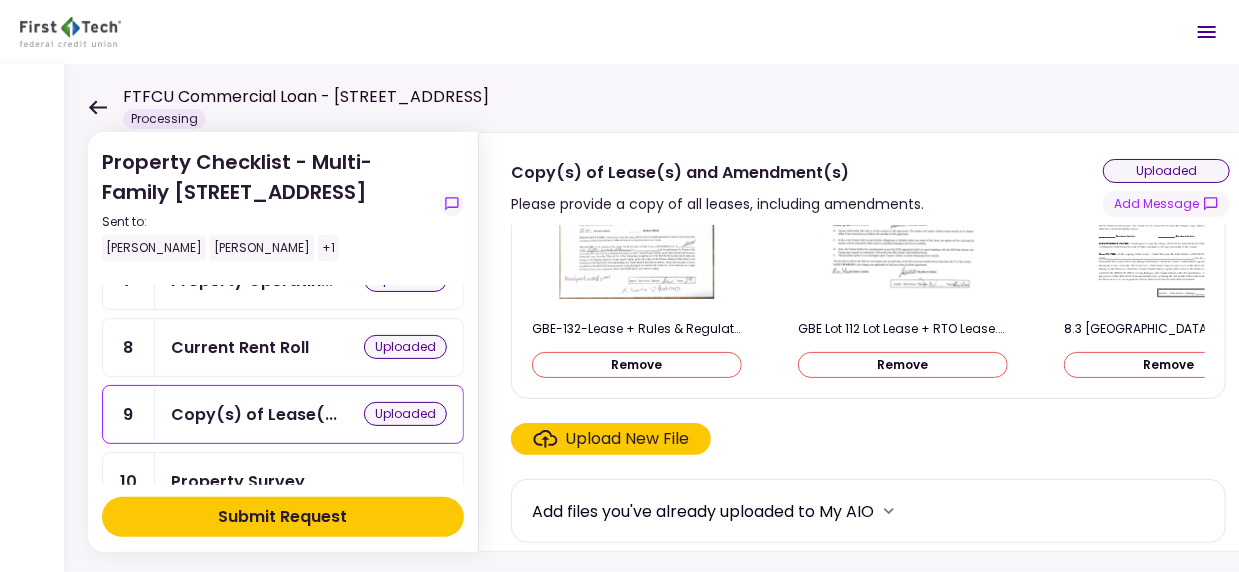 click on "Upload New File" at bounding box center (628, 439) 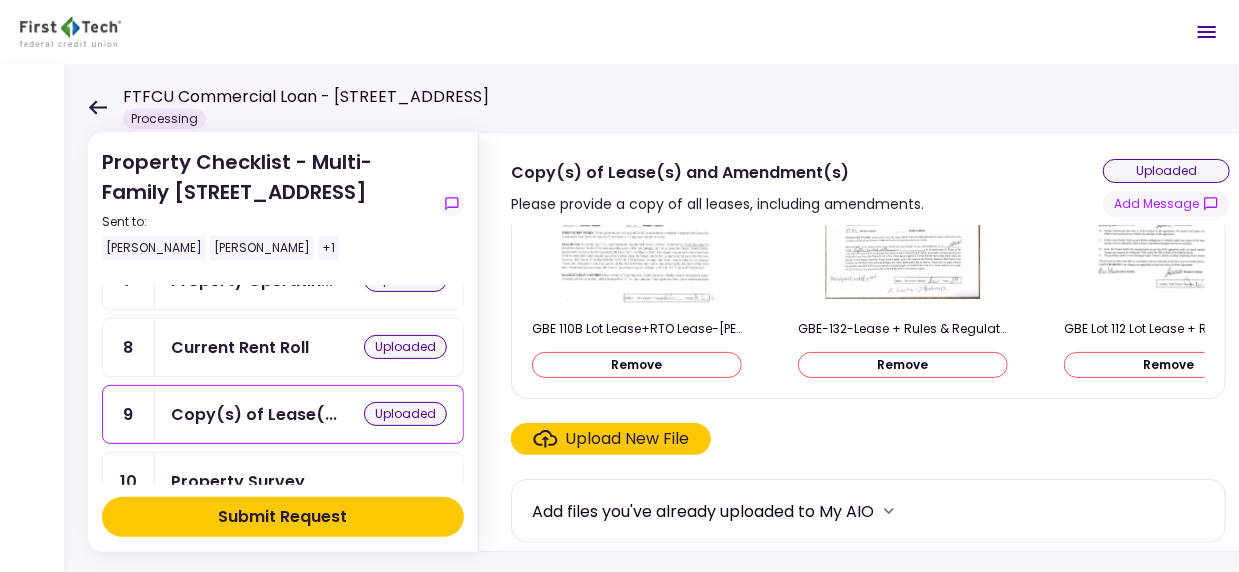 scroll, scrollTop: 400, scrollLeft: 0, axis: vertical 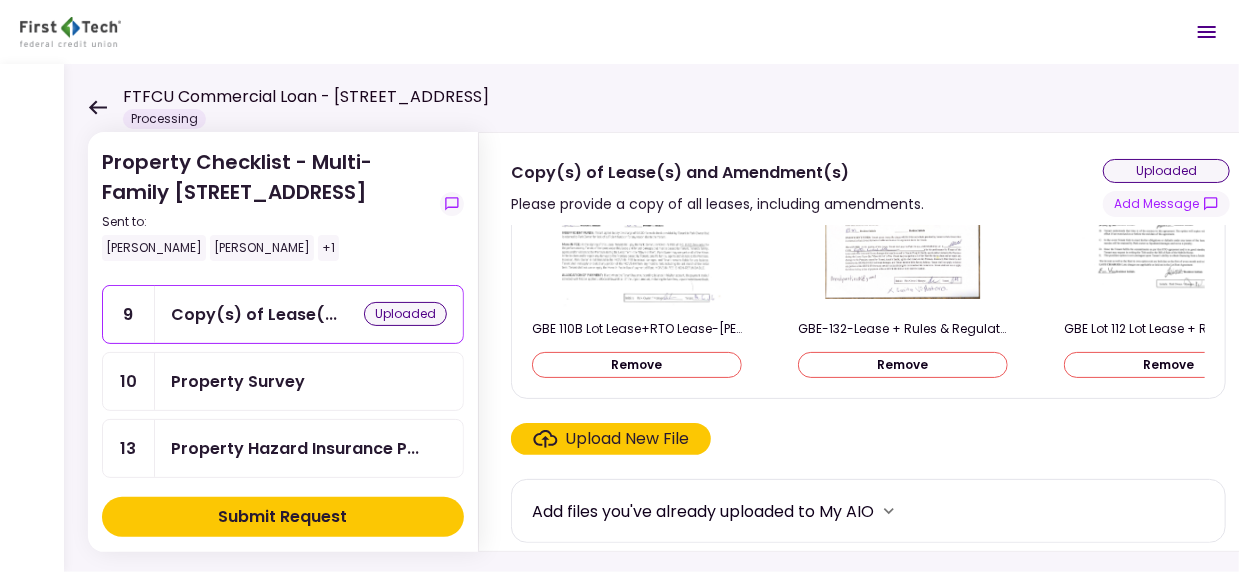 click on "Property Survey" at bounding box center (309, 381) 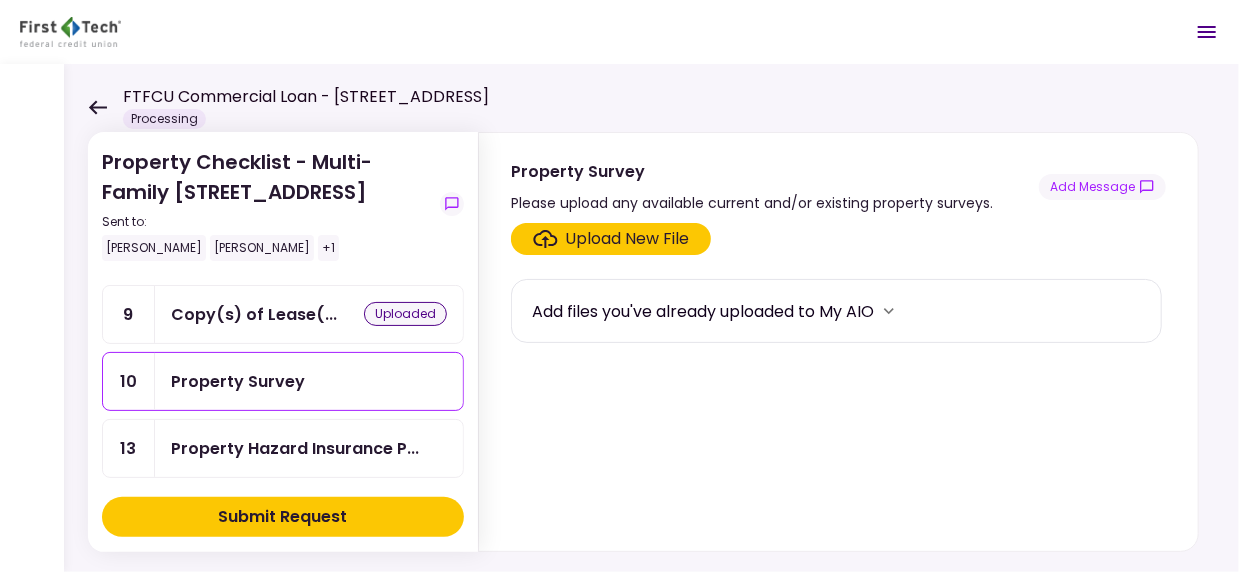click on "Property Survey" at bounding box center [309, 381] 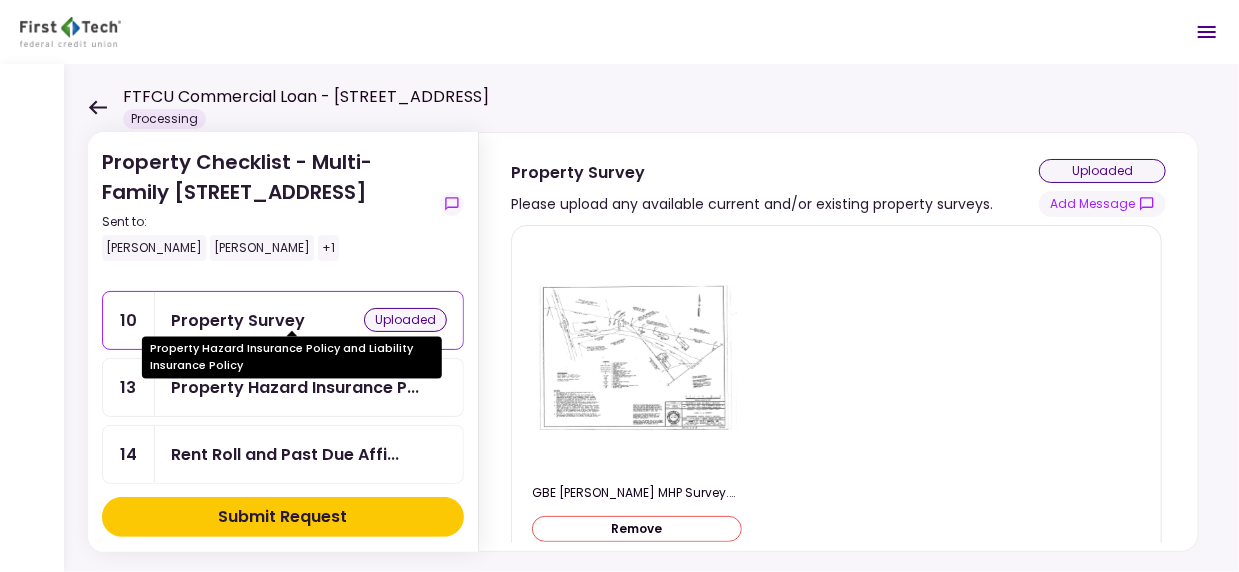 scroll, scrollTop: 500, scrollLeft: 0, axis: vertical 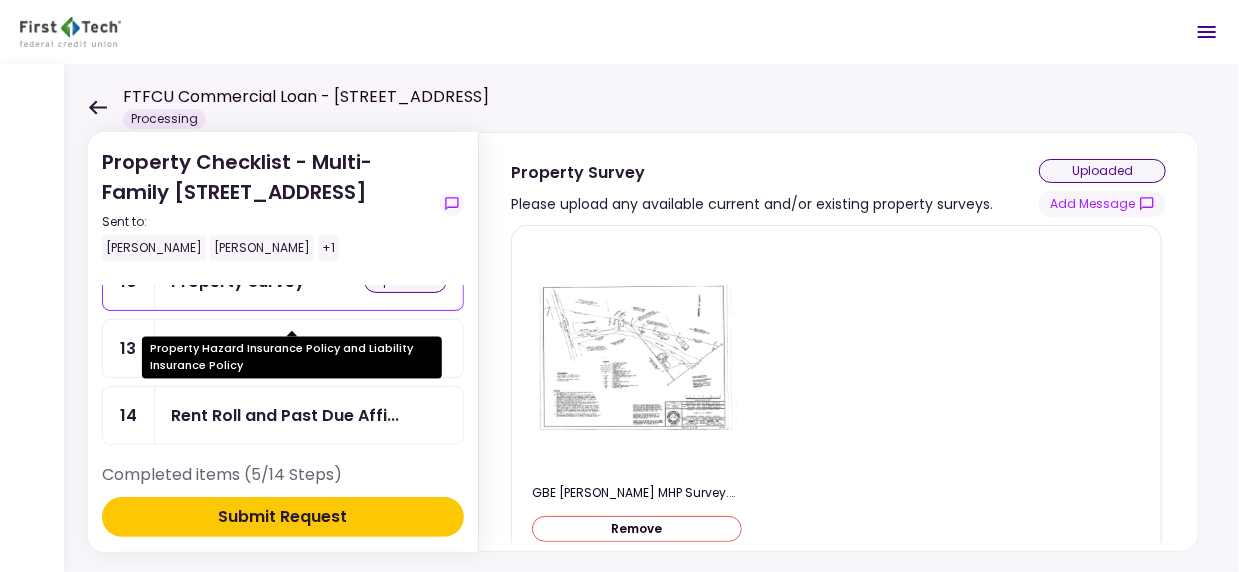 click on "Property Hazard Insurance P..." at bounding box center [295, 348] 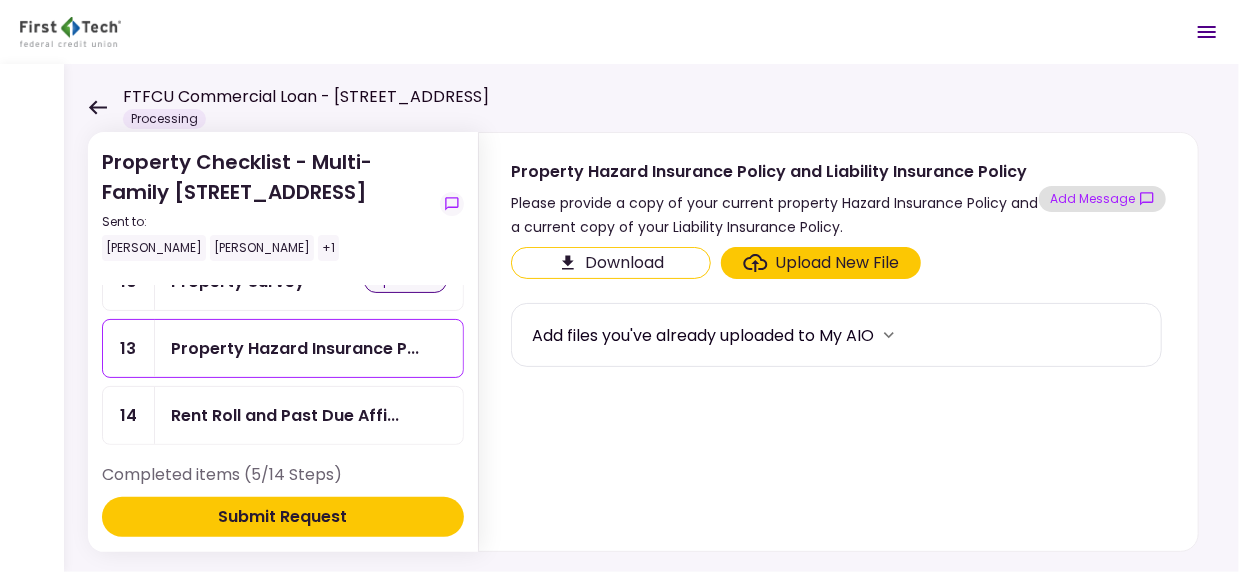 click on "Add Message" at bounding box center (1102, 199) 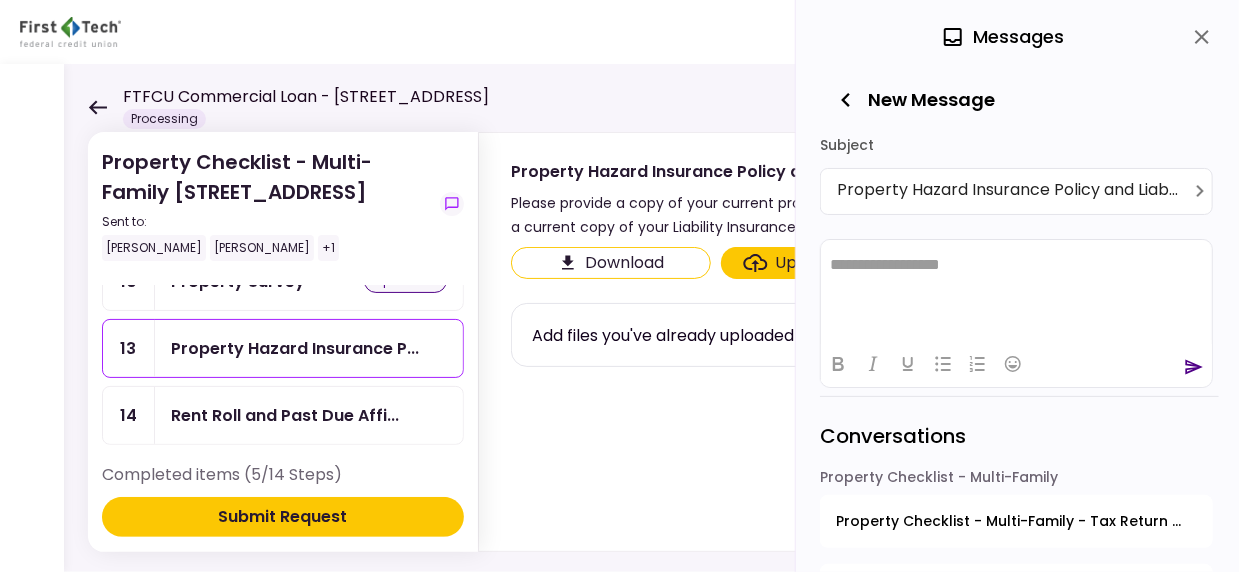 scroll, scrollTop: 0, scrollLeft: 0, axis: both 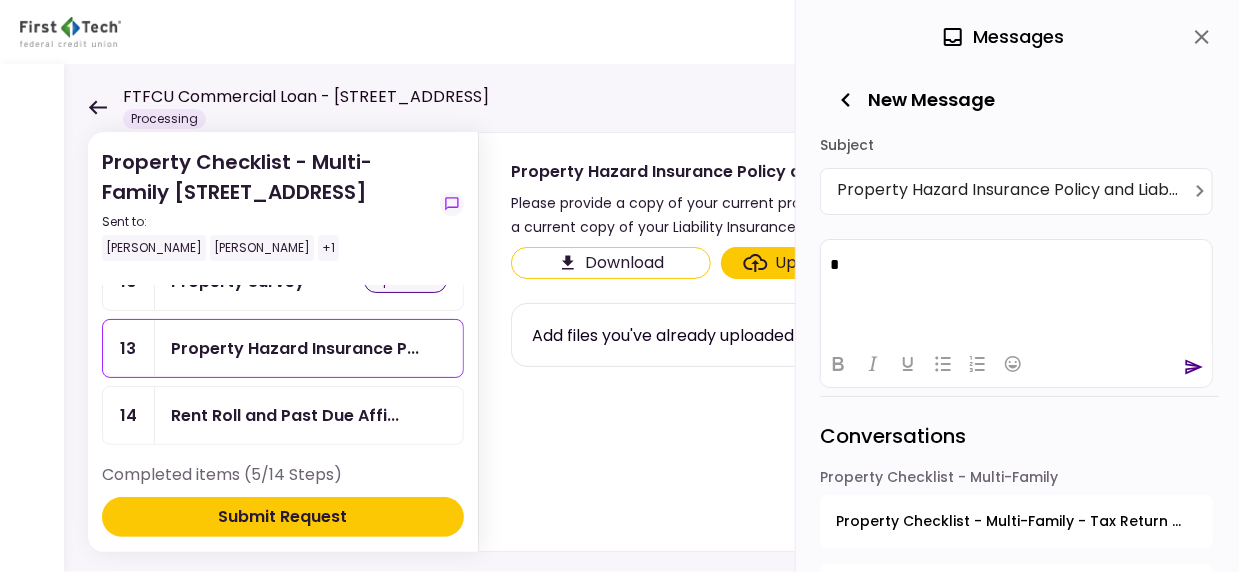 type 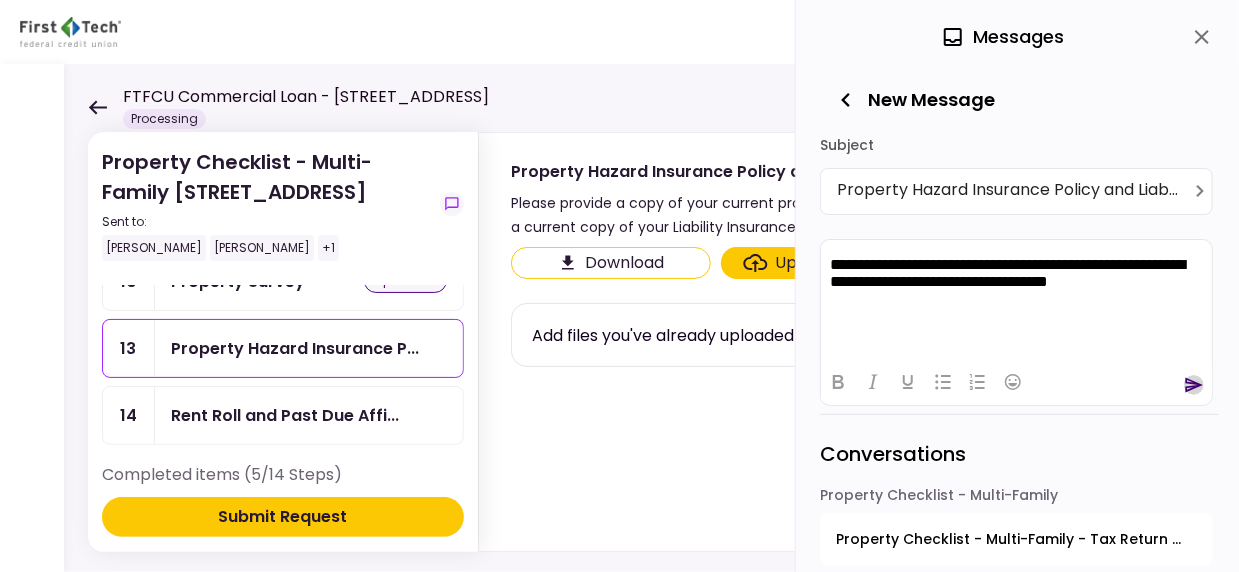 click 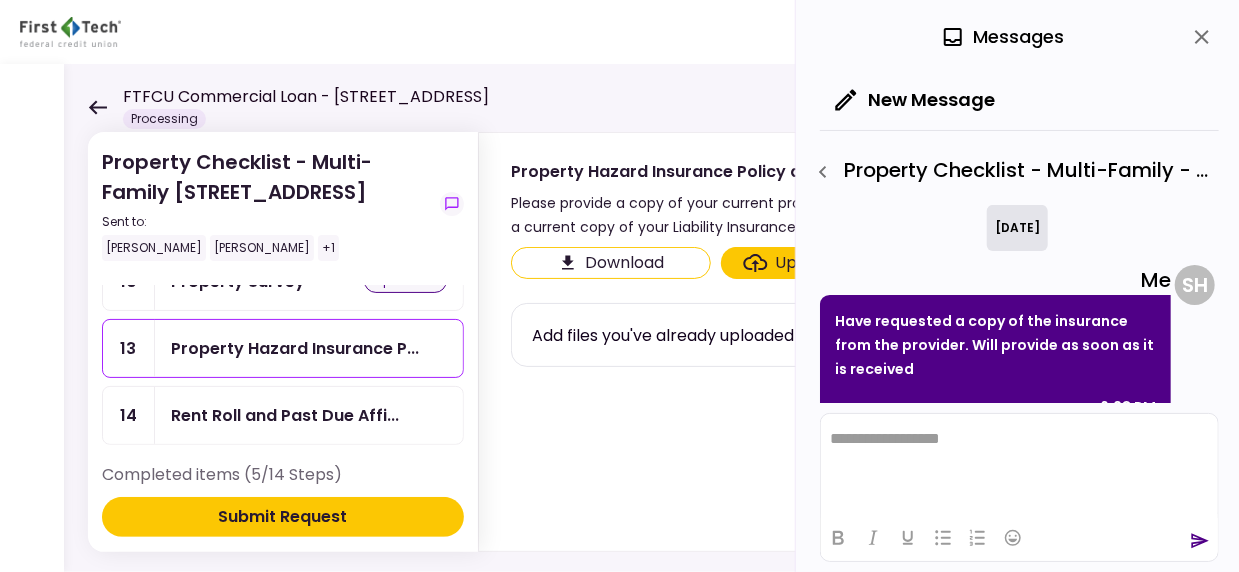 scroll, scrollTop: 0, scrollLeft: 0, axis: both 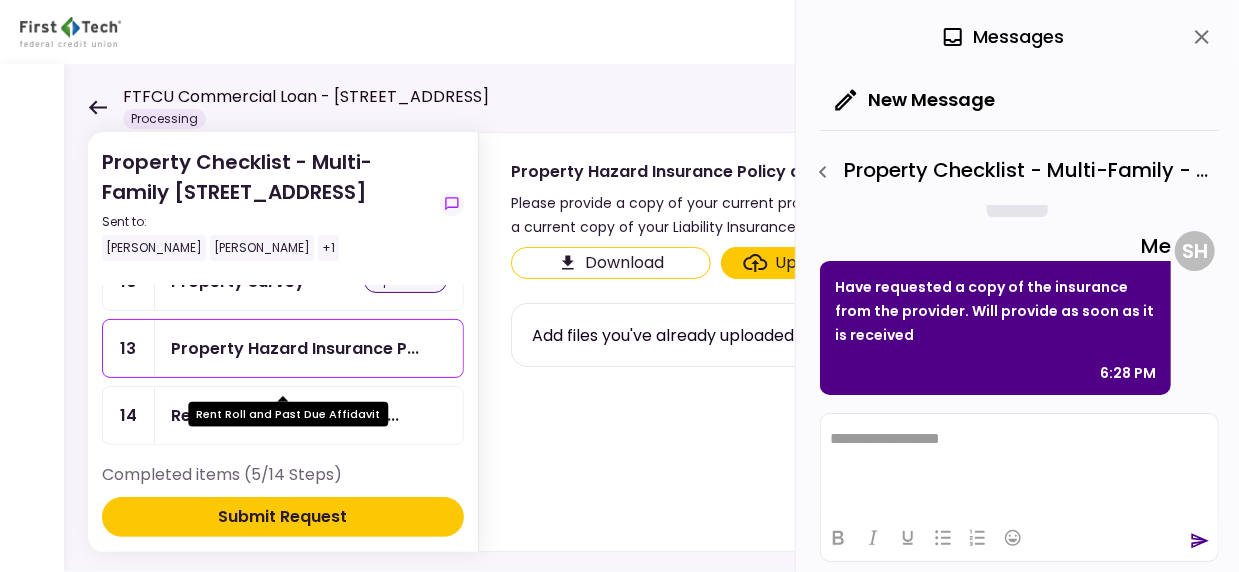 click on "Rent Roll and Past Due Affi..." at bounding box center (285, 415) 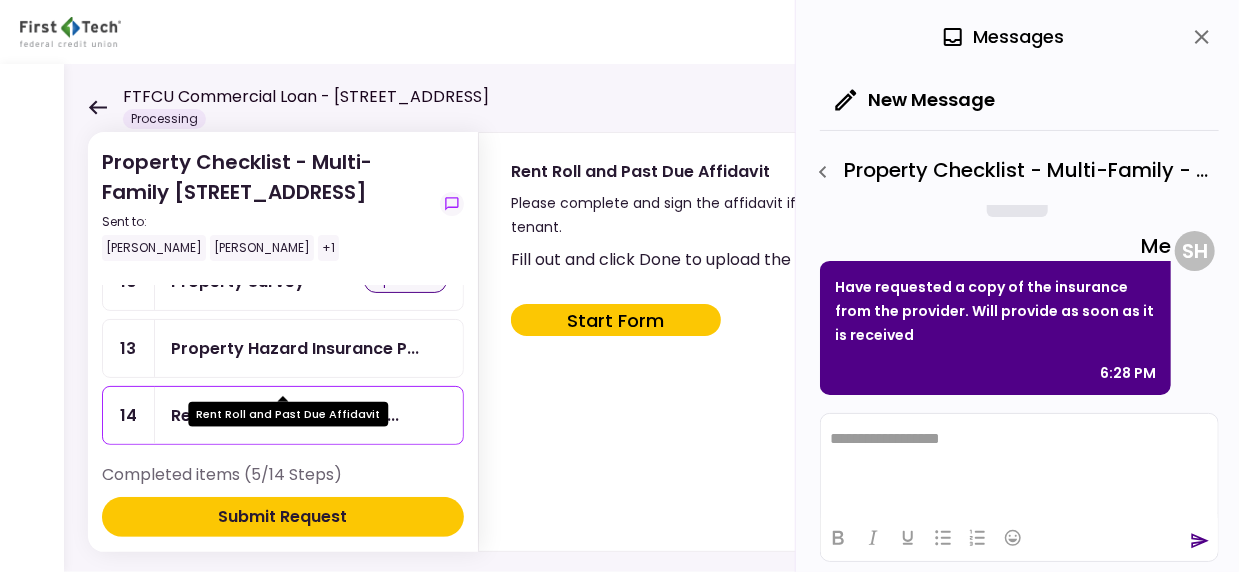 click on "Rent Roll and Past Due Affi..." at bounding box center (285, 415) 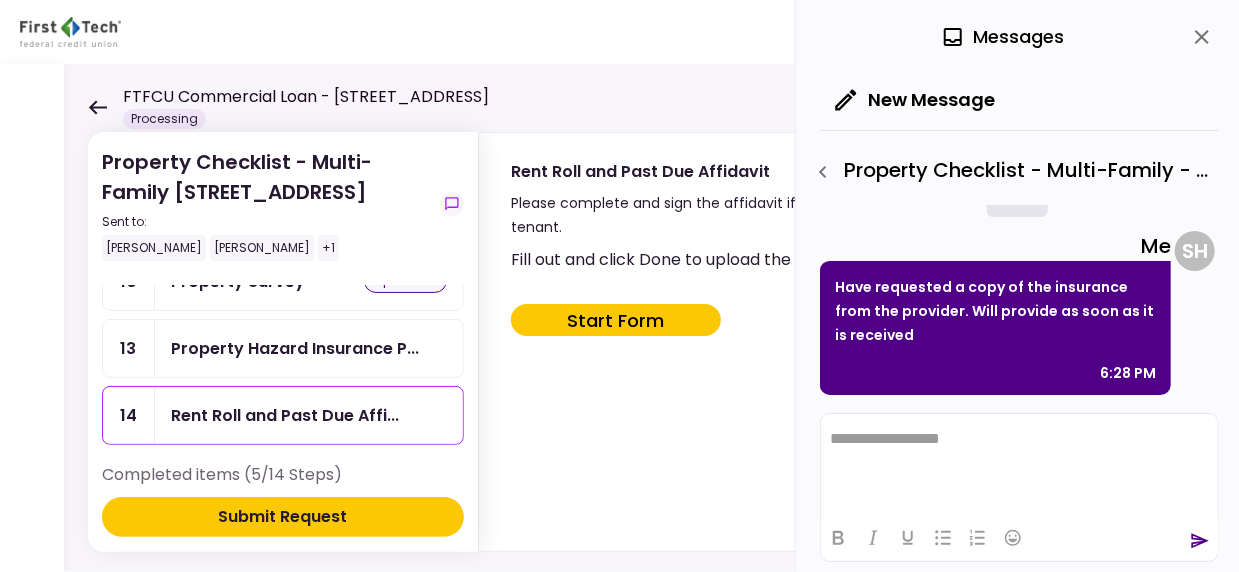 click on "**********" at bounding box center (1018, 438) 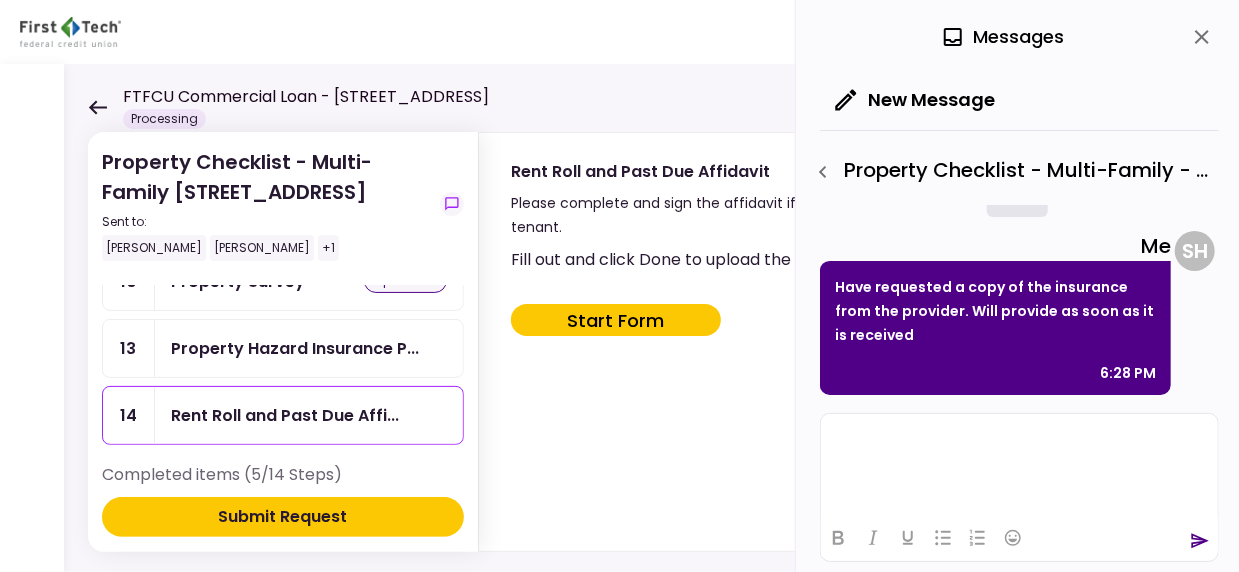 click 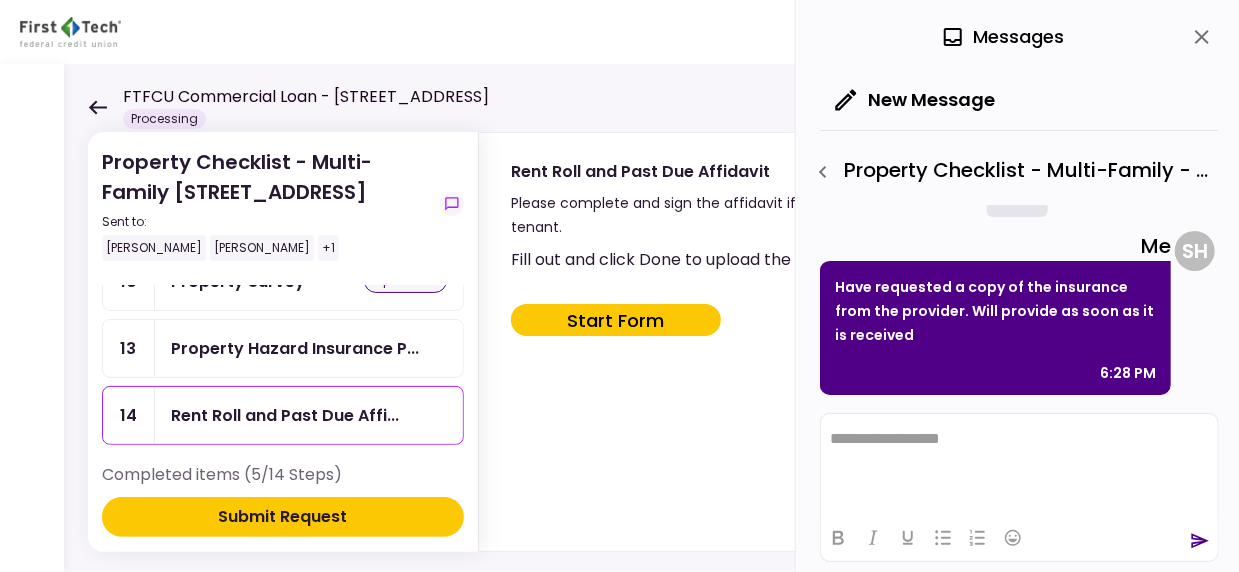 click on "Start Form" at bounding box center (616, 320) 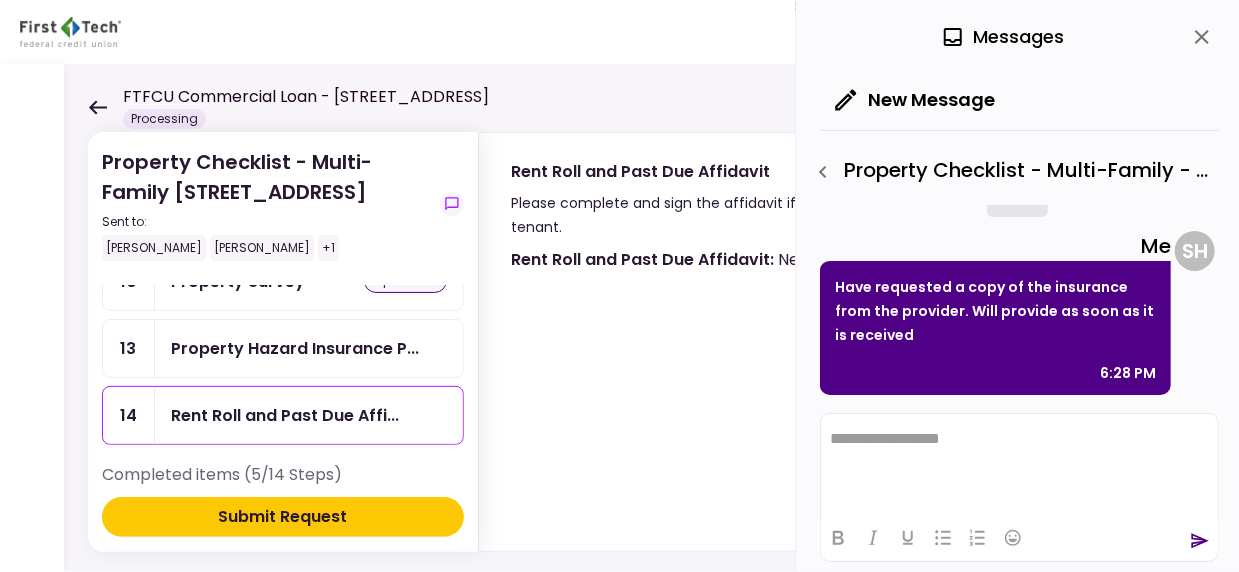 click 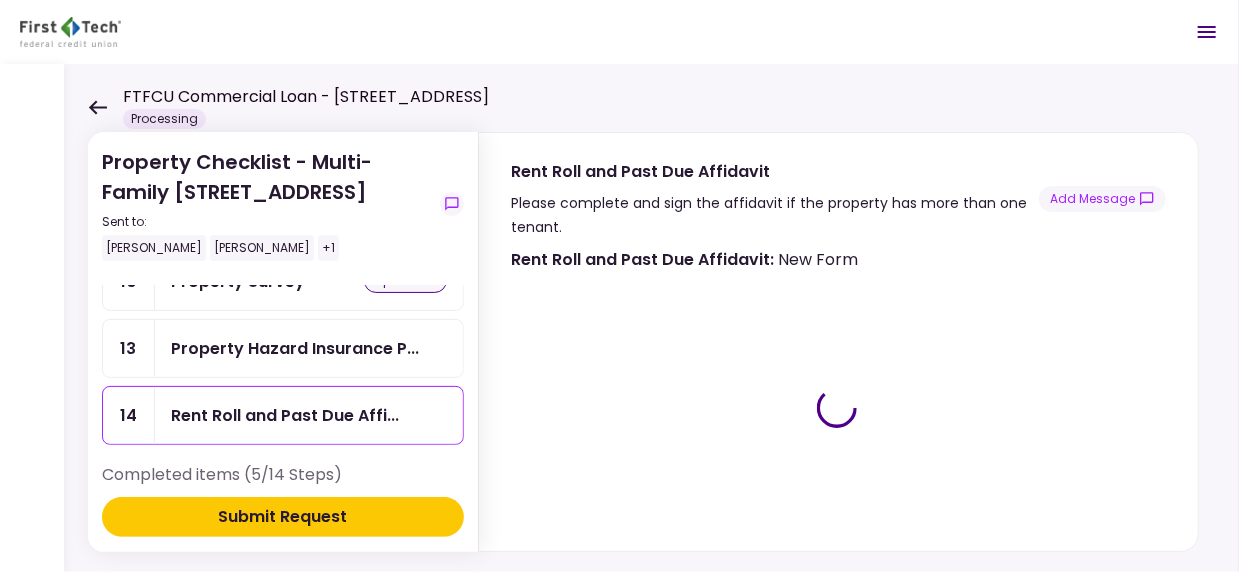 type on "***" 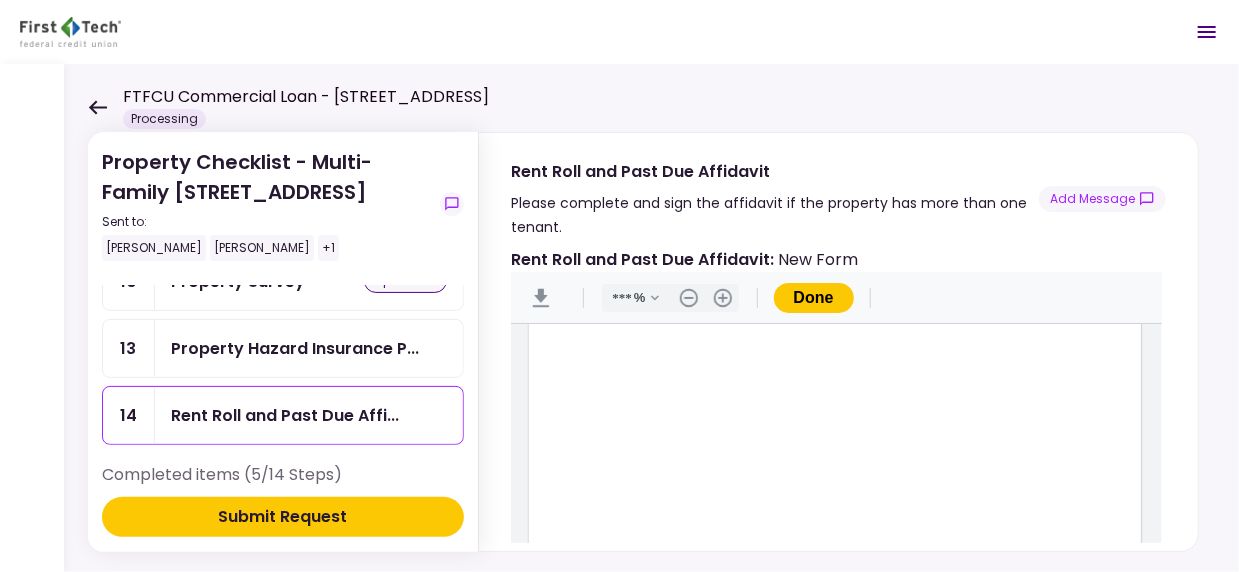 scroll, scrollTop: 153, scrollLeft: 0, axis: vertical 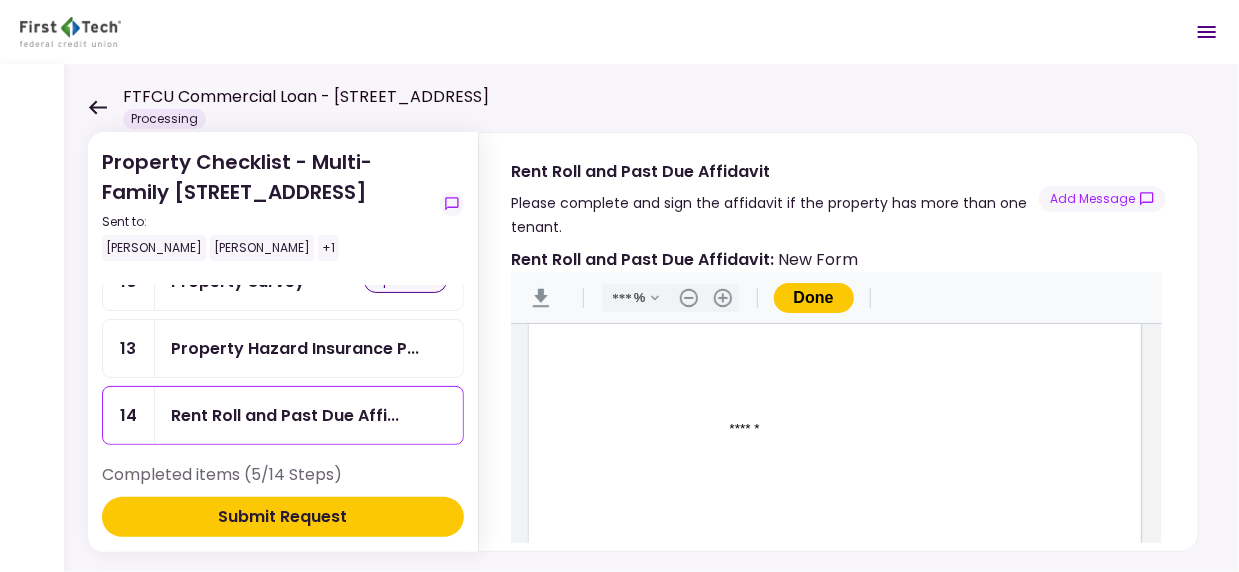 type on "******" 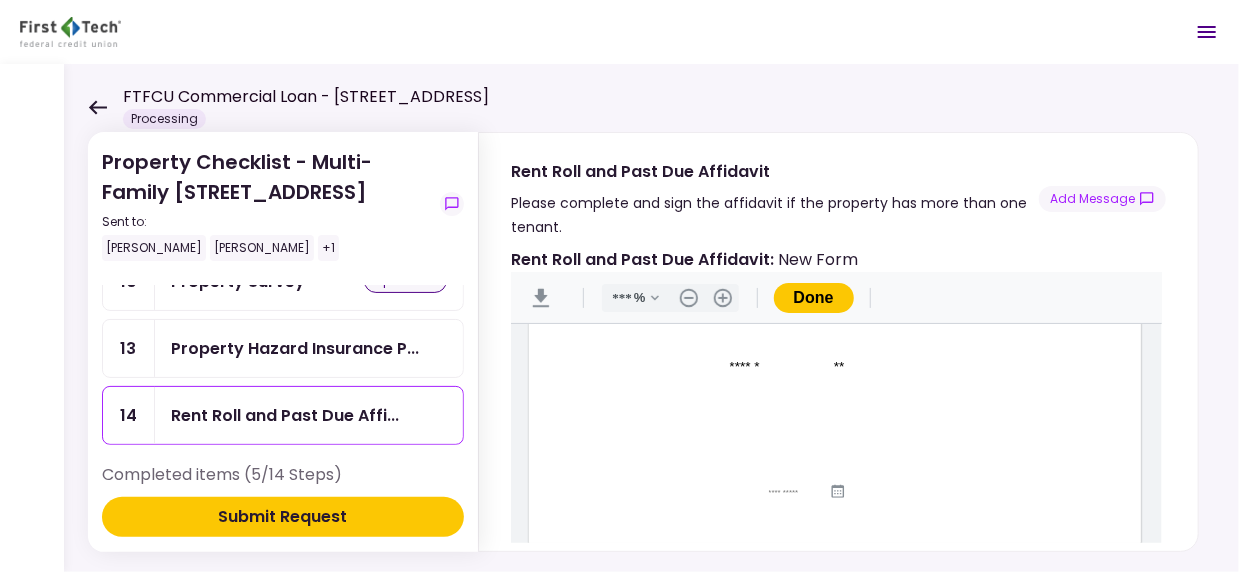 scroll, scrollTop: 253, scrollLeft: 0, axis: vertical 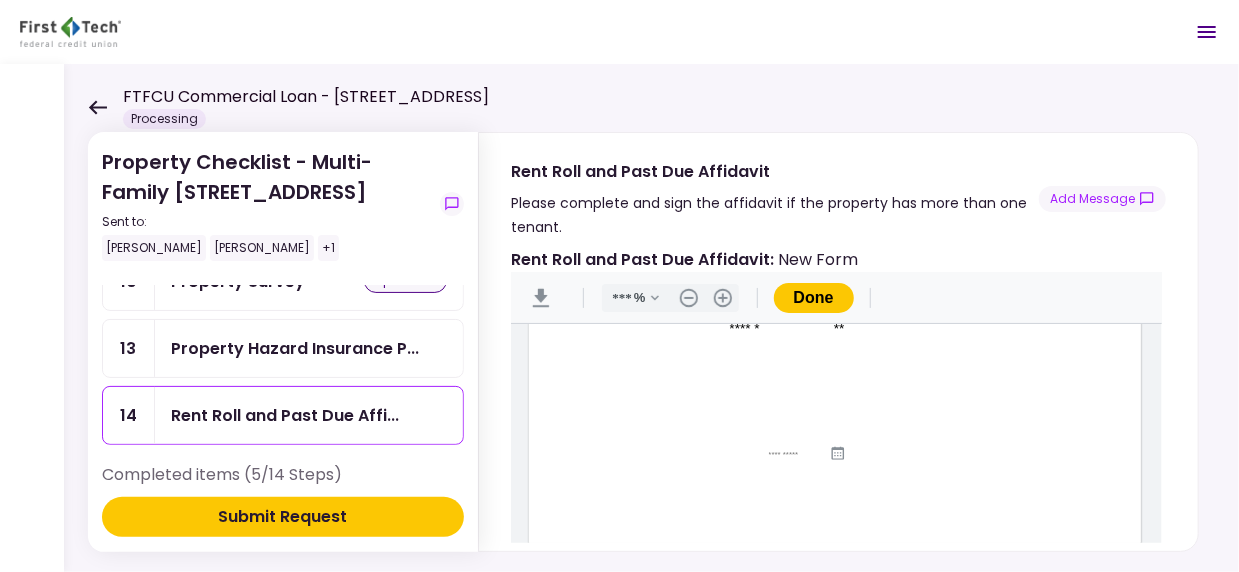 type on "**" 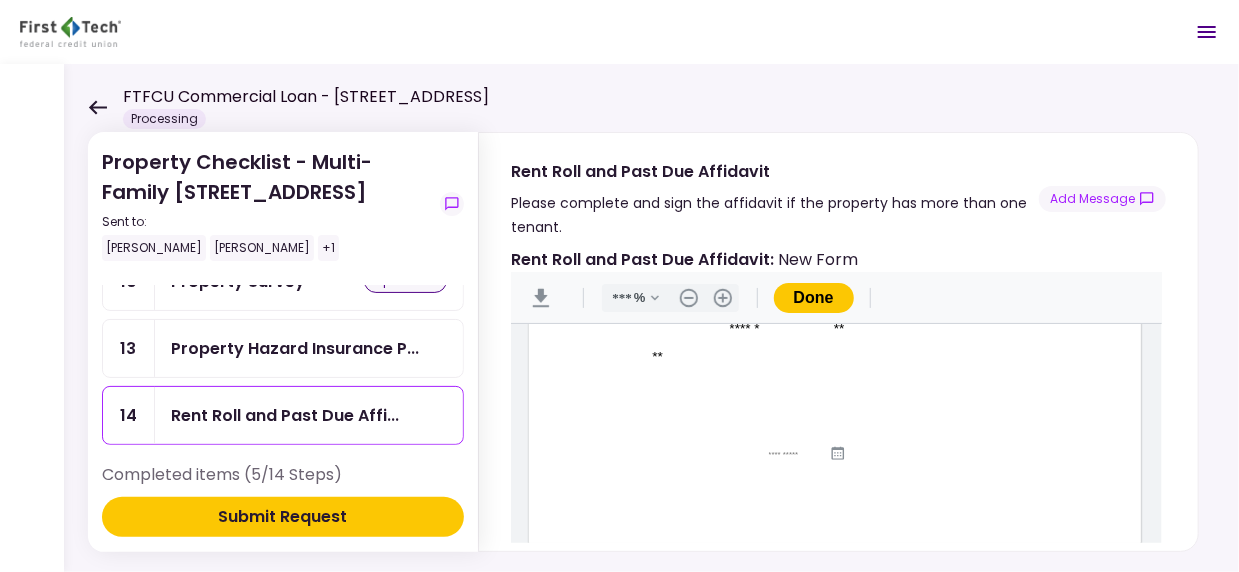 type on "*" 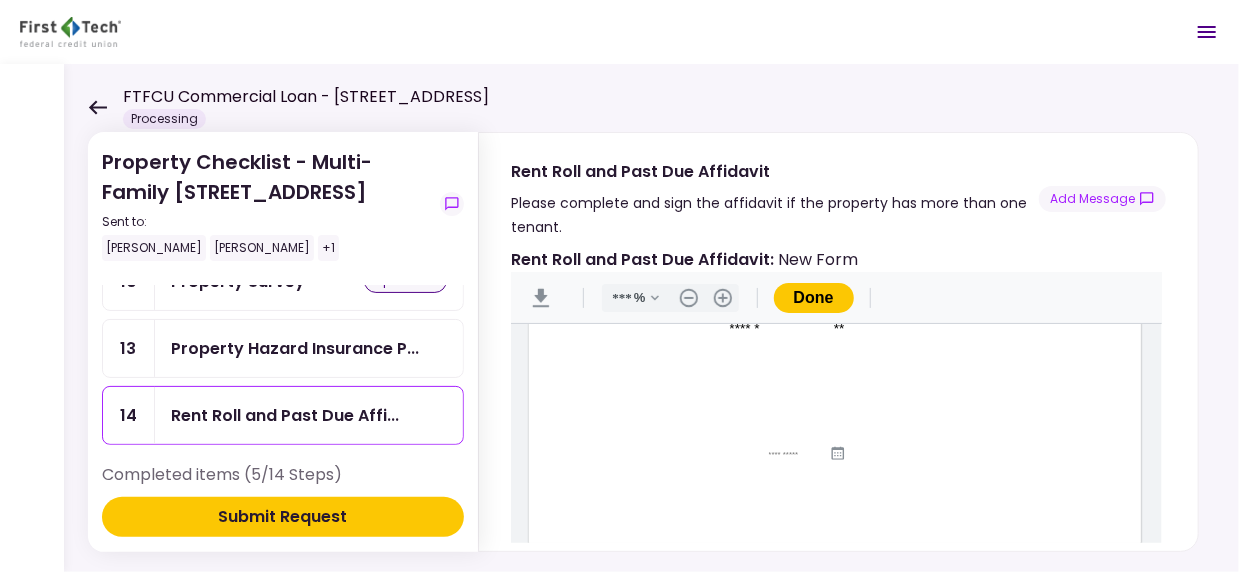 type on "*" 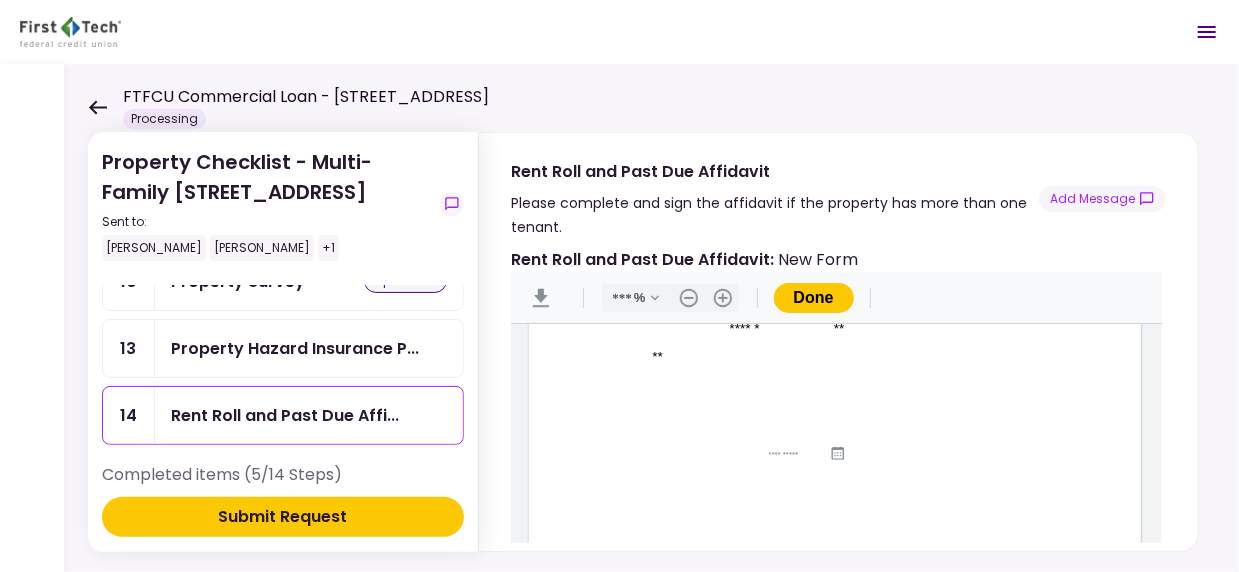 type on "*" 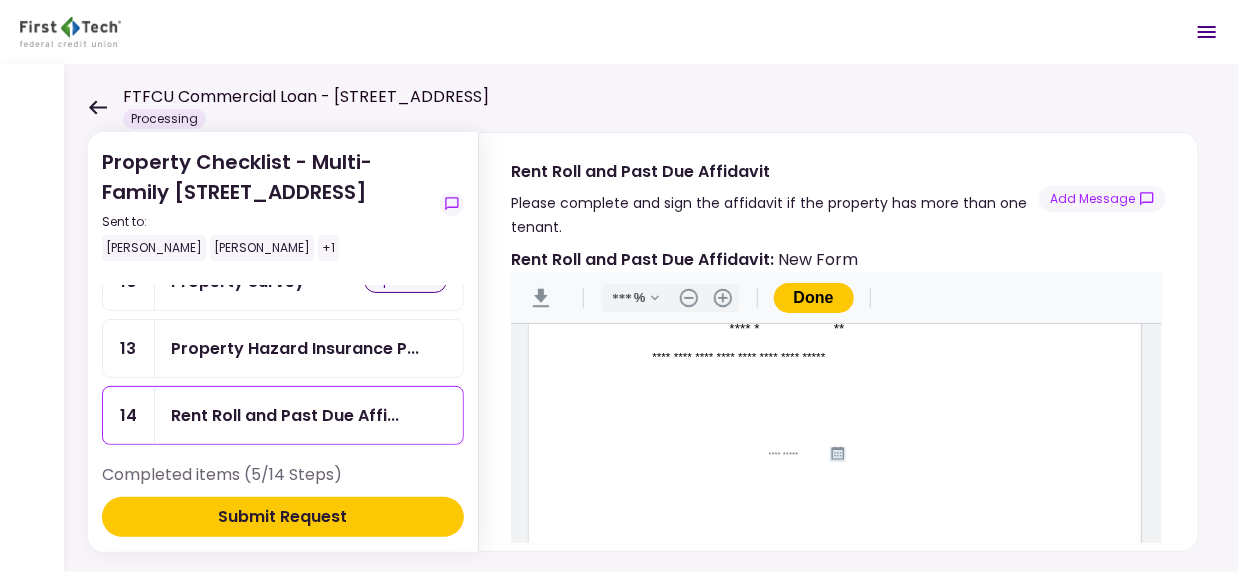 type on "**********" 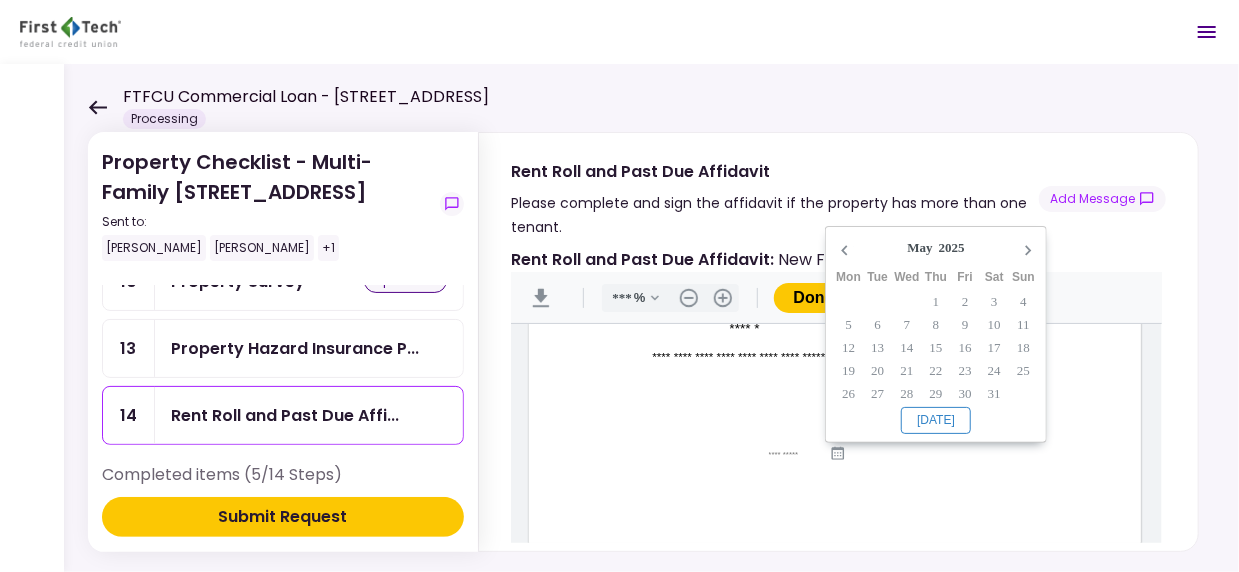type on "**********" 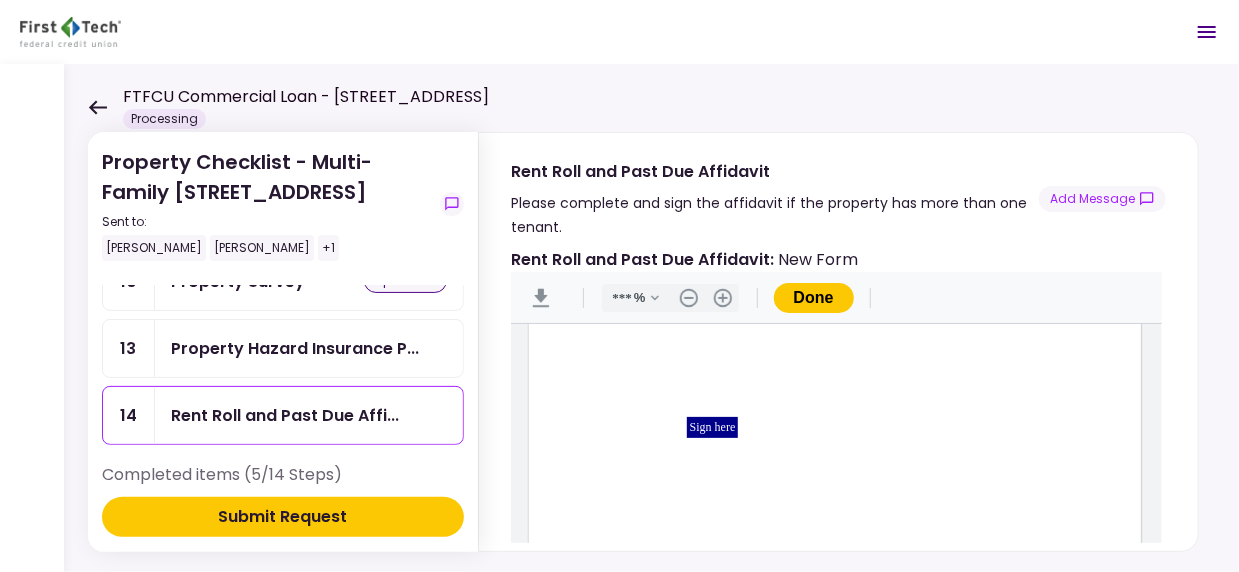 scroll, scrollTop: 353, scrollLeft: 0, axis: vertical 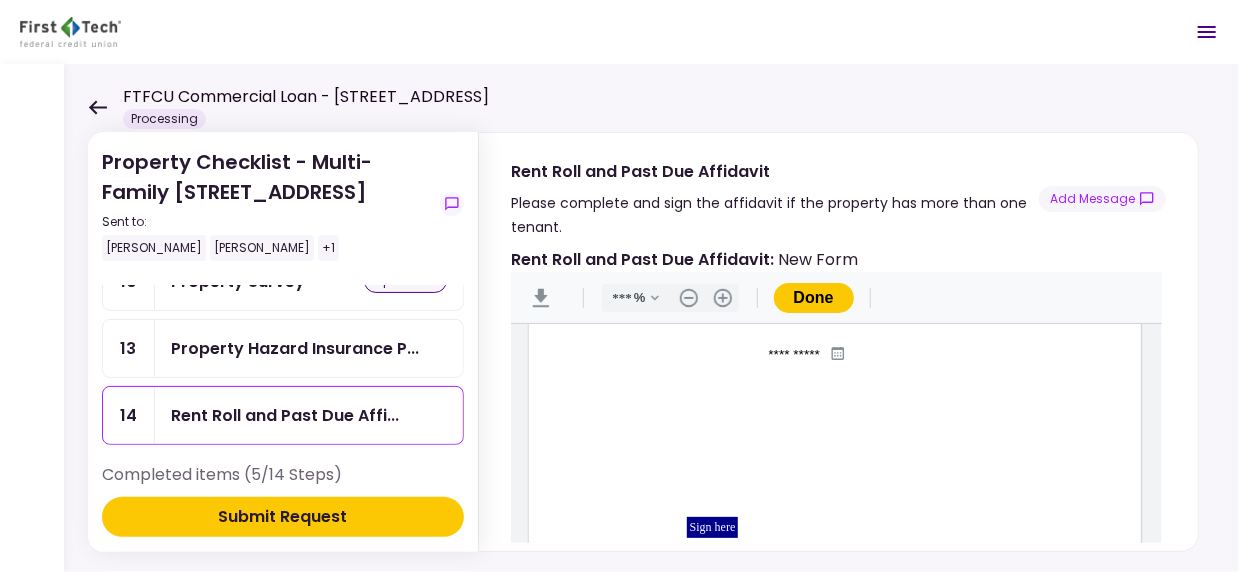 click at bounding box center (799, 407) 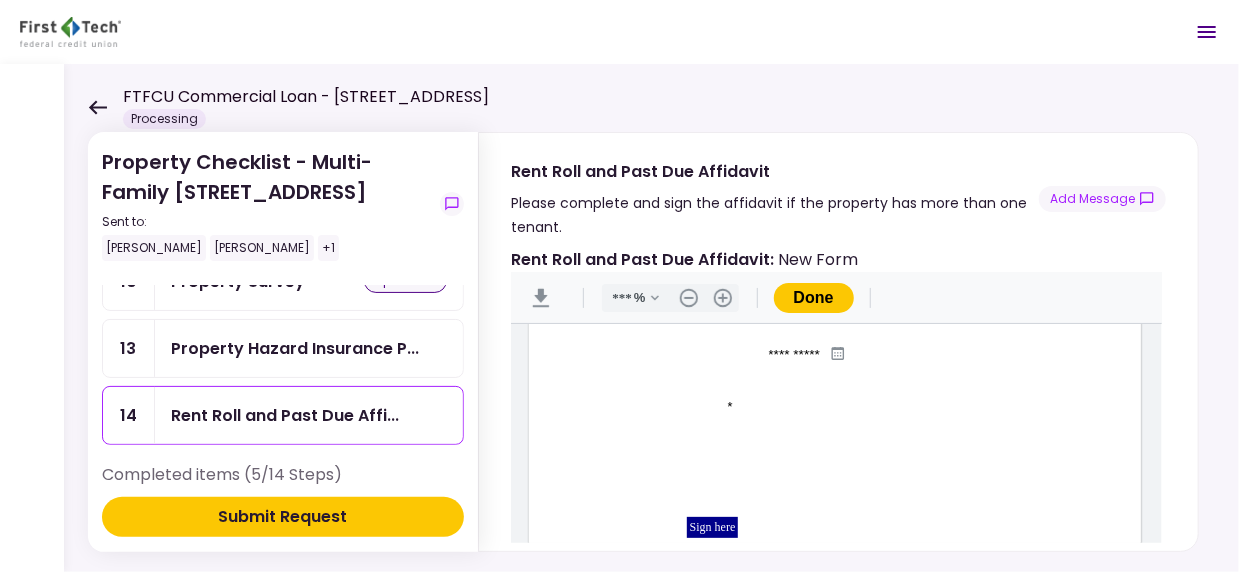 type on "*" 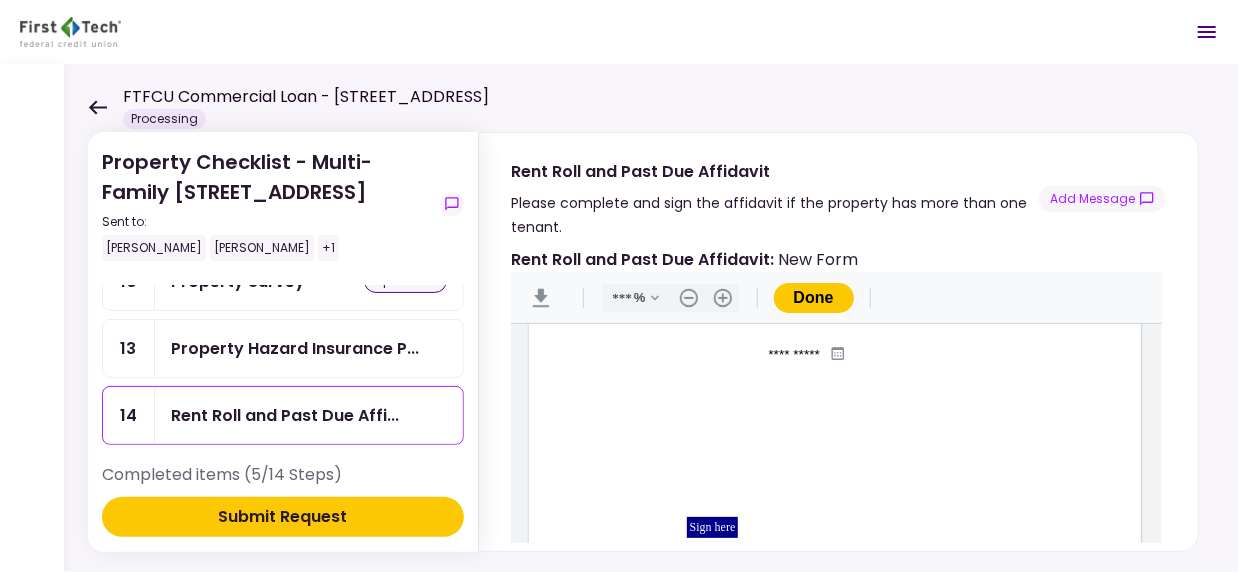 click on "**********" at bounding box center (835, 371) 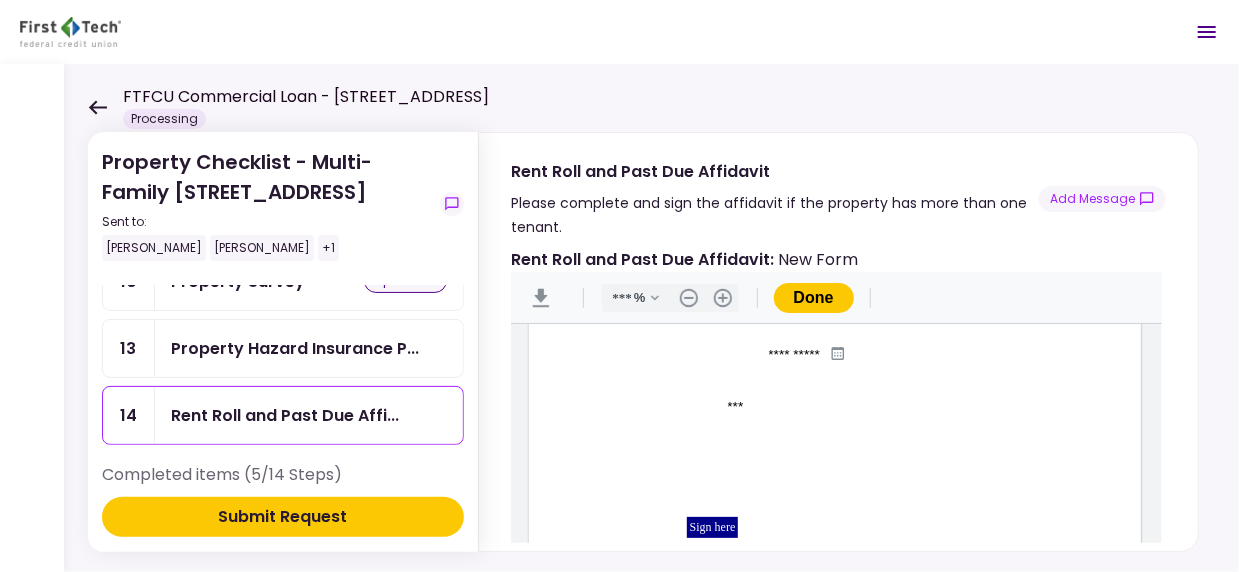 click on "***" at bounding box center [799, 407] 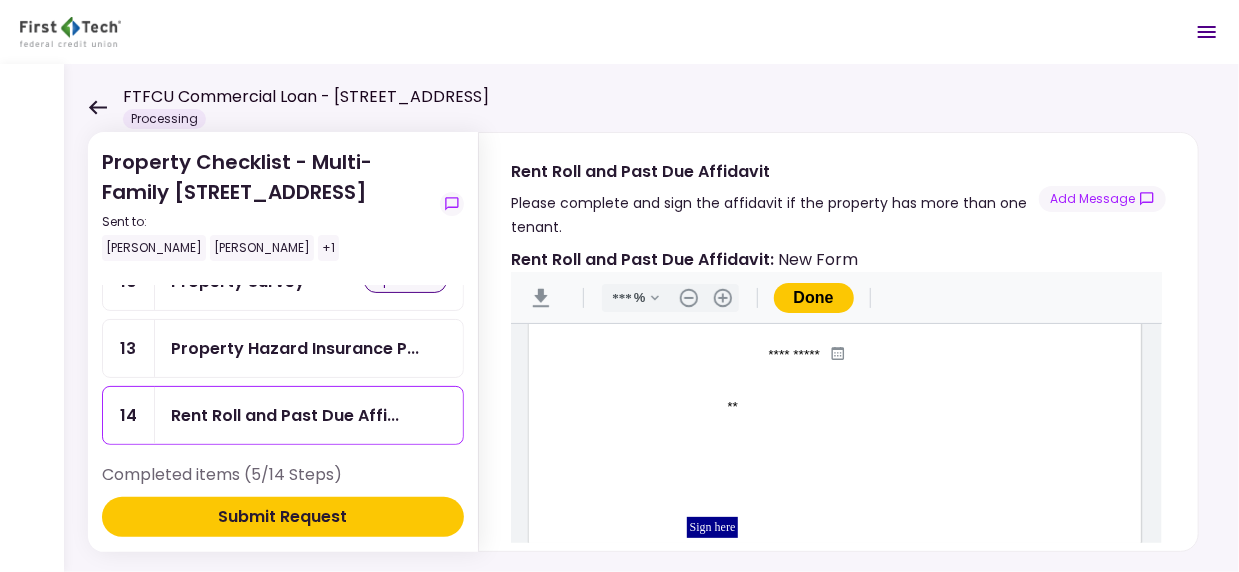 type on "*" 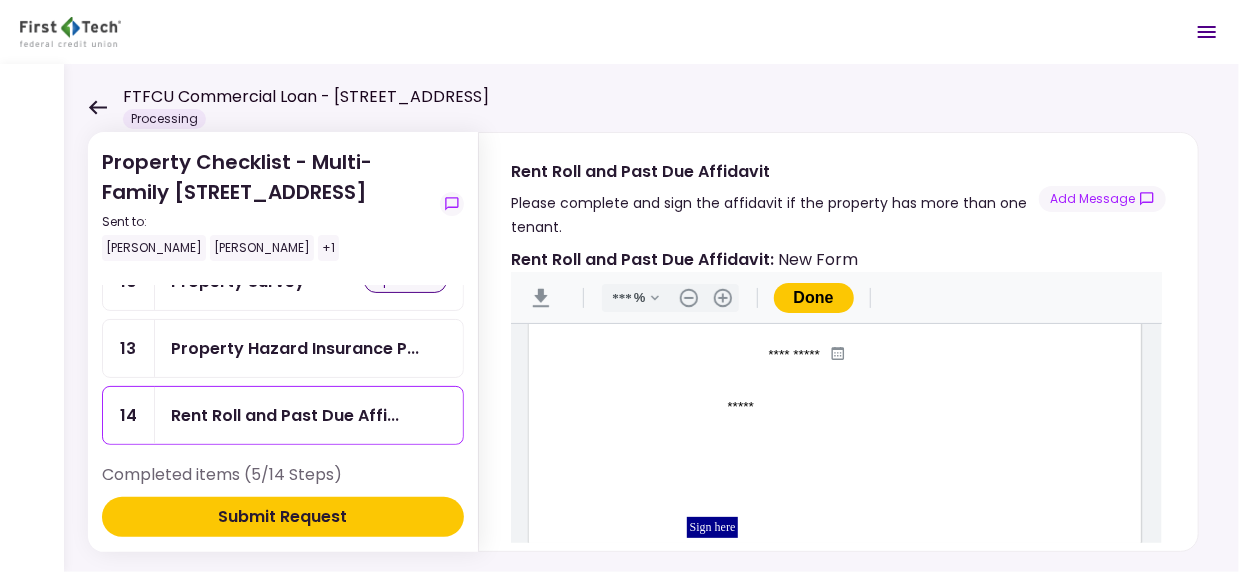 click on "*****" at bounding box center (799, 407) 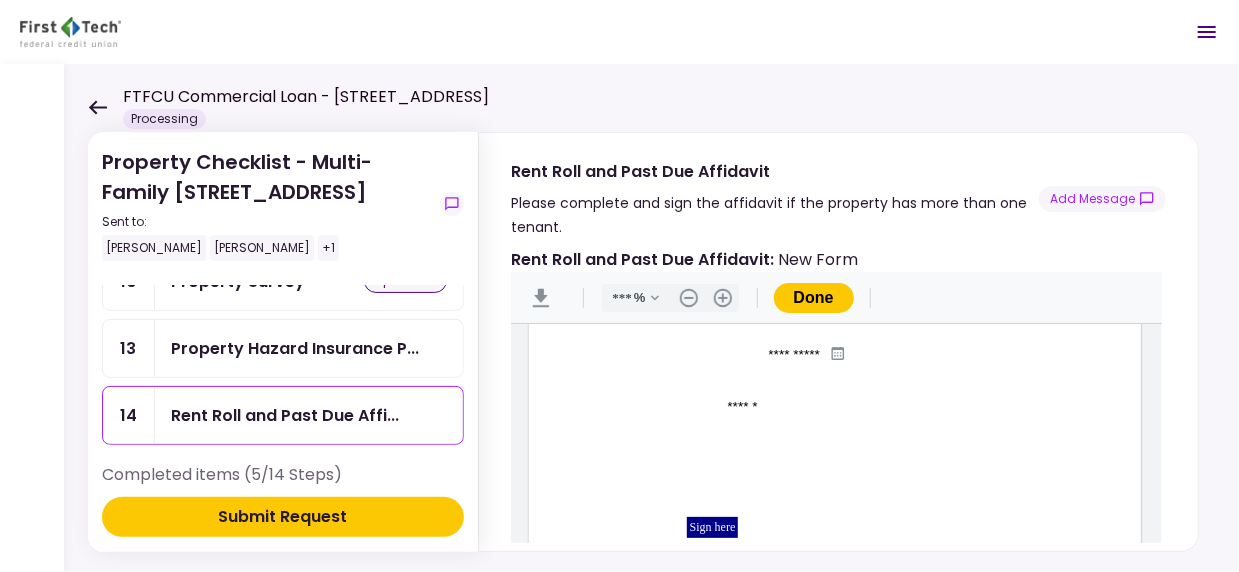 type on "******" 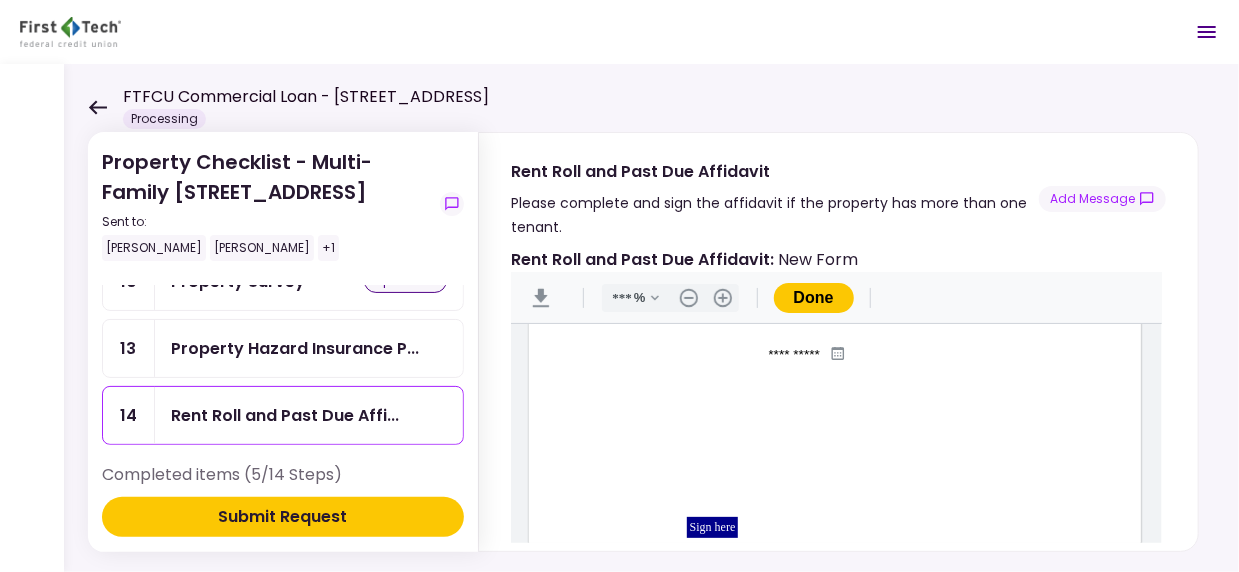 click on "**********" at bounding box center (835, 371) 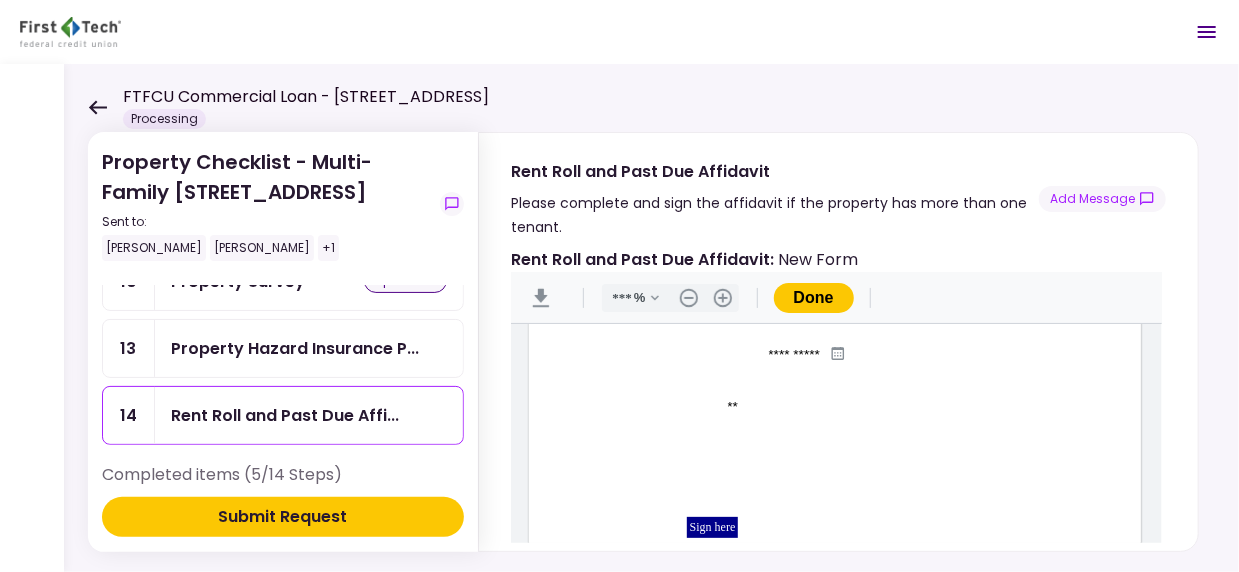 type on "*" 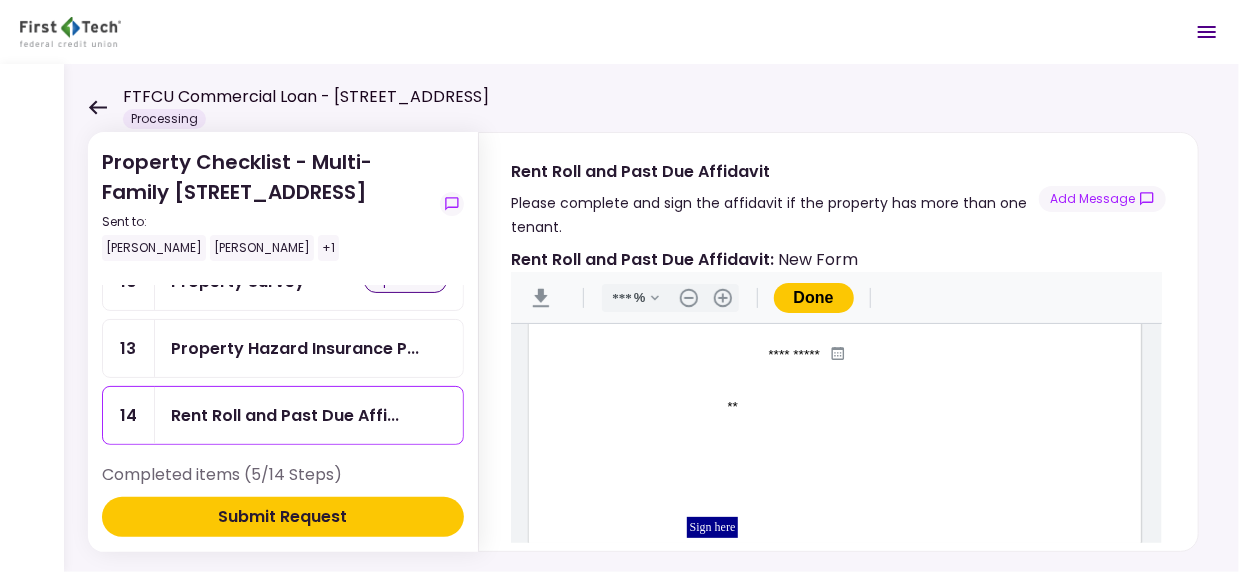 type on "*" 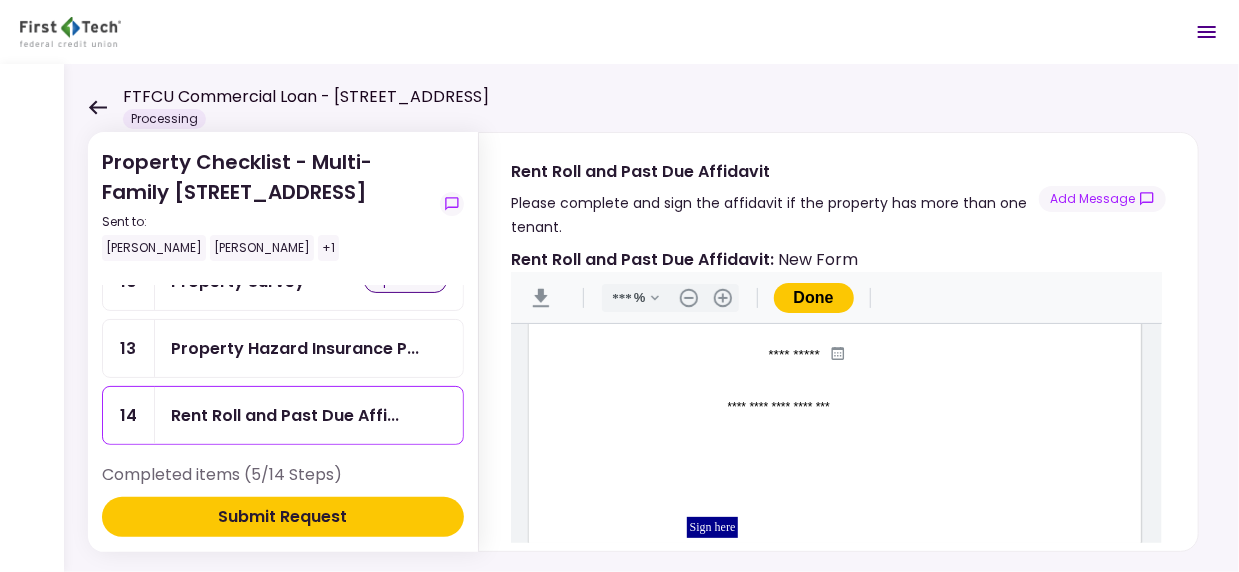 type on "**********" 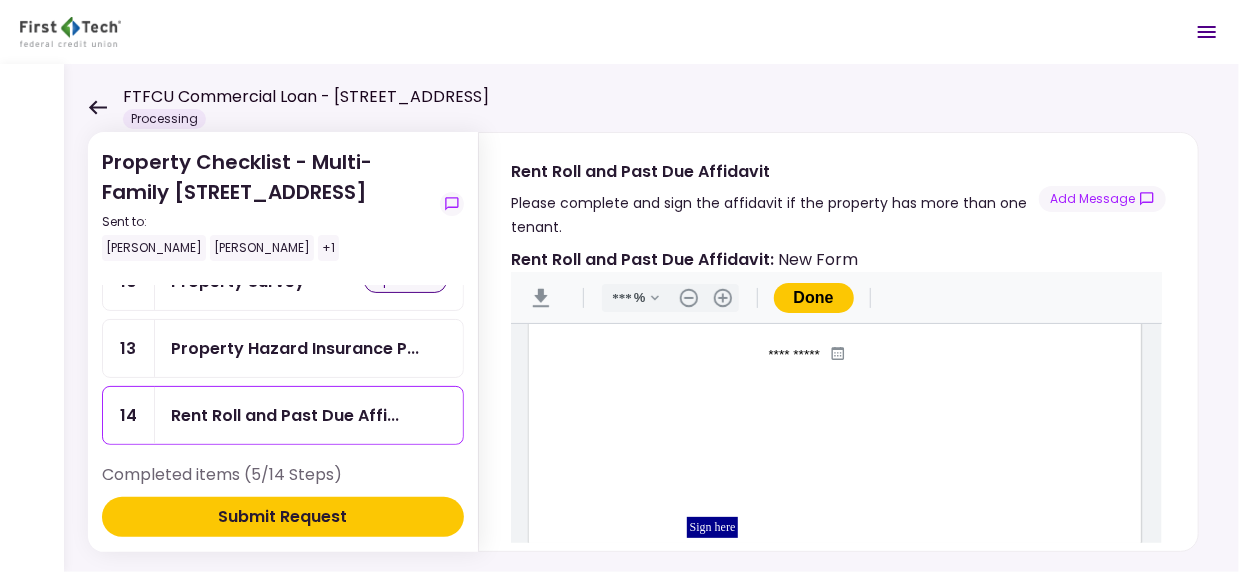 click at bounding box center (885, 435) 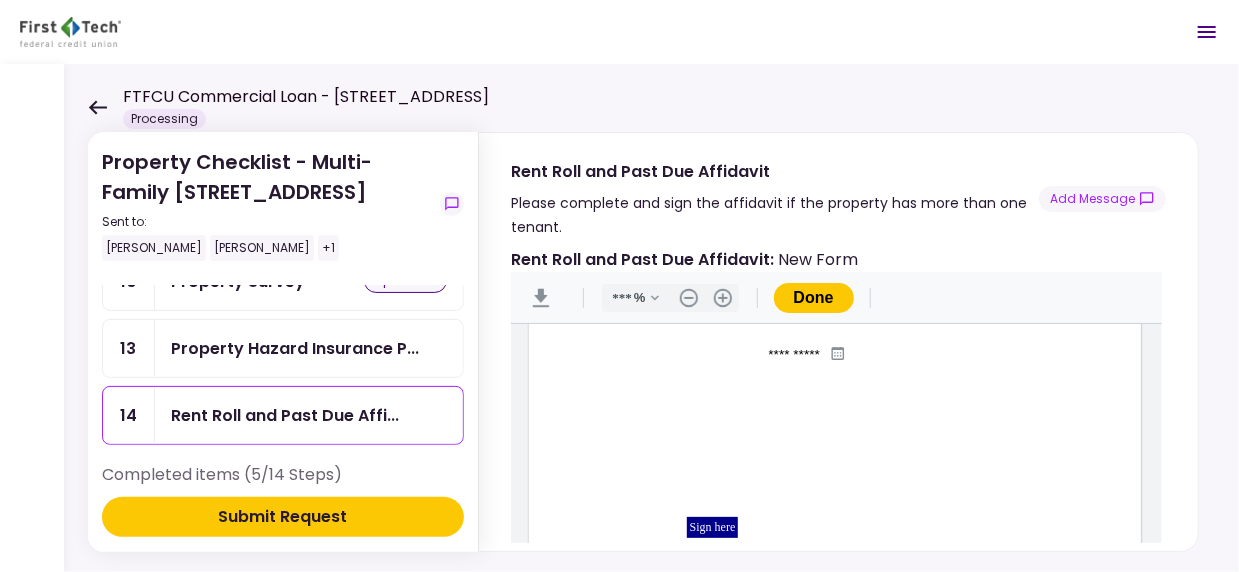 click at bounding box center [799, 407] 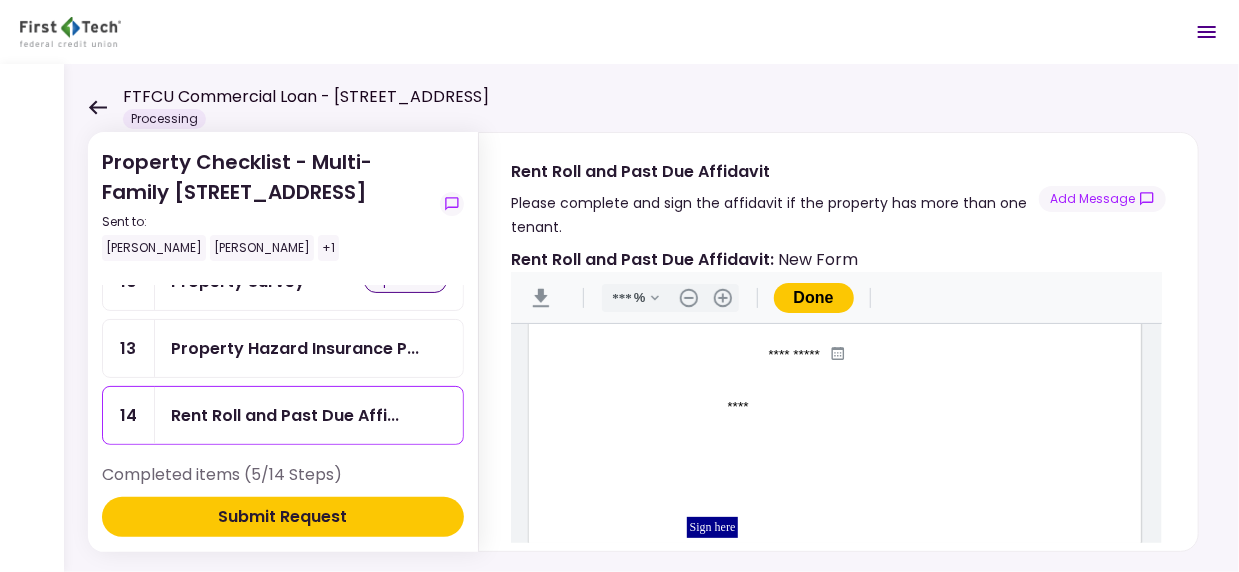 type on "**********" 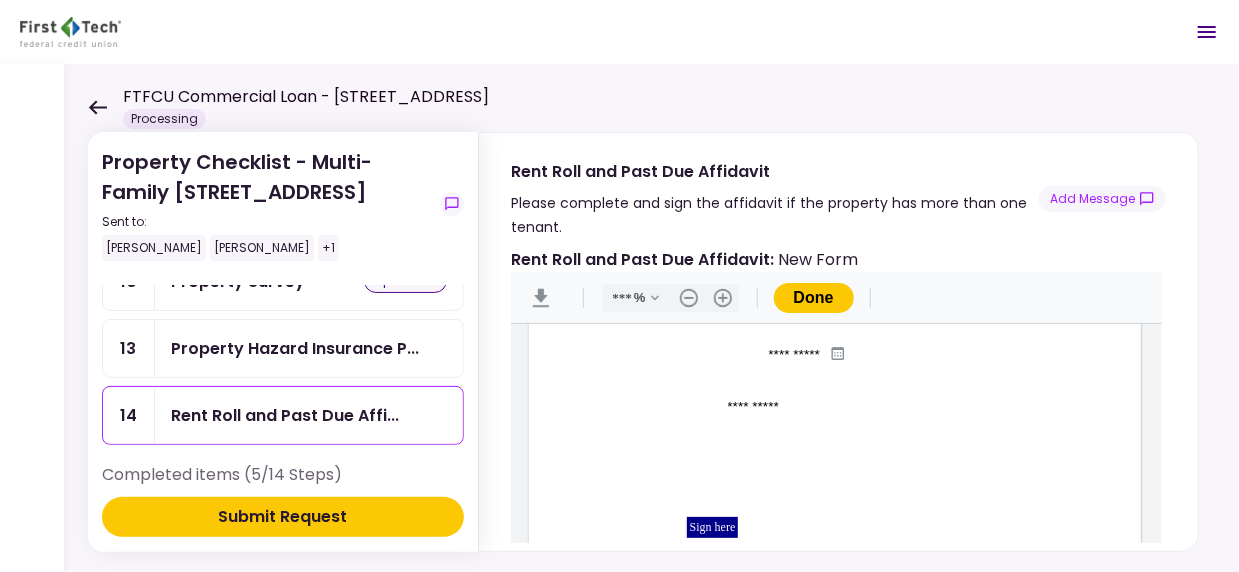 click at bounding box center (885, 435) 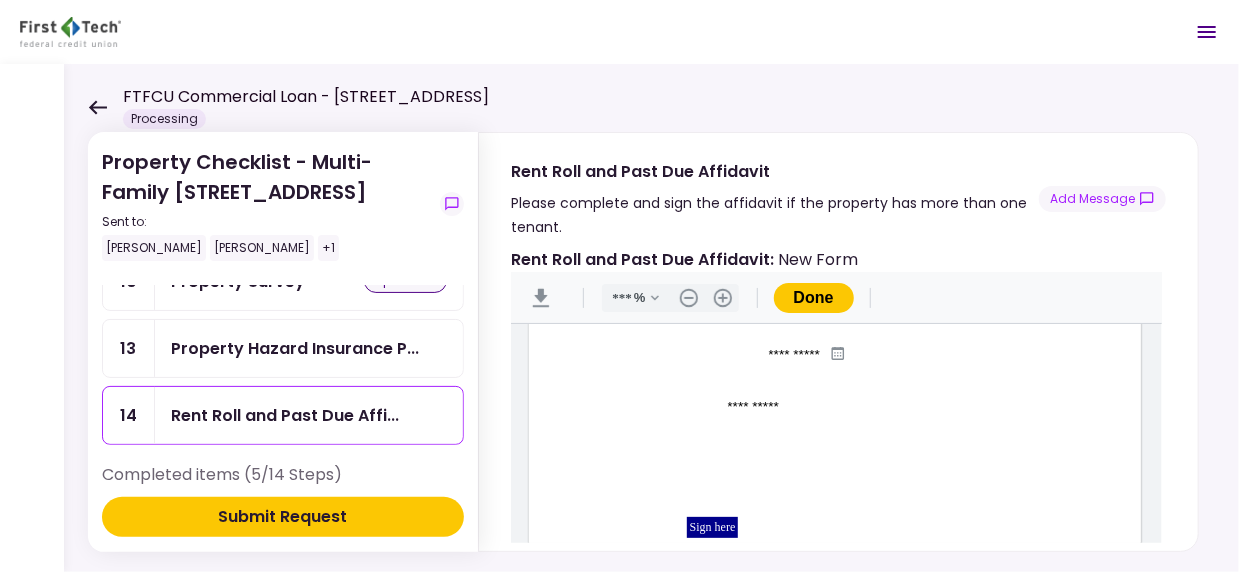 click at bounding box center (885, 435) 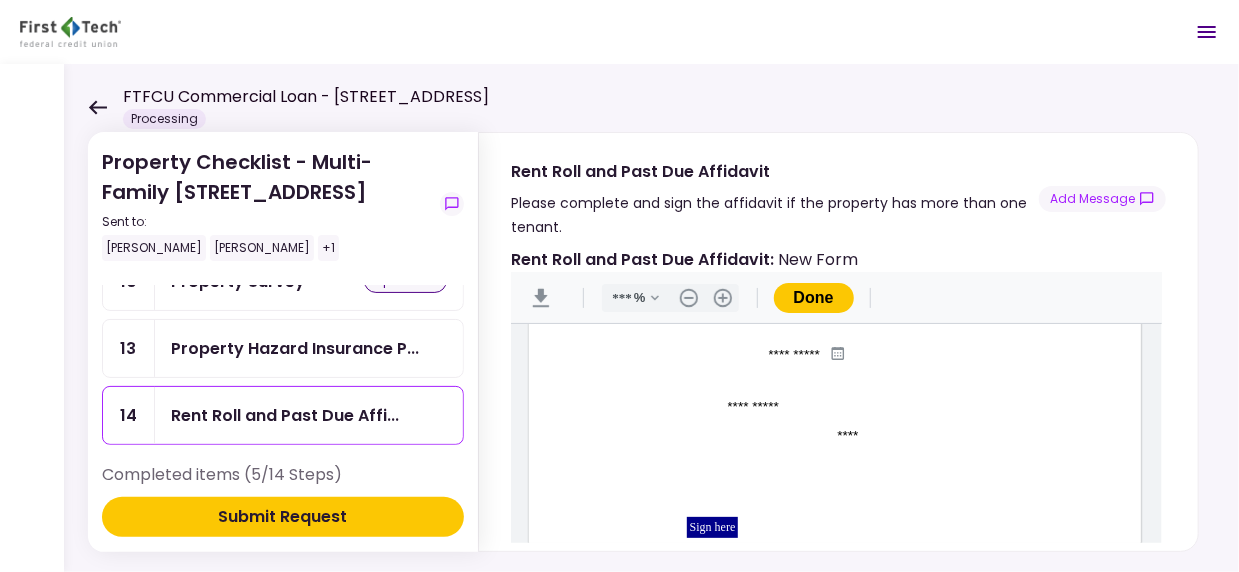 type on "****" 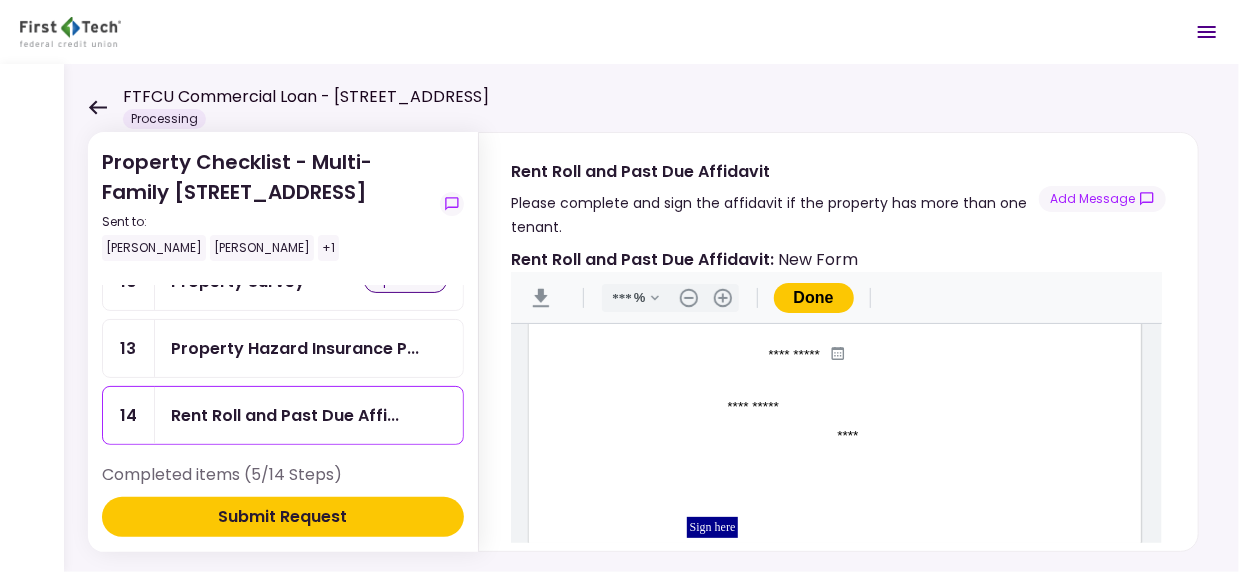 click on "**********" at bounding box center [835, 371] 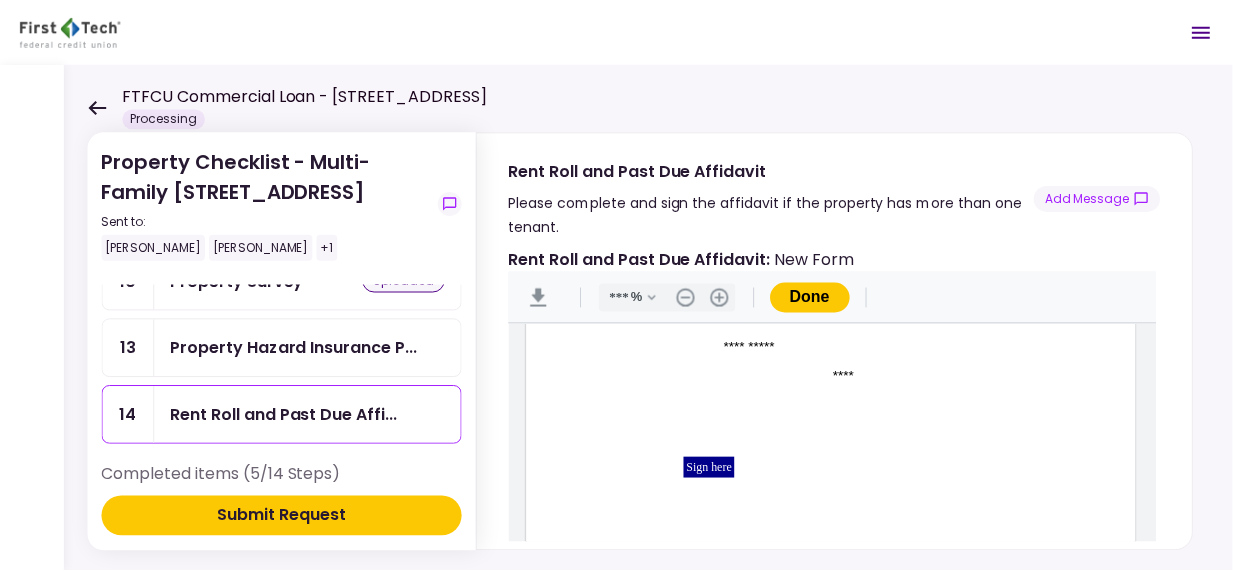 scroll, scrollTop: 453, scrollLeft: 0, axis: vertical 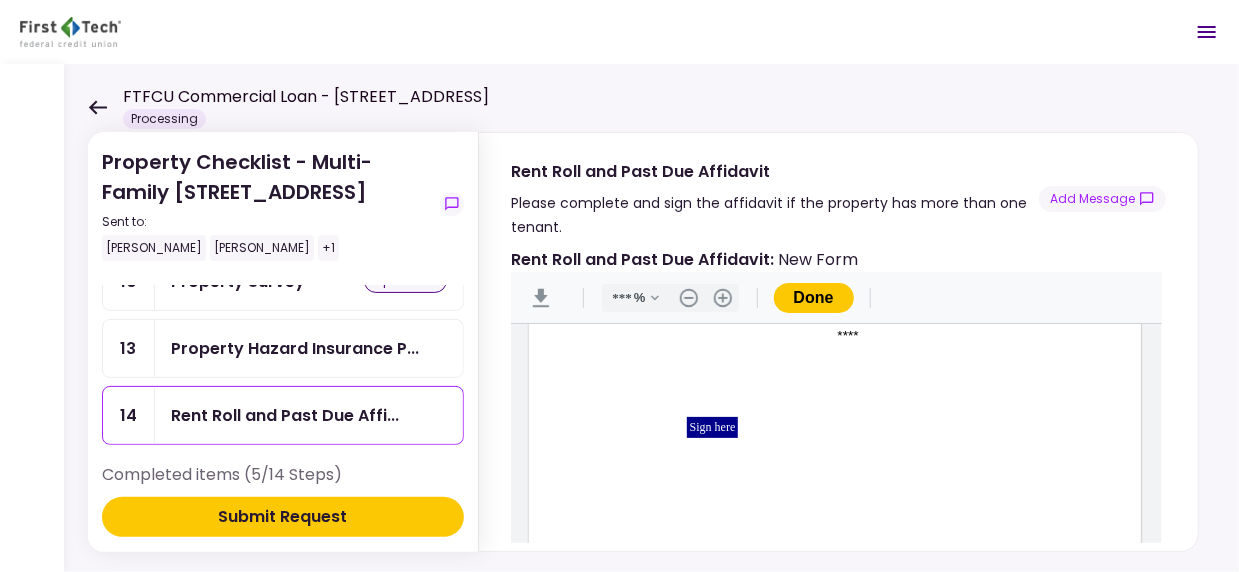 click on "Sign here" at bounding box center [713, 427] 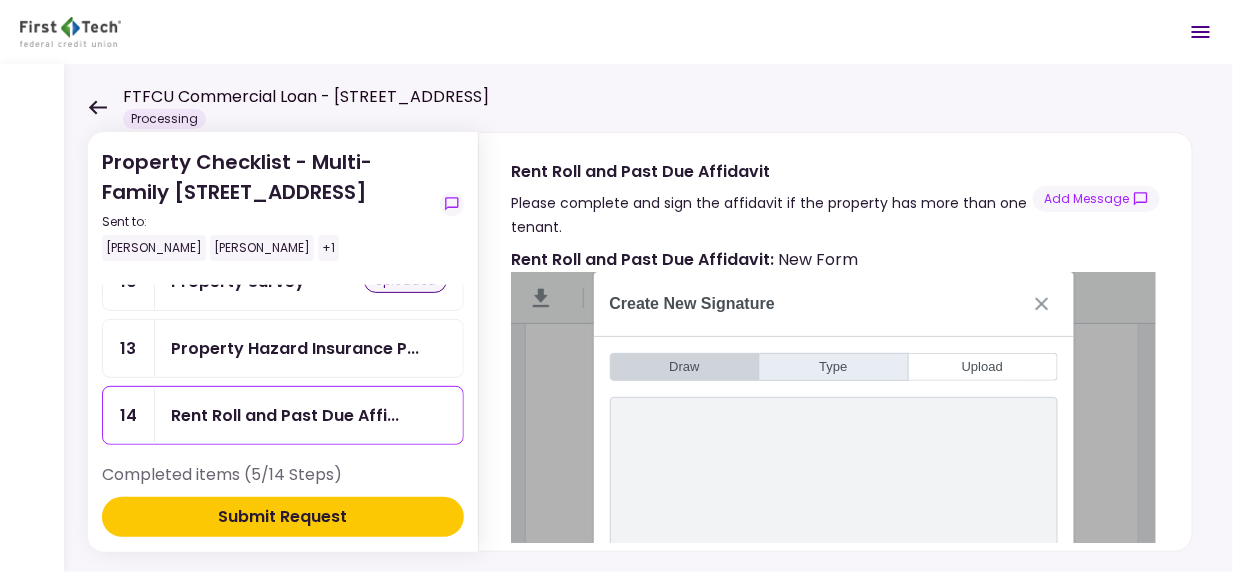 click on "Type" at bounding box center [834, 367] 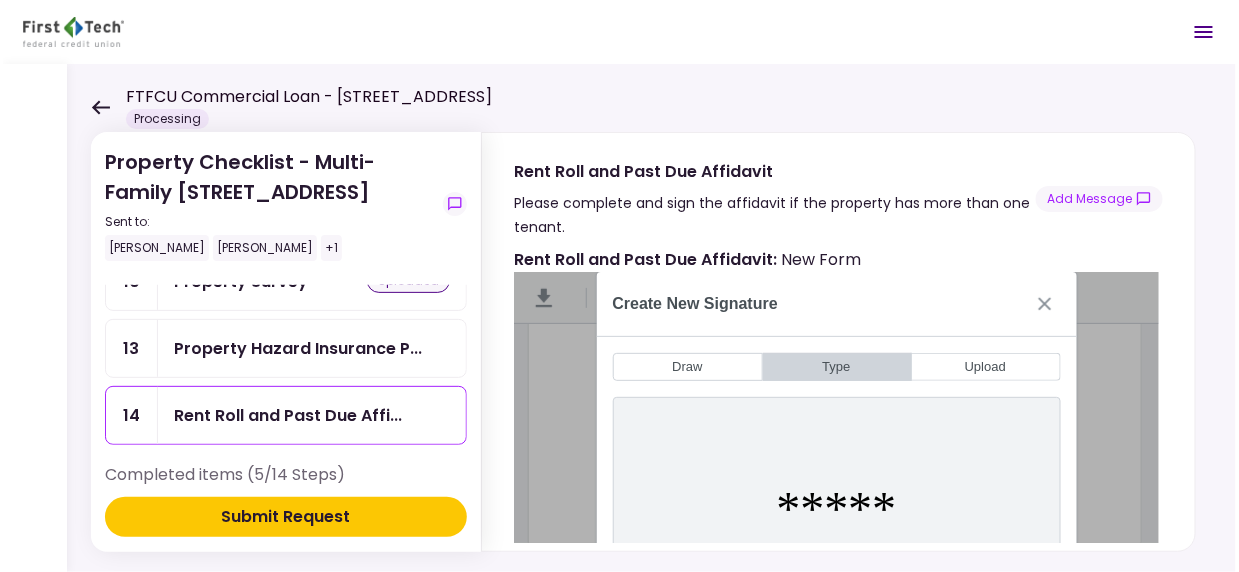 scroll, scrollTop: 5, scrollLeft: 0, axis: vertical 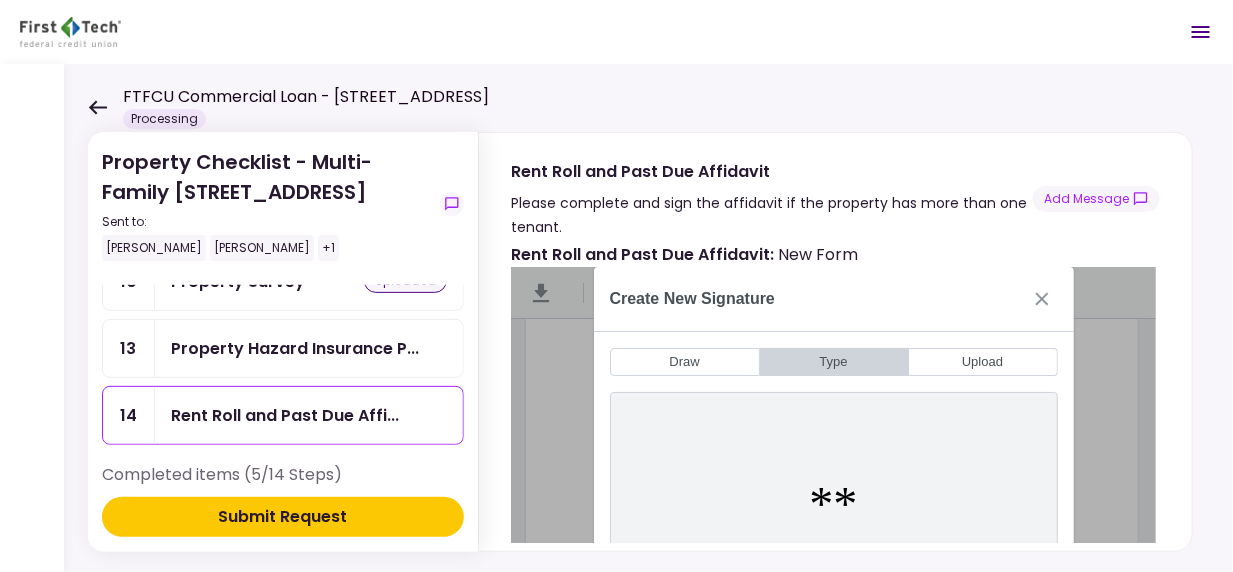 type on "*" 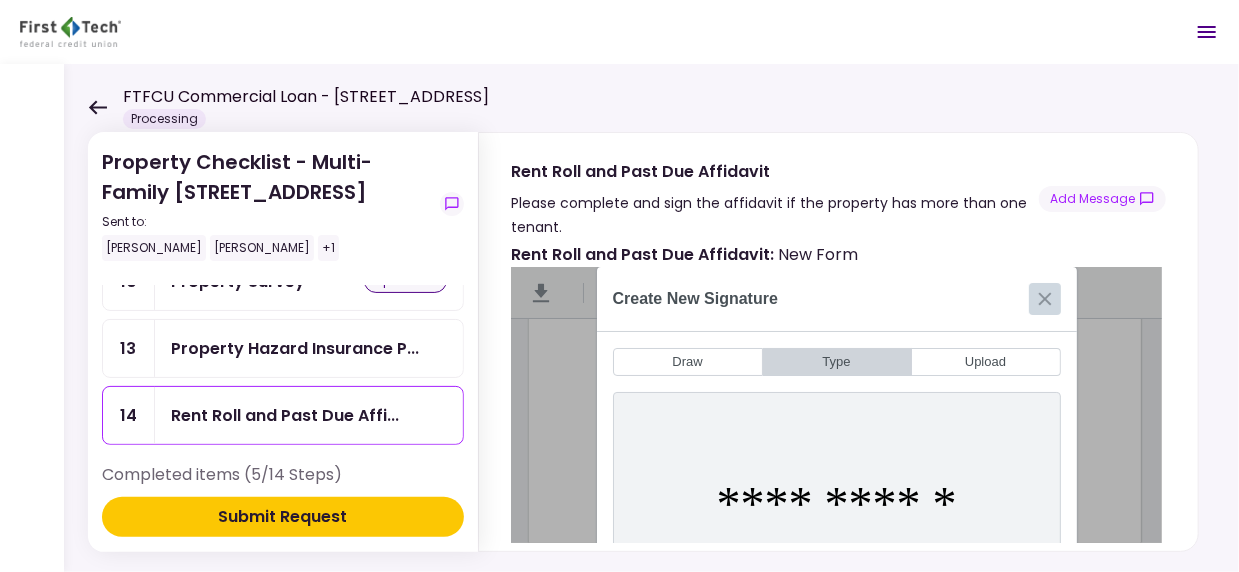 type on "**********" 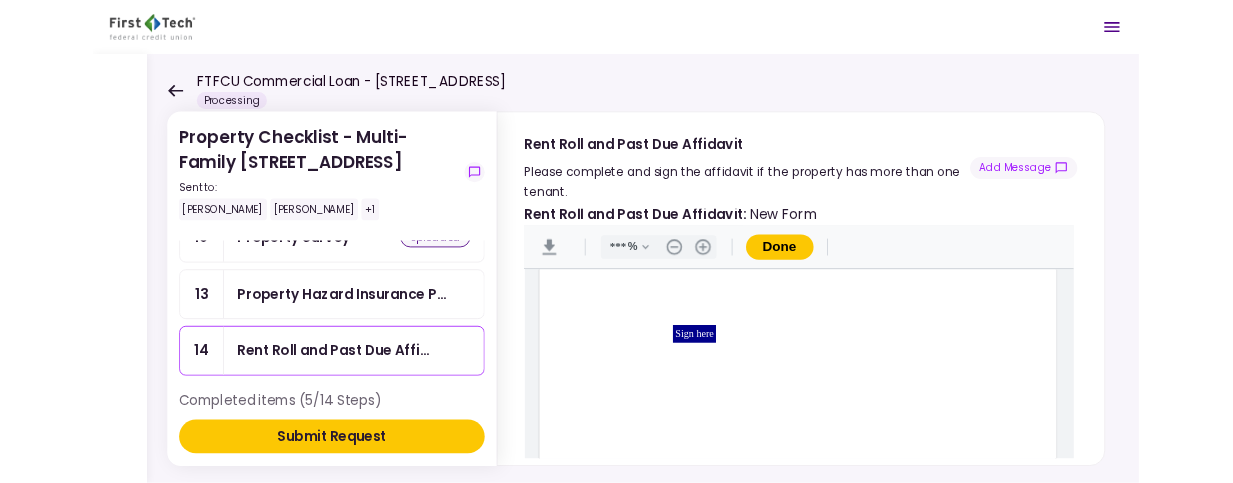 scroll, scrollTop: 453, scrollLeft: 0, axis: vertical 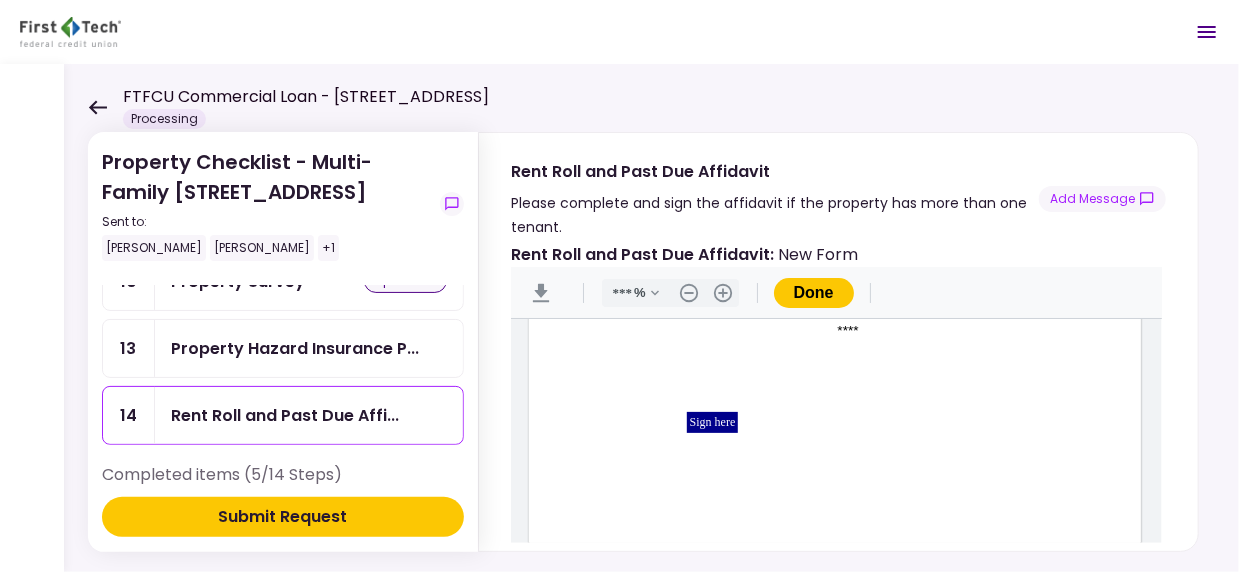 click at bounding box center (726, 447) 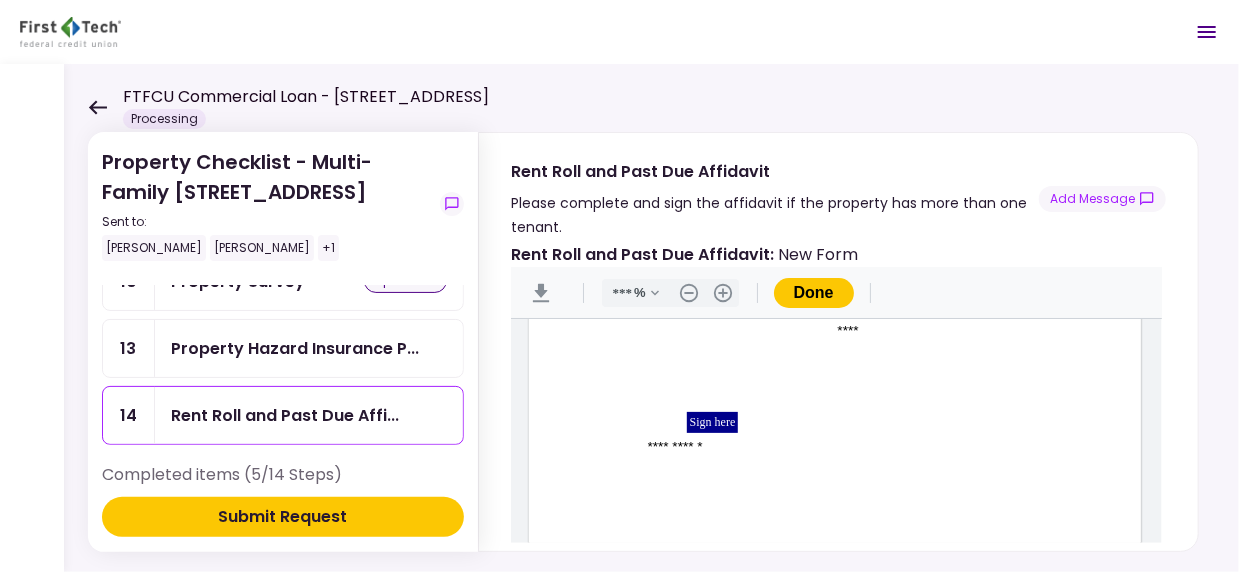 type on "**********" 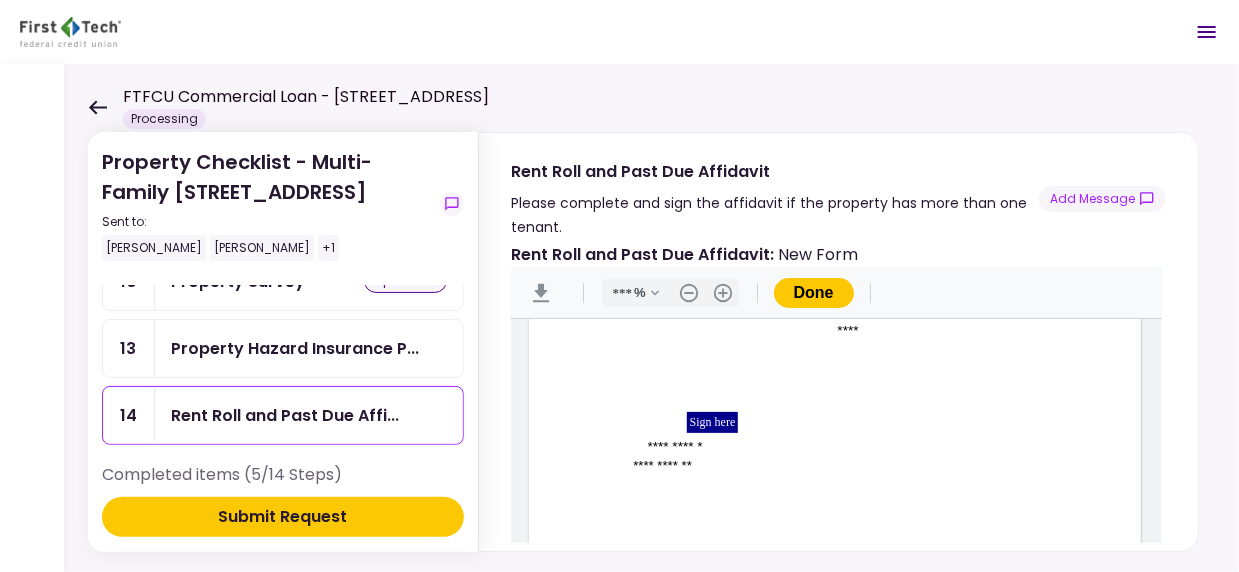 type on "**********" 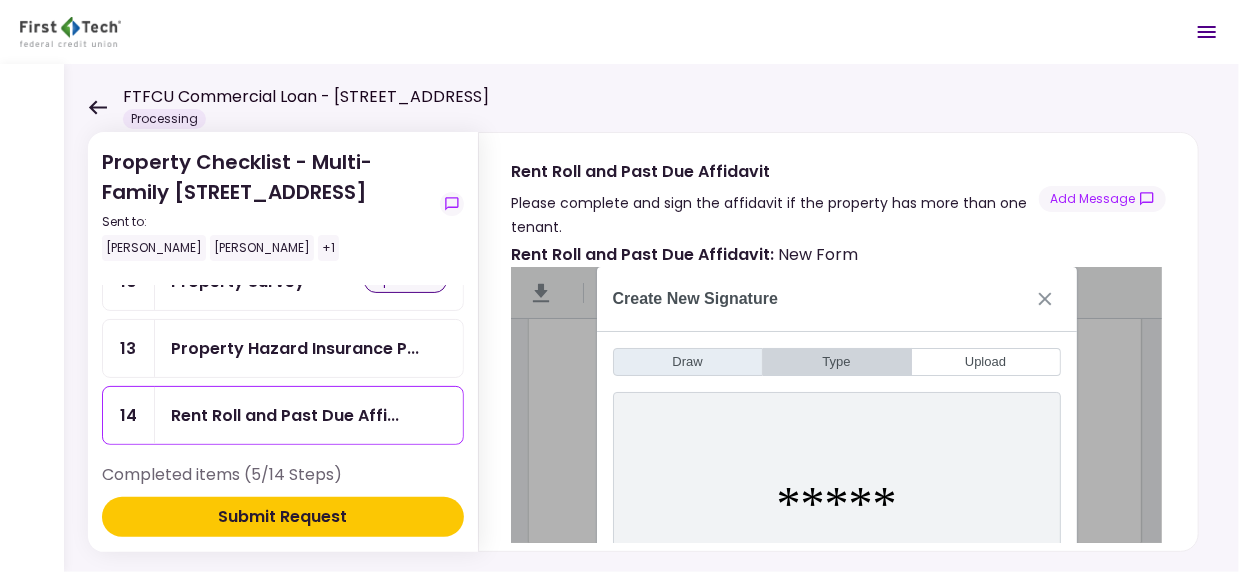 click on "Draw" at bounding box center [688, 362] 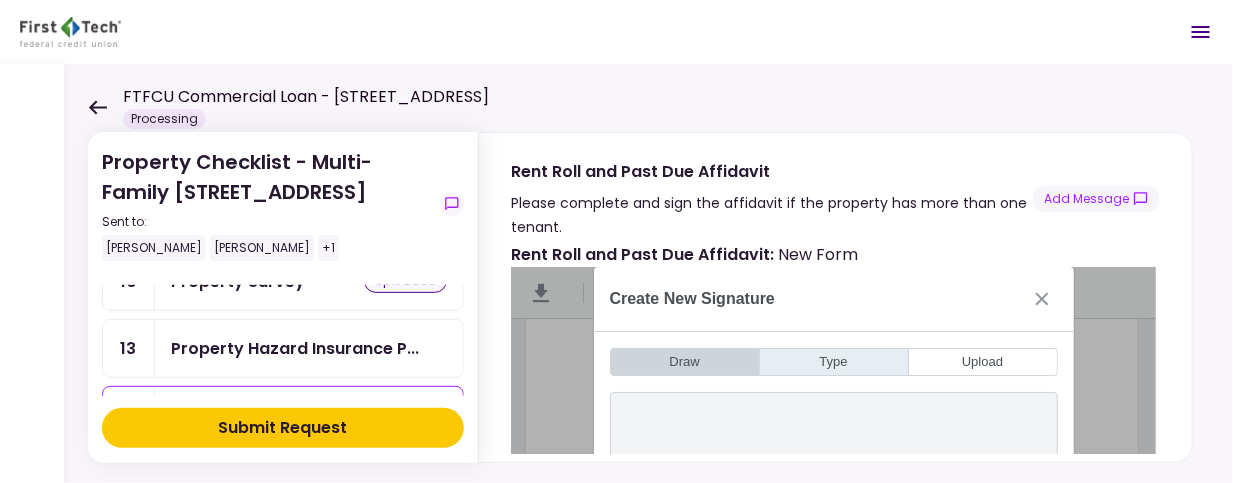 click on "Type" at bounding box center [834, 362] 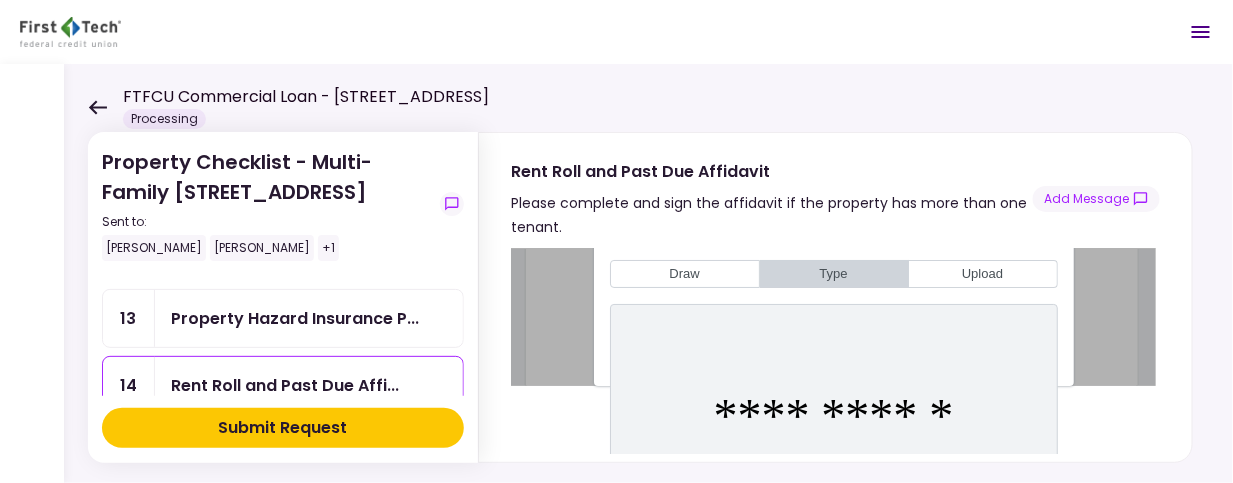 scroll, scrollTop: 500, scrollLeft: 0, axis: vertical 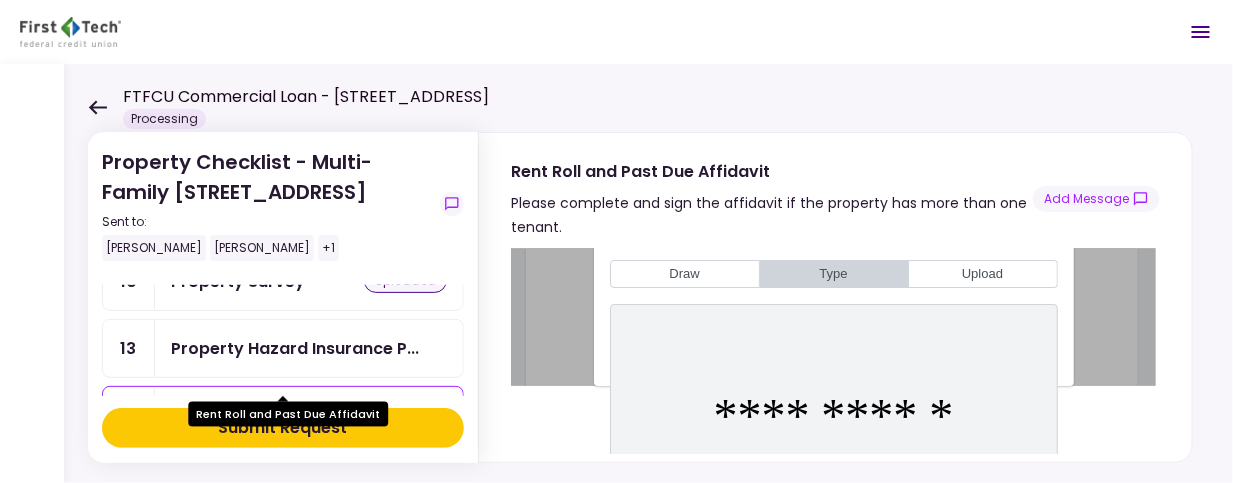 type on "**********" 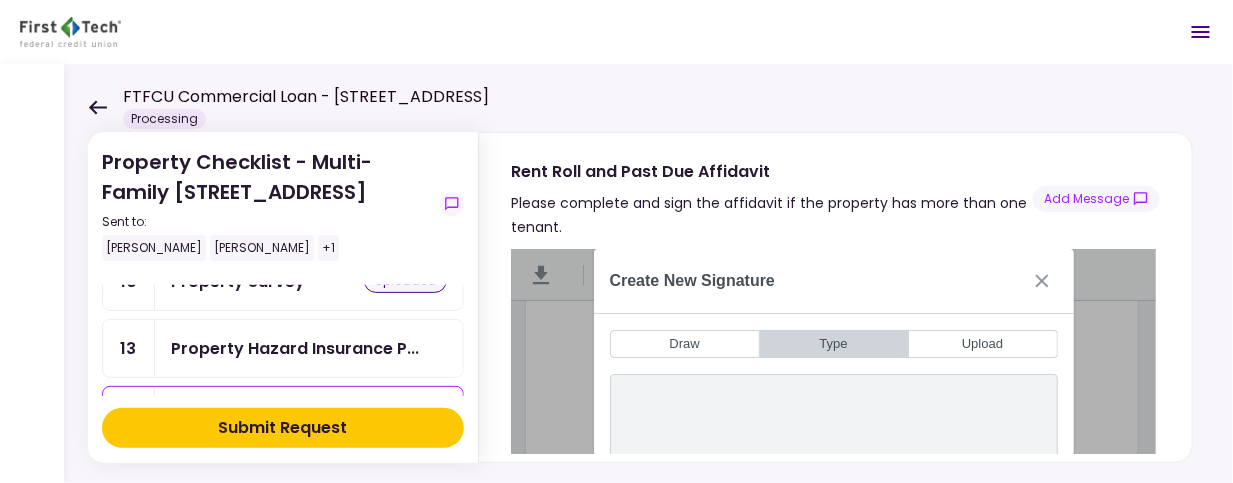 click on "**********" at bounding box center (833, 352) 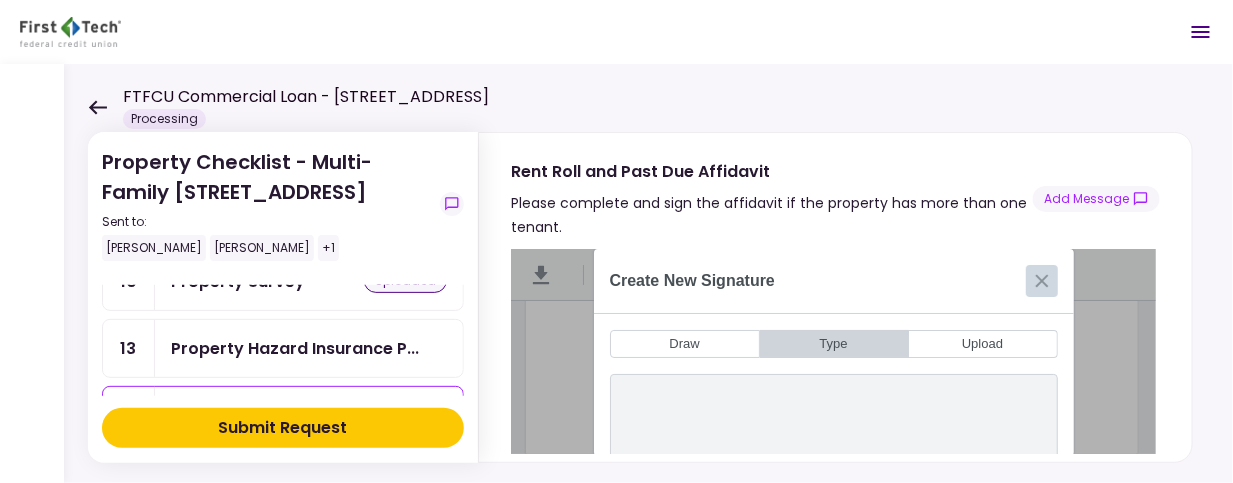 click at bounding box center [1042, 281] 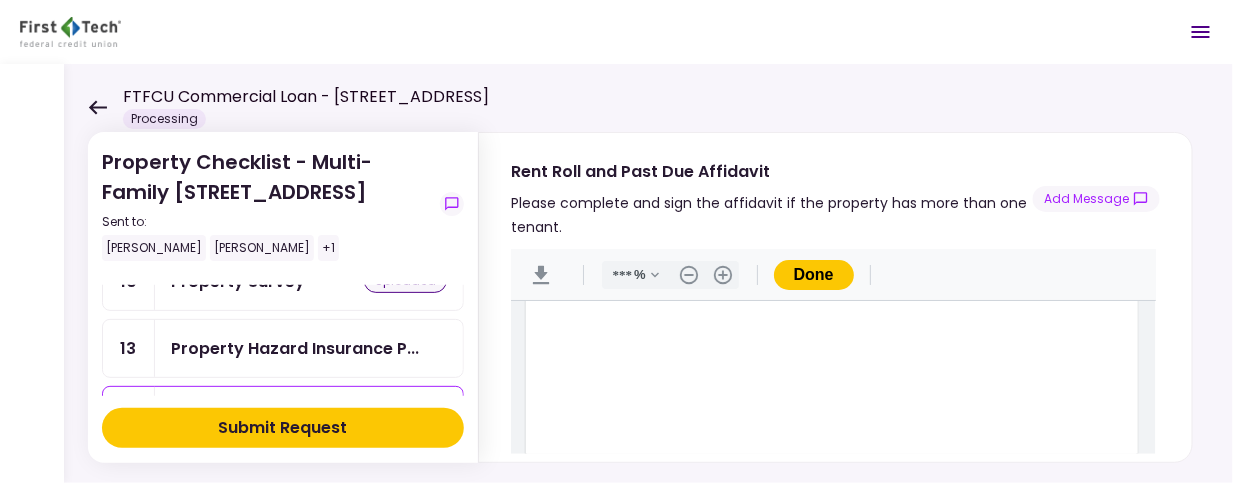 scroll, scrollTop: 542, scrollLeft: 0, axis: vertical 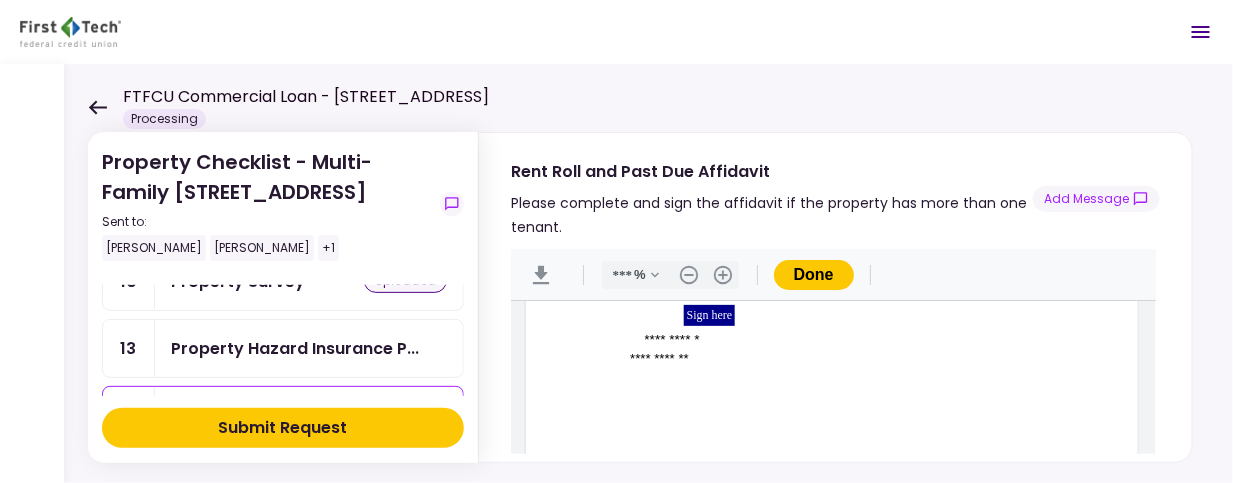 click on "Done" at bounding box center (814, 275) 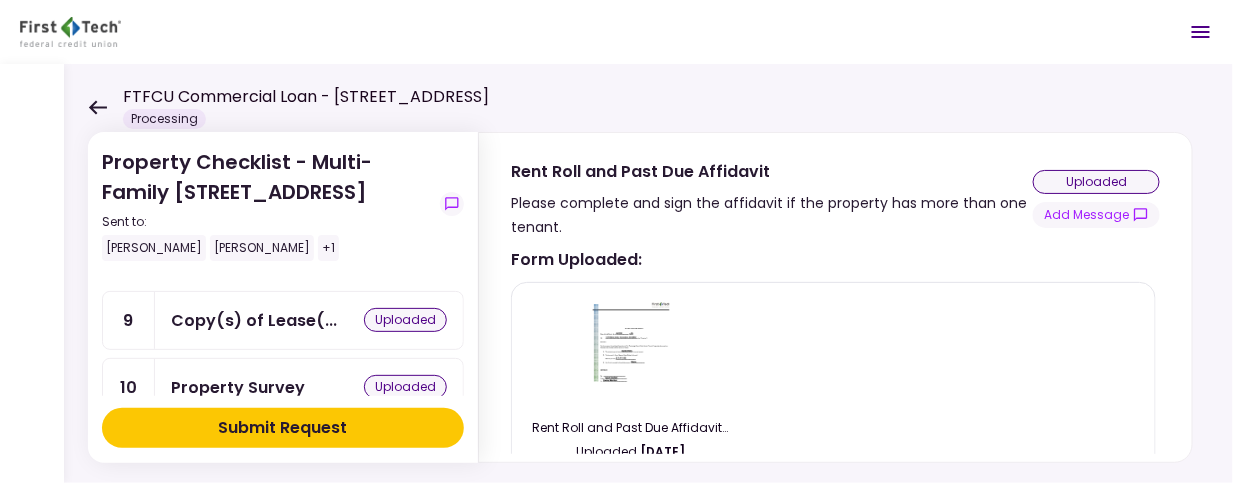 scroll, scrollTop: 500, scrollLeft: 0, axis: vertical 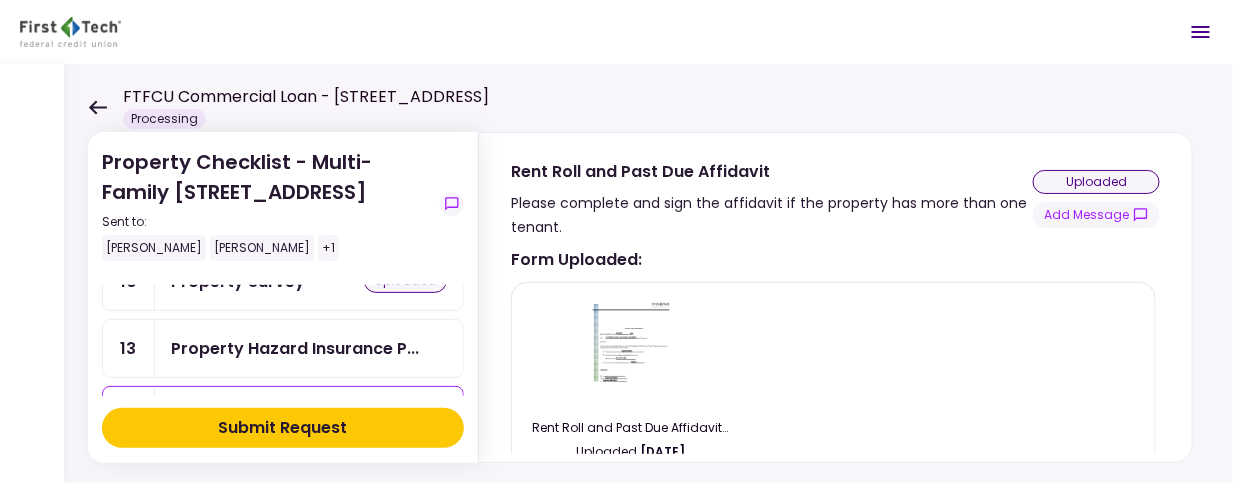 click on "Submit Request" at bounding box center (283, 428) 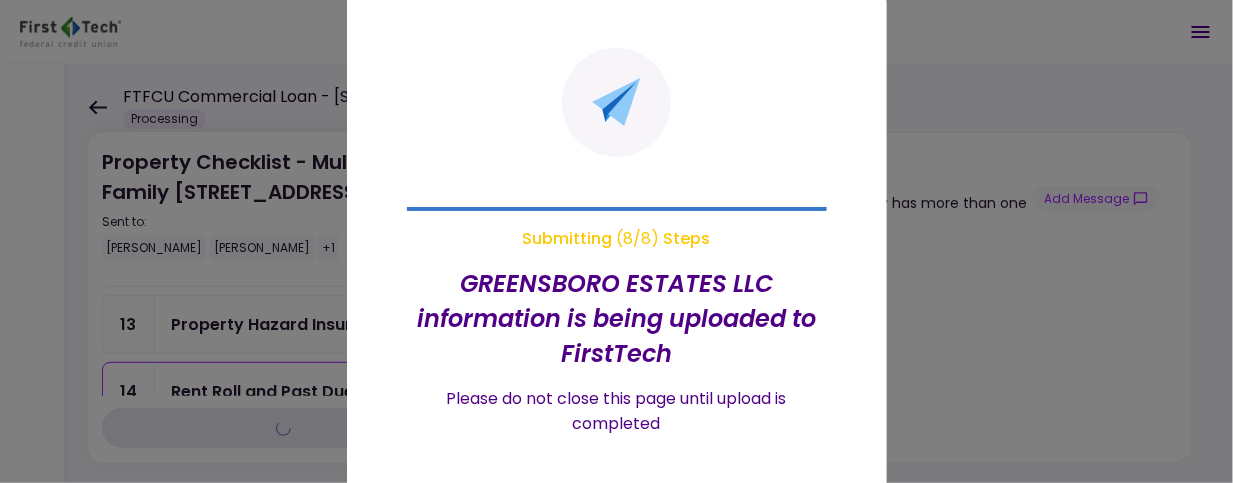 scroll, scrollTop: 43, scrollLeft: 0, axis: vertical 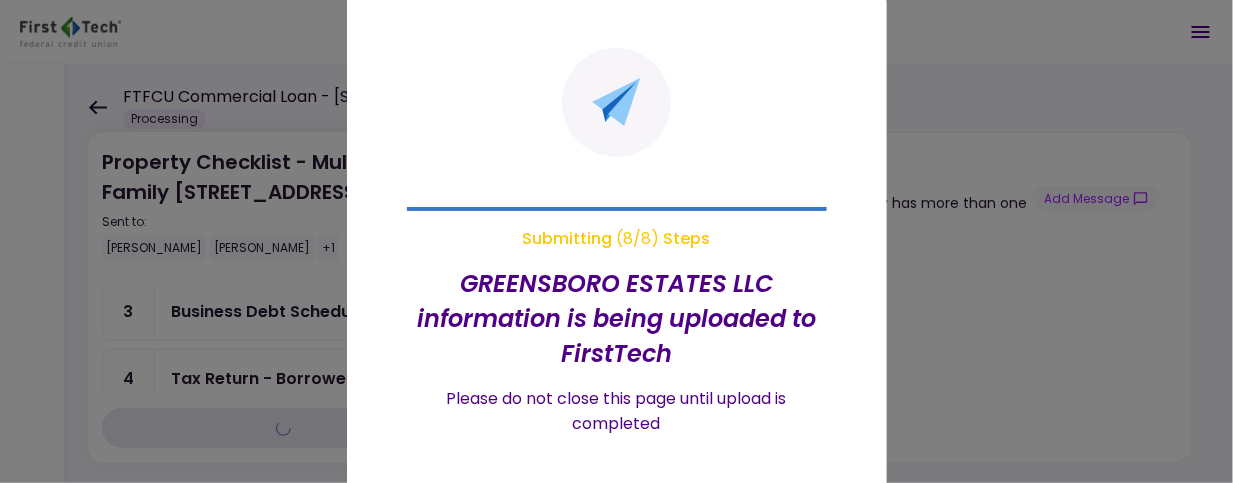 type on "***" 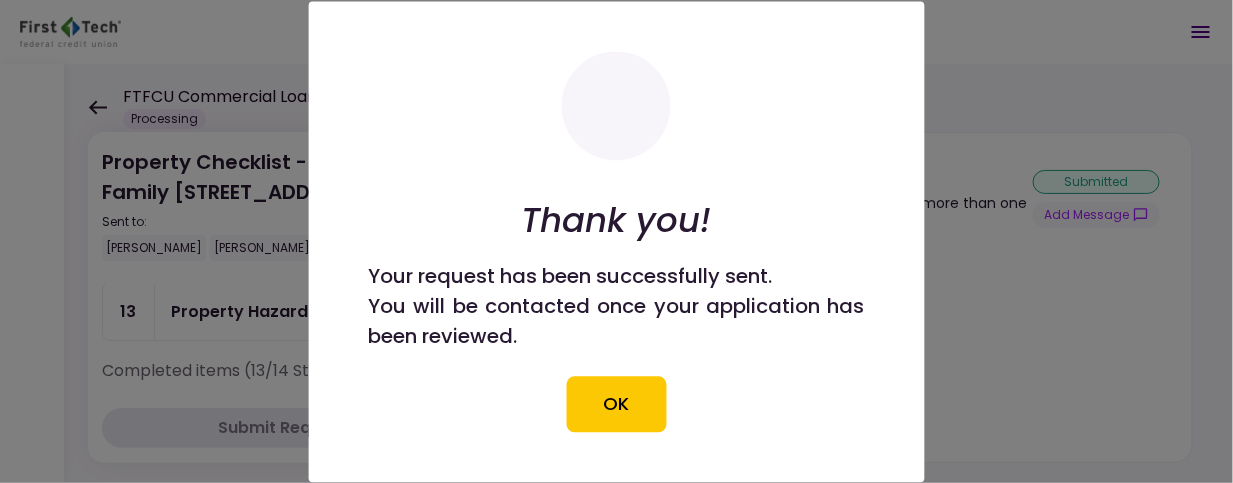 click on "OK" at bounding box center (617, 404) 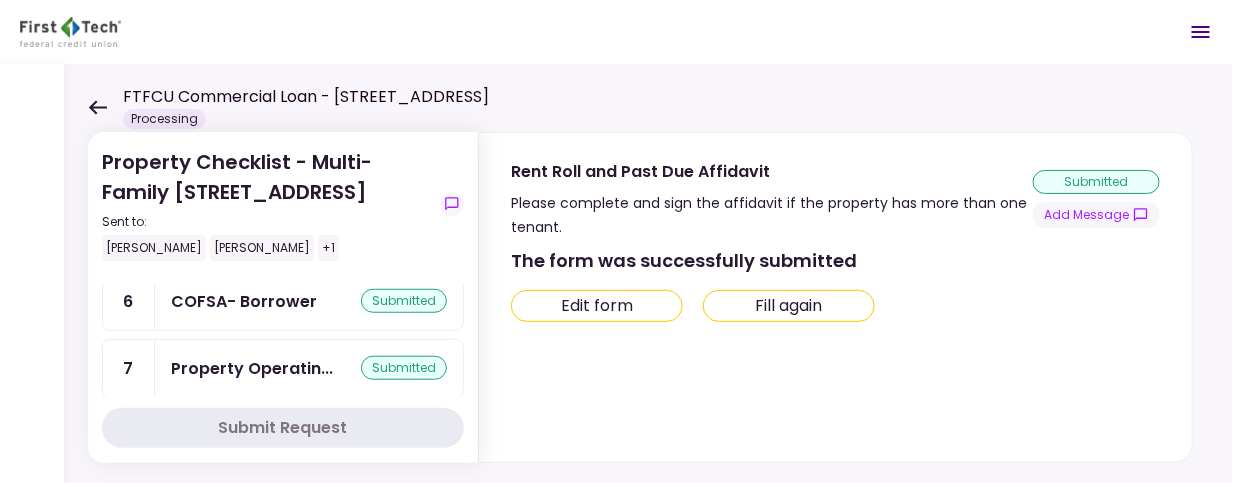 scroll, scrollTop: 500, scrollLeft: 0, axis: vertical 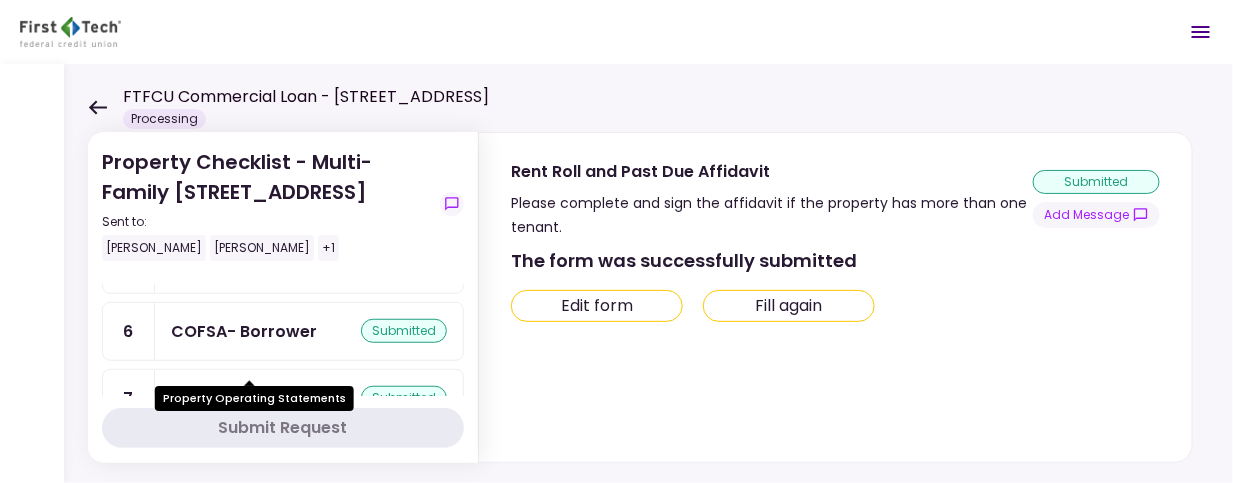 click on "Property Operatin..." at bounding box center [252, 398] 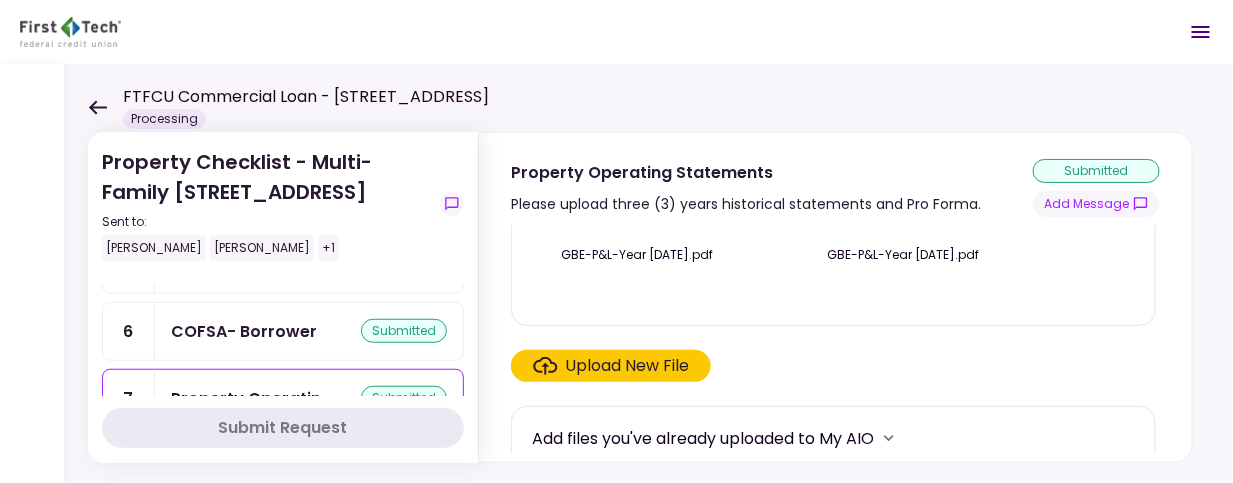 scroll, scrollTop: 250, scrollLeft: 0, axis: vertical 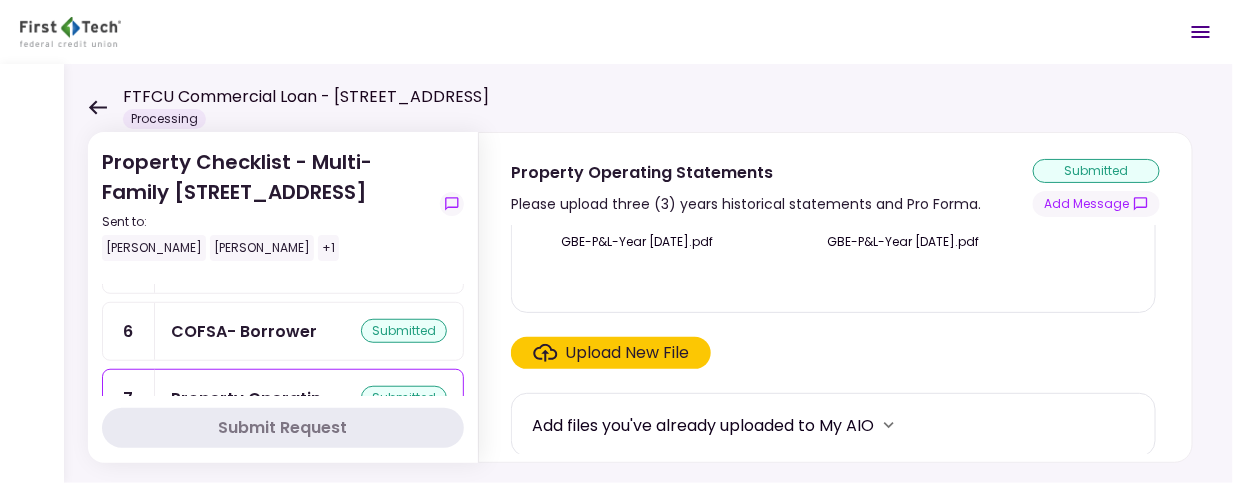 click on "Upload New File" at bounding box center (628, 353) 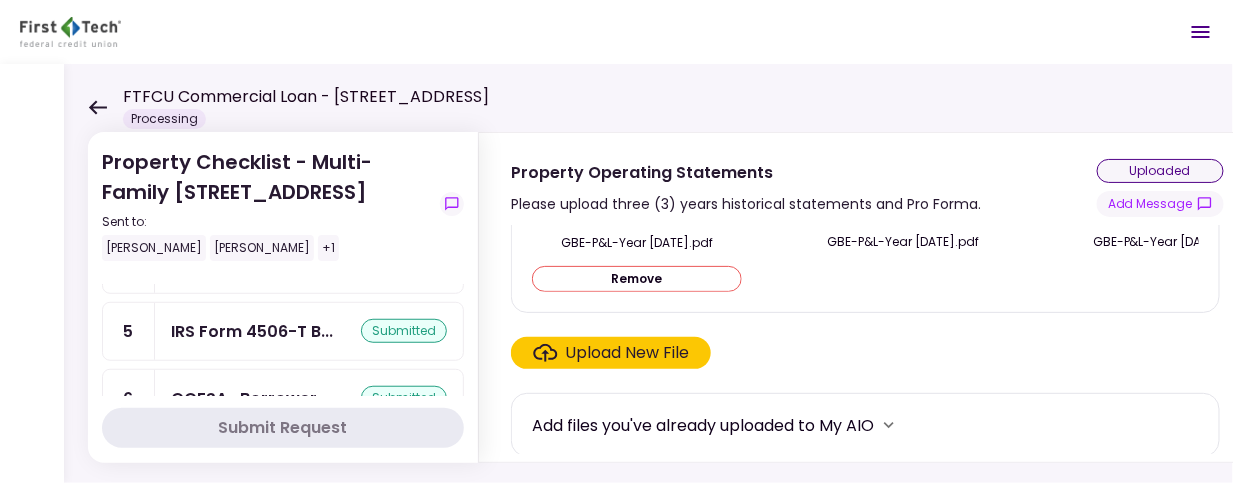 scroll, scrollTop: 565, scrollLeft: 0, axis: vertical 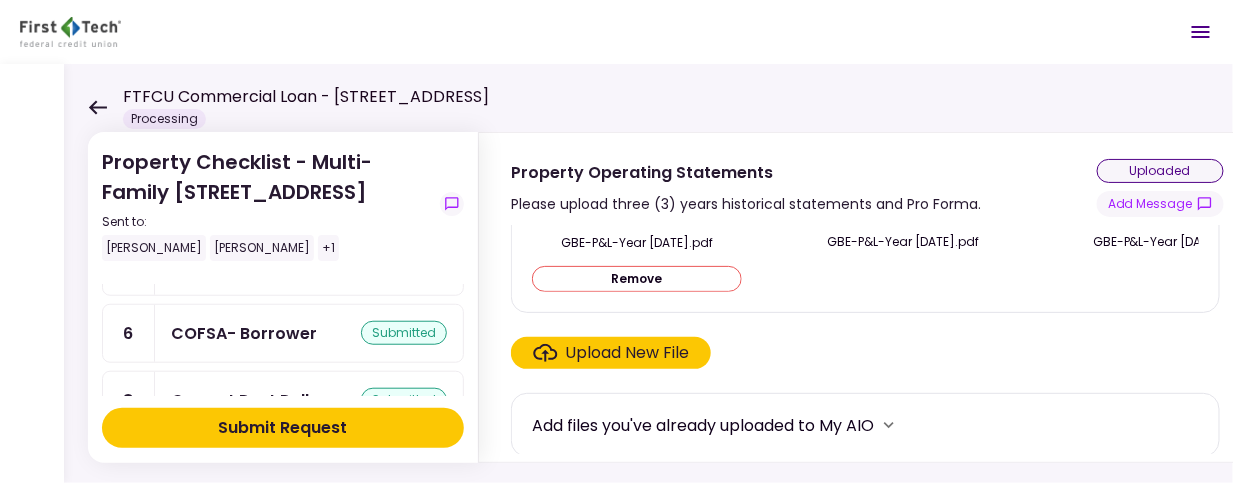click on "Upload New File" at bounding box center [628, 353] 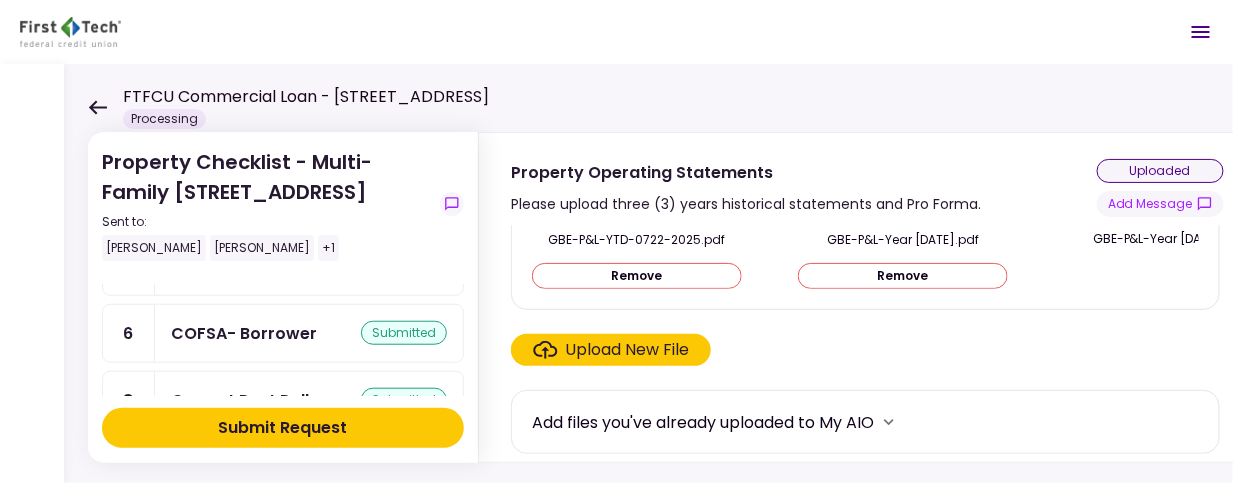 scroll, scrollTop: 256, scrollLeft: 0, axis: vertical 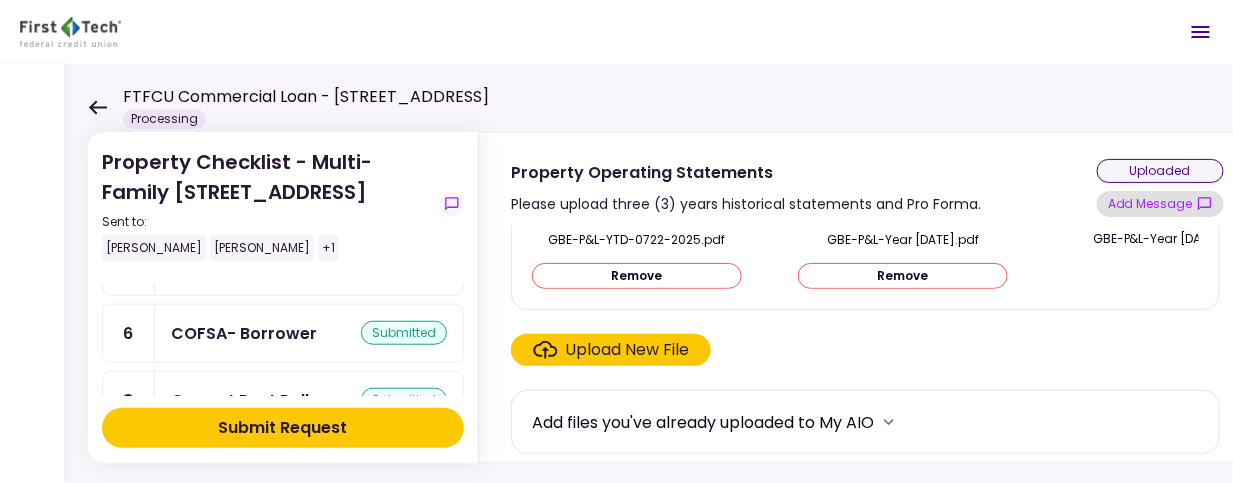 click on "Add Message" at bounding box center [1160, 204] 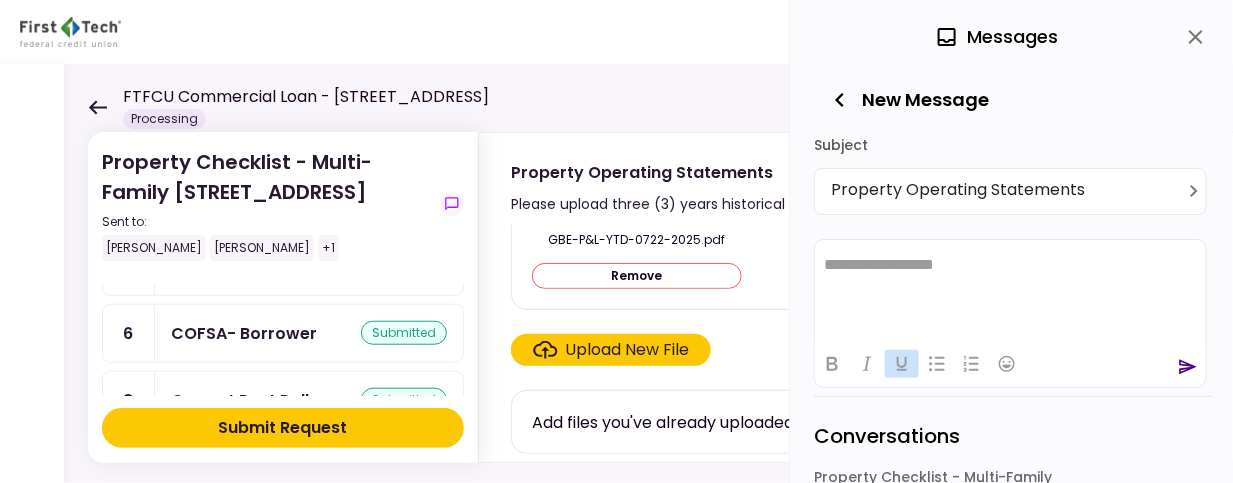 scroll, scrollTop: 0, scrollLeft: 0, axis: both 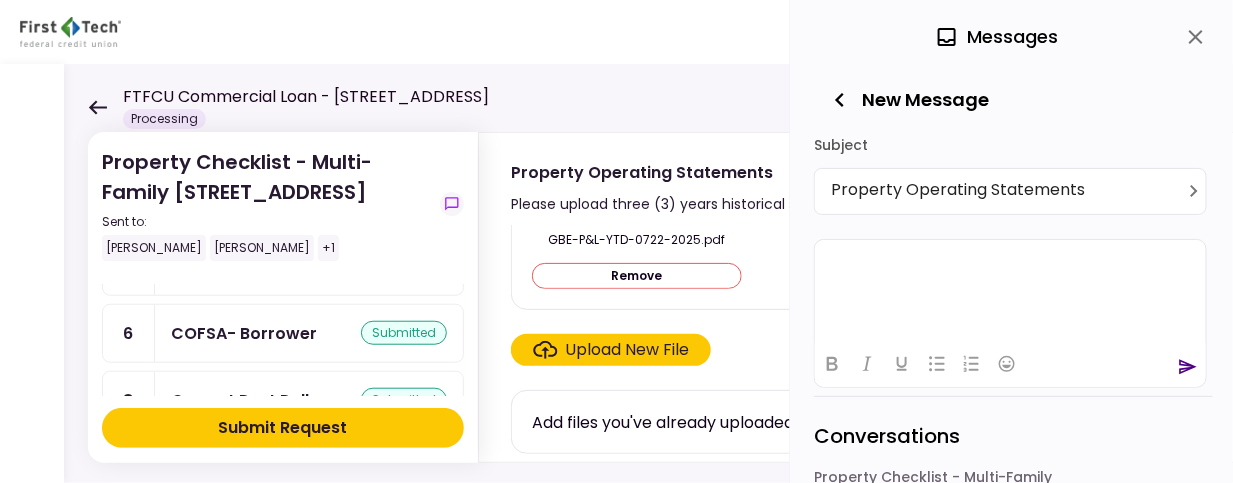 type 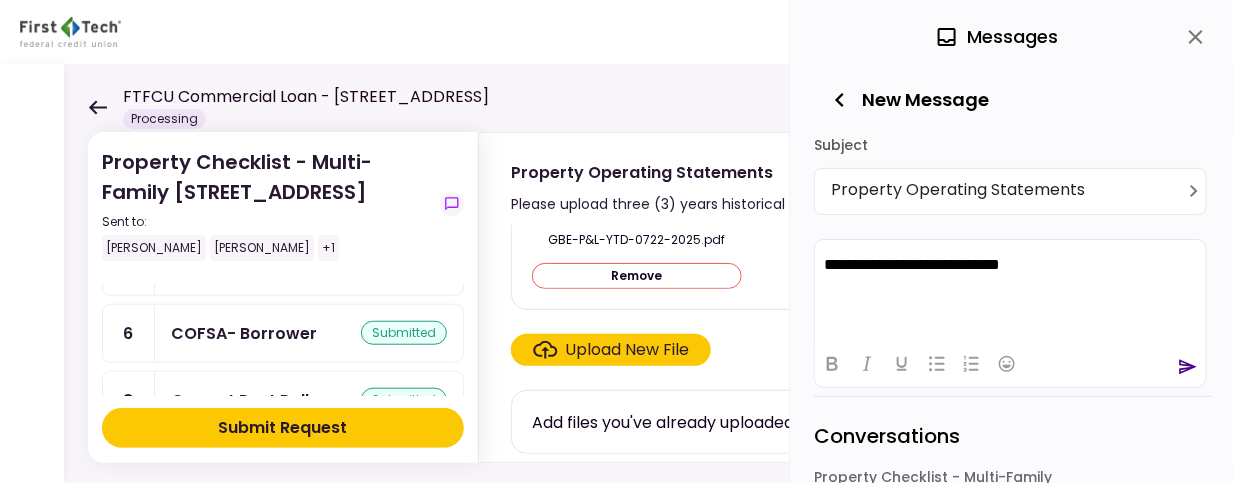 click 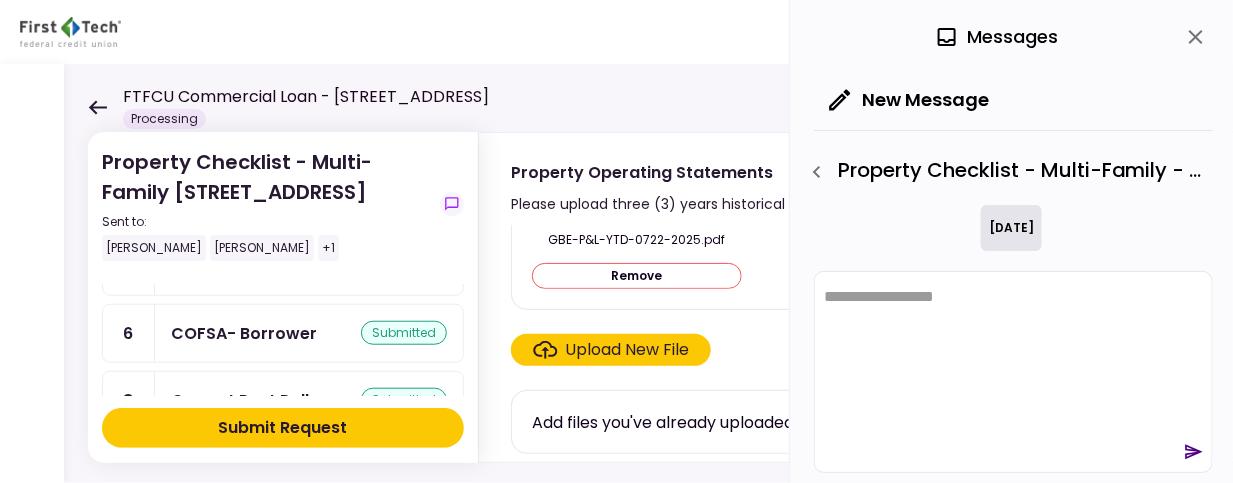 scroll, scrollTop: 0, scrollLeft: 0, axis: both 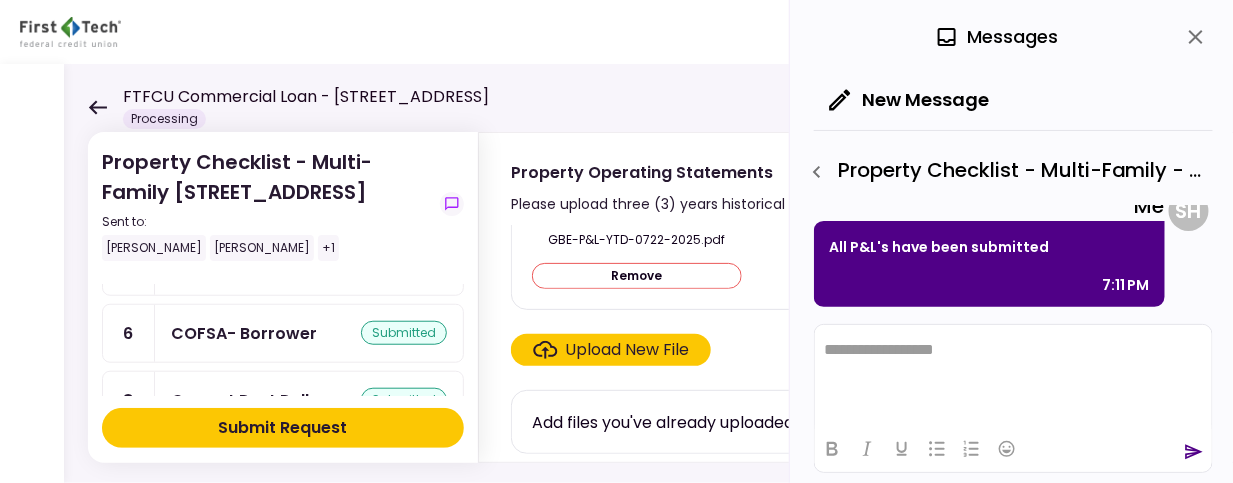 click on "Submit Request" at bounding box center [283, 428] 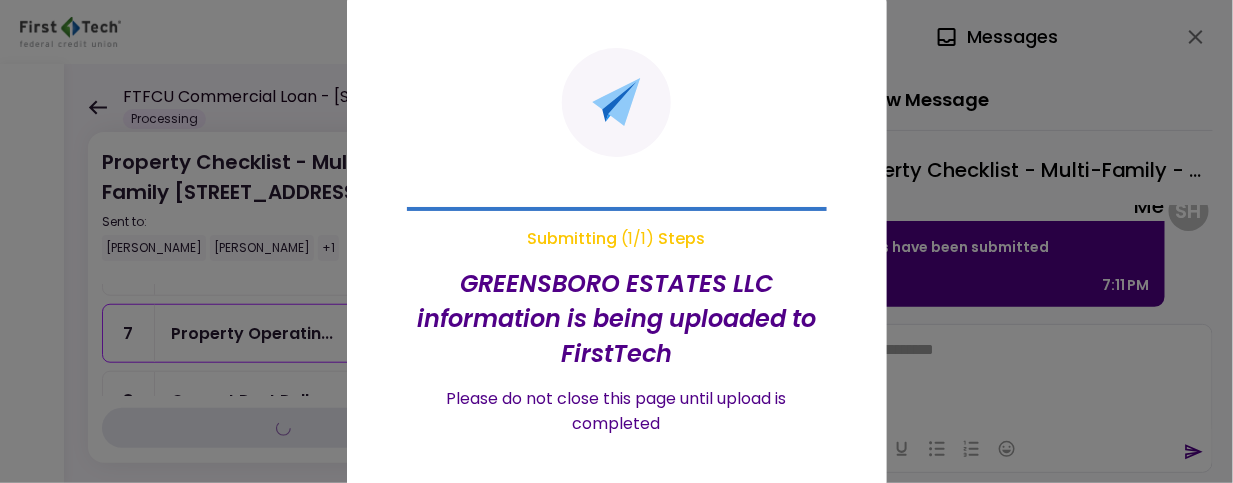 scroll, scrollTop: 0, scrollLeft: 0, axis: both 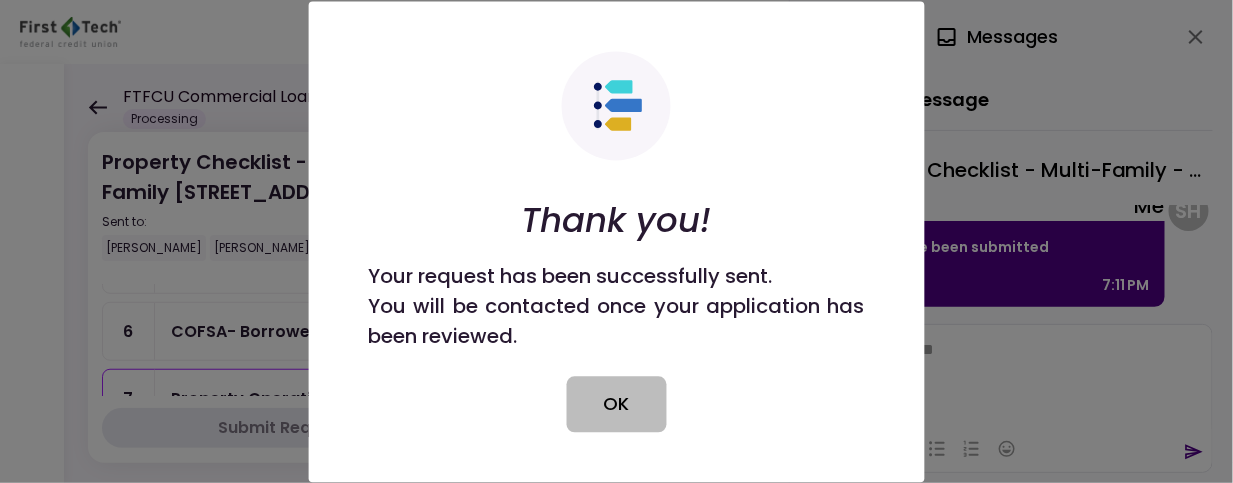click on "OK" at bounding box center [617, 404] 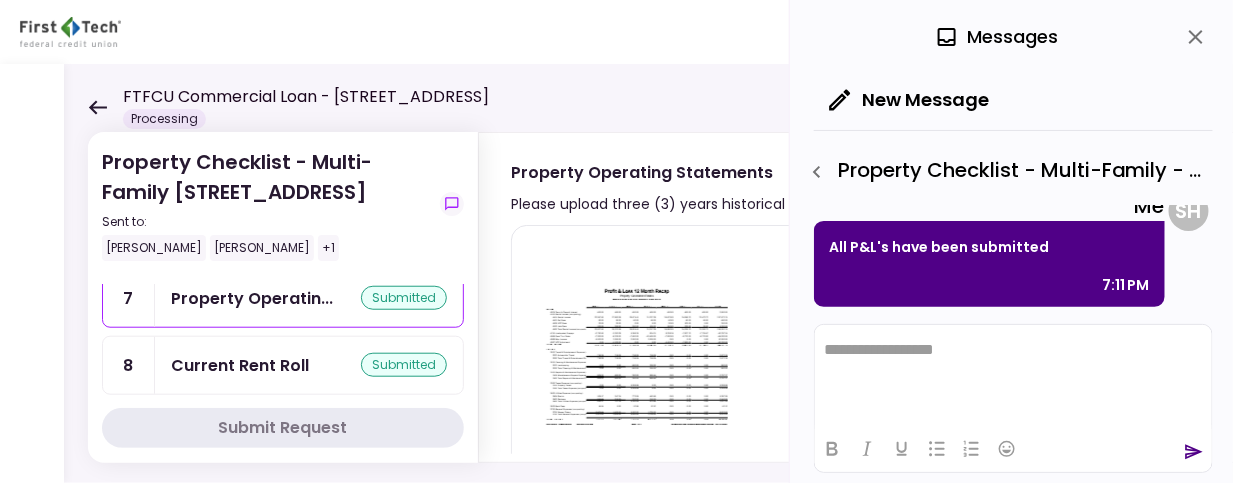 scroll, scrollTop: 700, scrollLeft: 0, axis: vertical 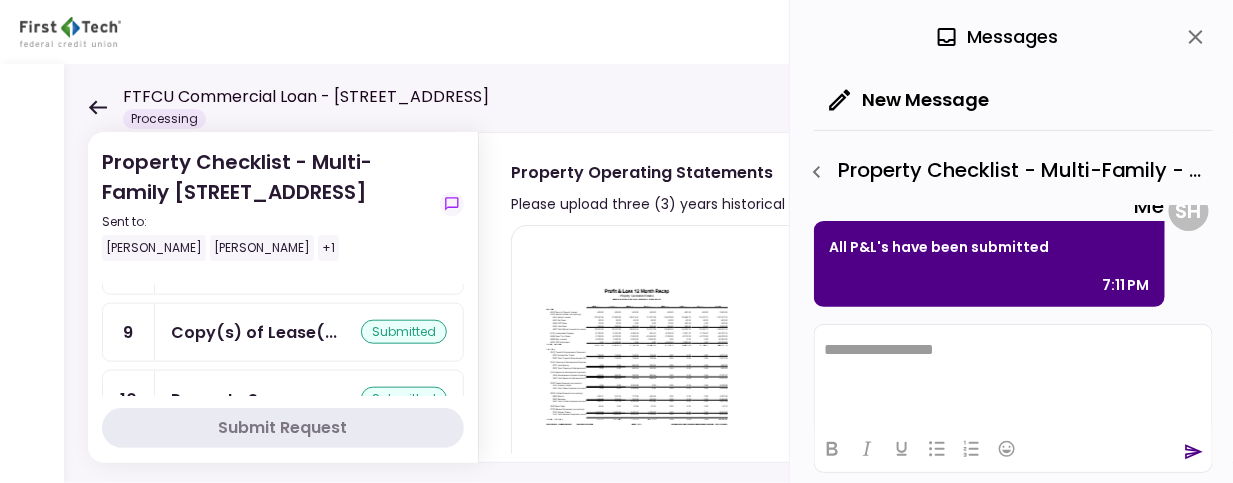 click 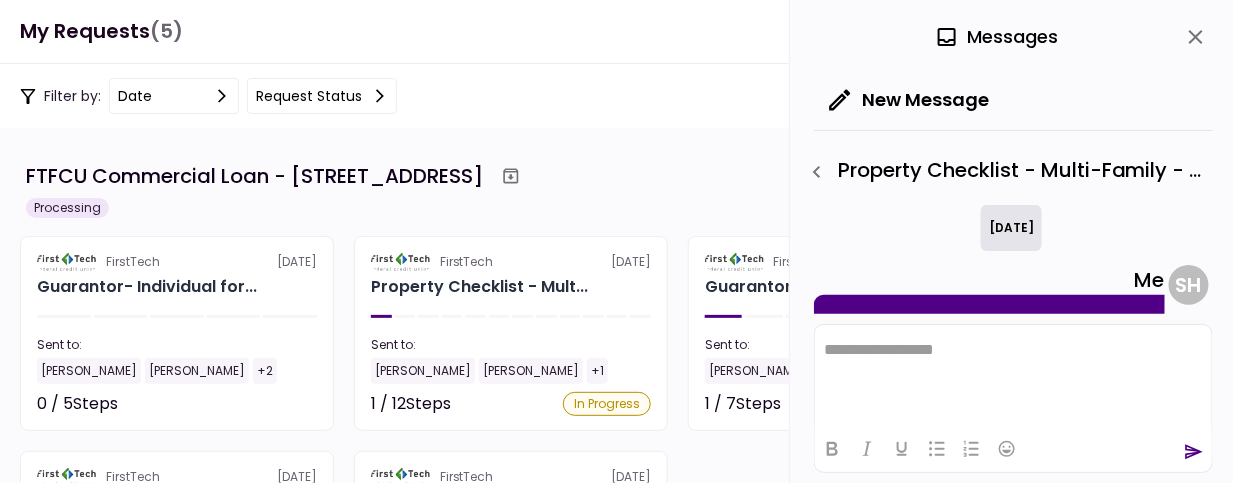 scroll, scrollTop: 0, scrollLeft: 0, axis: both 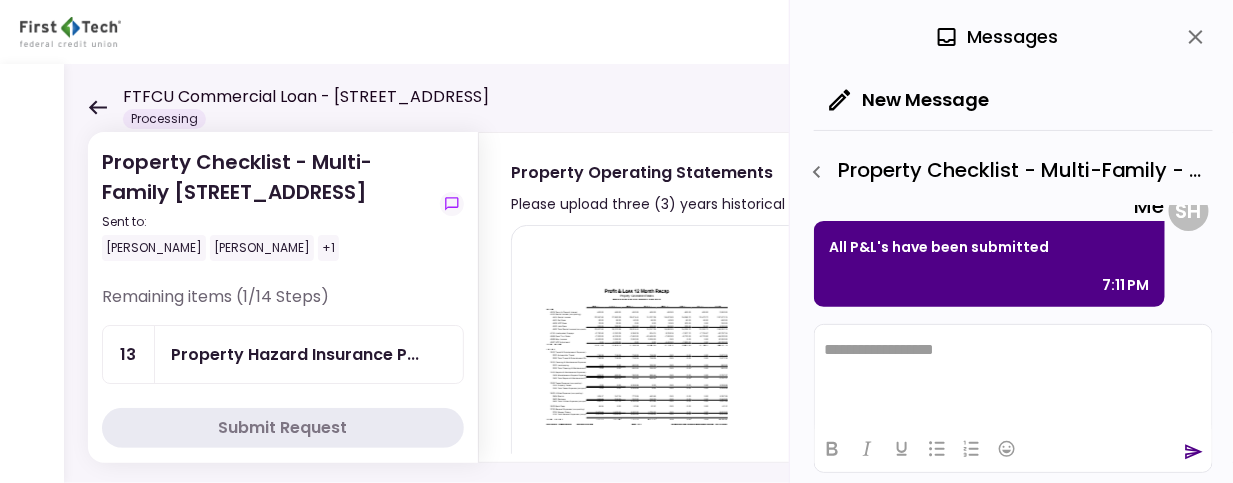 click 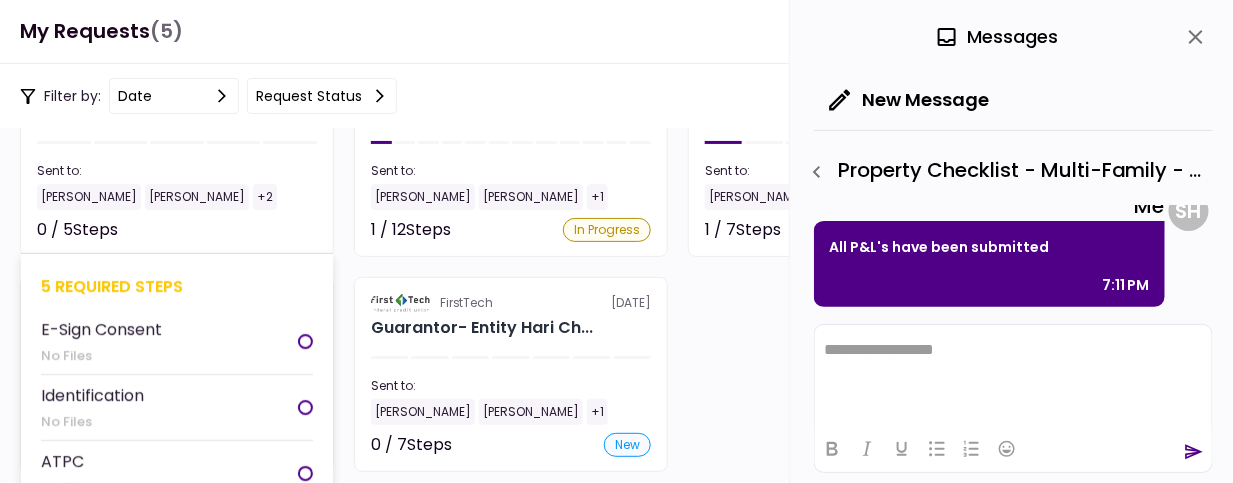 scroll, scrollTop: 200, scrollLeft: 0, axis: vertical 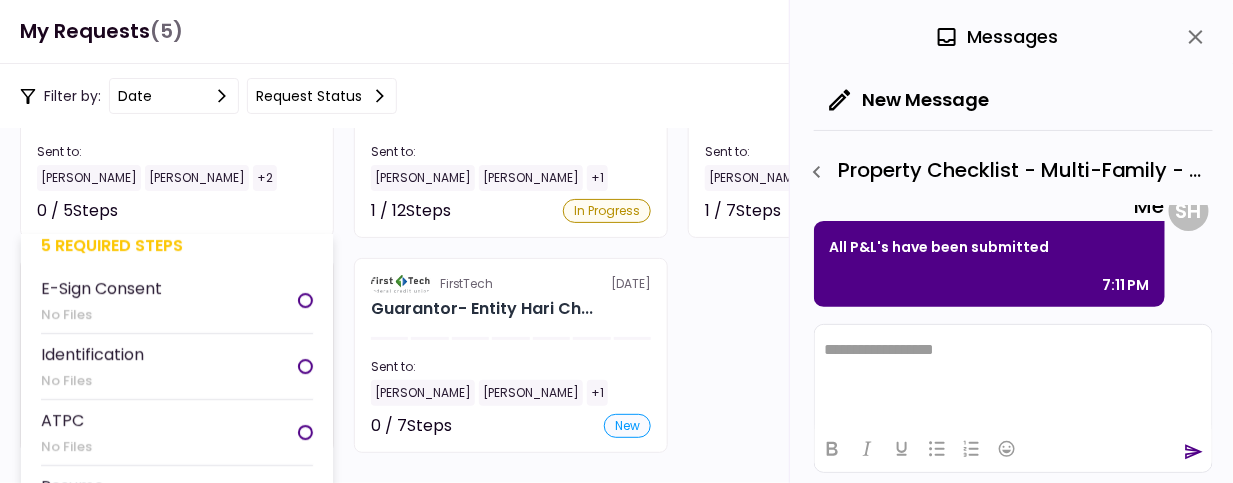 click on "E-Sign Consent No Files" at bounding box center [177, 301] 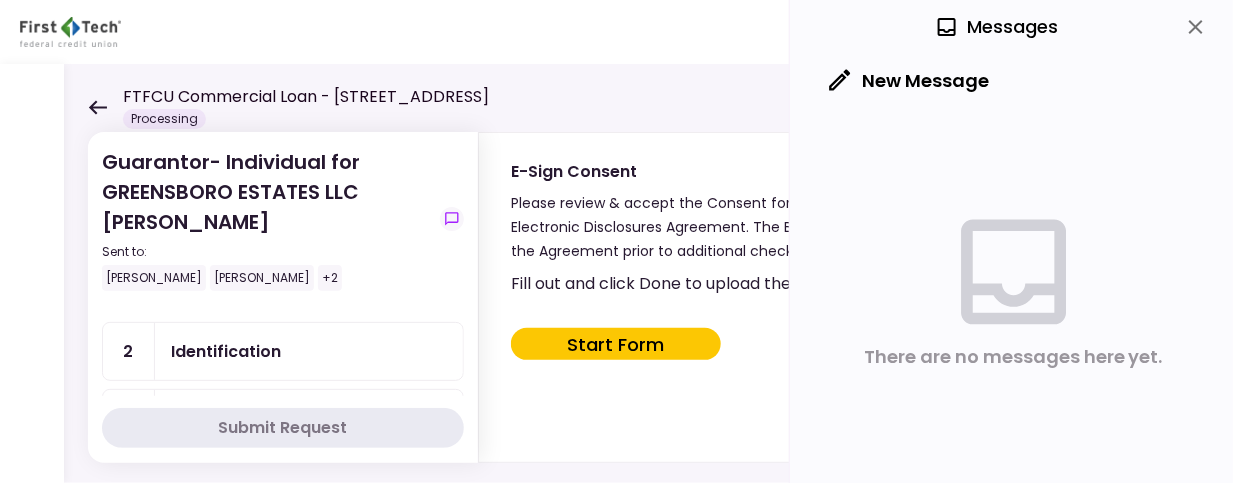 scroll, scrollTop: 0, scrollLeft: 0, axis: both 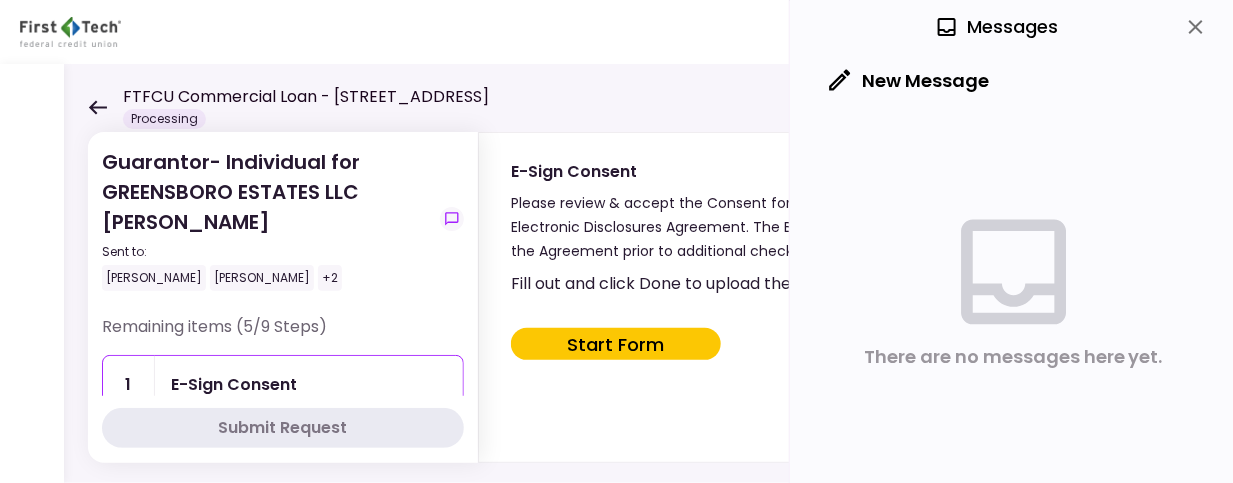 click on "Start Form" at bounding box center (616, 344) 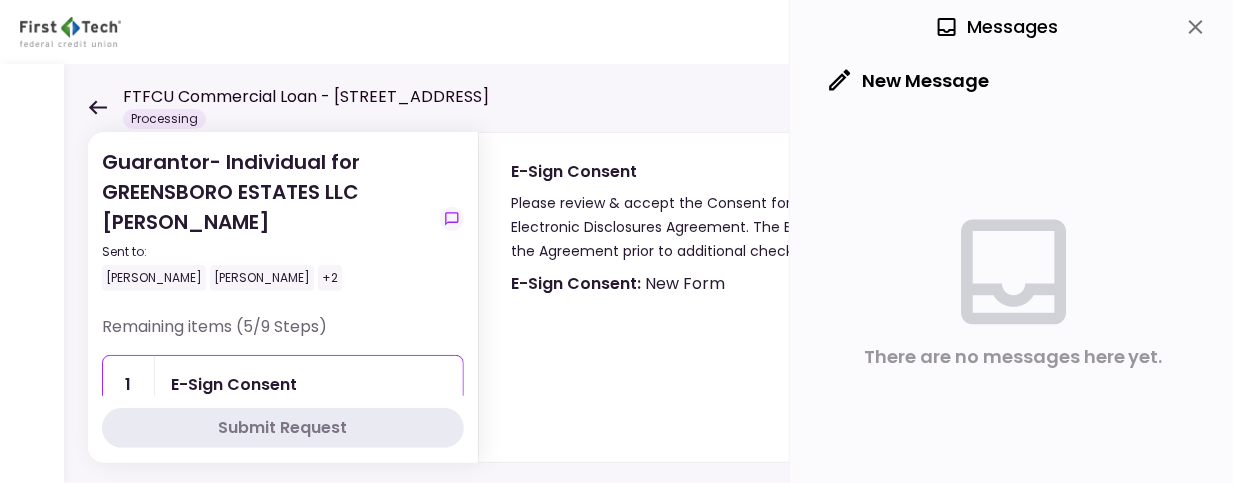 type on "***" 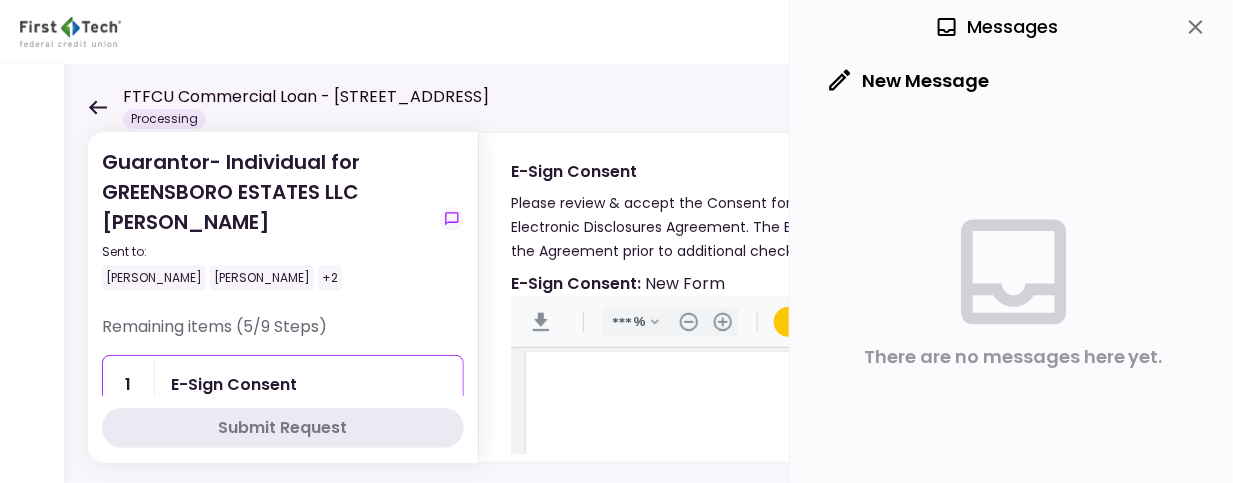 scroll, scrollTop: 3, scrollLeft: 0, axis: vertical 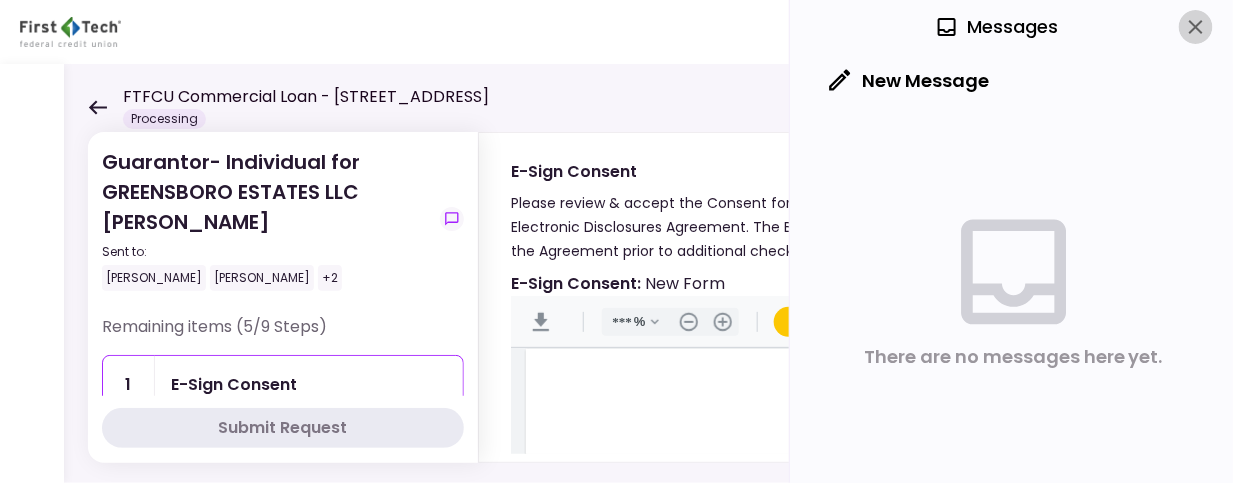 click 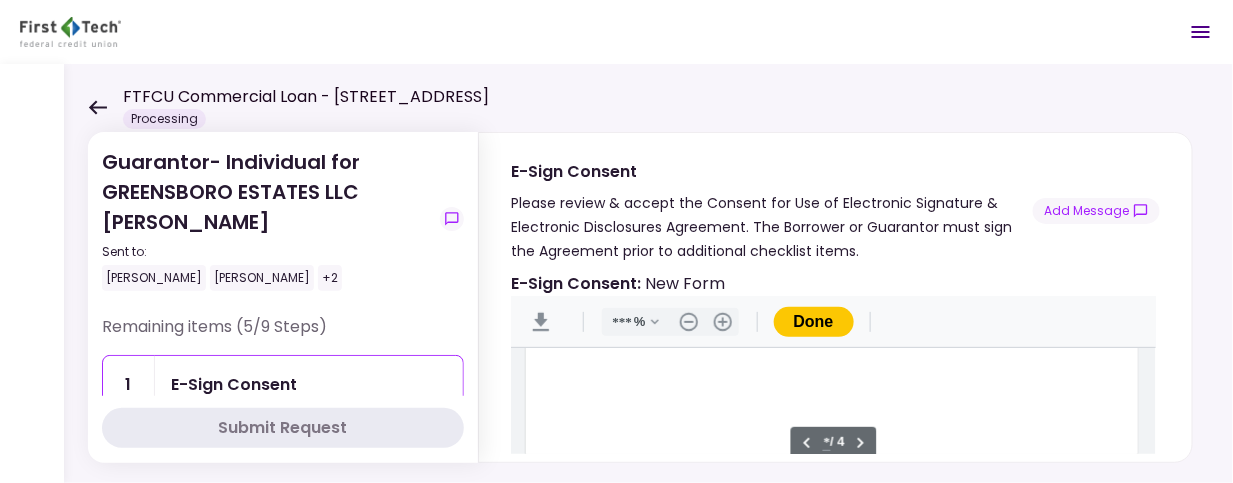 scroll, scrollTop: 2503, scrollLeft: 0, axis: vertical 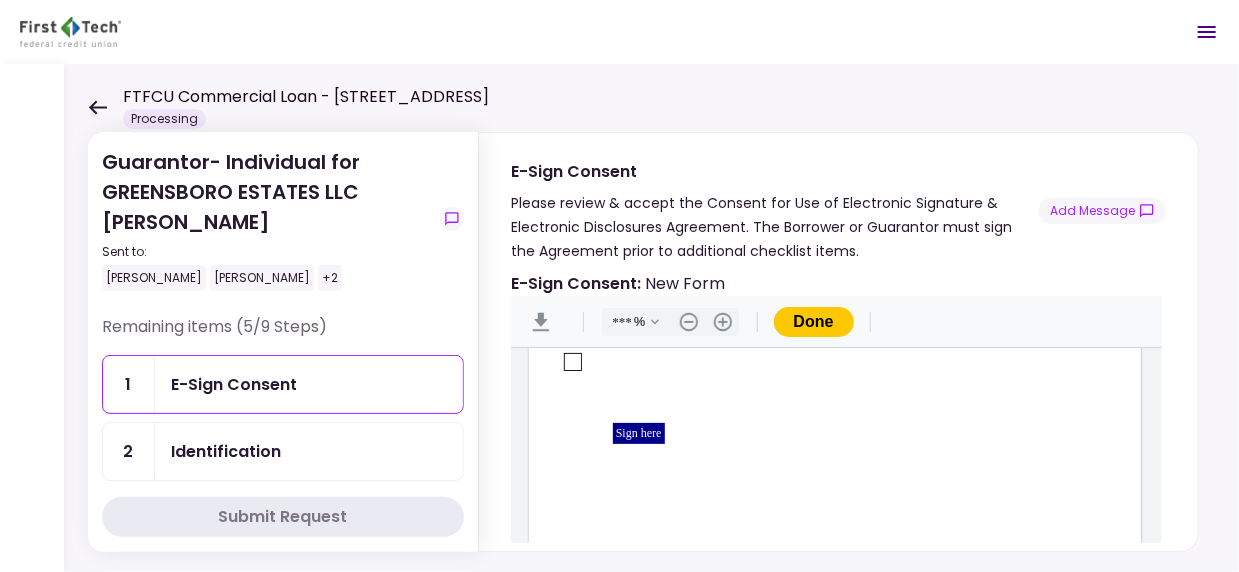 click at bounding box center (573, 362) 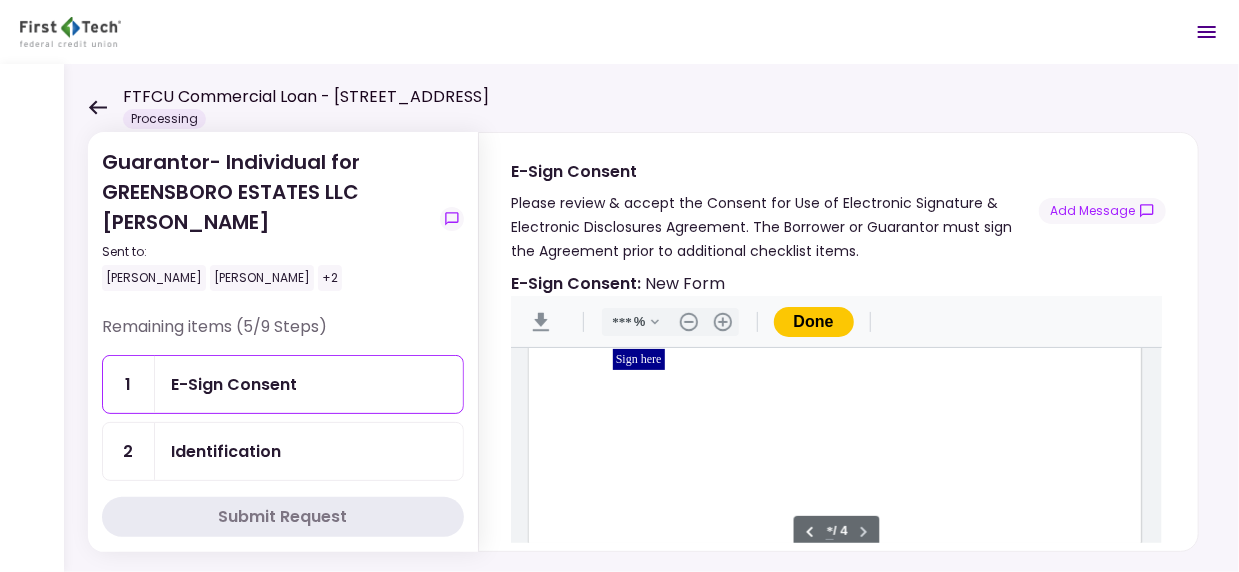 scroll, scrollTop: 2777, scrollLeft: 0, axis: vertical 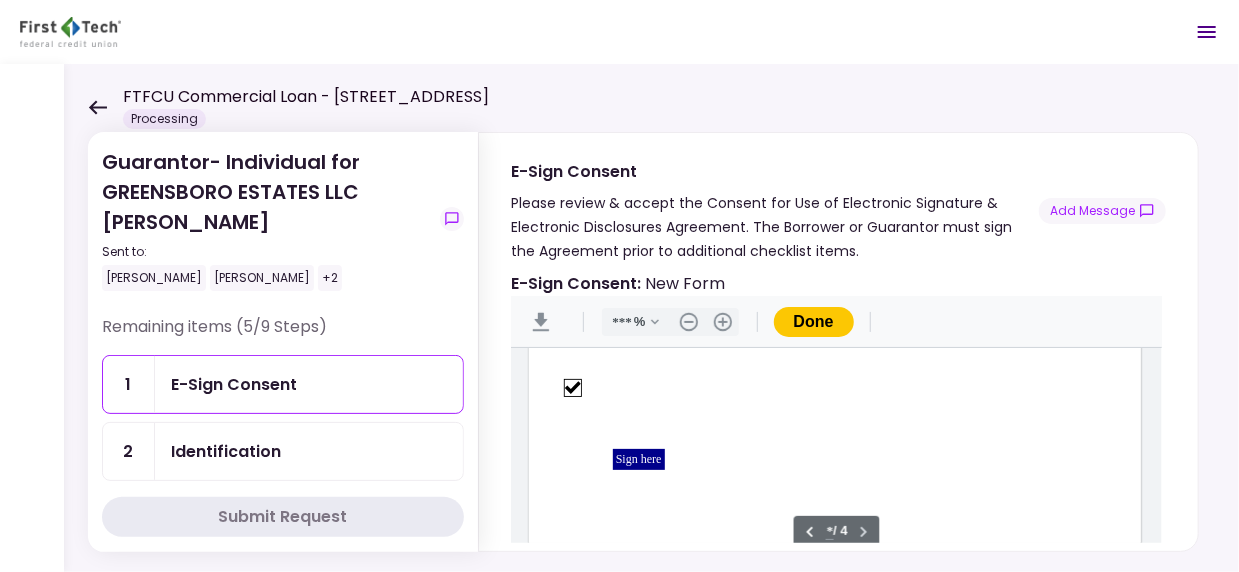 click on "Sign here" at bounding box center (639, 459) 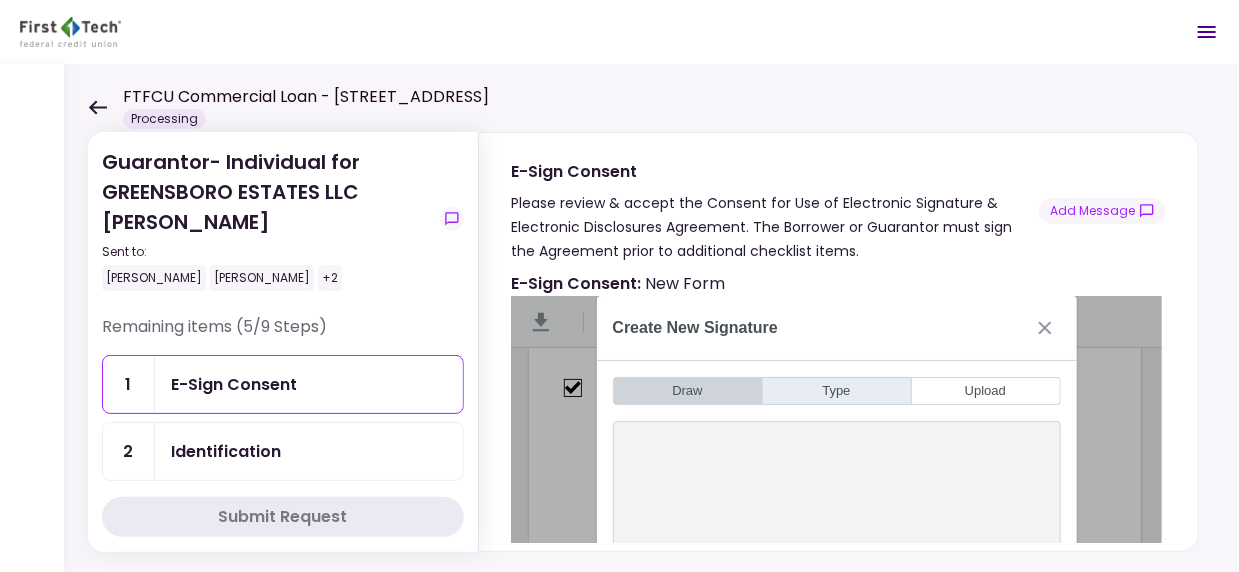 click on "Type" at bounding box center [837, 391] 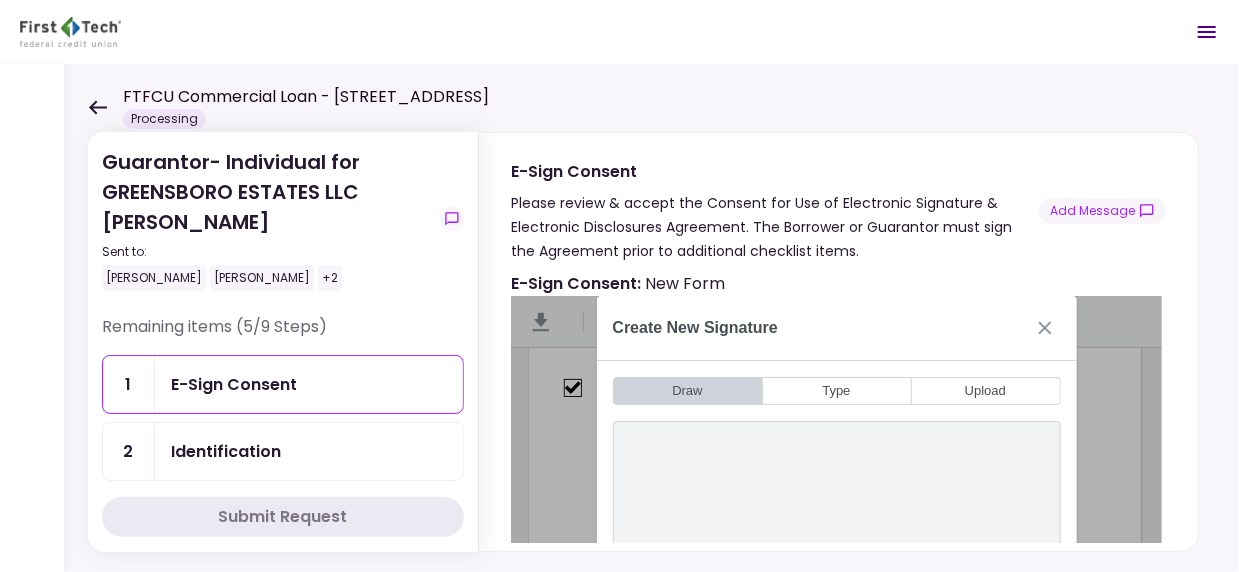 scroll, scrollTop: 5, scrollLeft: 0, axis: vertical 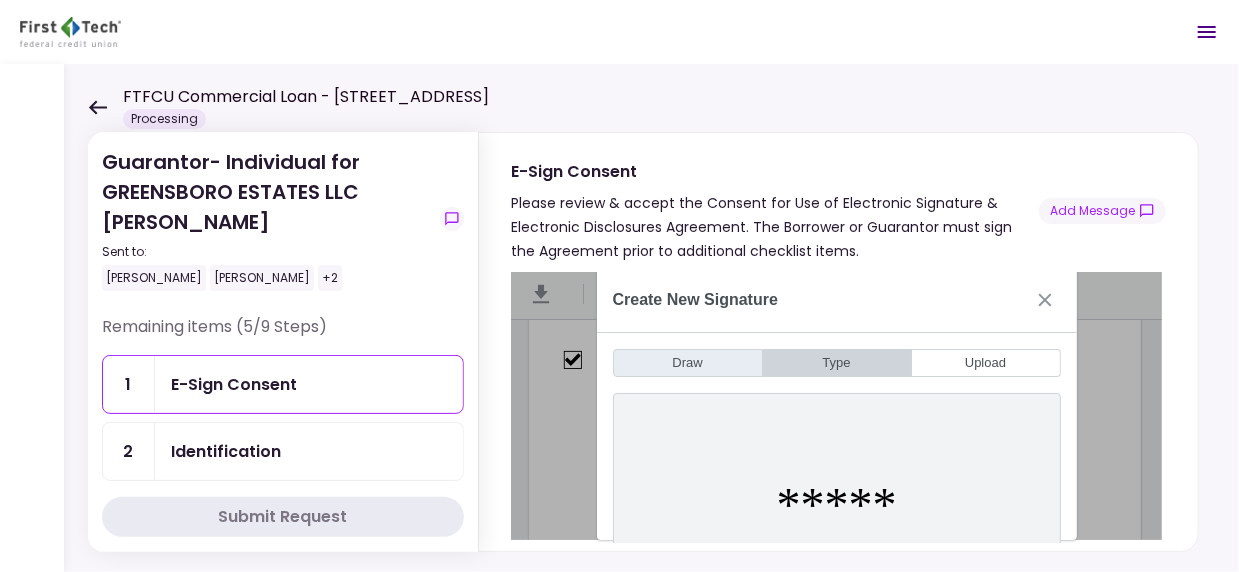 click on "Draw" at bounding box center [688, 363] 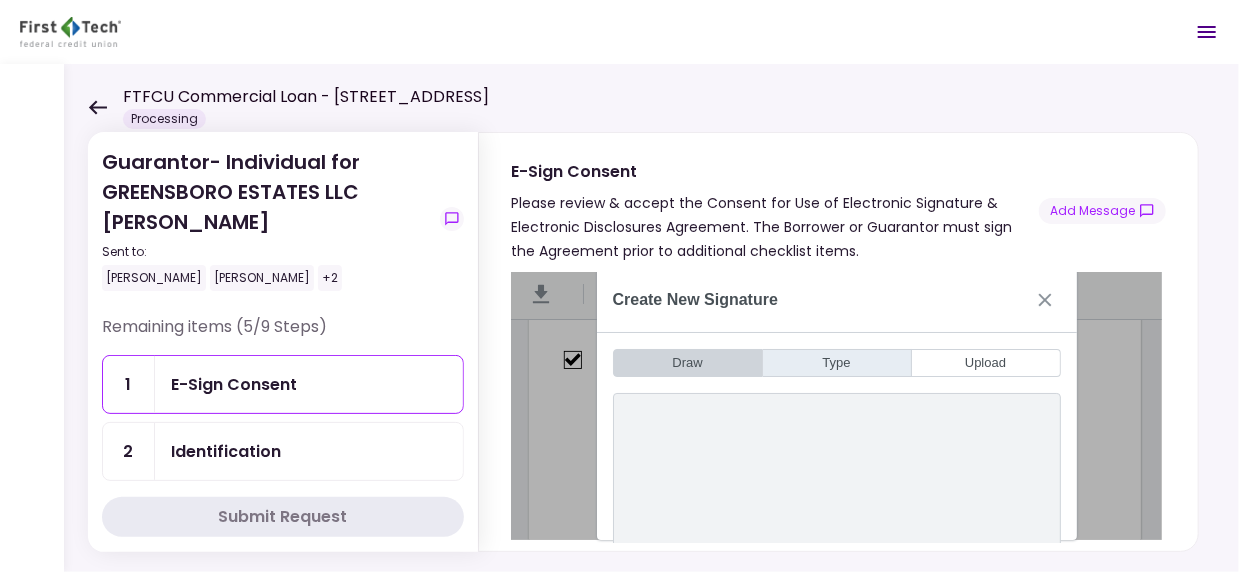 click on "Type" at bounding box center [837, 363] 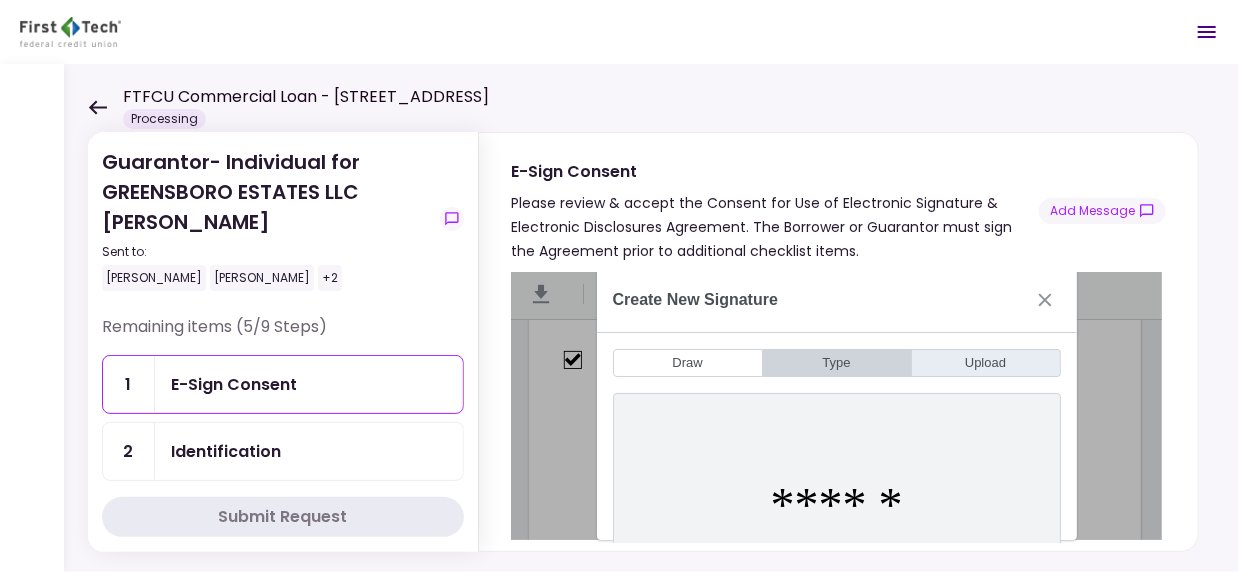 click on "Upload" at bounding box center (986, 363) 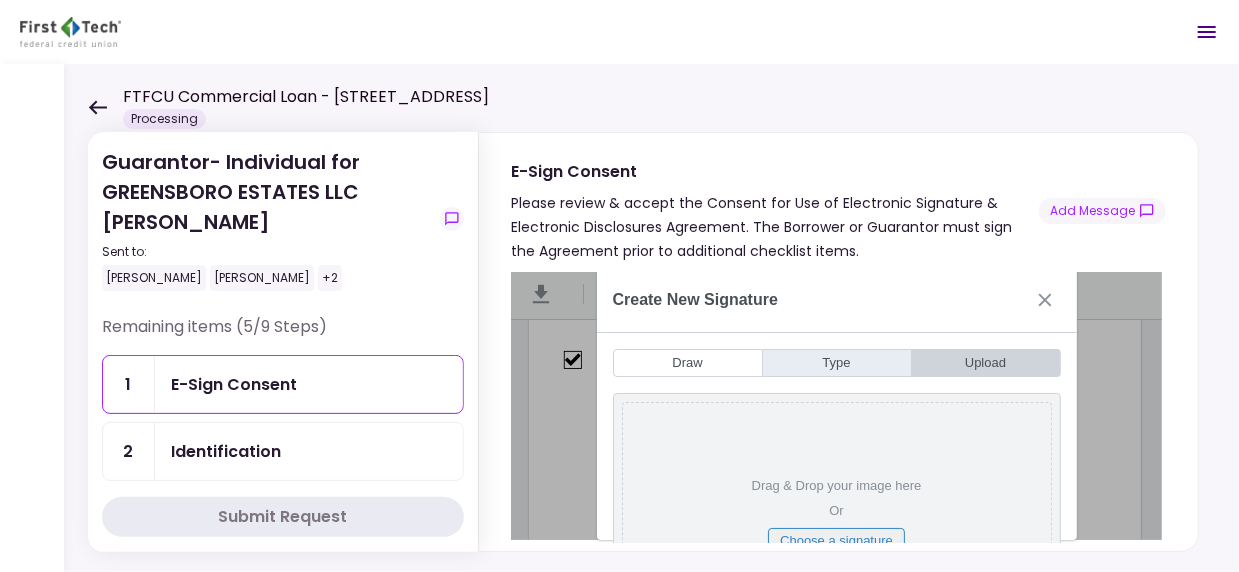 click on "Type" at bounding box center [837, 363] 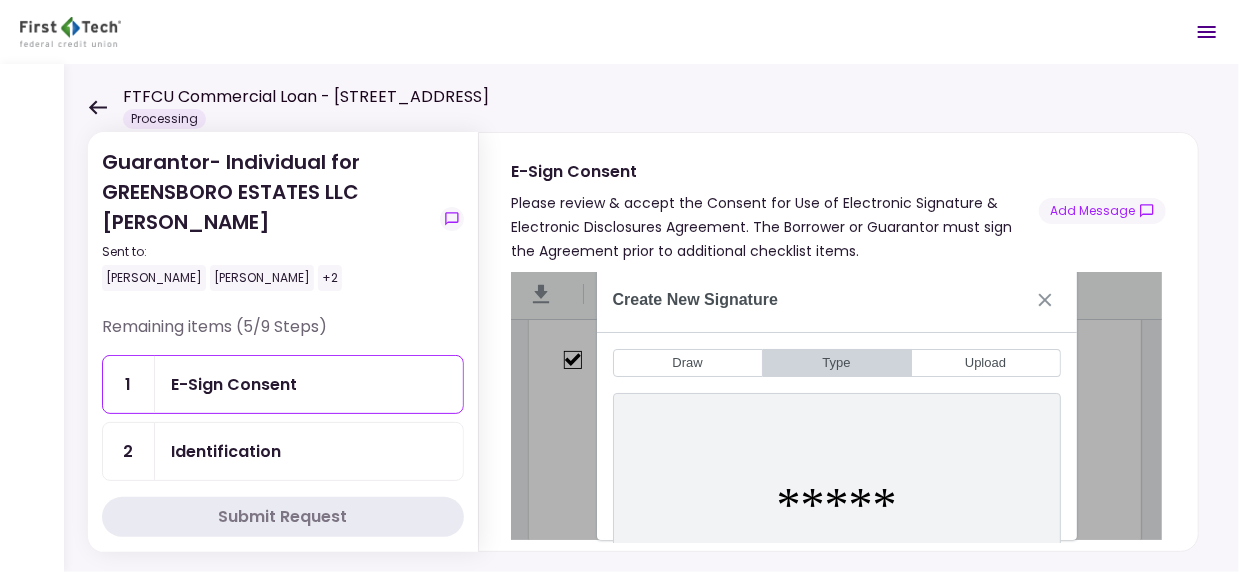 drag, startPoint x: 892, startPoint y: 492, endPoint x: 736, endPoint y: 493, distance: 156.0032 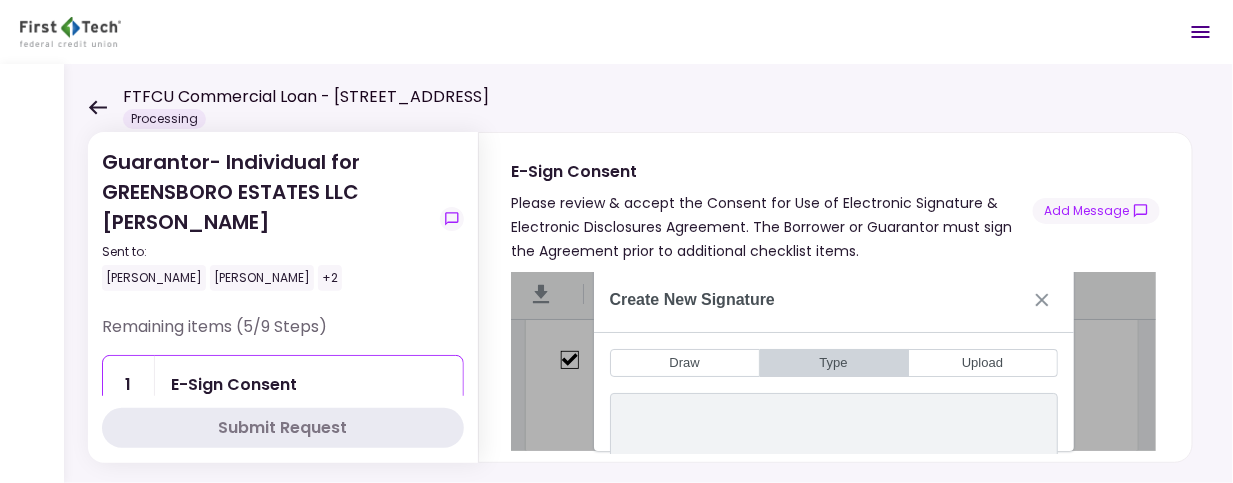 type on "******" 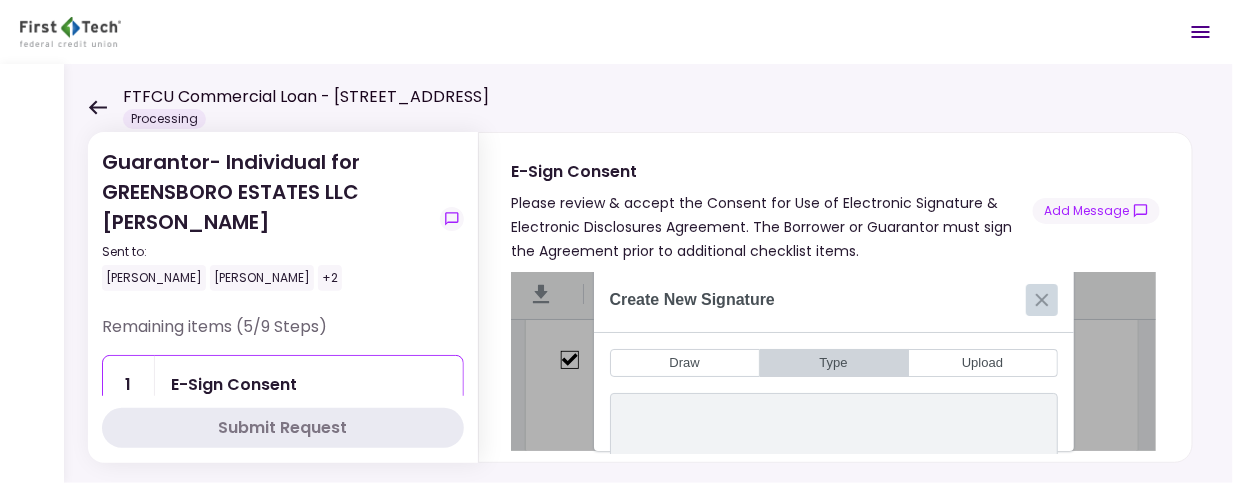 click at bounding box center (1042, 300) 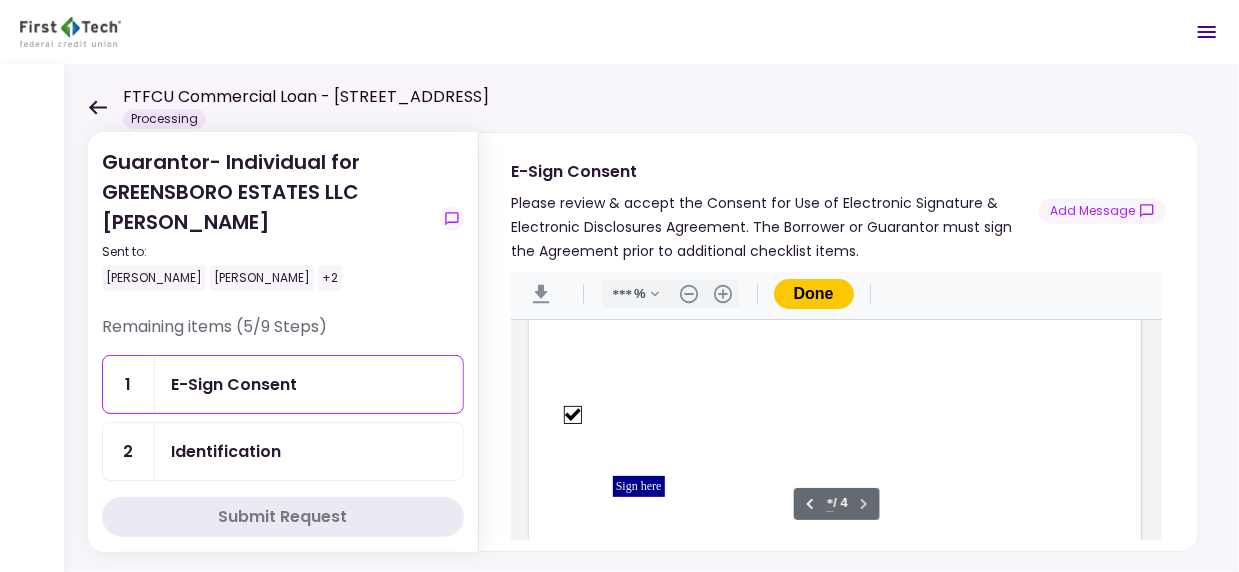 scroll, scrollTop: 2678, scrollLeft: 0, axis: vertical 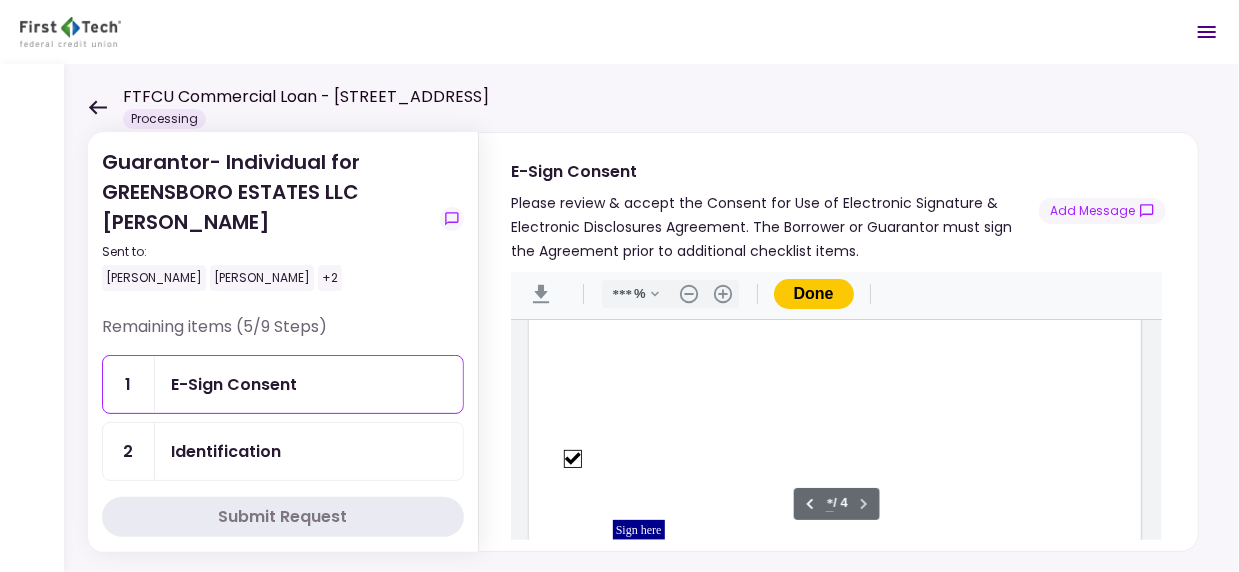 click on "Sign here" at bounding box center [639, 530] 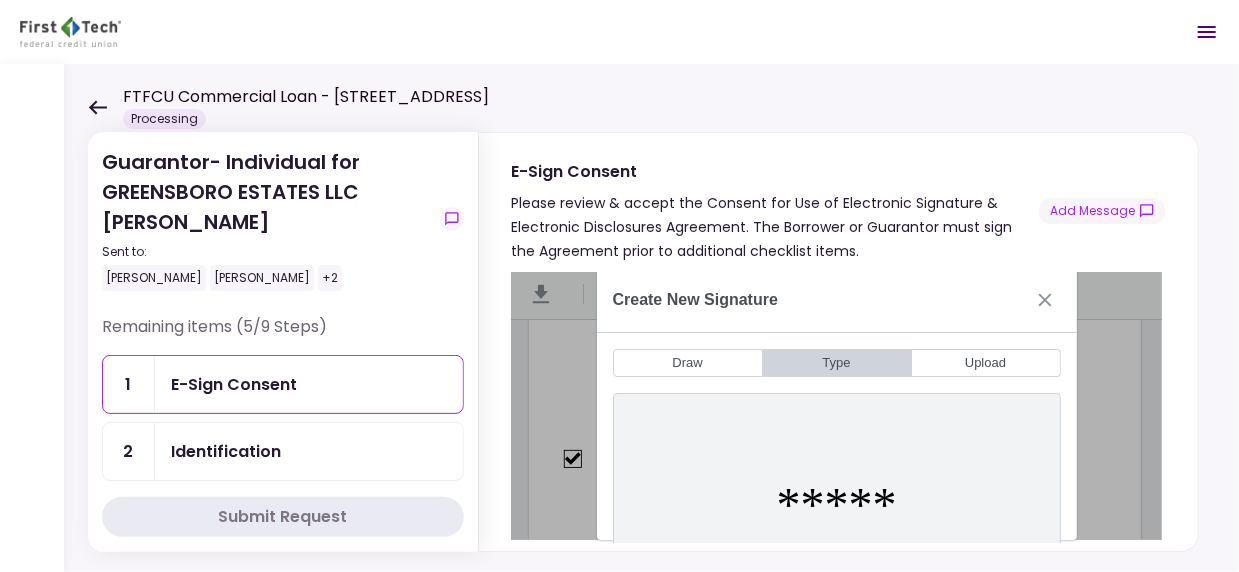 drag, startPoint x: 900, startPoint y: 493, endPoint x: 718, endPoint y: 502, distance: 182.2224 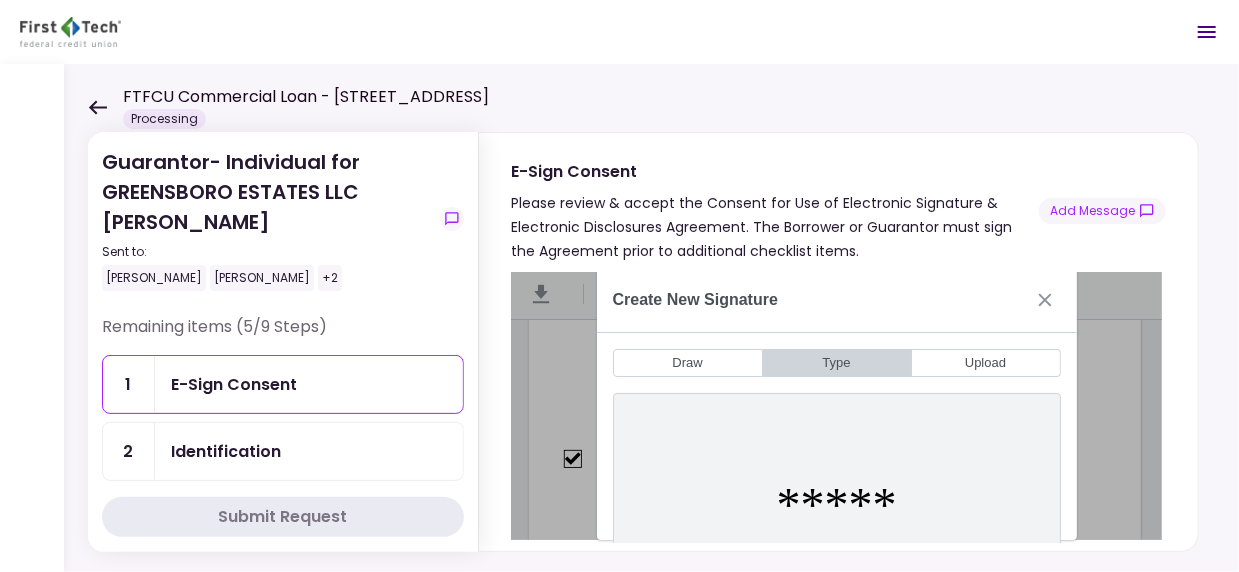 type on "******" 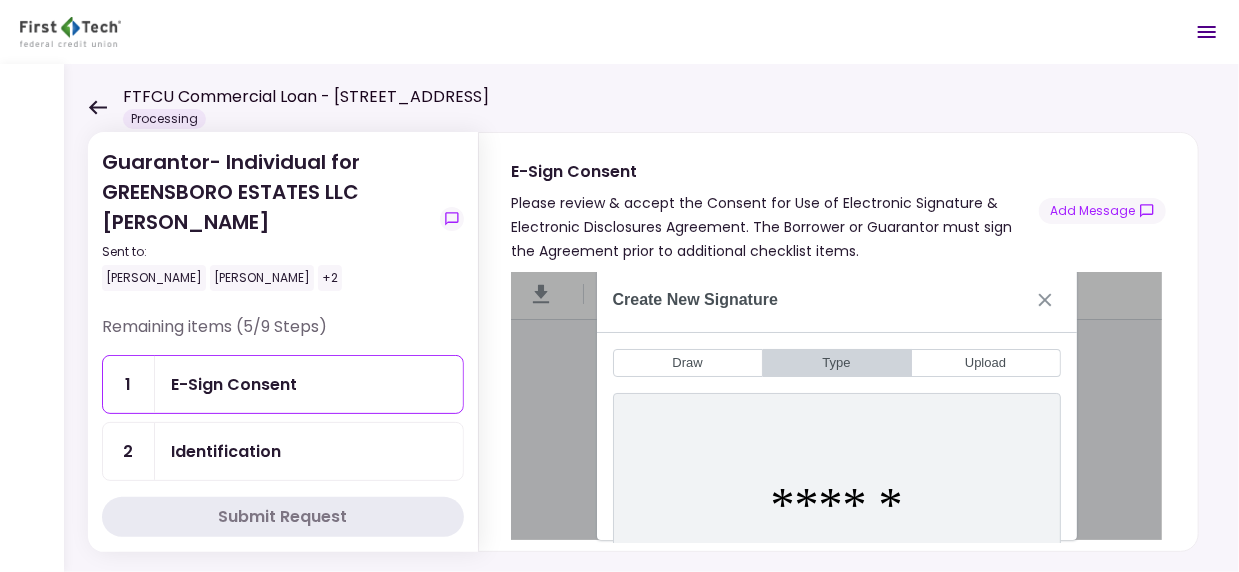 type on "**" 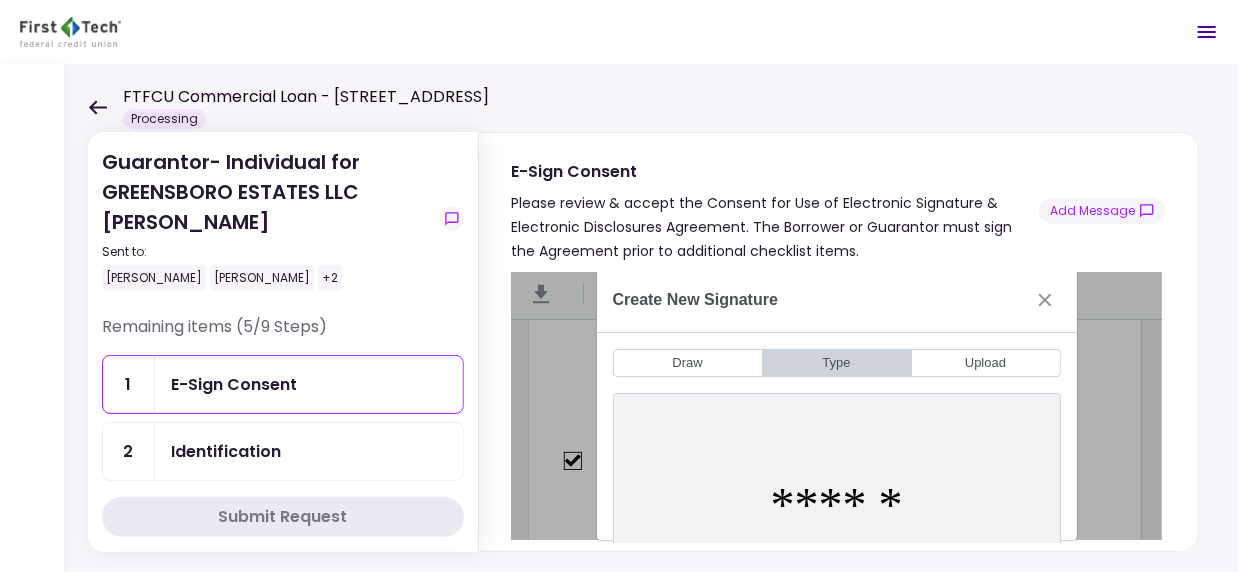 type on "******" 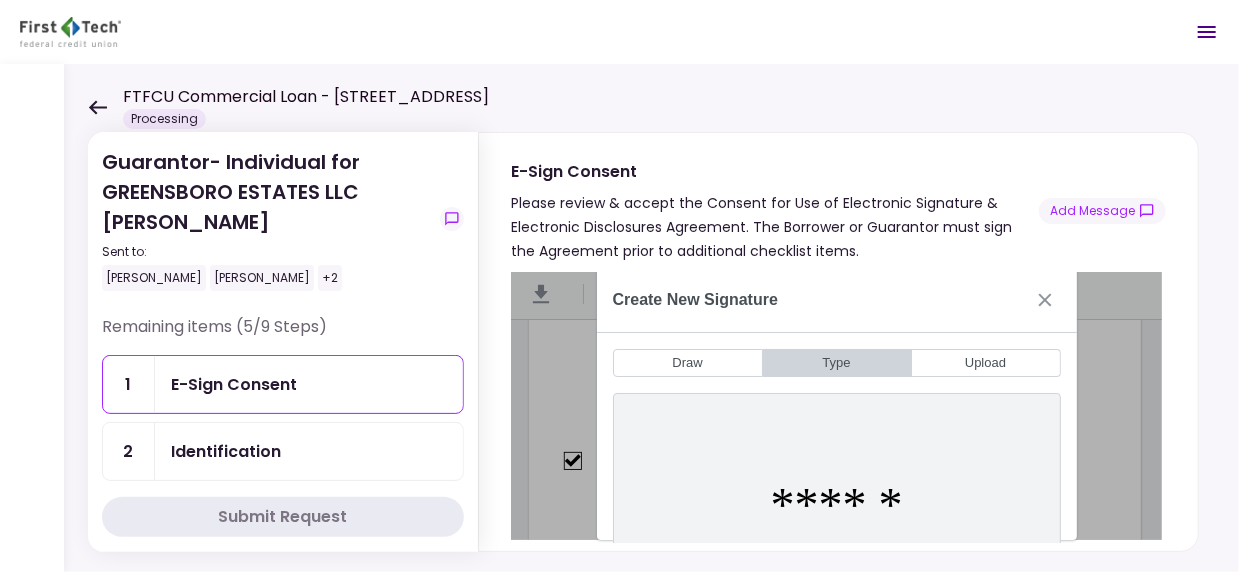 drag, startPoint x: 834, startPoint y: 276, endPoint x: 829, endPoint y: 267, distance: 10.29563 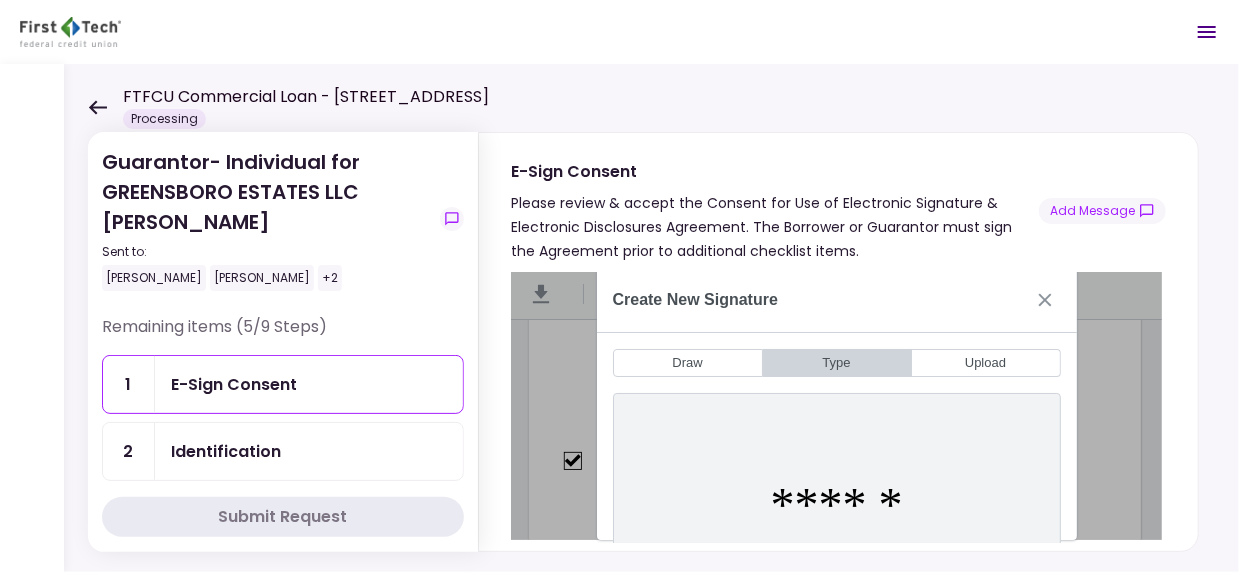 type 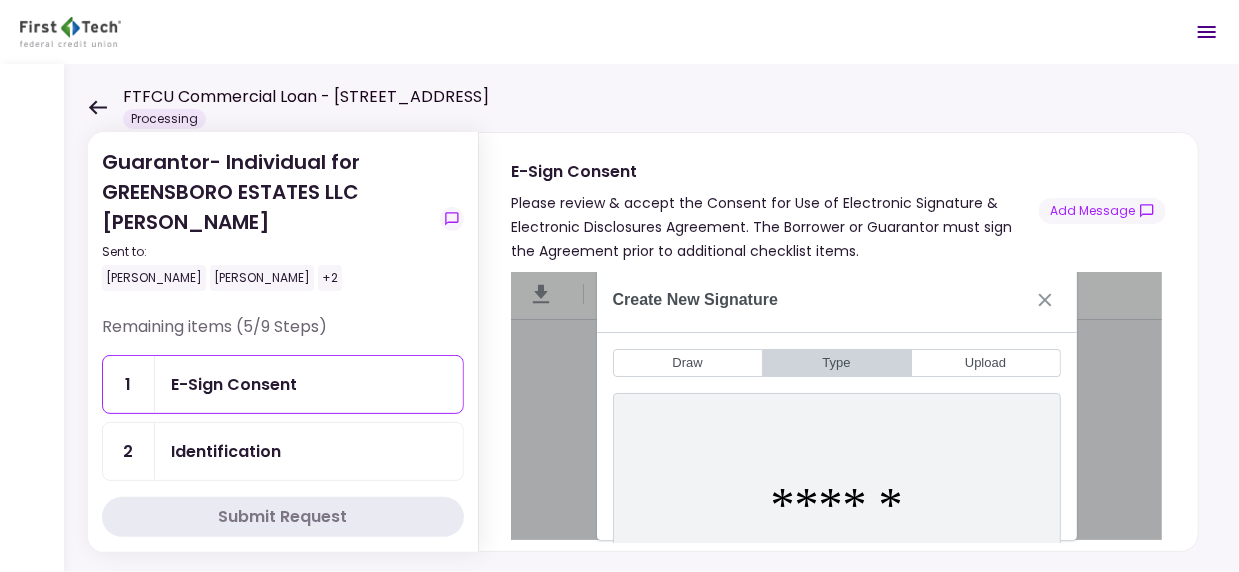 type on "**" 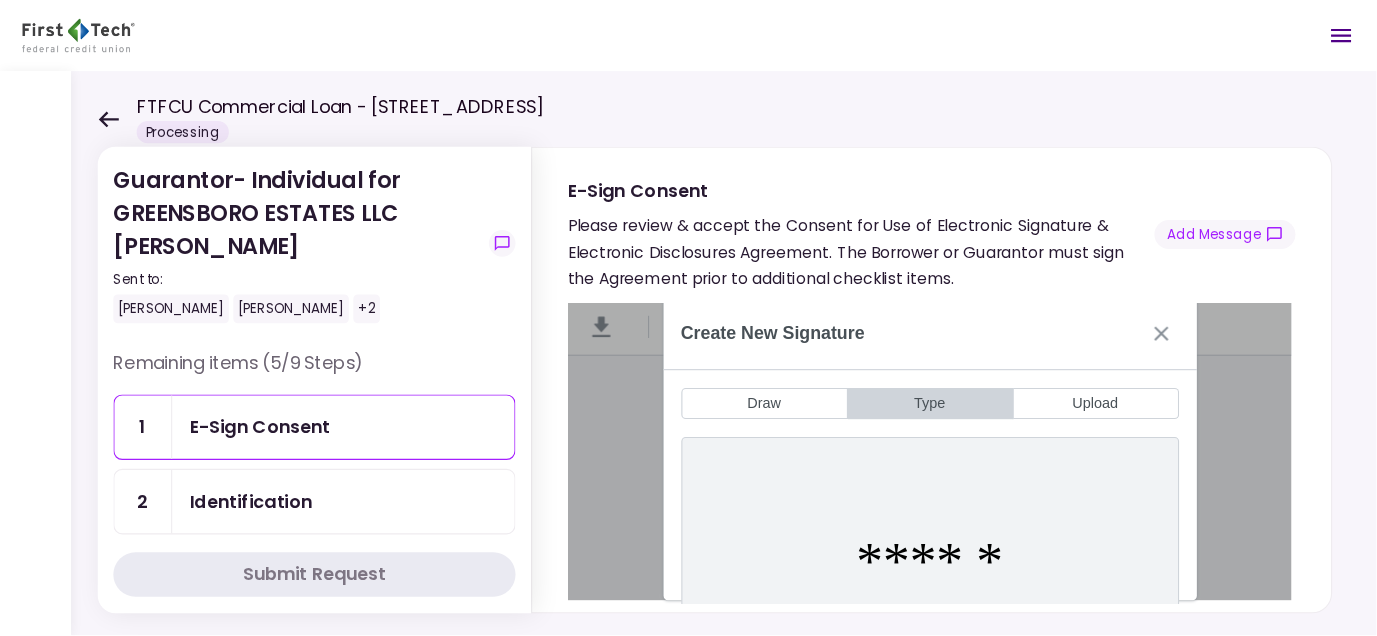 scroll, scrollTop: 1730, scrollLeft: 0, axis: vertical 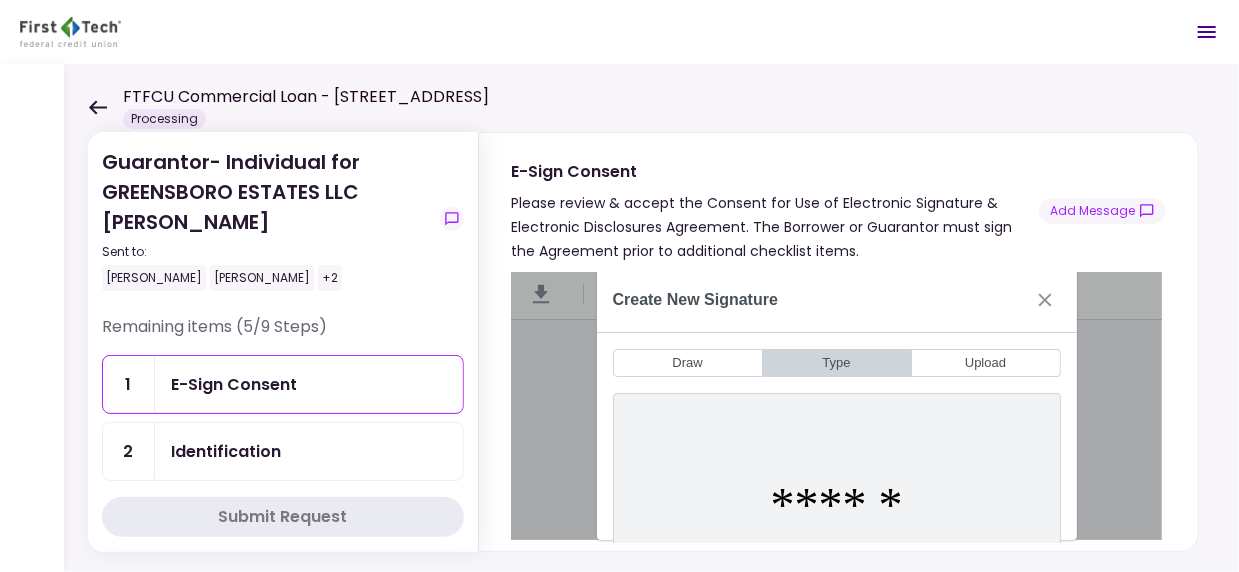 click on "Guarantor- Individual for GREENSBORO ESTATES LLC Irfana Tabassum Sent to: Irfana Tabassum Jordan Shea +2 Remaining items (5/9 Steps) 1 E-Sign Consent 2 Identification 3 ATPC 4 Resume 9 COFSA- Guarantor Completed items (4/9 Steps) 5 CRE Owned Workshe... waived 6 FTFCU PFS waived 7 Member Provided P... waived 8 Personal Debt Sch... waived Submit Request E-Sign Consent Please review & accept the Consent for Use of Electronic Signature & Electronic Disclosures Agreement. The Borrower or Guarantor must sign the Agreement prior to additional checklist items. Add Message E-Sign Consent :   New Form" at bounding box center [651, 318] 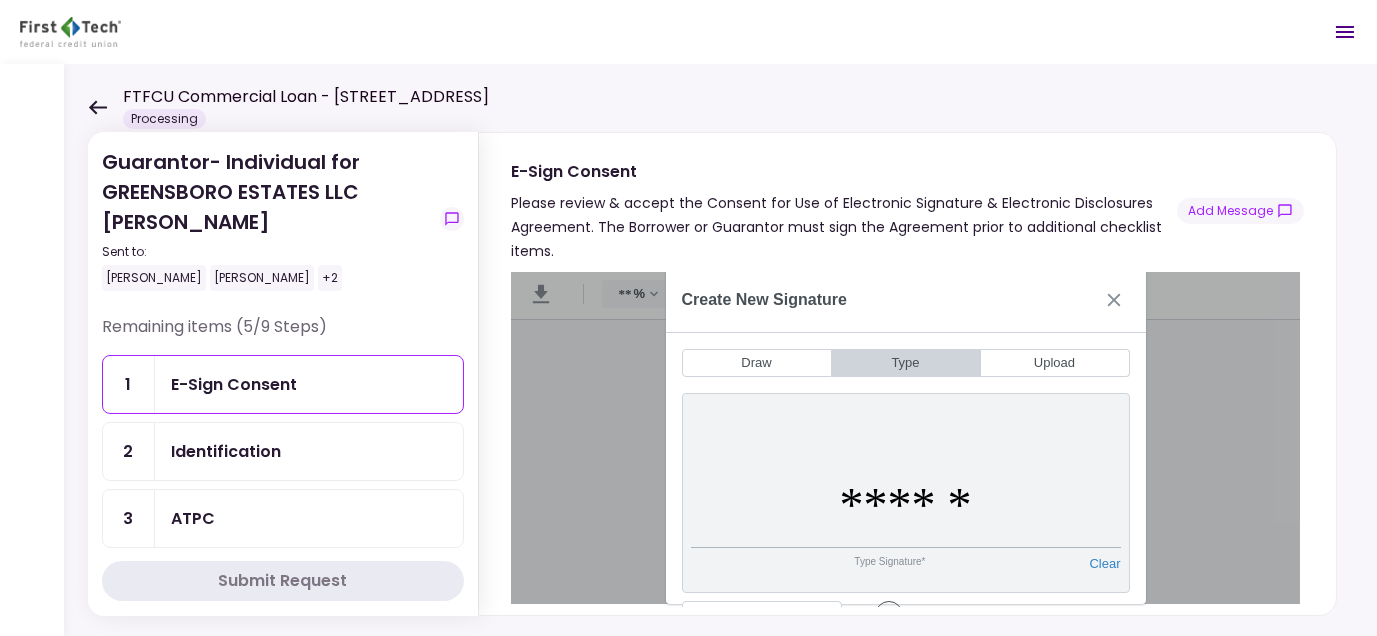 scroll, scrollTop: 23, scrollLeft: 0, axis: vertical 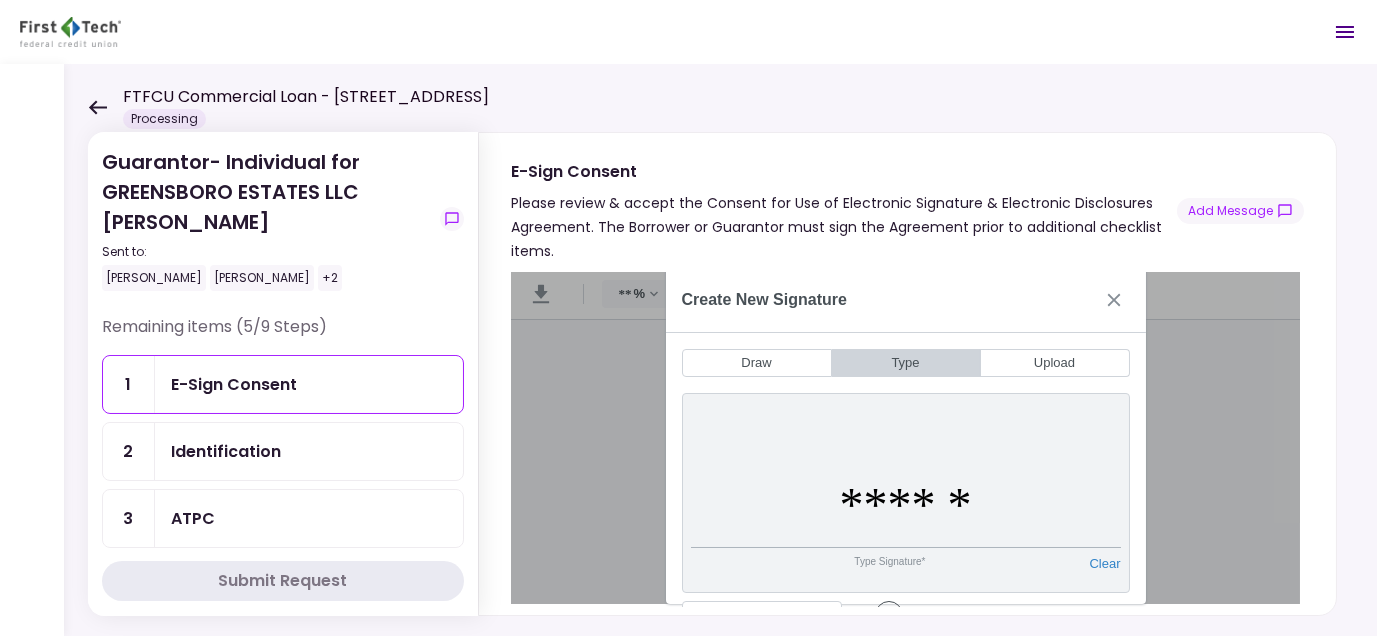 type on "*" 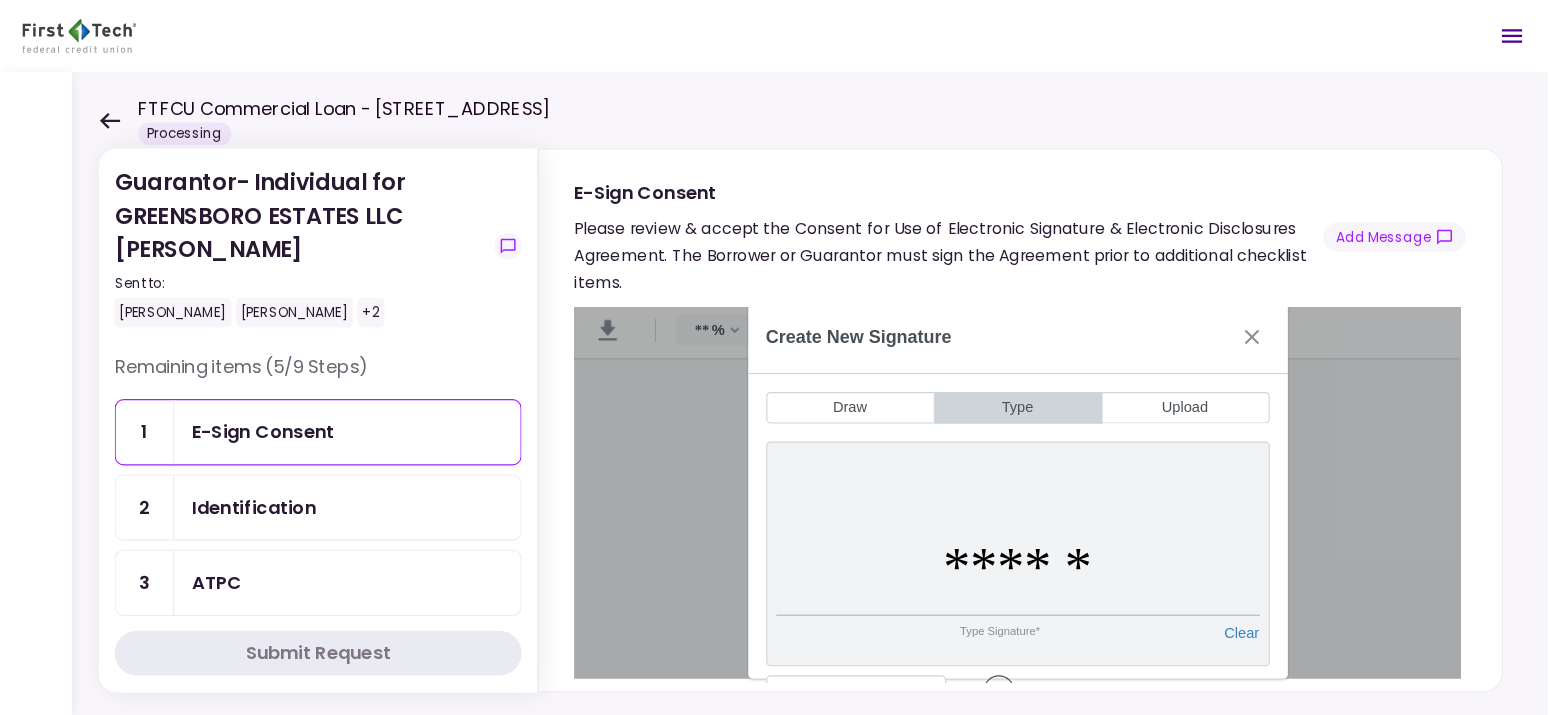 scroll, scrollTop: 23, scrollLeft: 0, axis: vertical 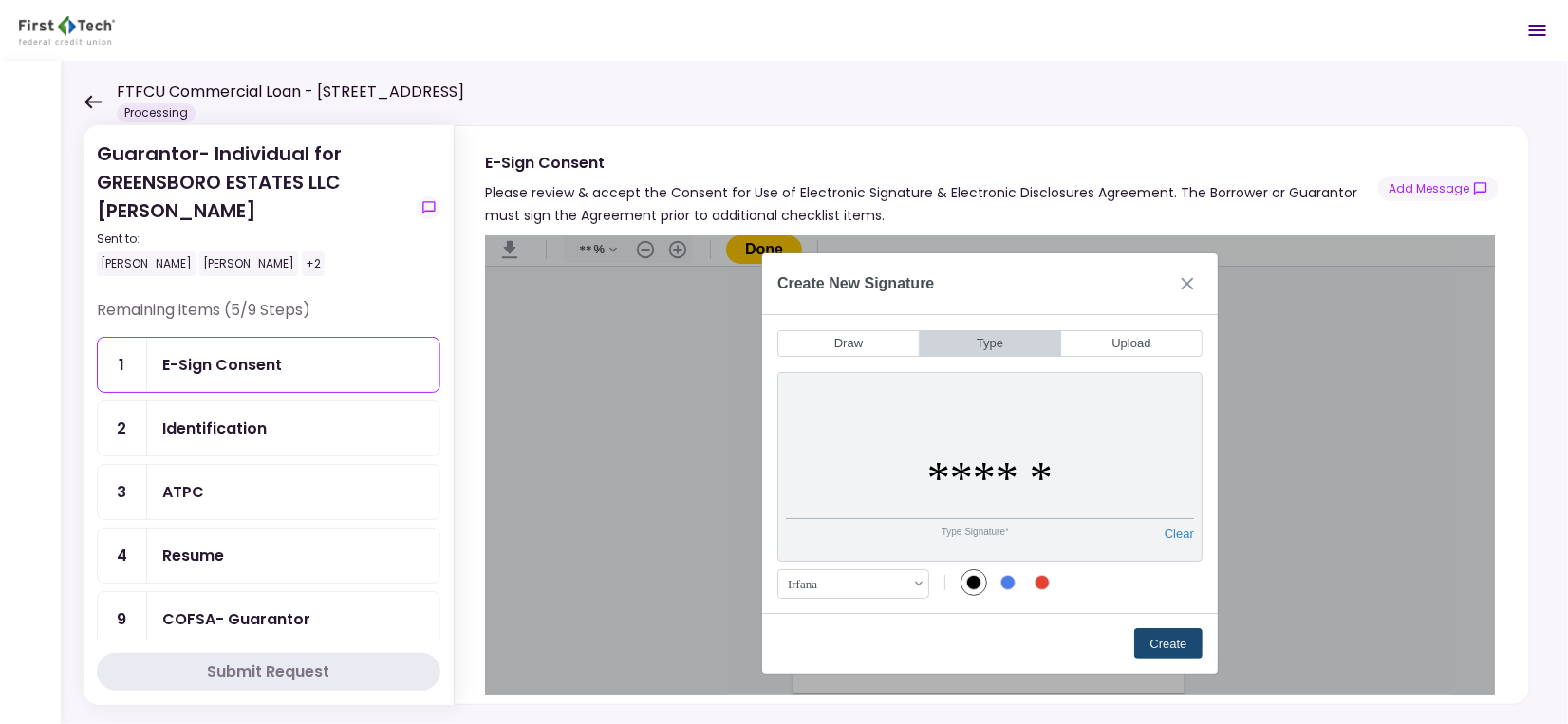 click on "Create" at bounding box center (1168, 643) 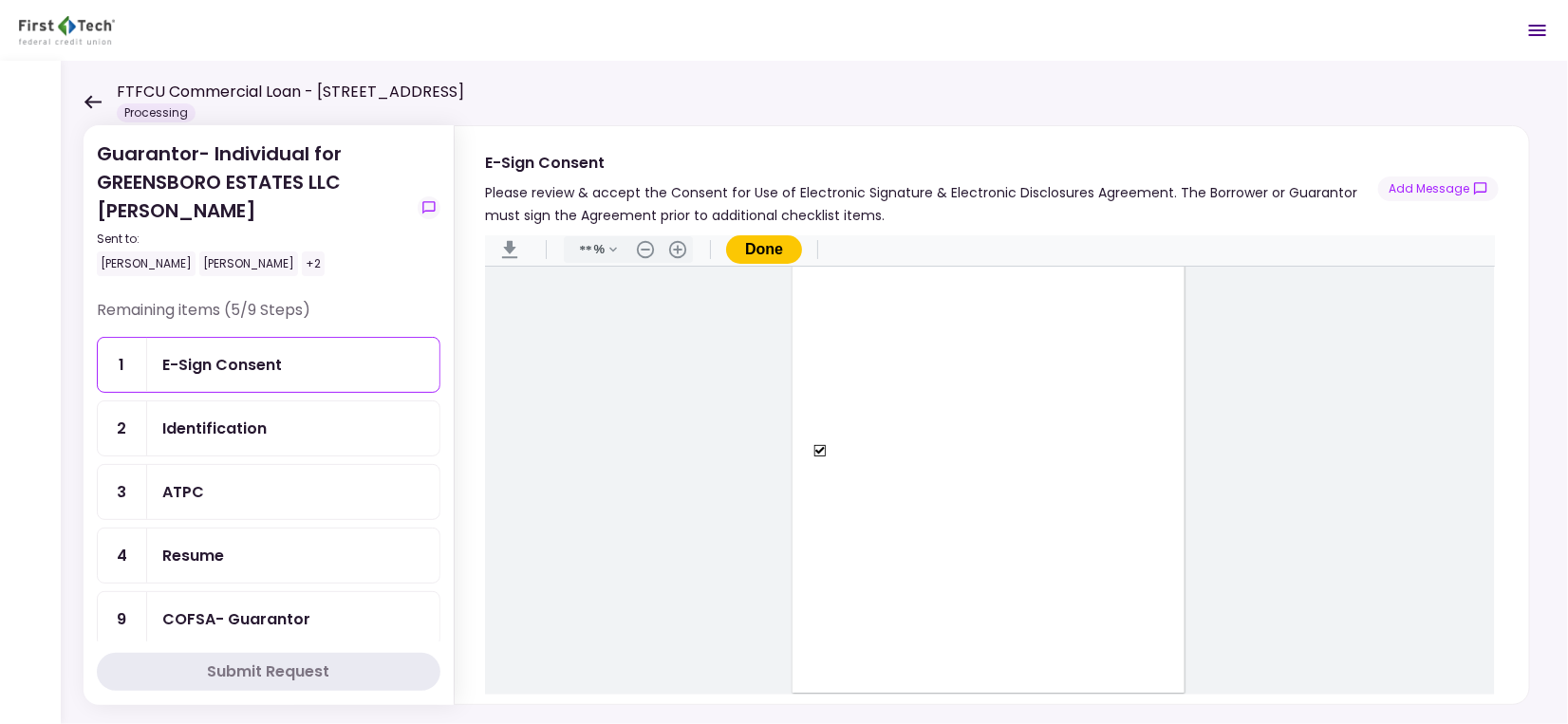 click on "Done" at bounding box center (764, 250) 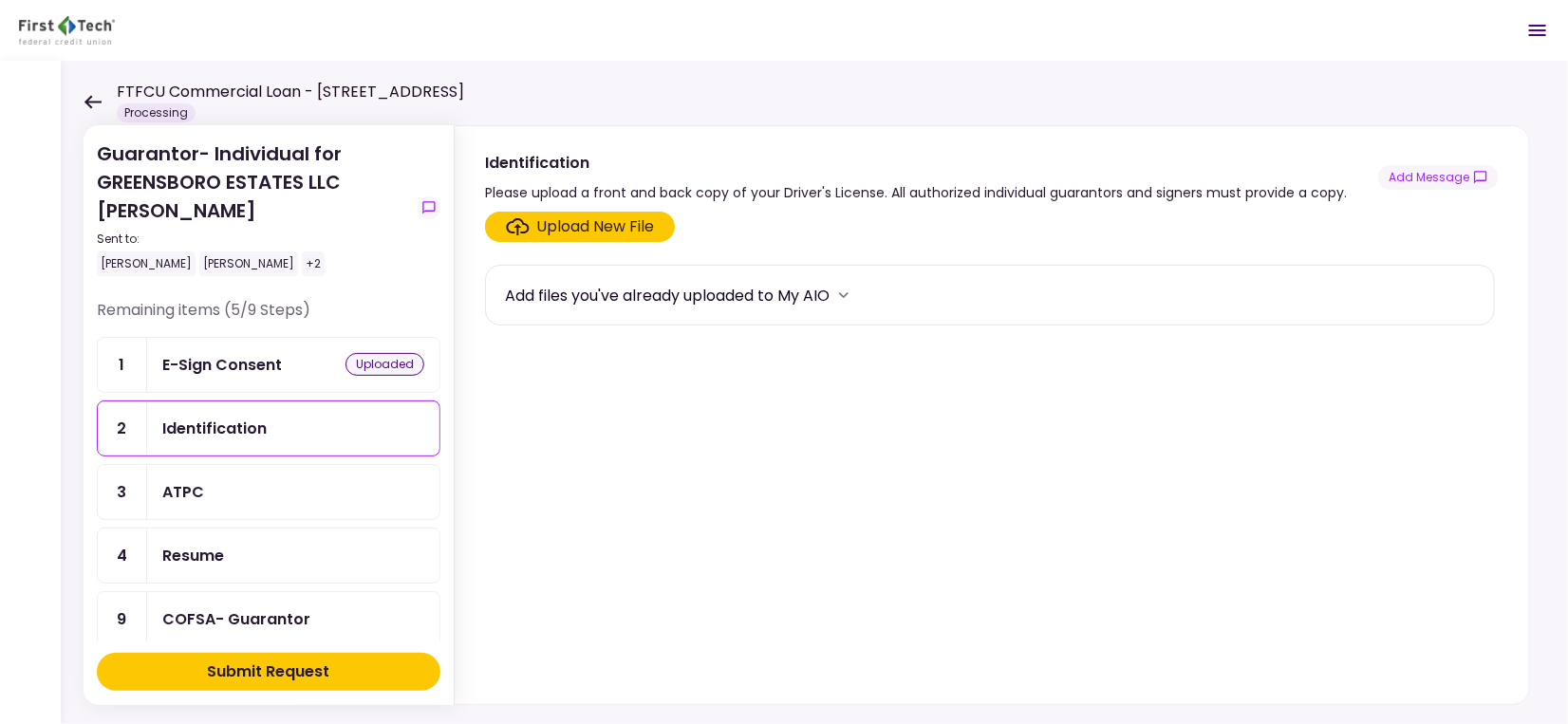 click on "Identification" at bounding box center (215, 428) 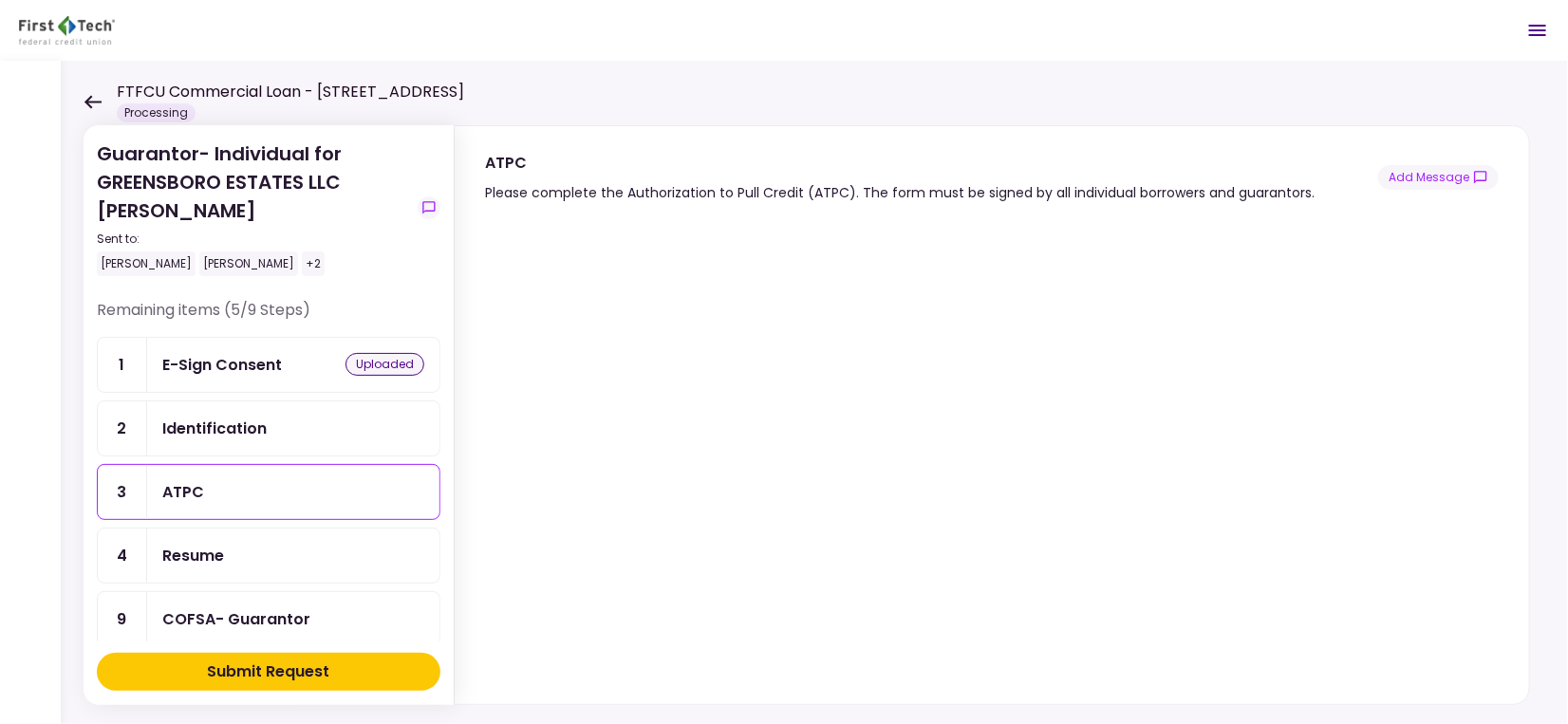 scroll, scrollTop: 23, scrollLeft: 0, axis: vertical 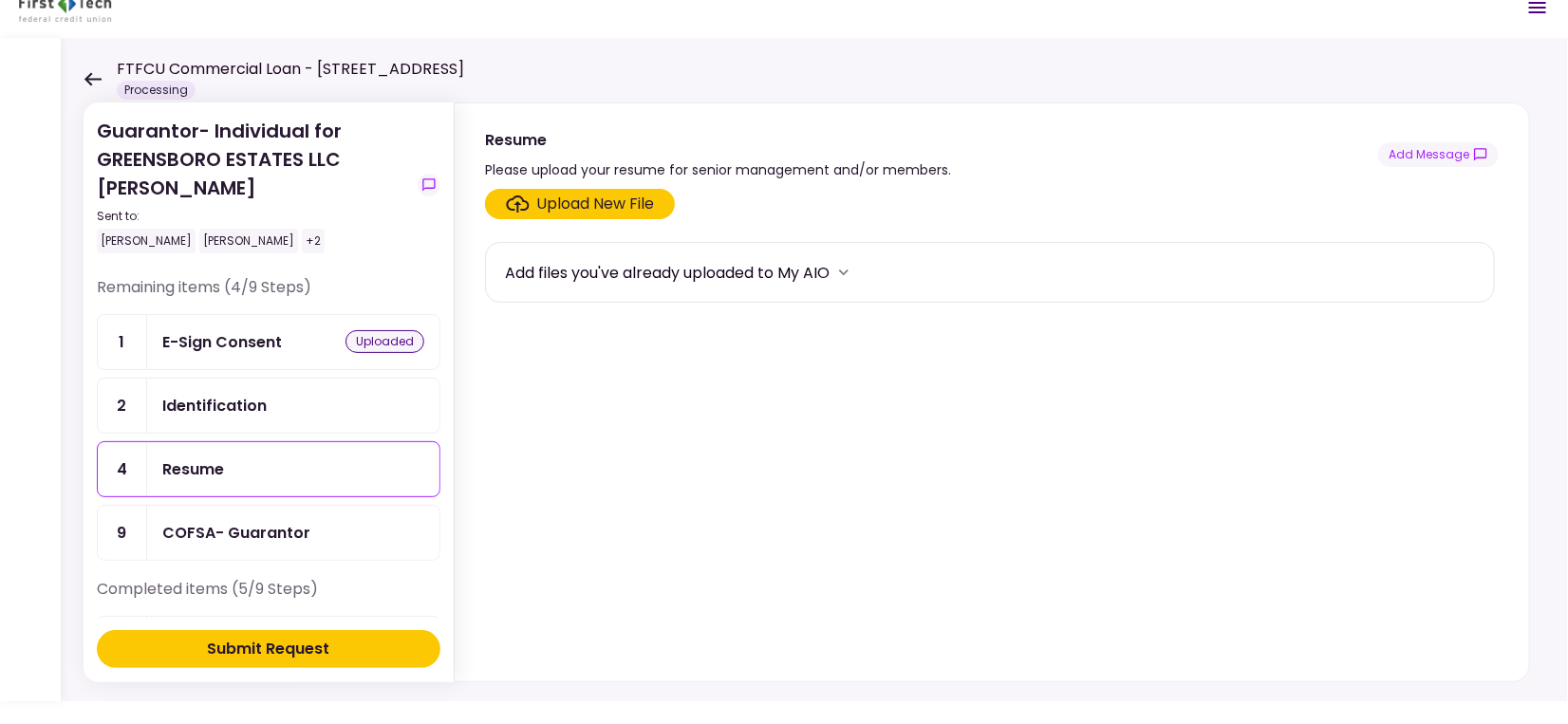 click on "Identification" at bounding box center (215, 405) 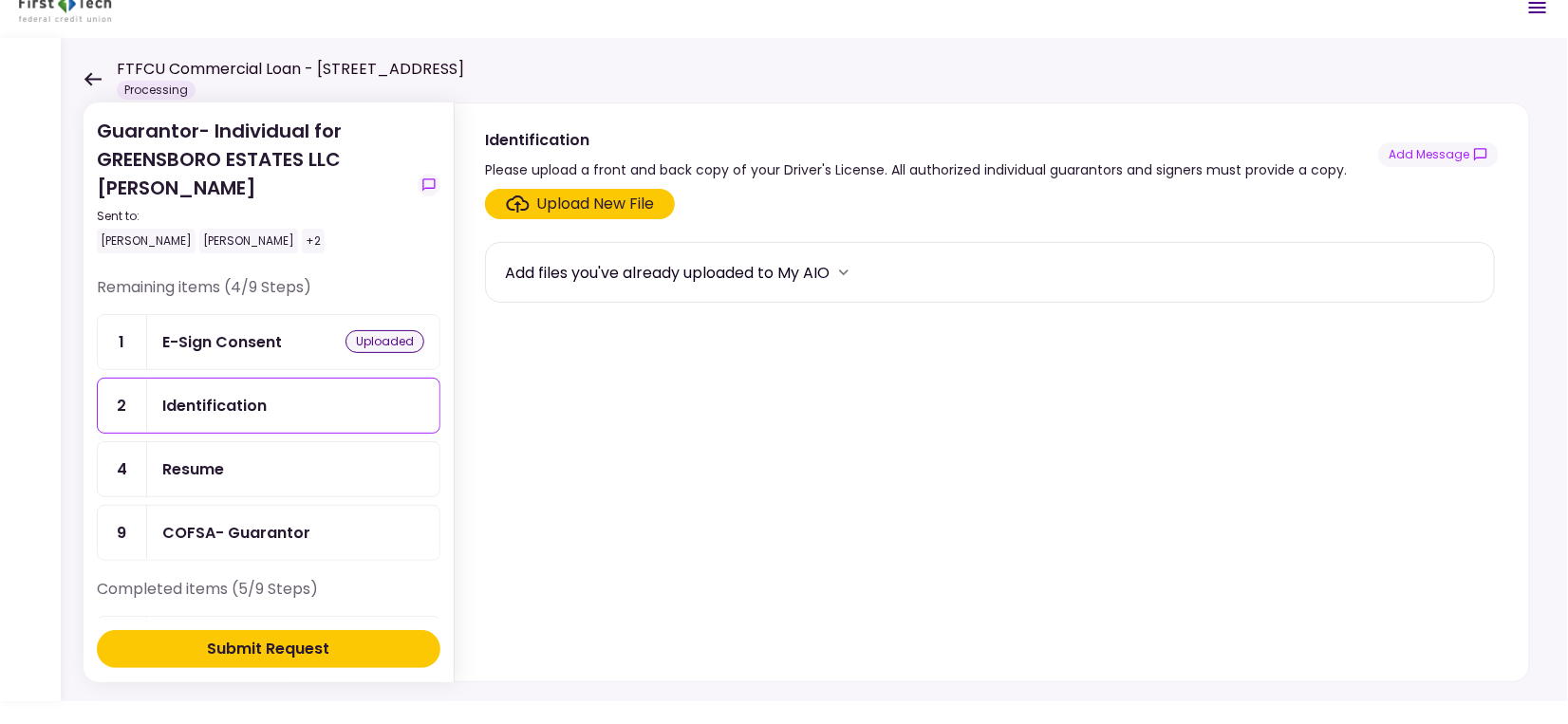 click on "Upload New File" at bounding box center [596, 204] 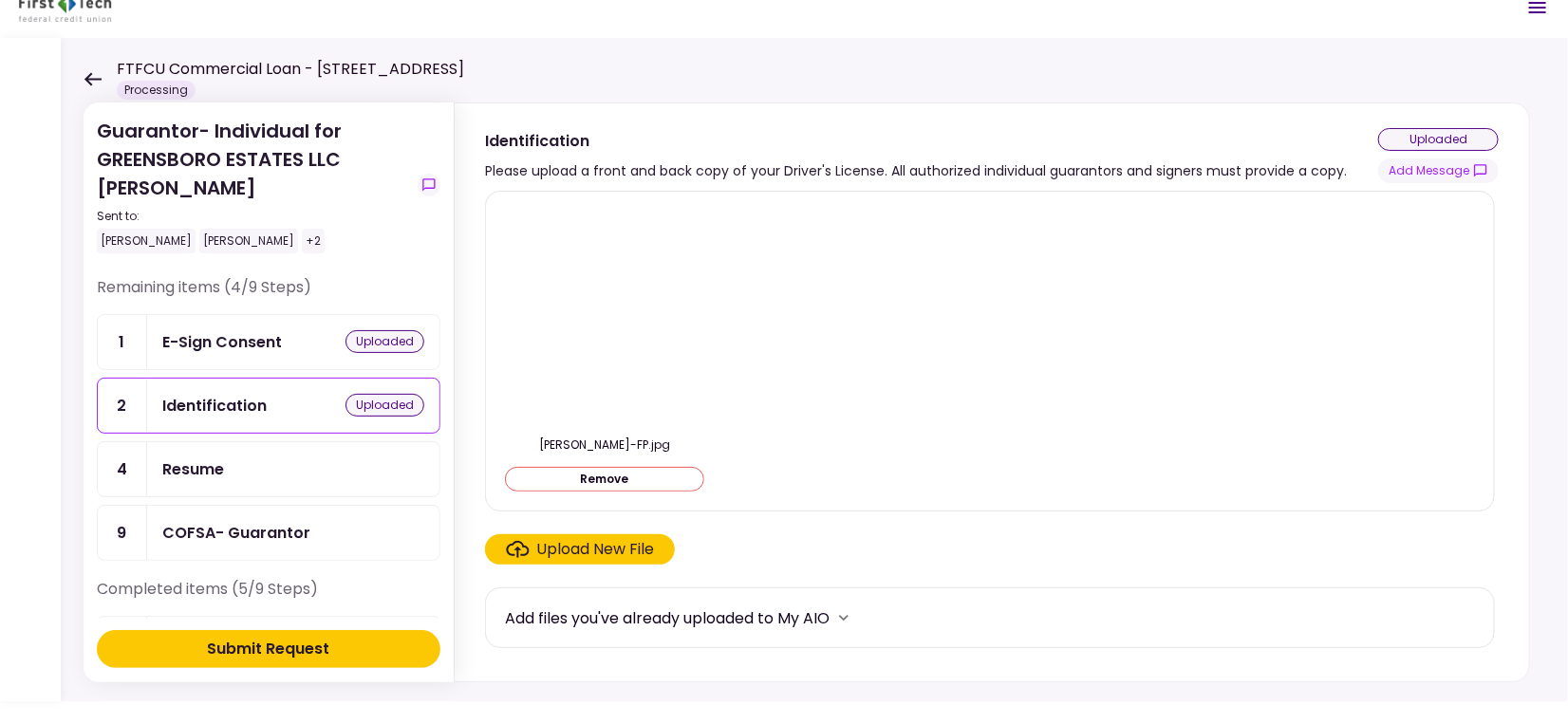click on "Upload New File" at bounding box center [596, 549] 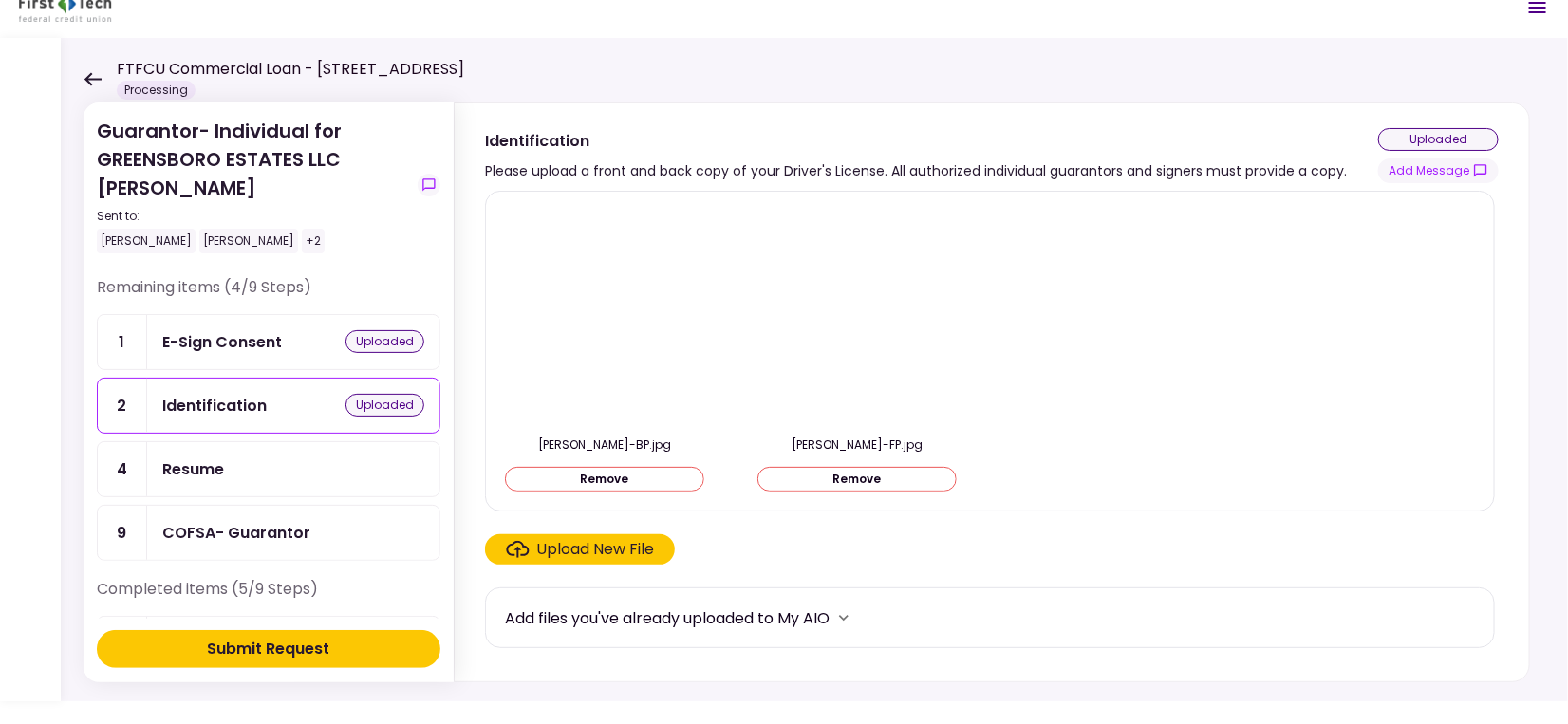 click on "Resume" at bounding box center [293, 469] 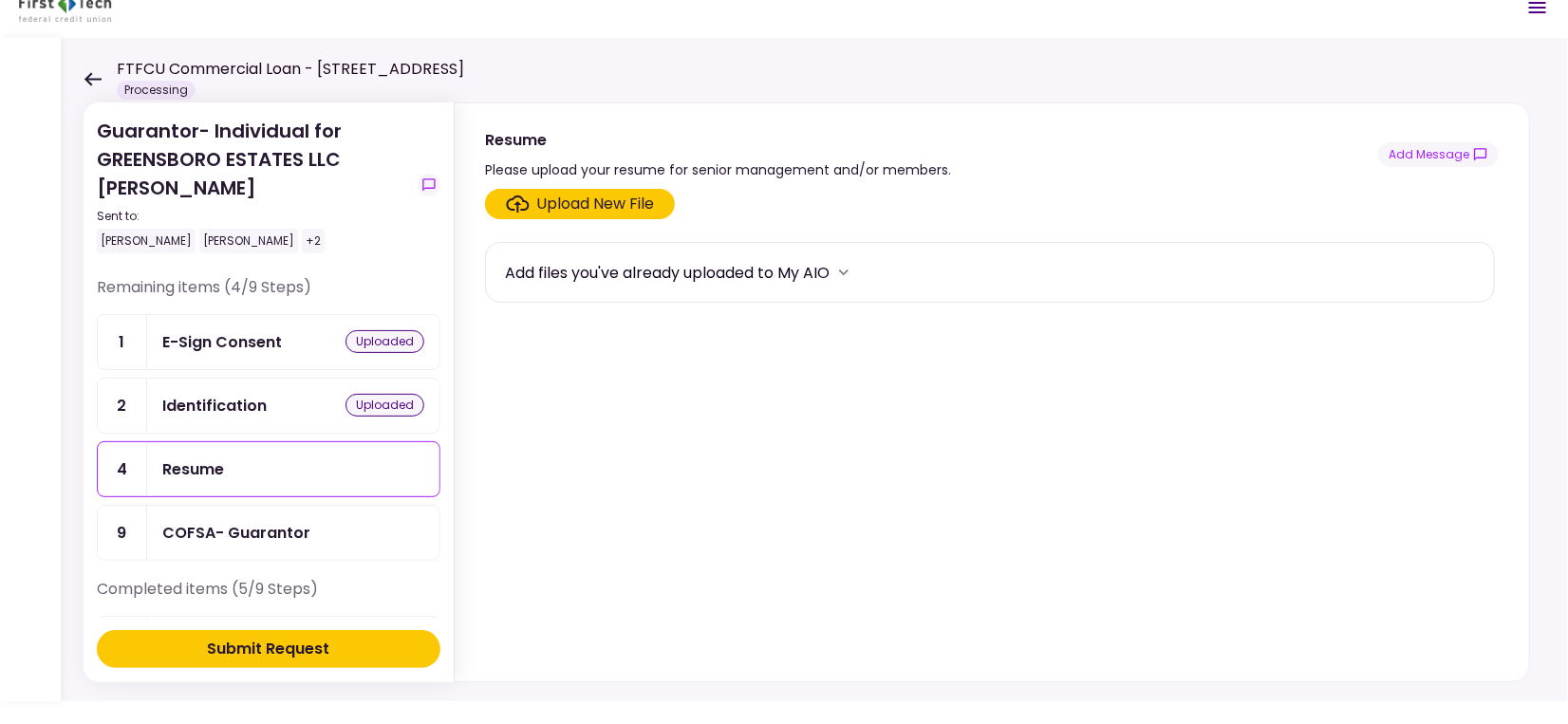 click on "Resume" at bounding box center (293, 469) 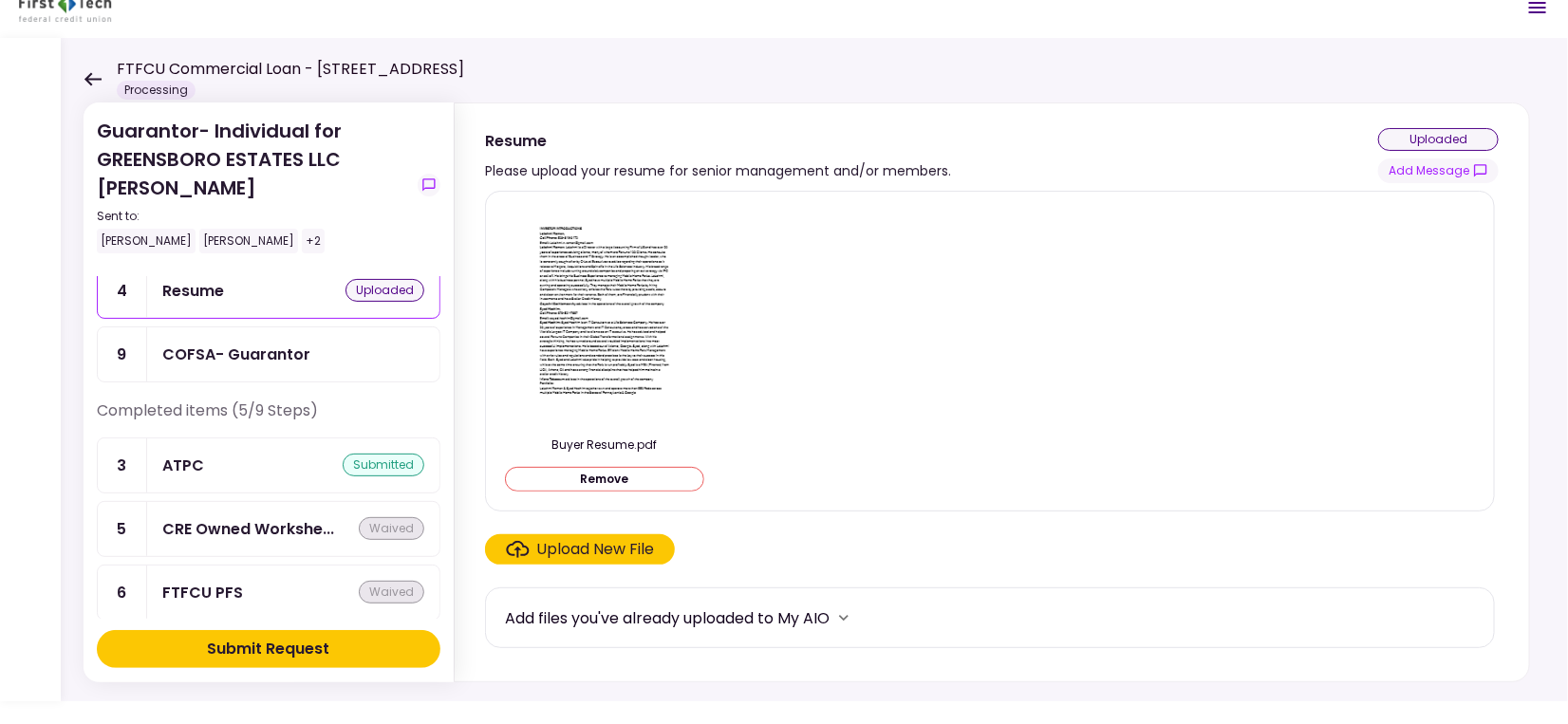 scroll, scrollTop: 126, scrollLeft: 0, axis: vertical 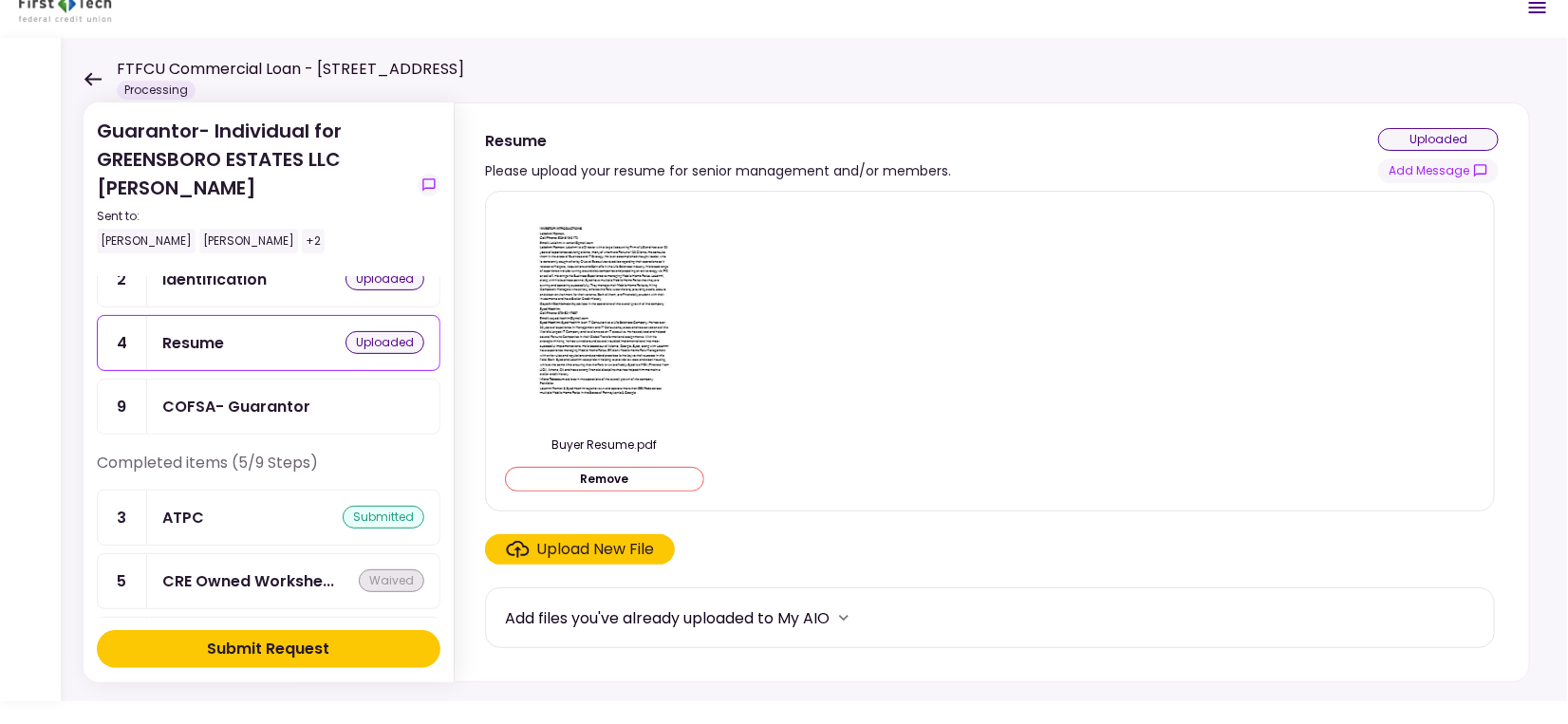 click on "COFSA- Guarantor" at bounding box center [236, 406] 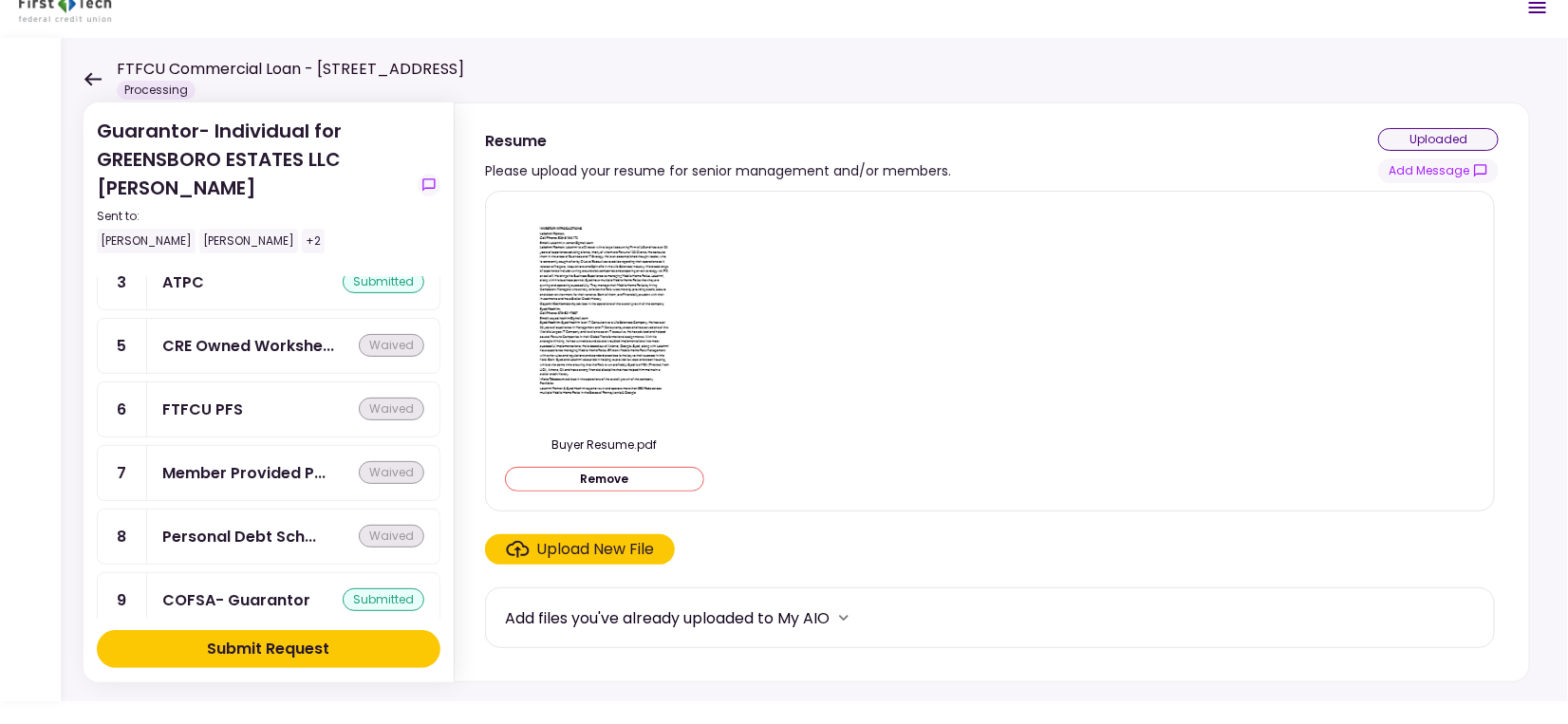 scroll, scrollTop: 321, scrollLeft: 0, axis: vertical 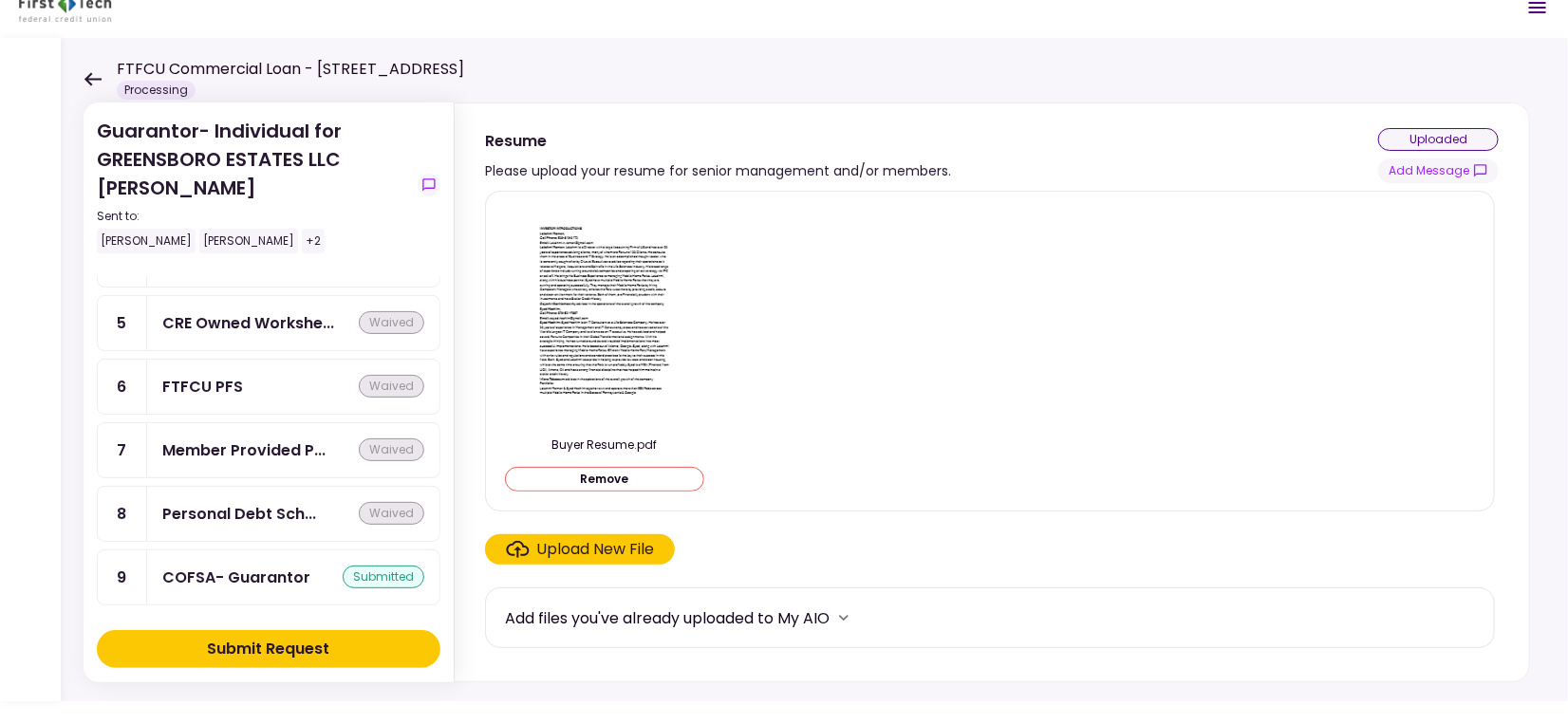 click on "Submit Request" at bounding box center [269, 649] 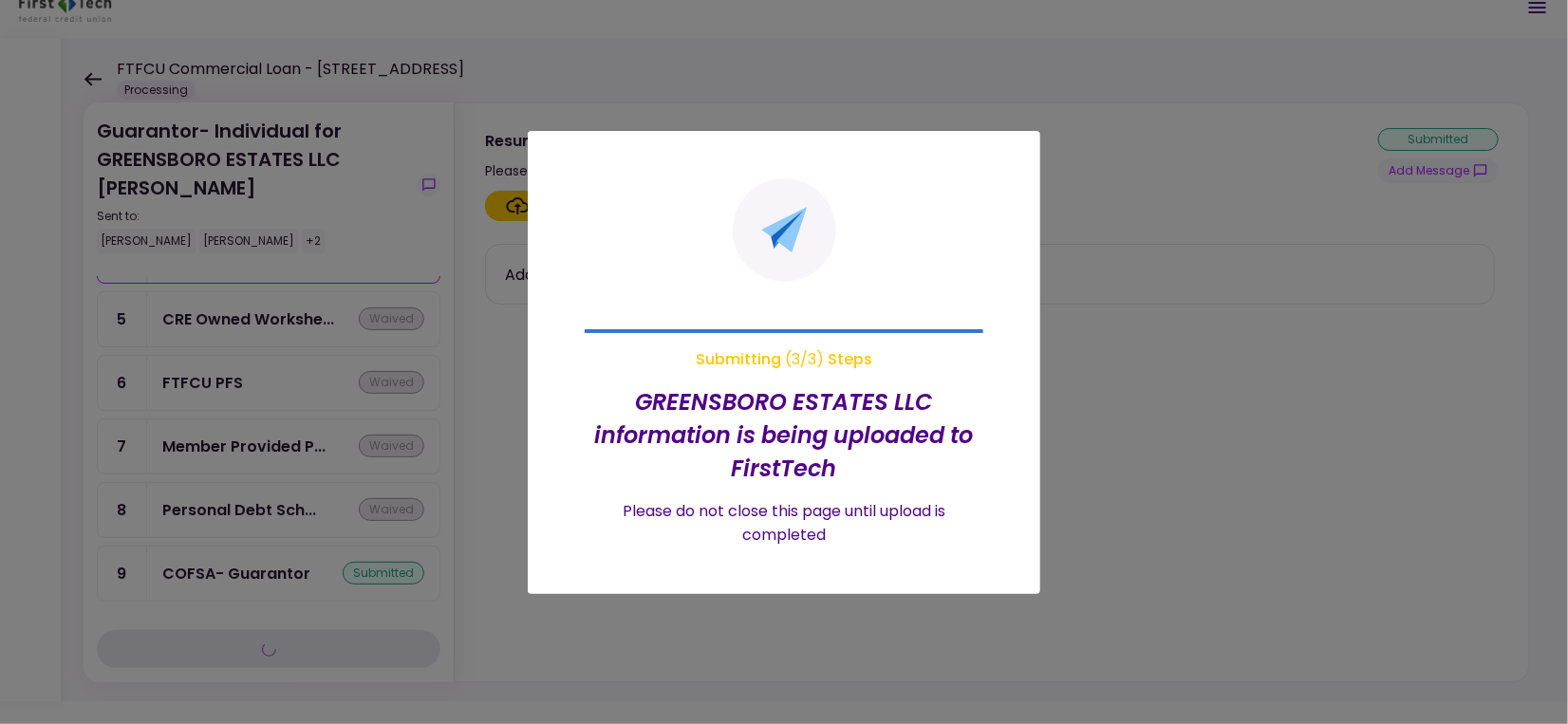 scroll, scrollTop: 210, scrollLeft: 0, axis: vertical 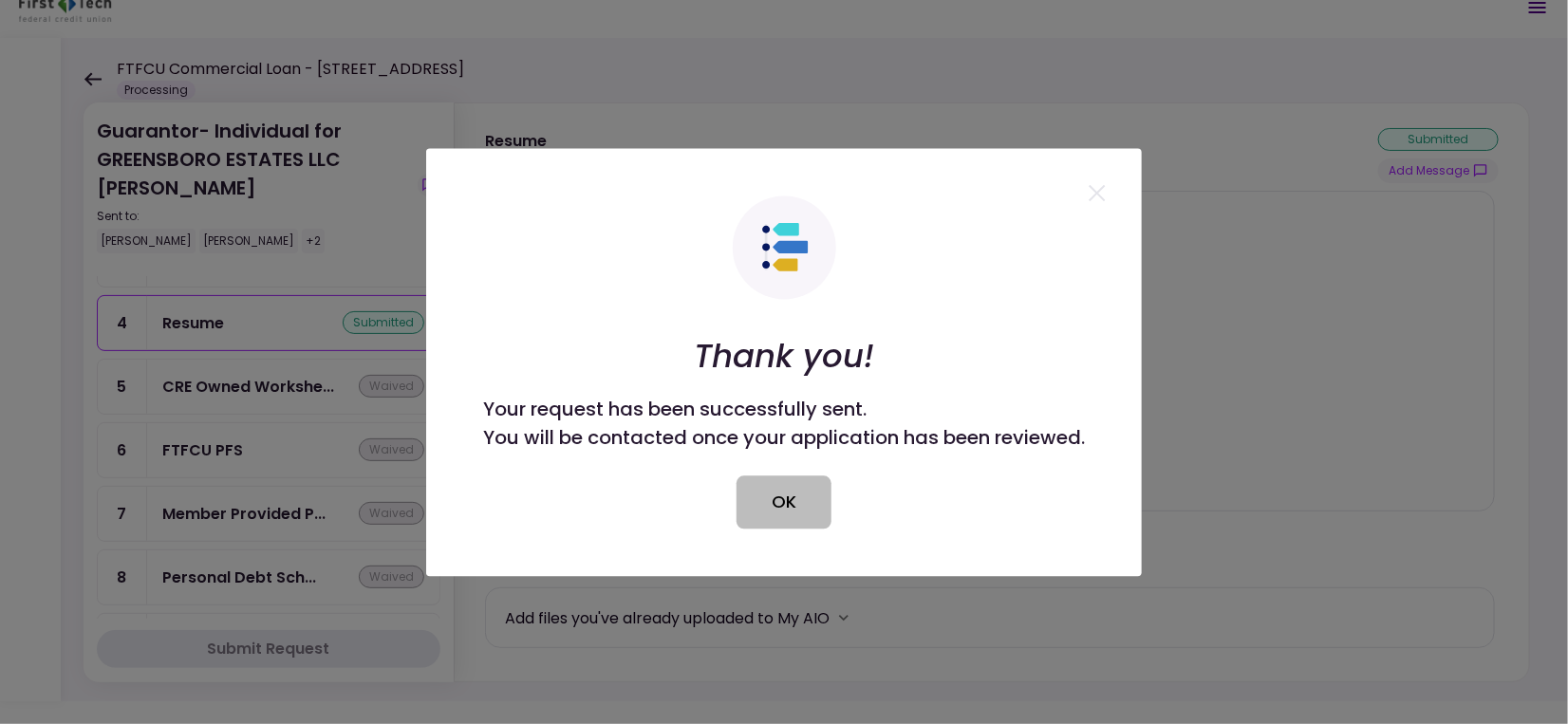 click on "OK" at bounding box center [784, 502] 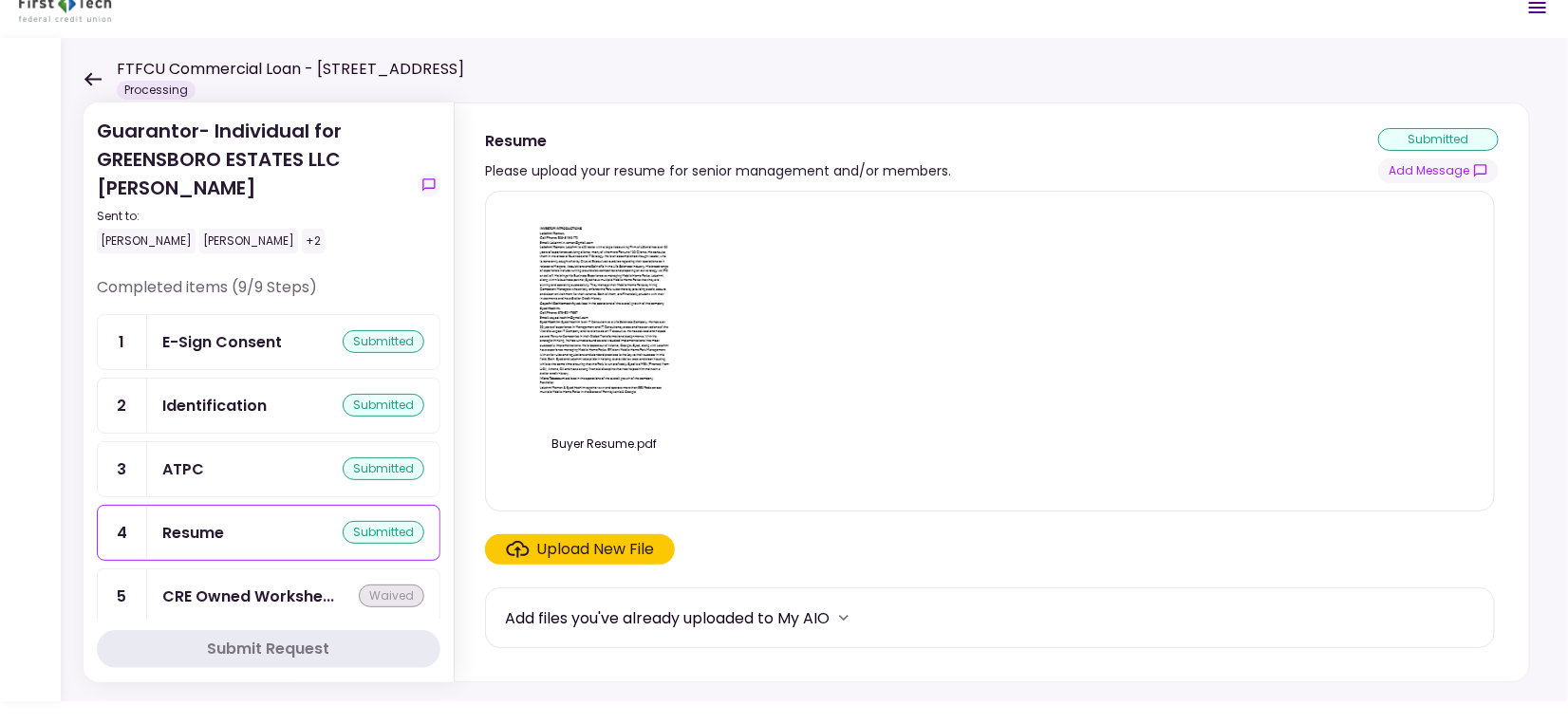 scroll, scrollTop: 0, scrollLeft: 0, axis: both 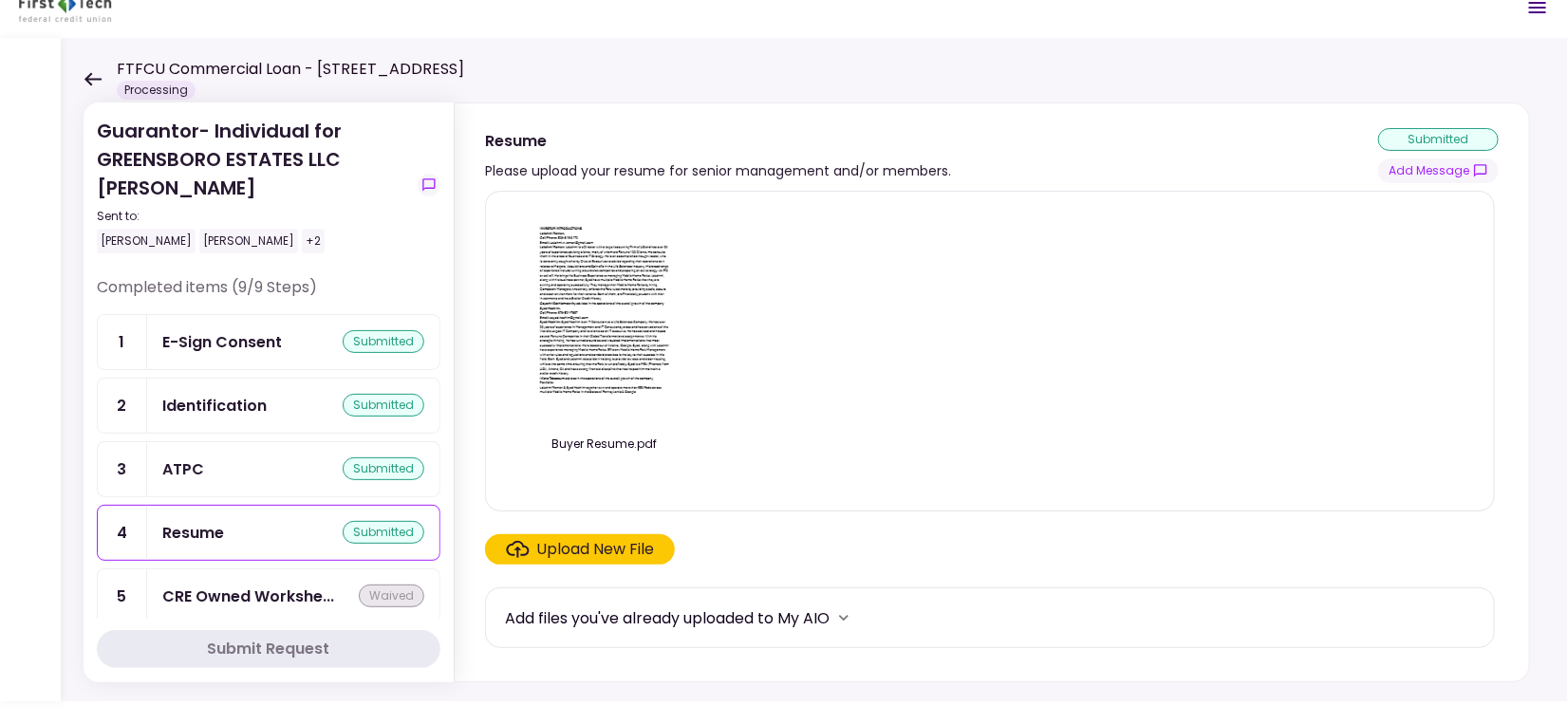 click 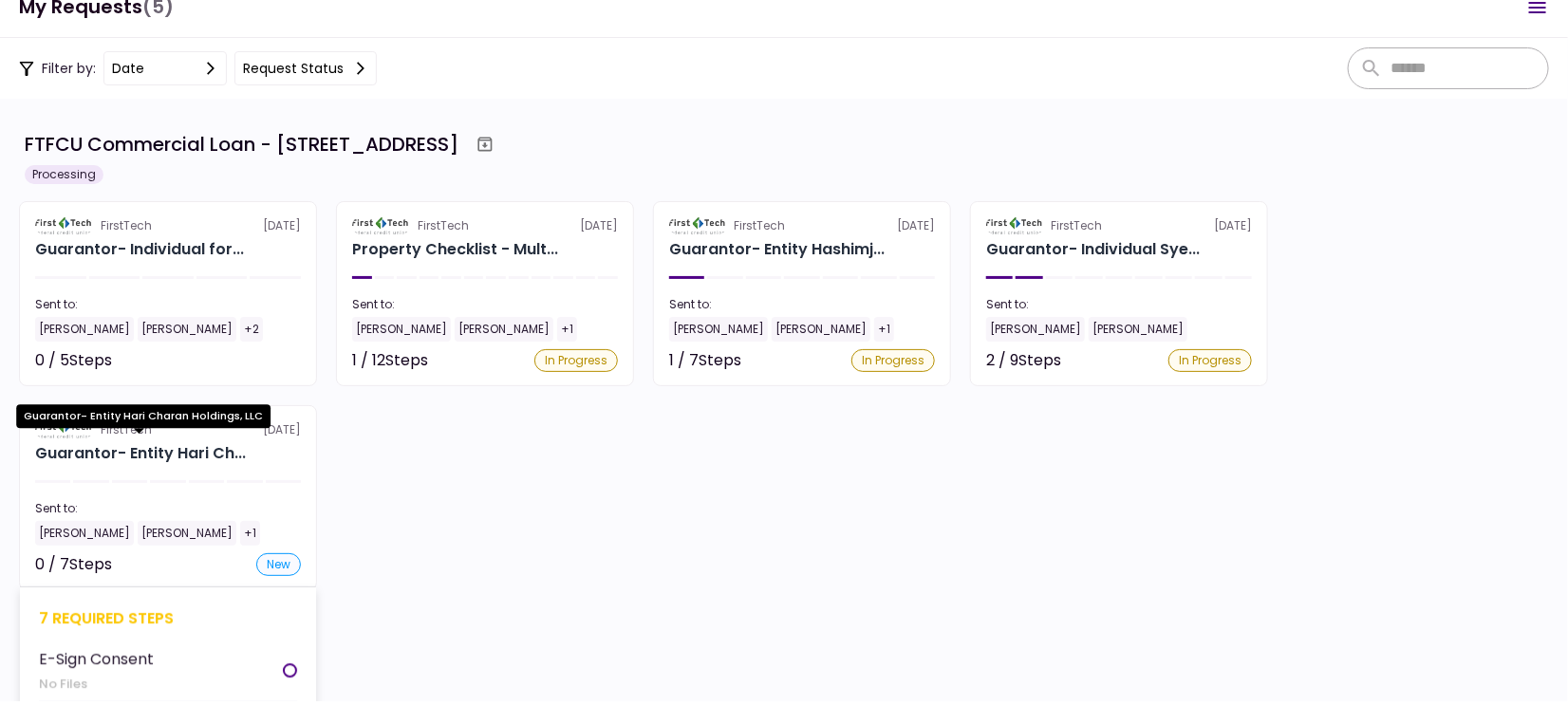 click on "Guarantor- Entity Hari Ch..." at bounding box center (140, 454) 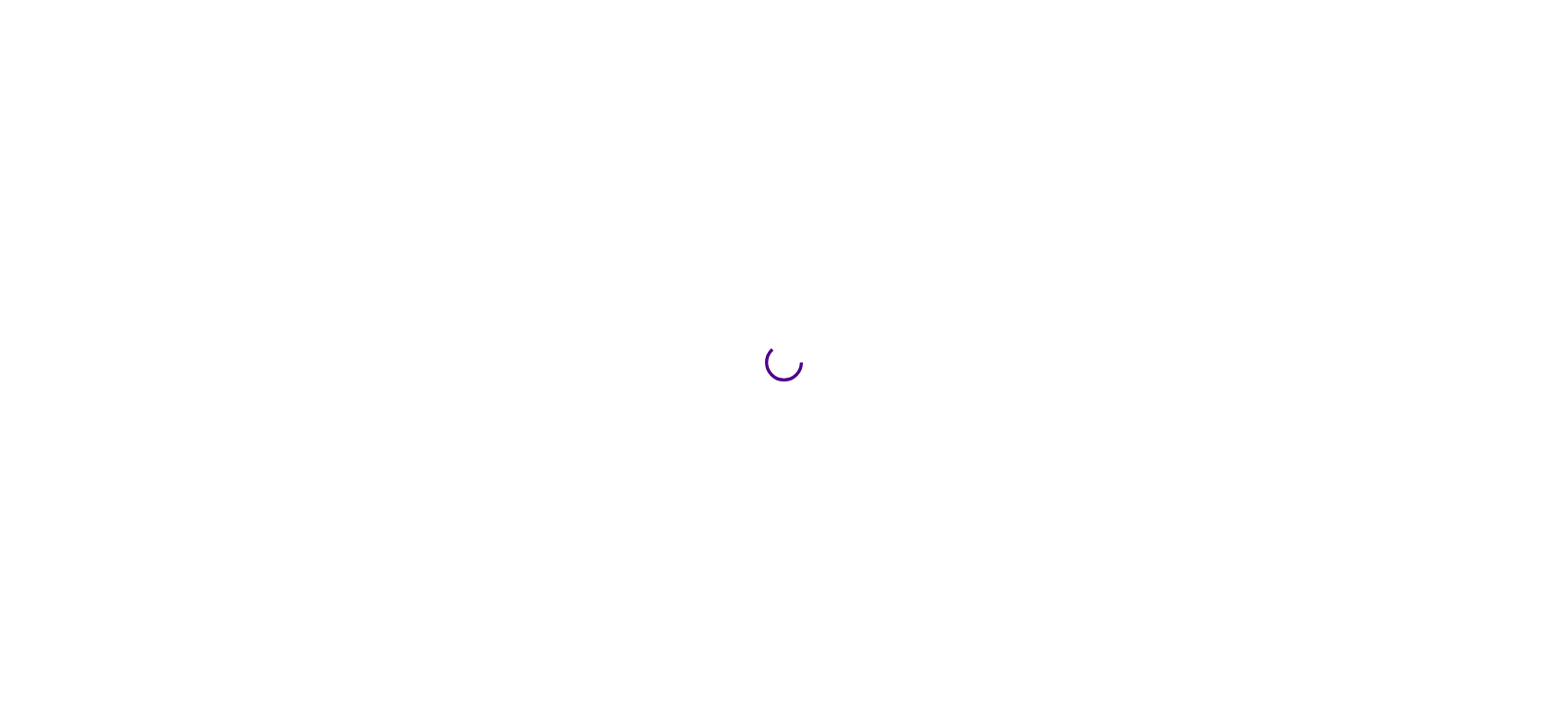 scroll, scrollTop: 0, scrollLeft: 0, axis: both 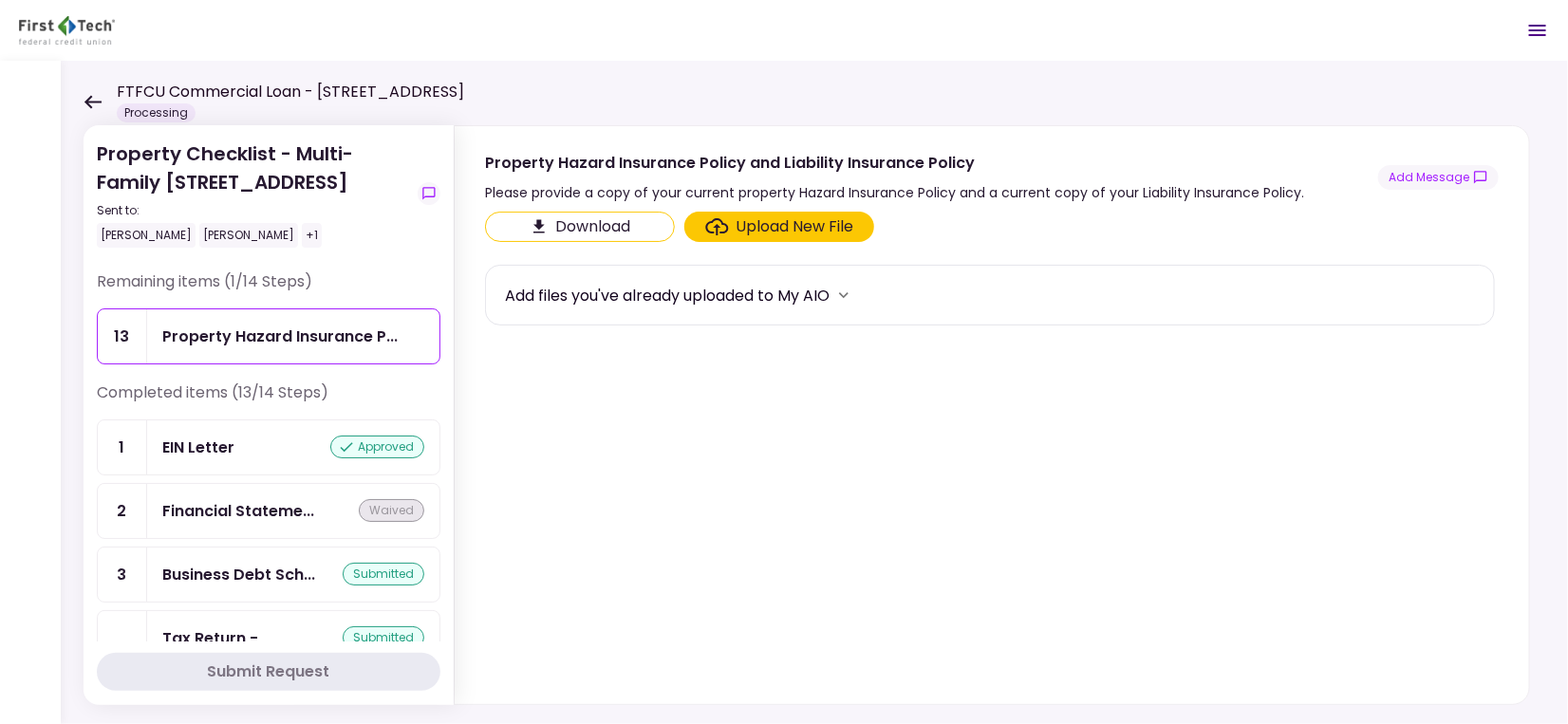 click 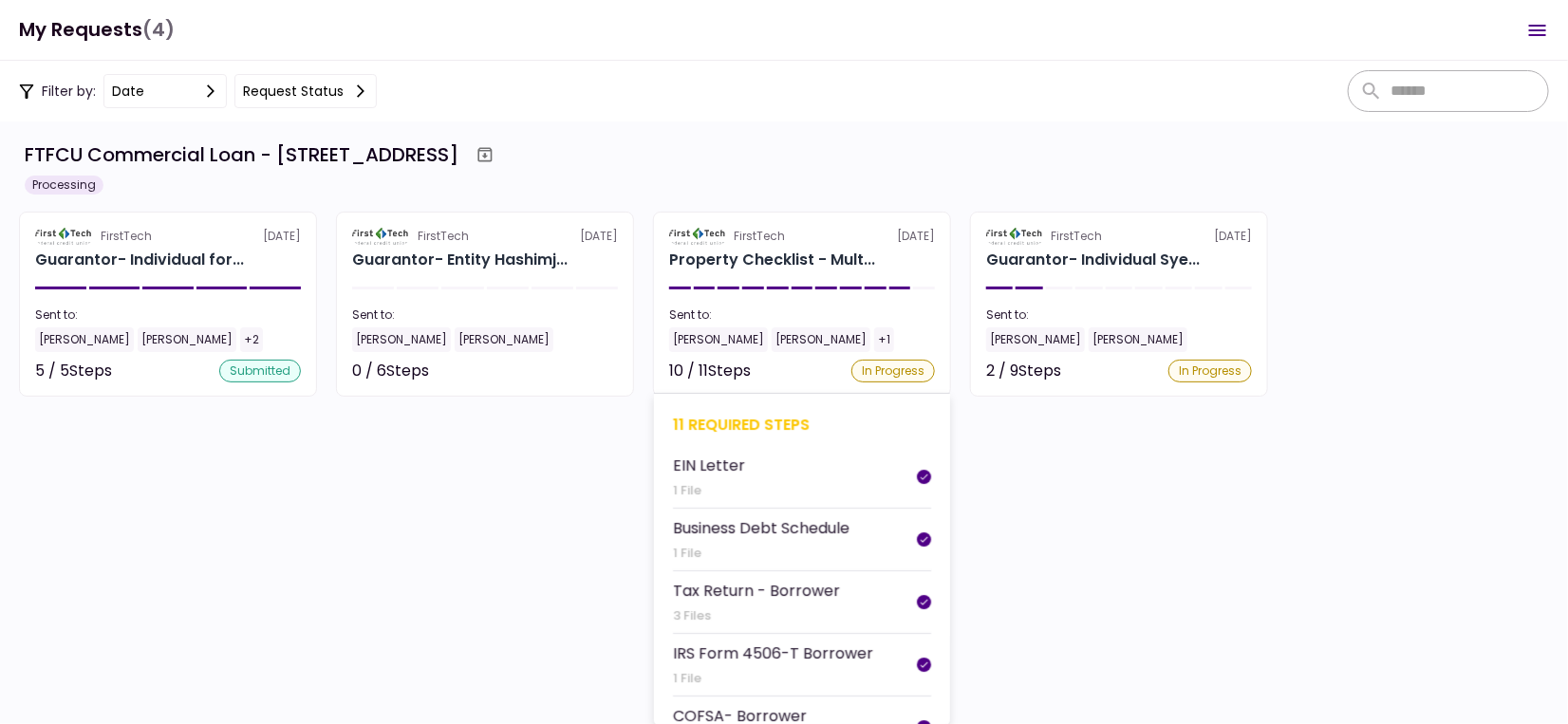 scroll, scrollTop: 0, scrollLeft: 0, axis: both 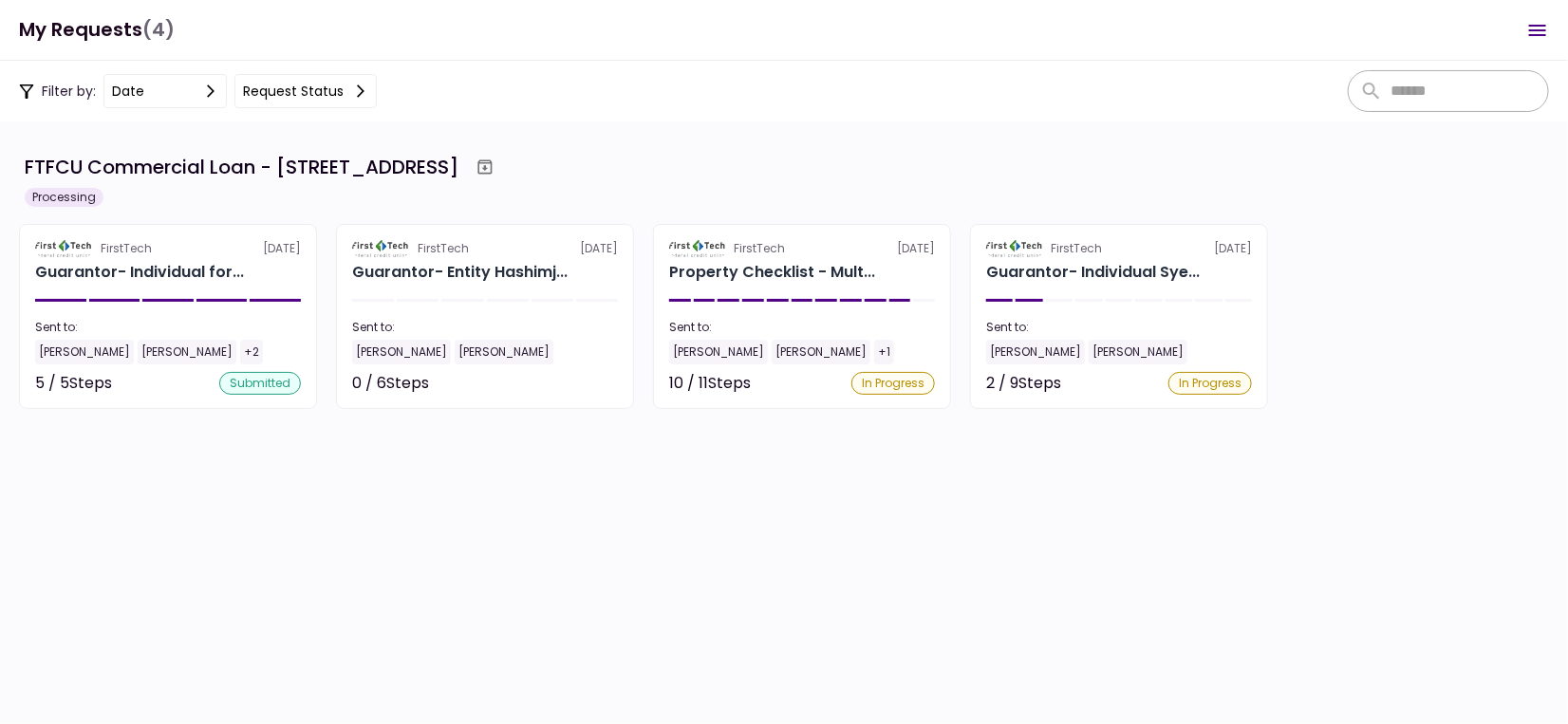 click 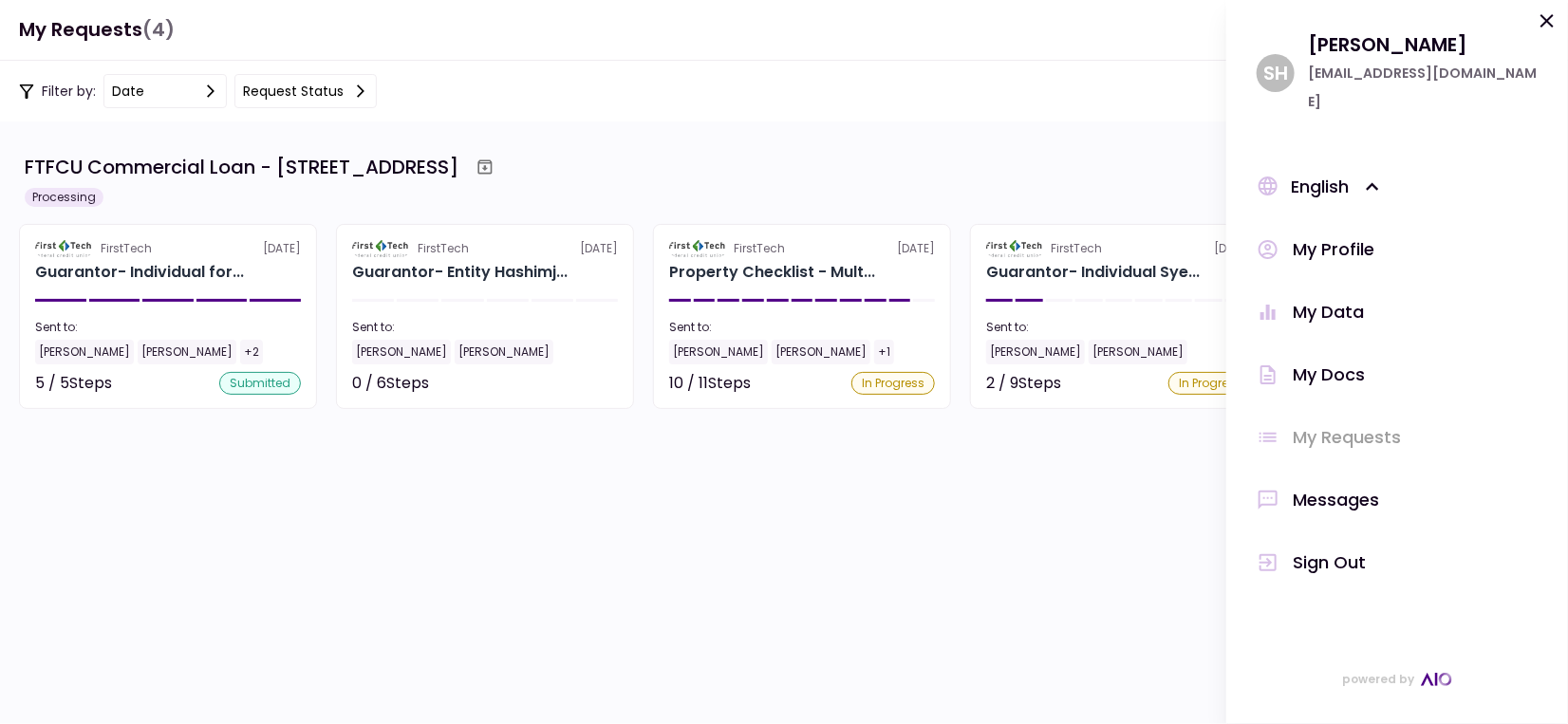 click on "Sign Out" at bounding box center (1329, 563) 